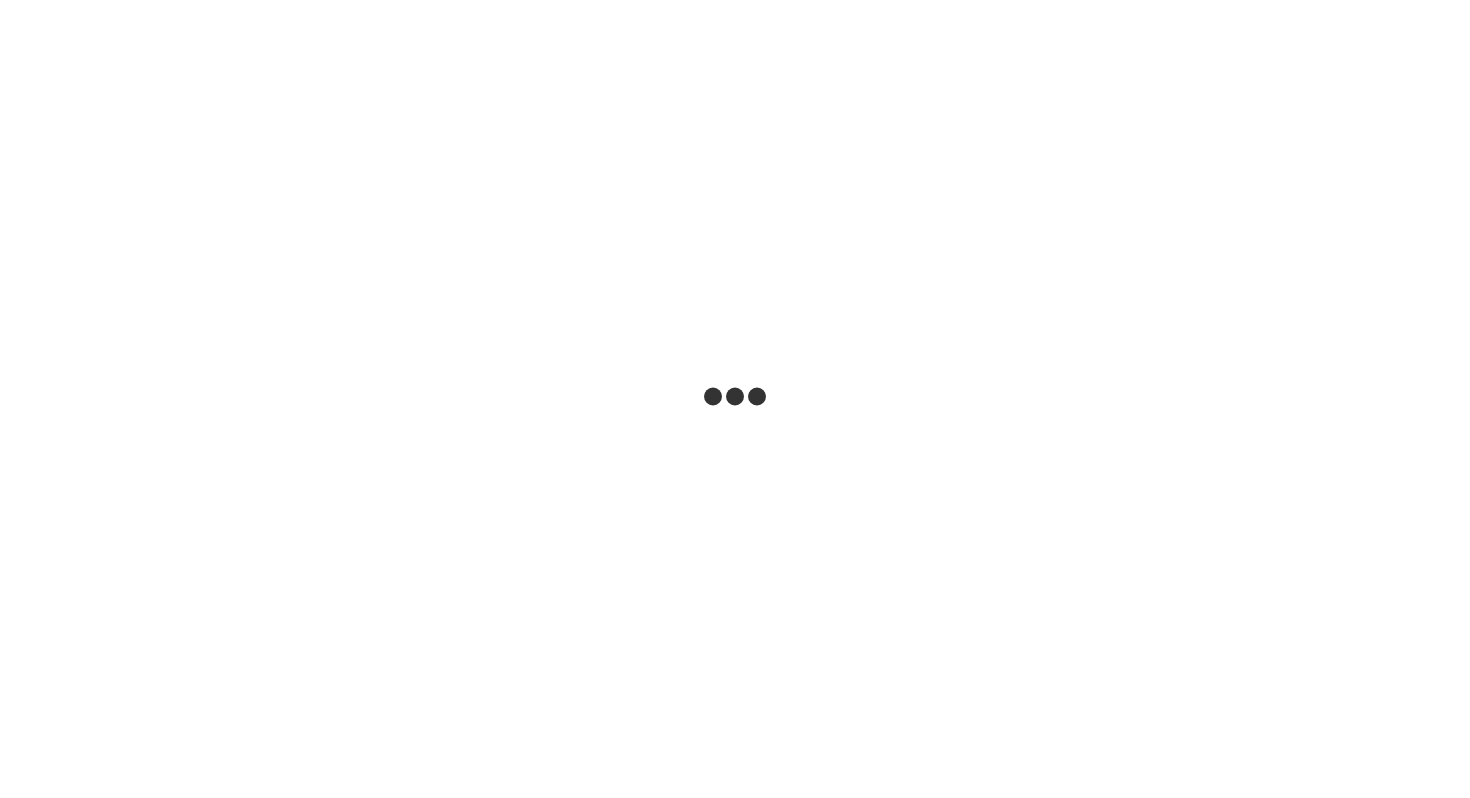 scroll, scrollTop: 0, scrollLeft: 0, axis: both 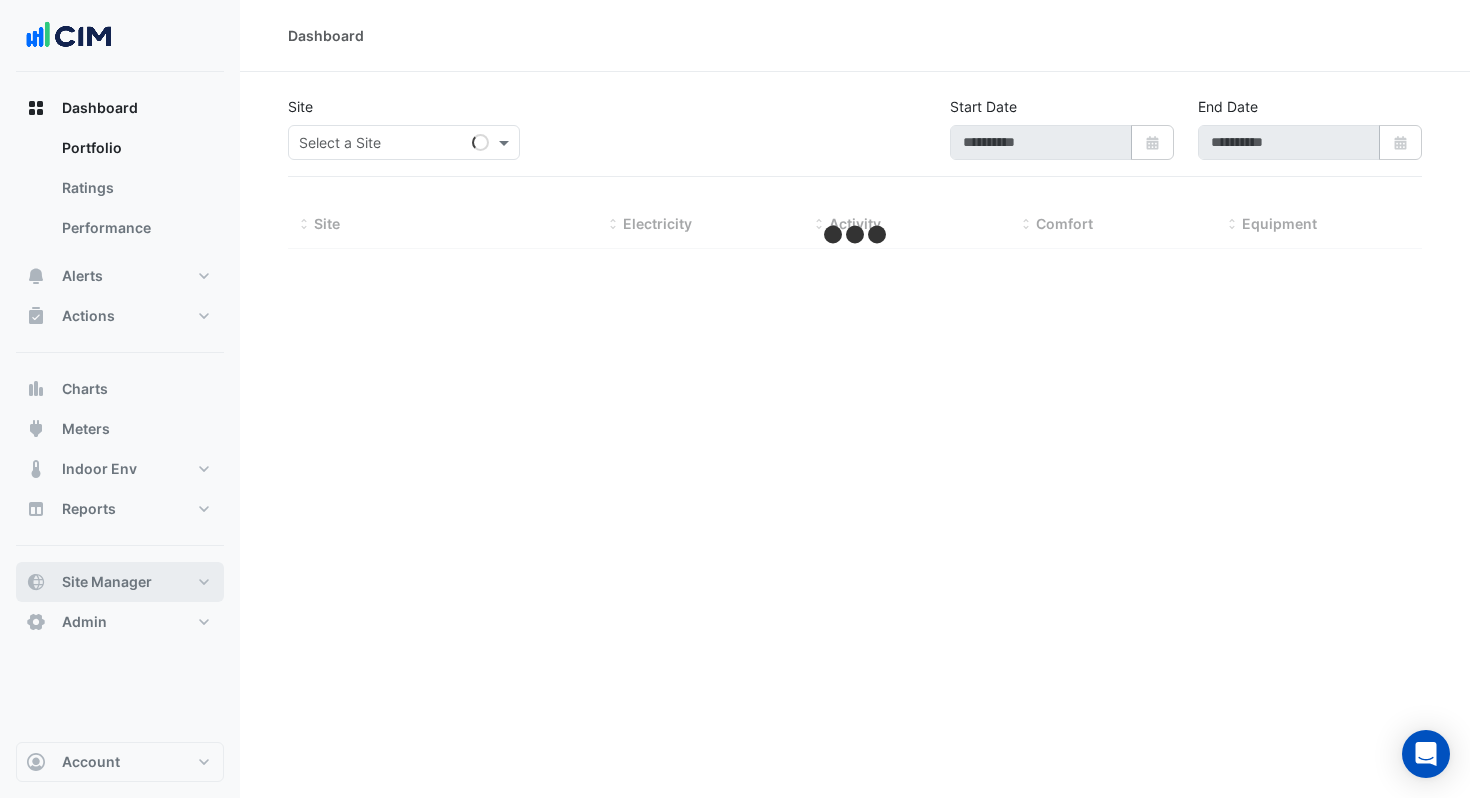 click on "Site Manager" at bounding box center [107, 582] 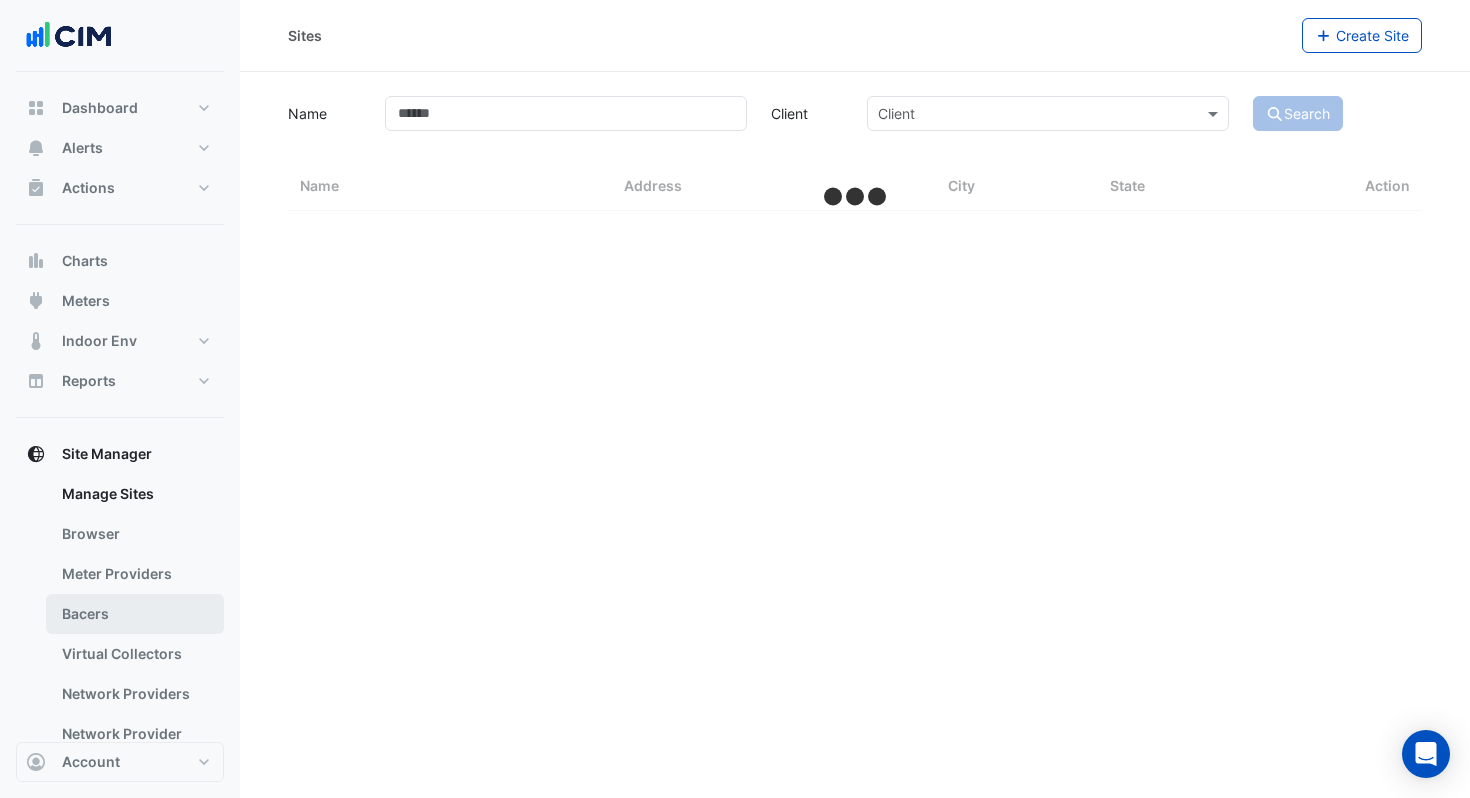 click on "Bacers" at bounding box center [135, 614] 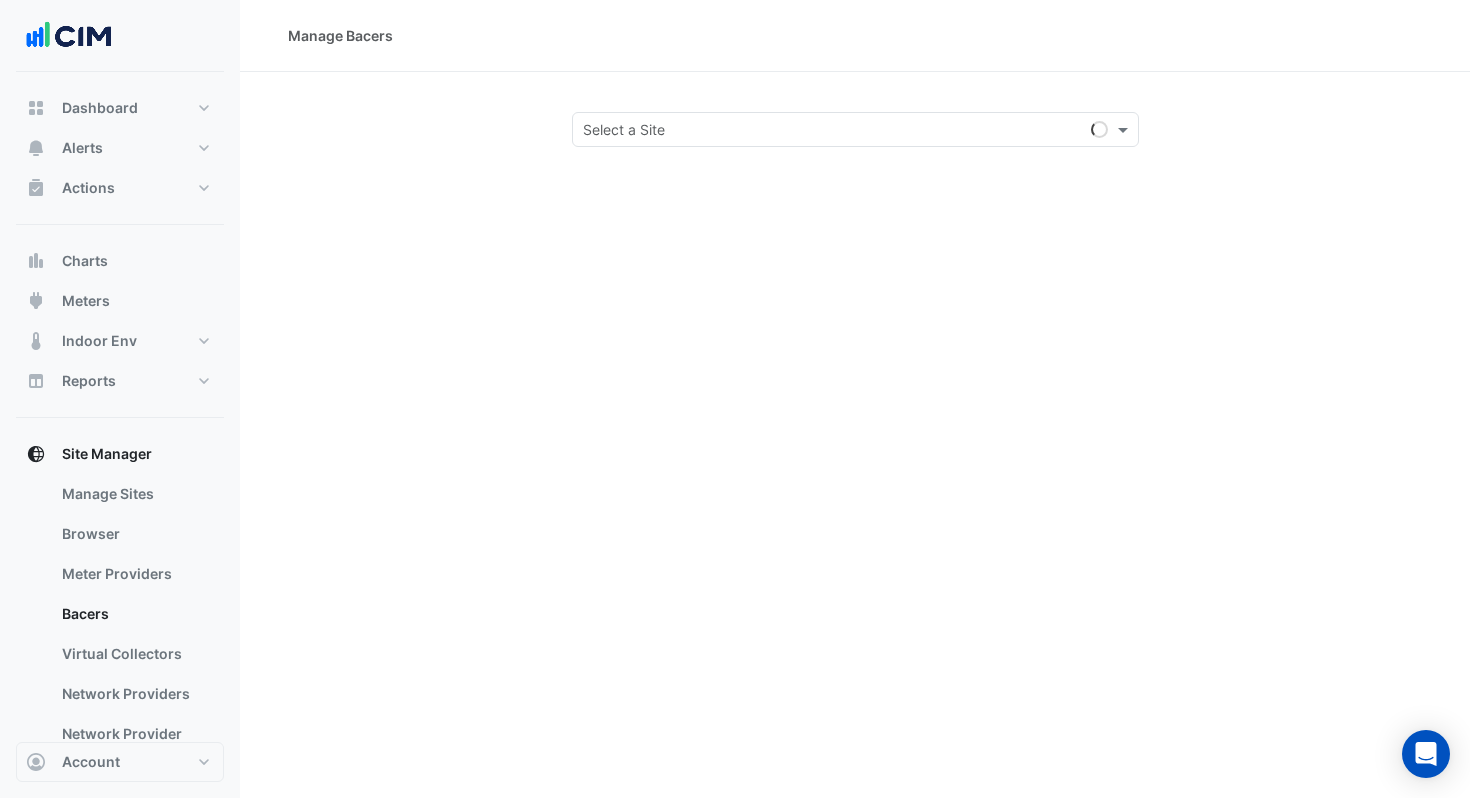 click on "Select a Site" 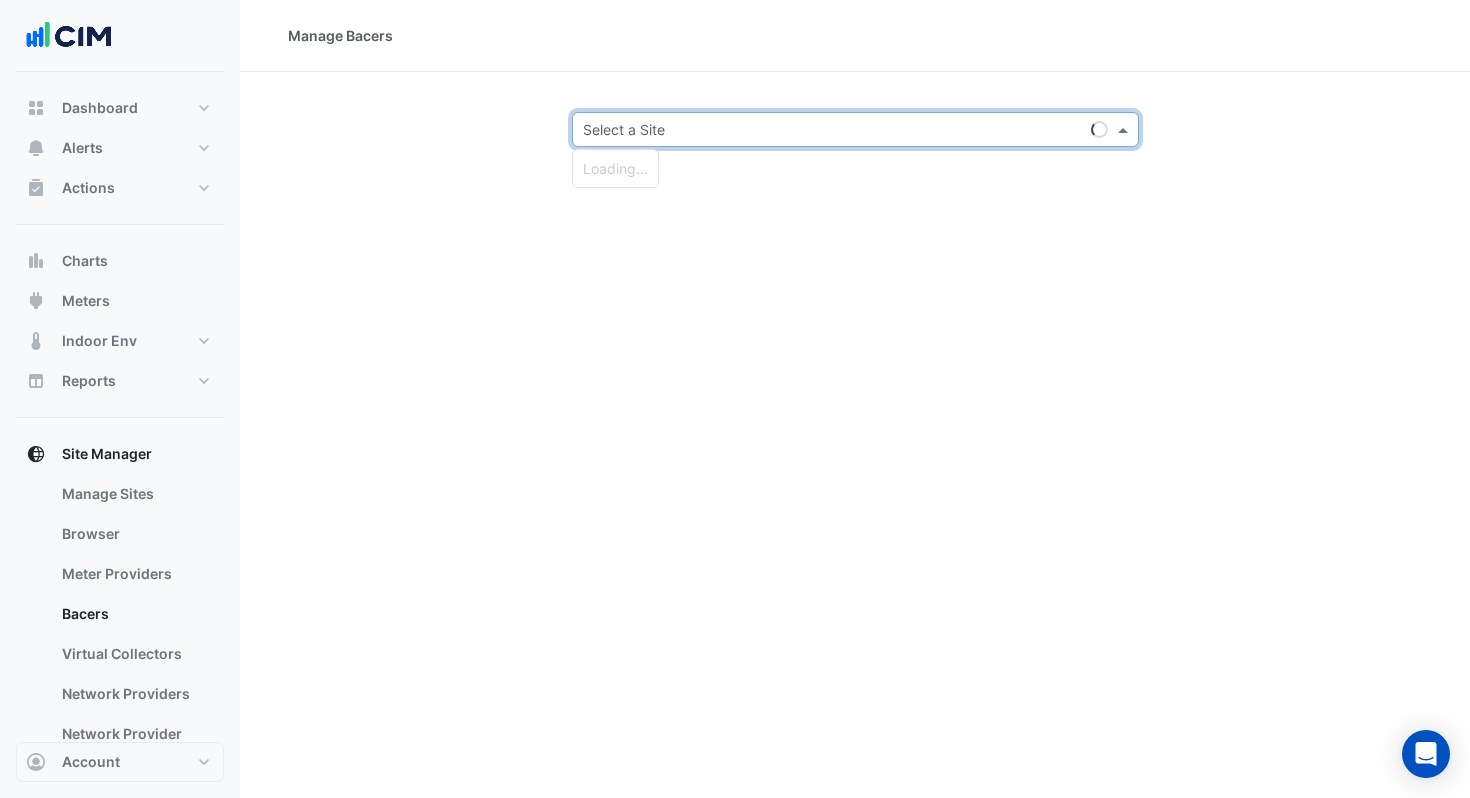 type on "*" 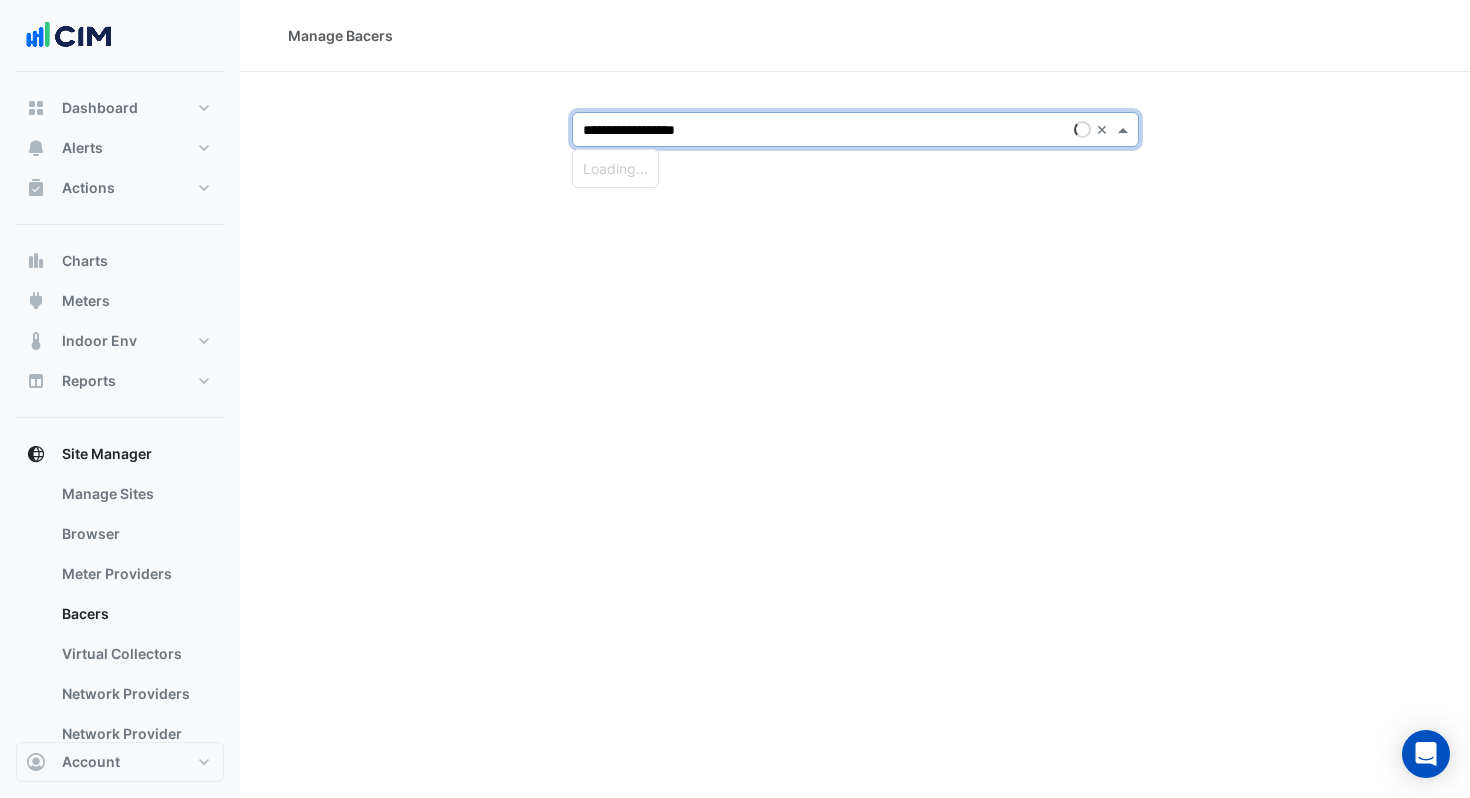 type on "**********" 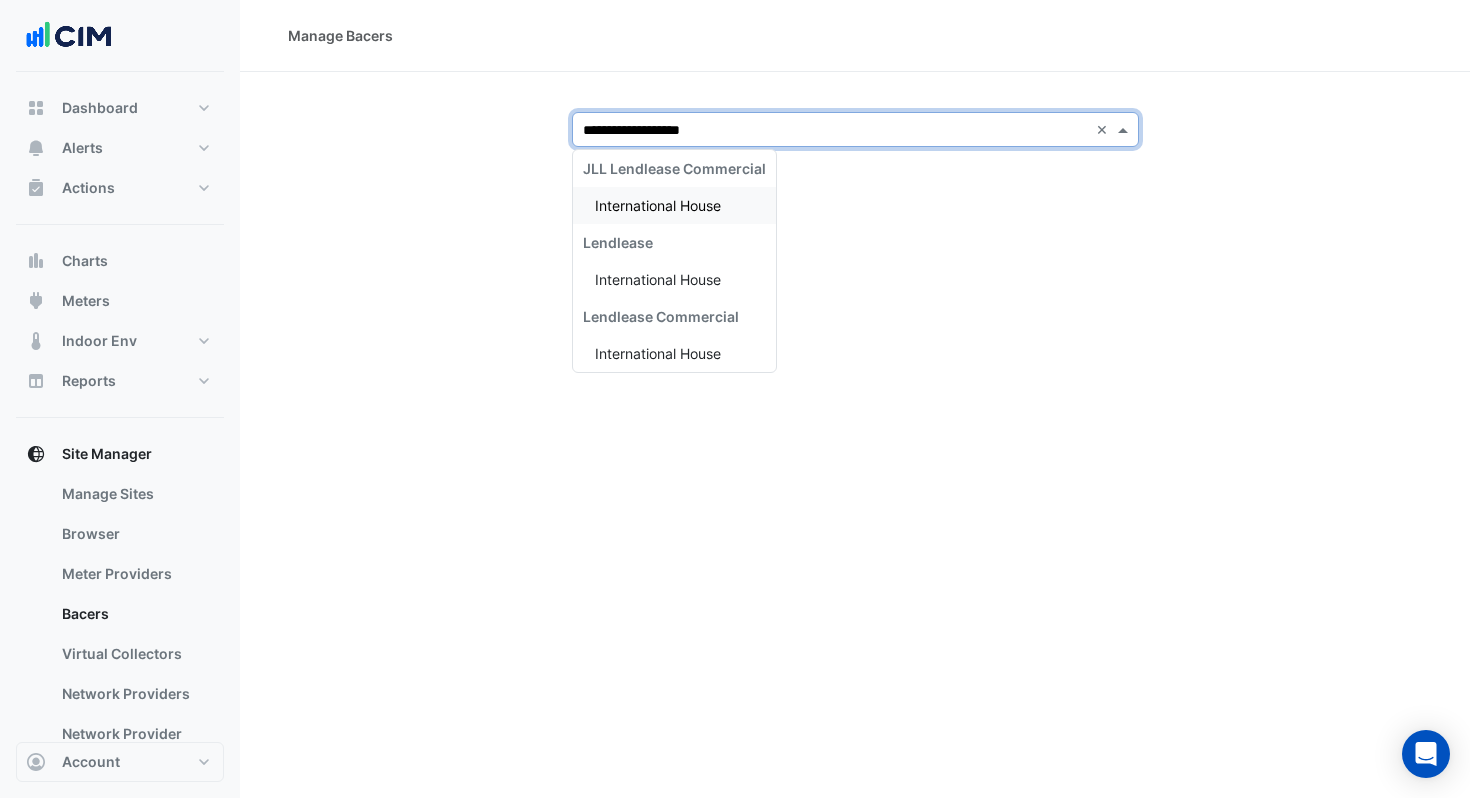 click on "International House" at bounding box center [674, 205] 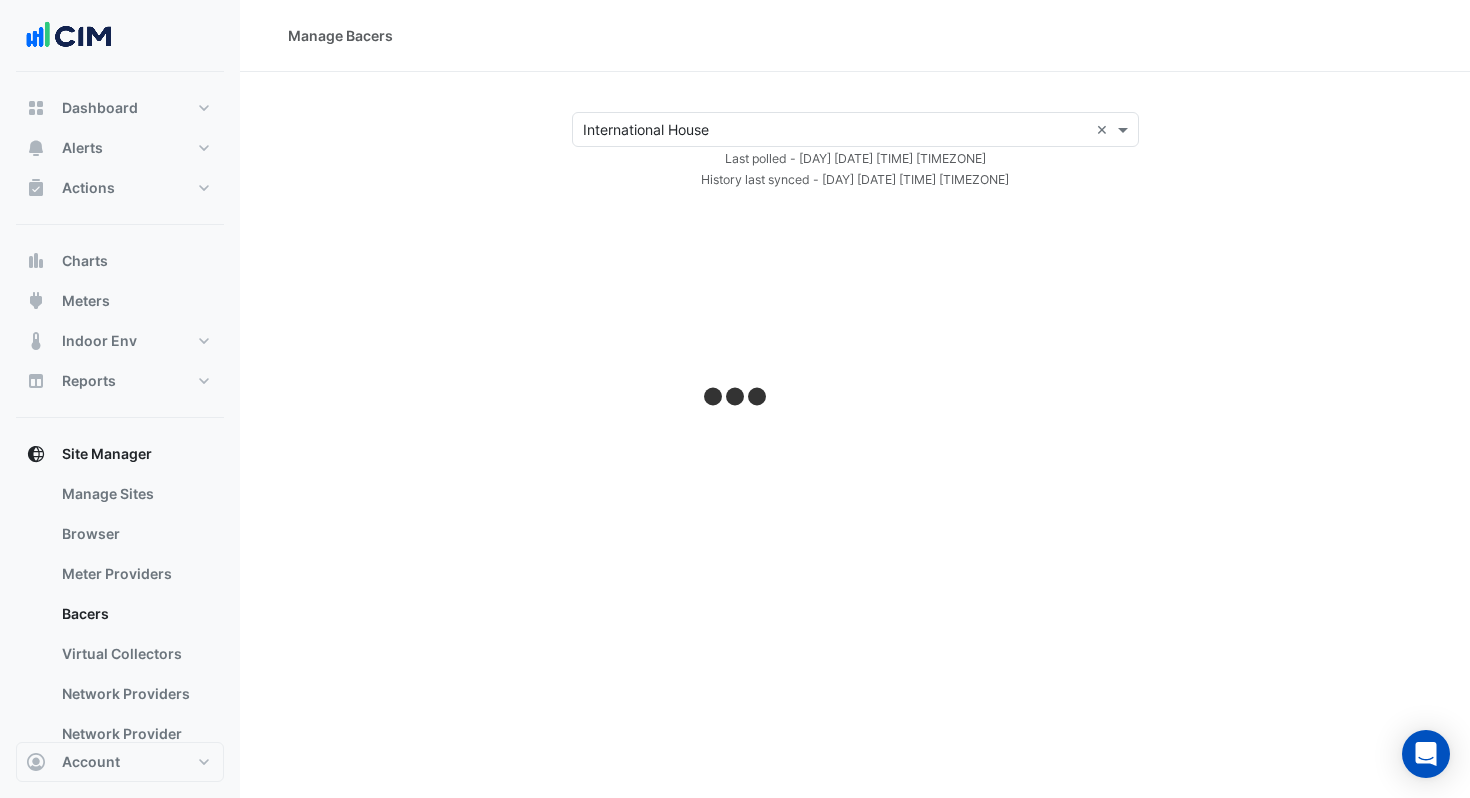 select on "***" 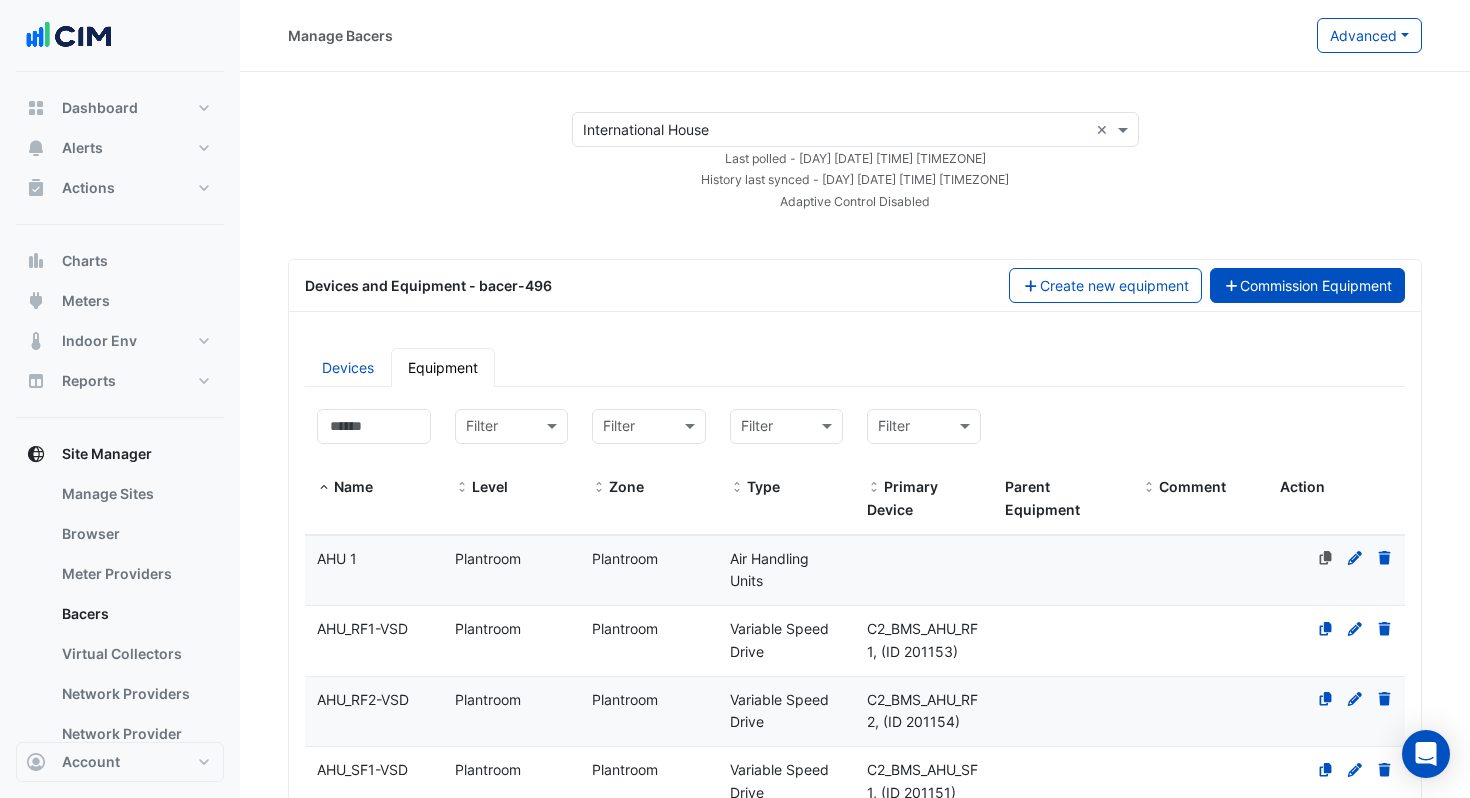click on "Commission Equipment" 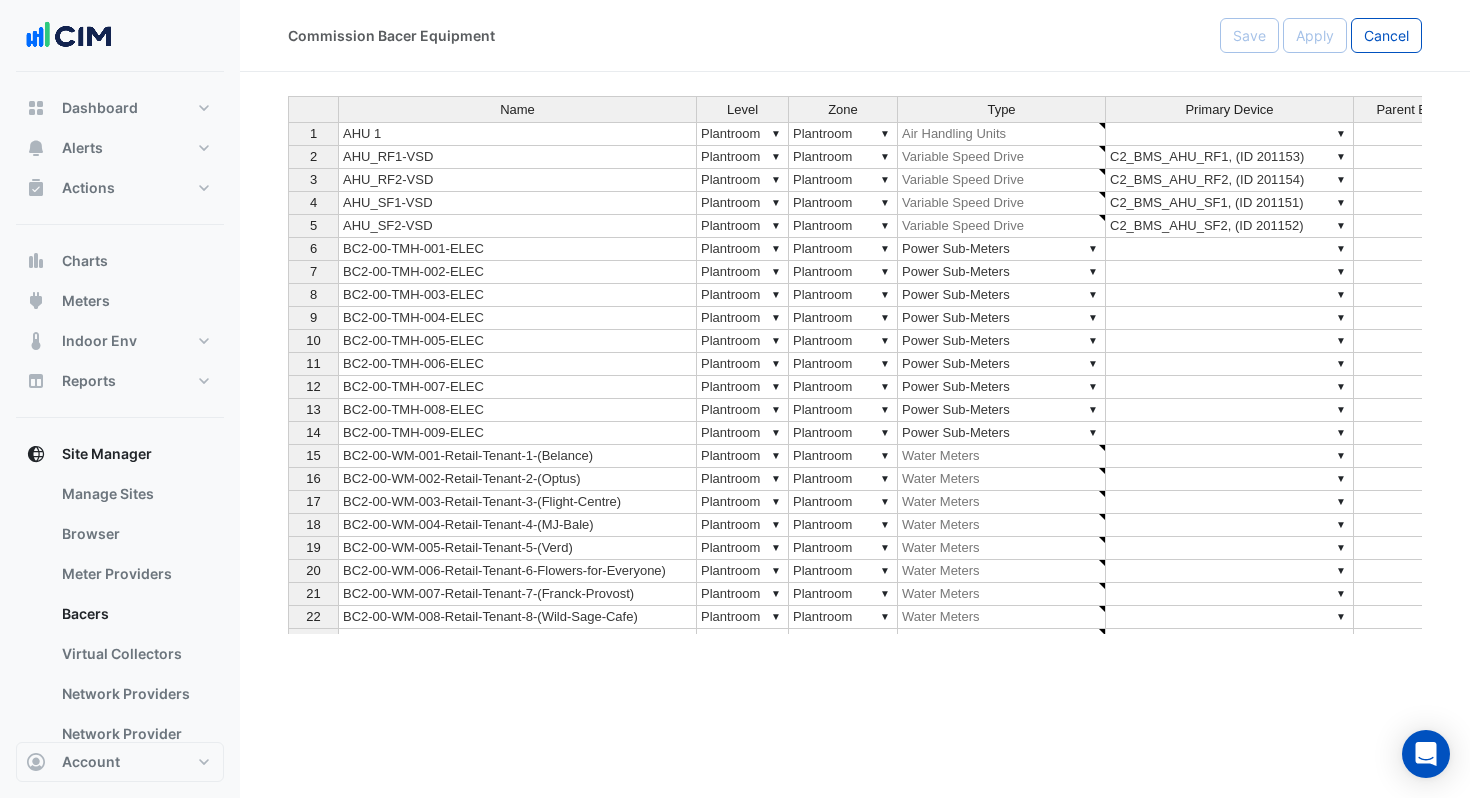 scroll, scrollTop: 0, scrollLeft: 124, axis: horizontal 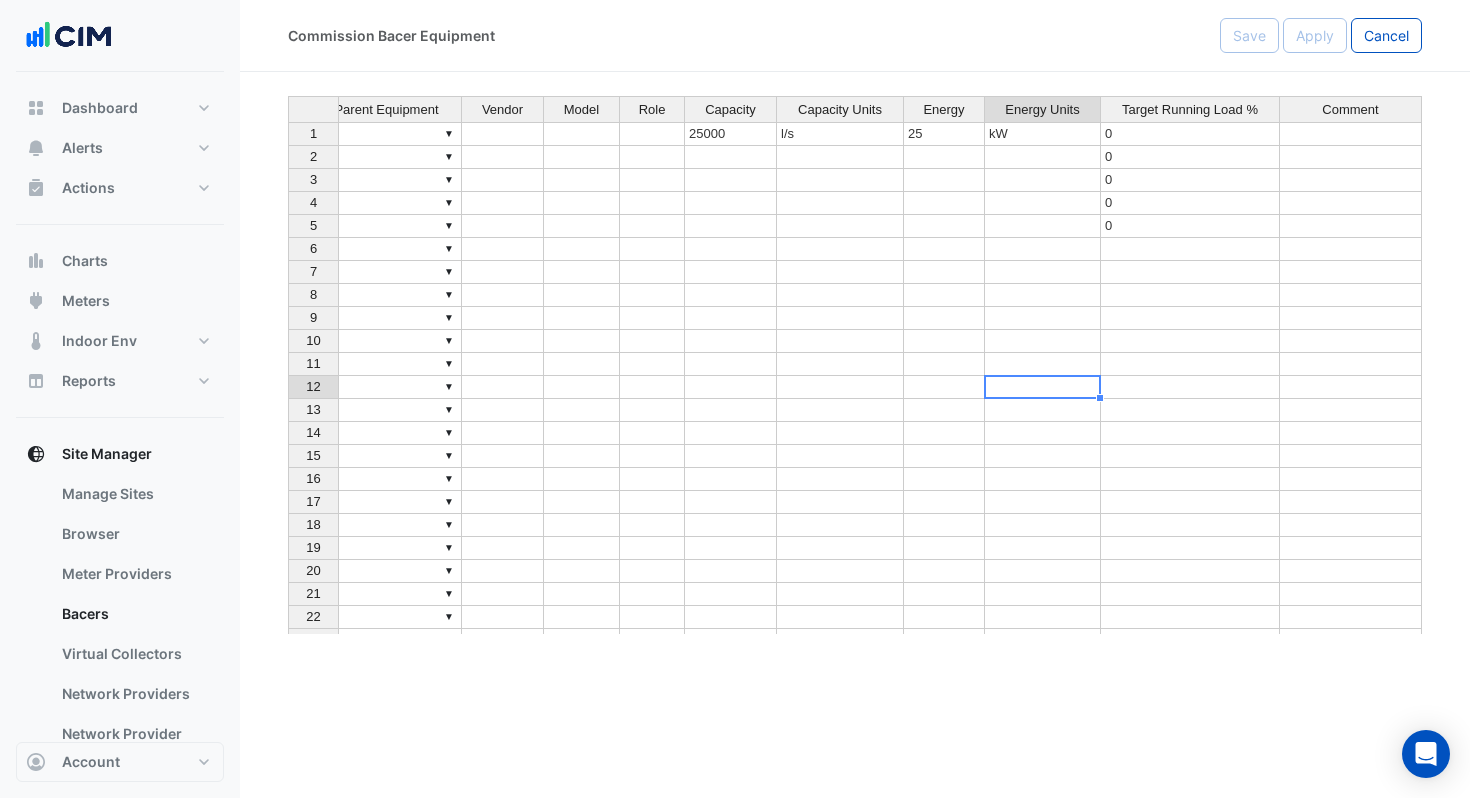 click at bounding box center [1043, 387] 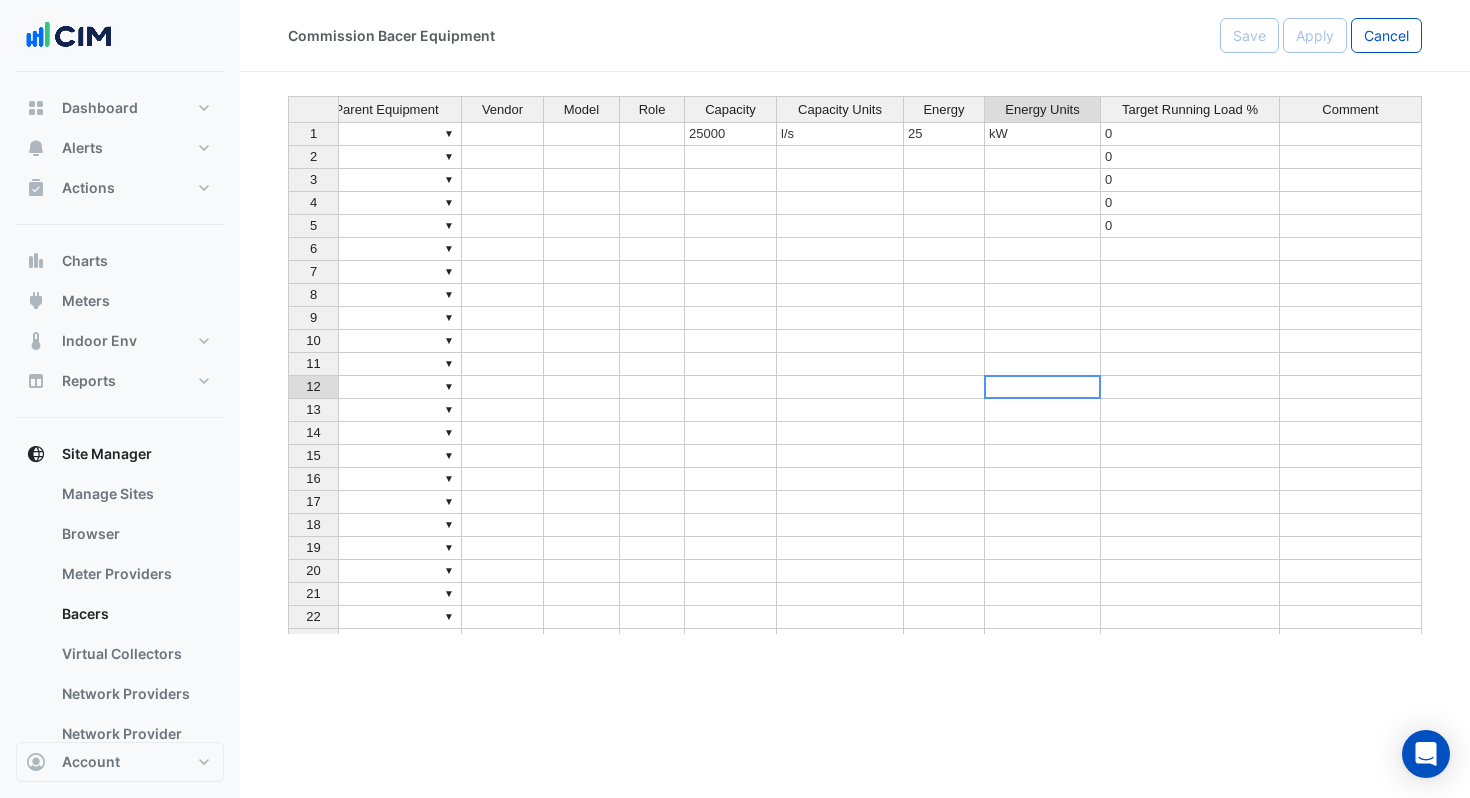 click at bounding box center [1042, 387] 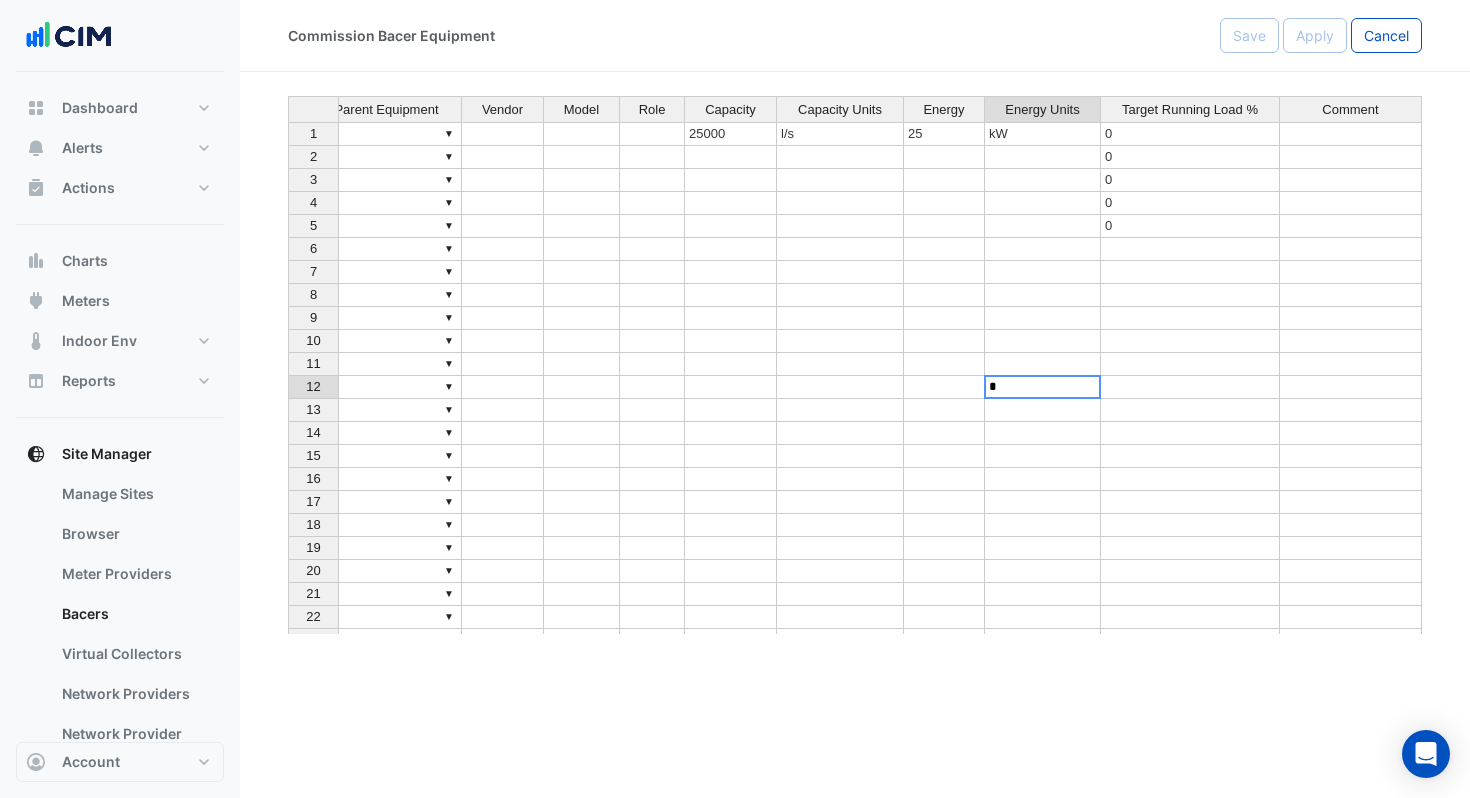 type on "*" 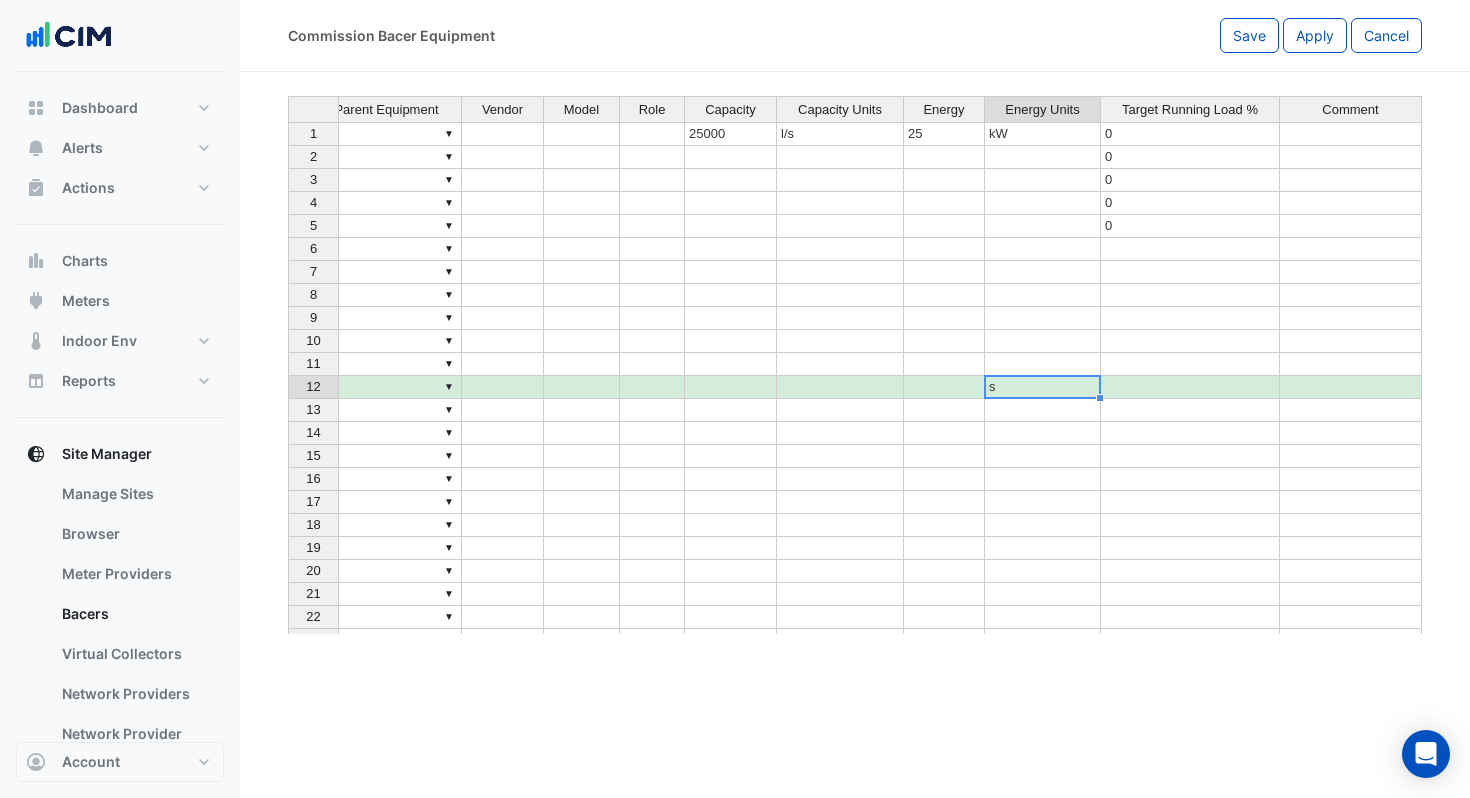 type 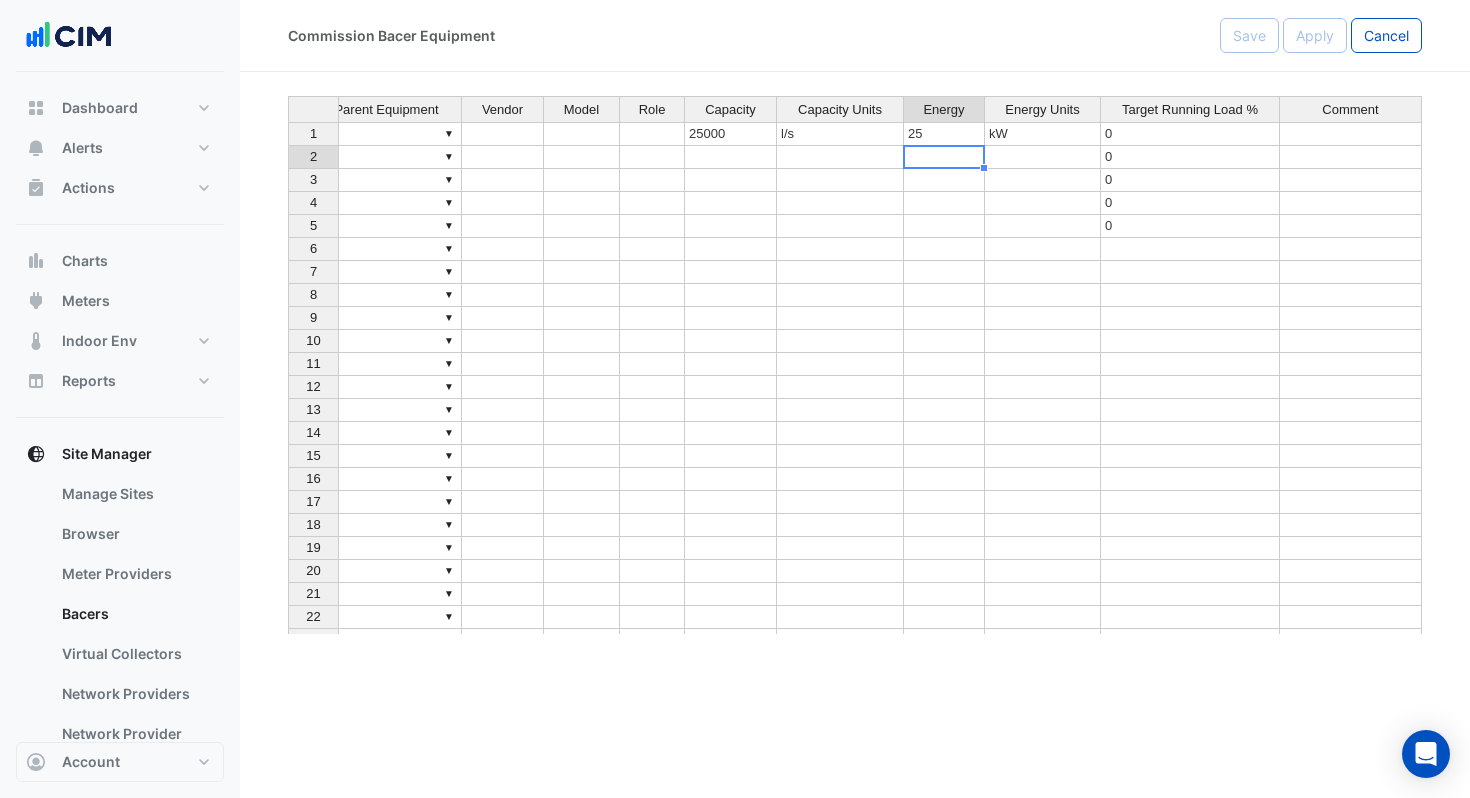 scroll, scrollTop: 7402, scrollLeft: 1043, axis: both 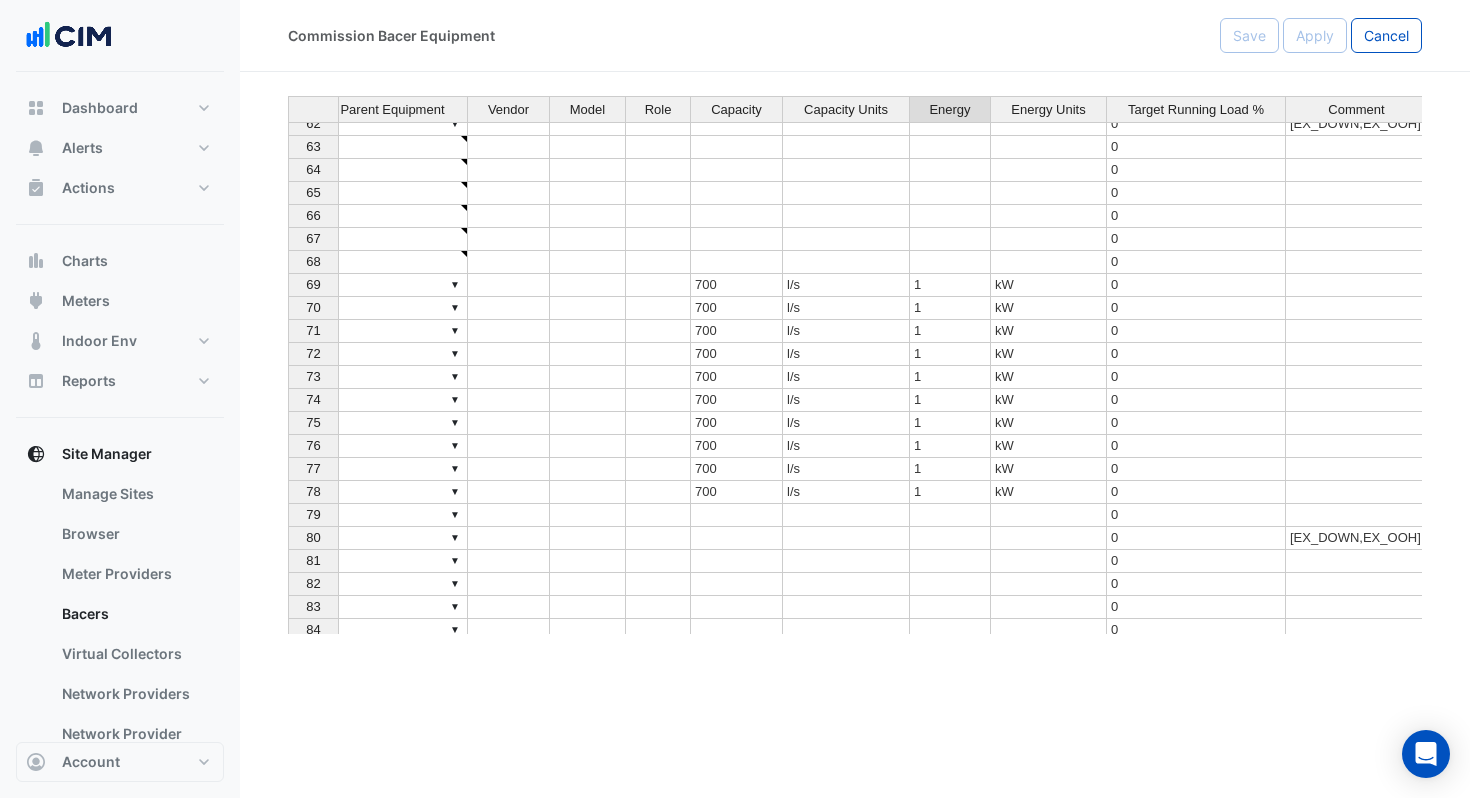 click on "1" at bounding box center [950, 285] 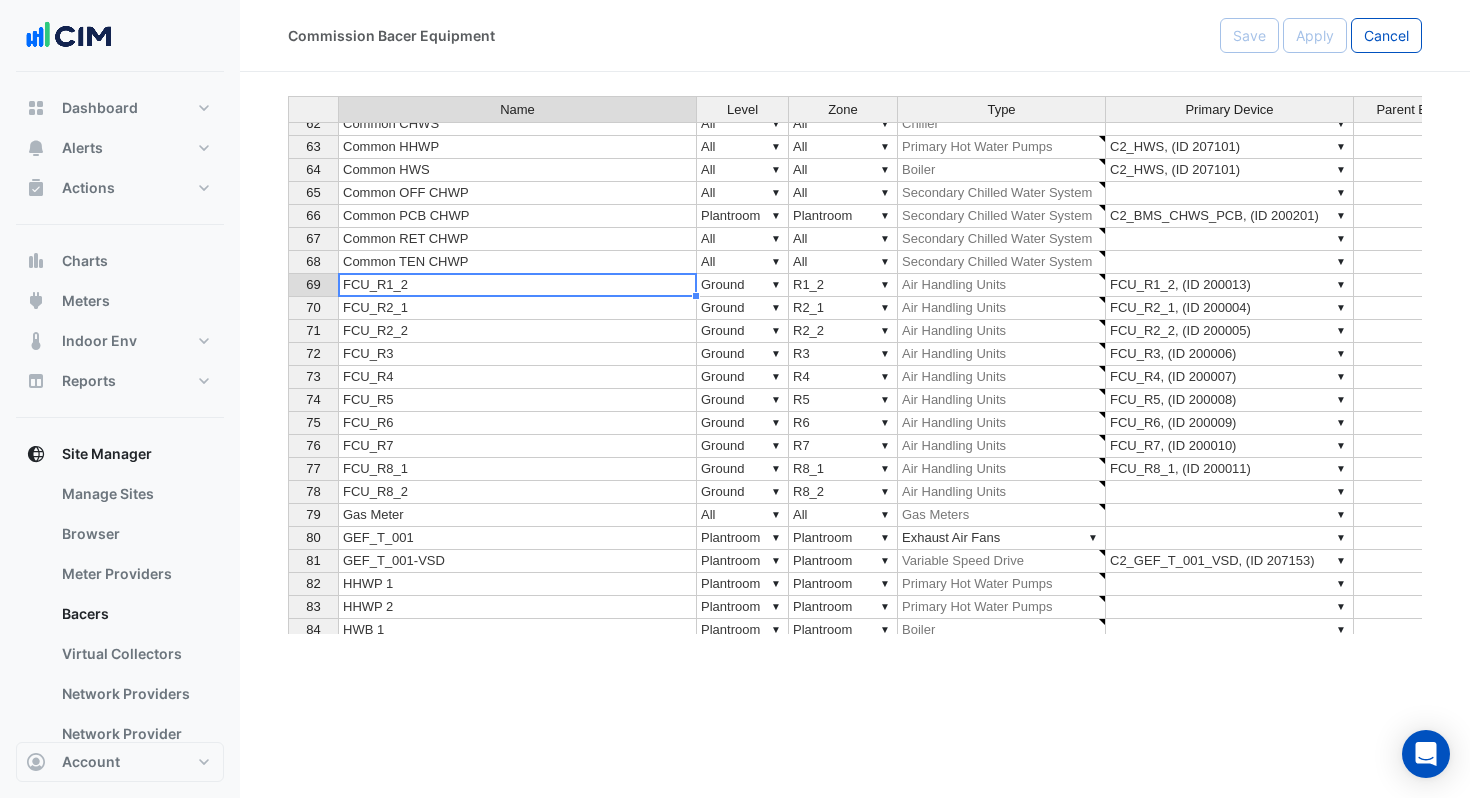 type on "**********" 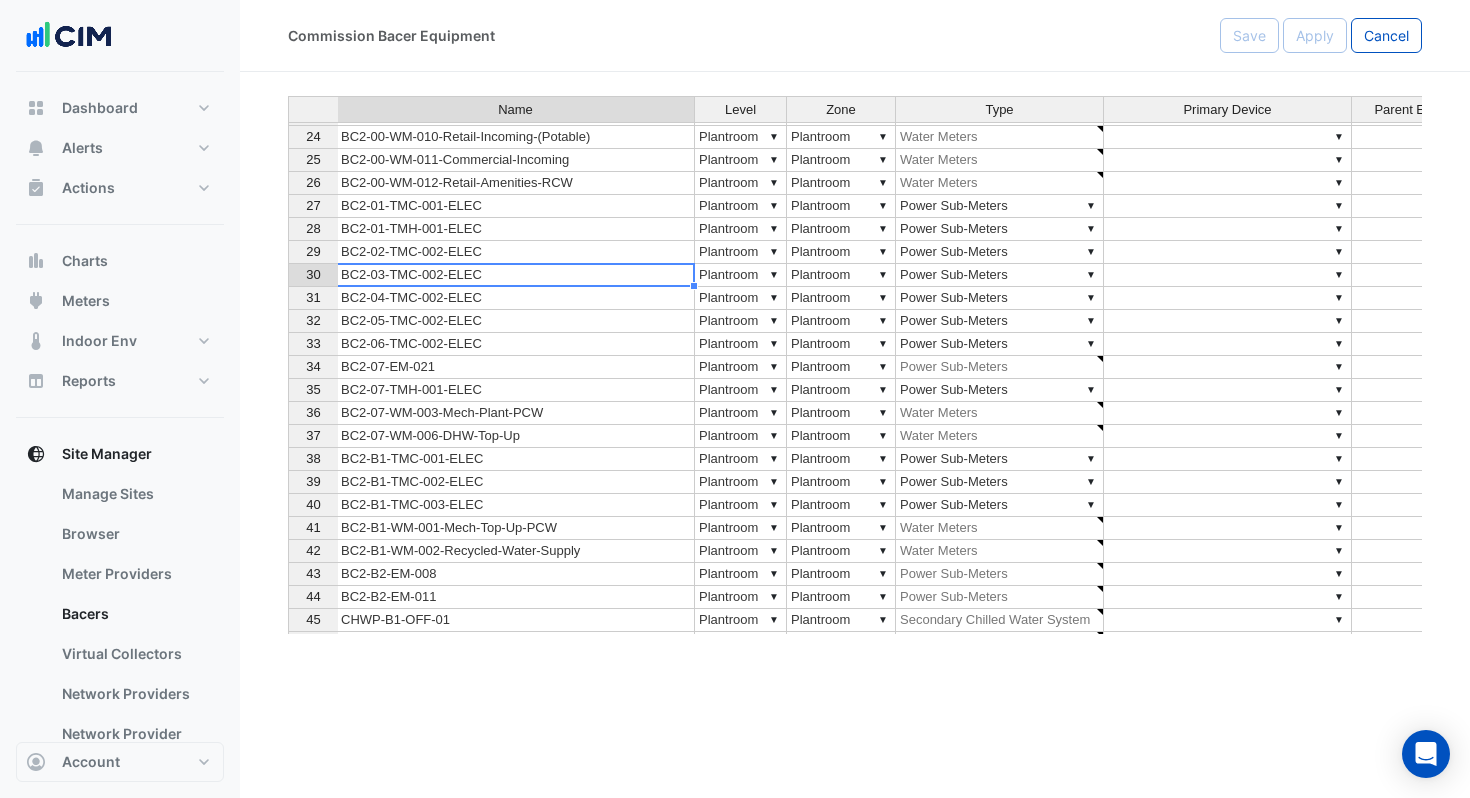 click on "BC2-03-TMC-002-ELEC" at bounding box center (515, 275) 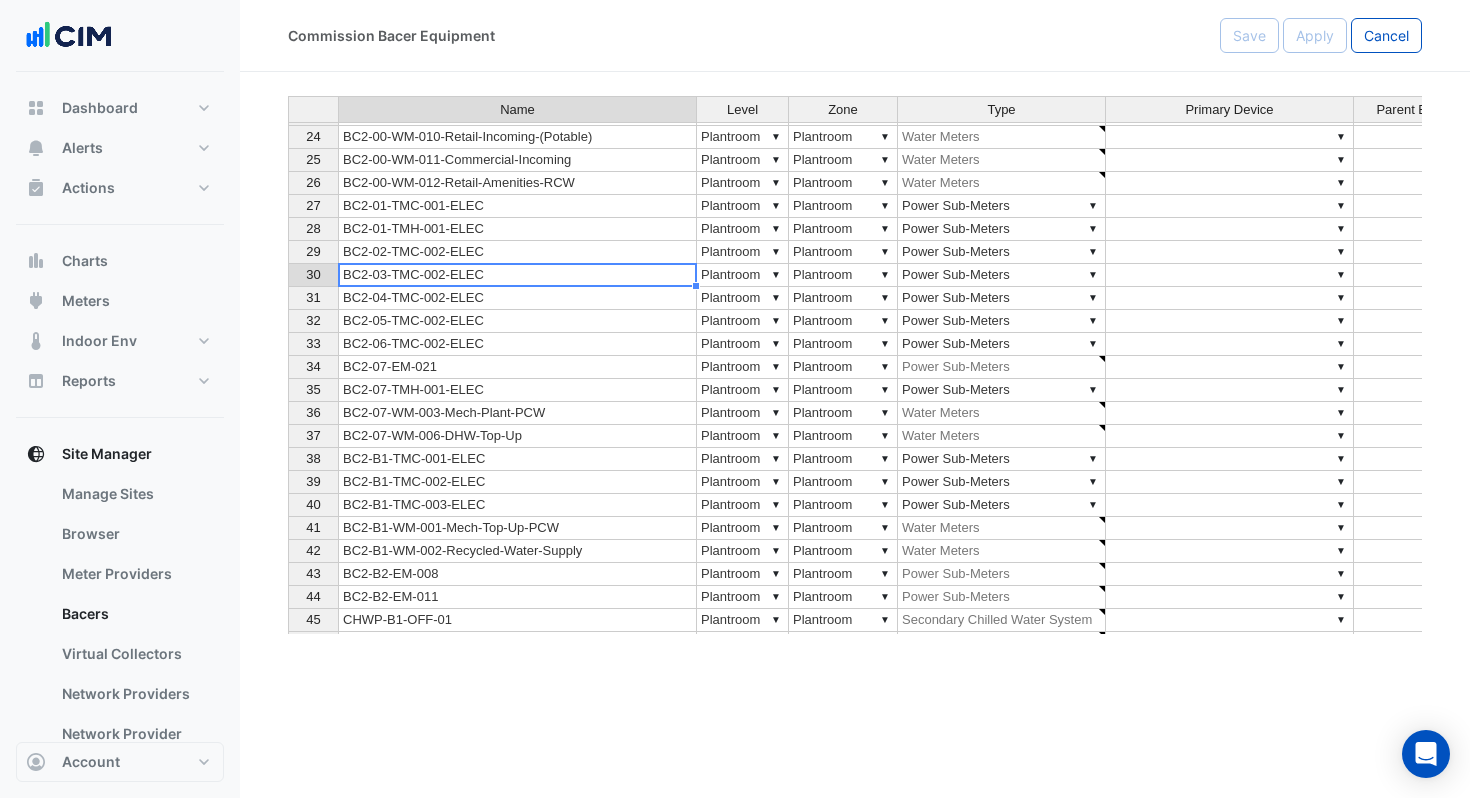 click on "Name" at bounding box center [517, 109] 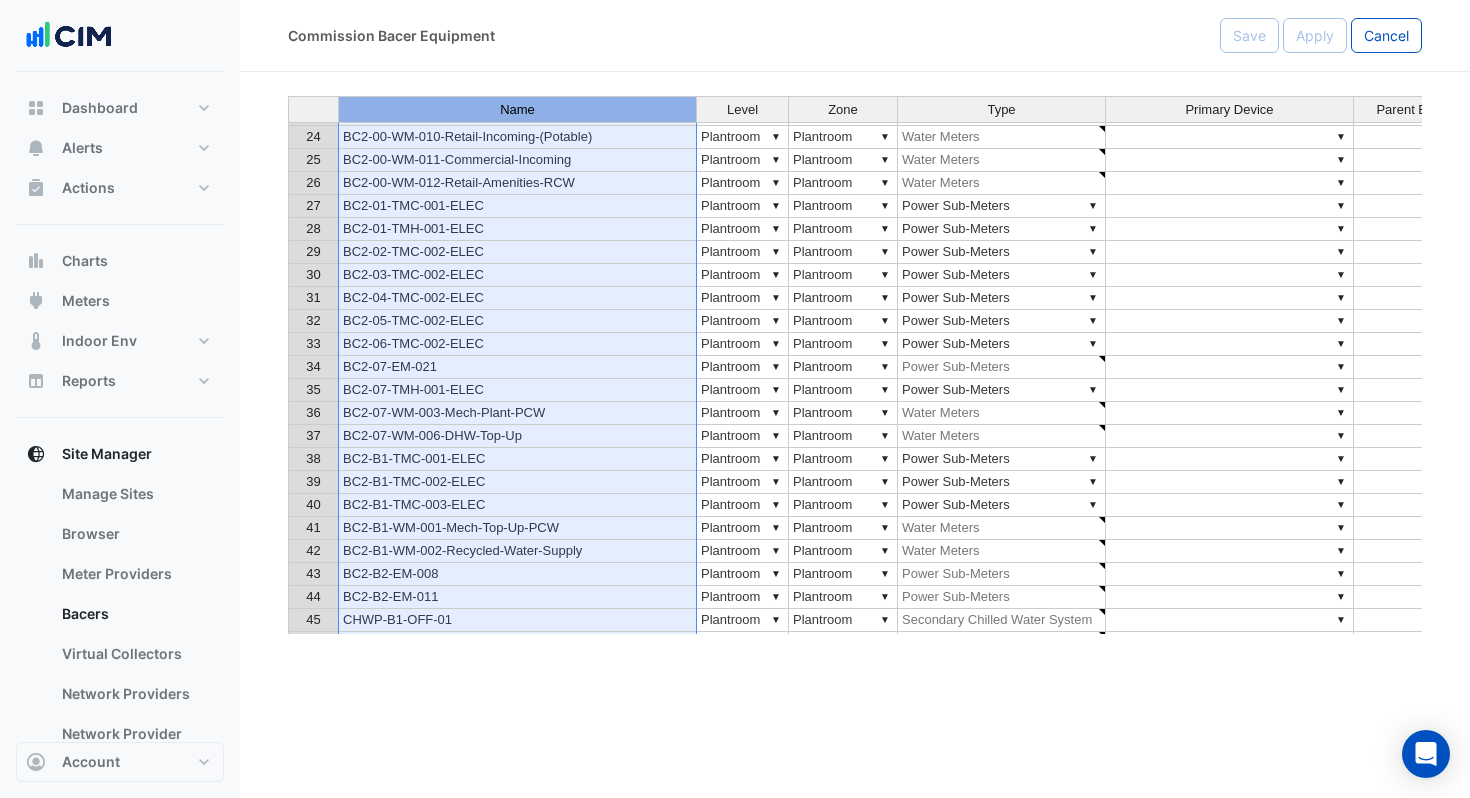 click on "Name" at bounding box center [517, 109] 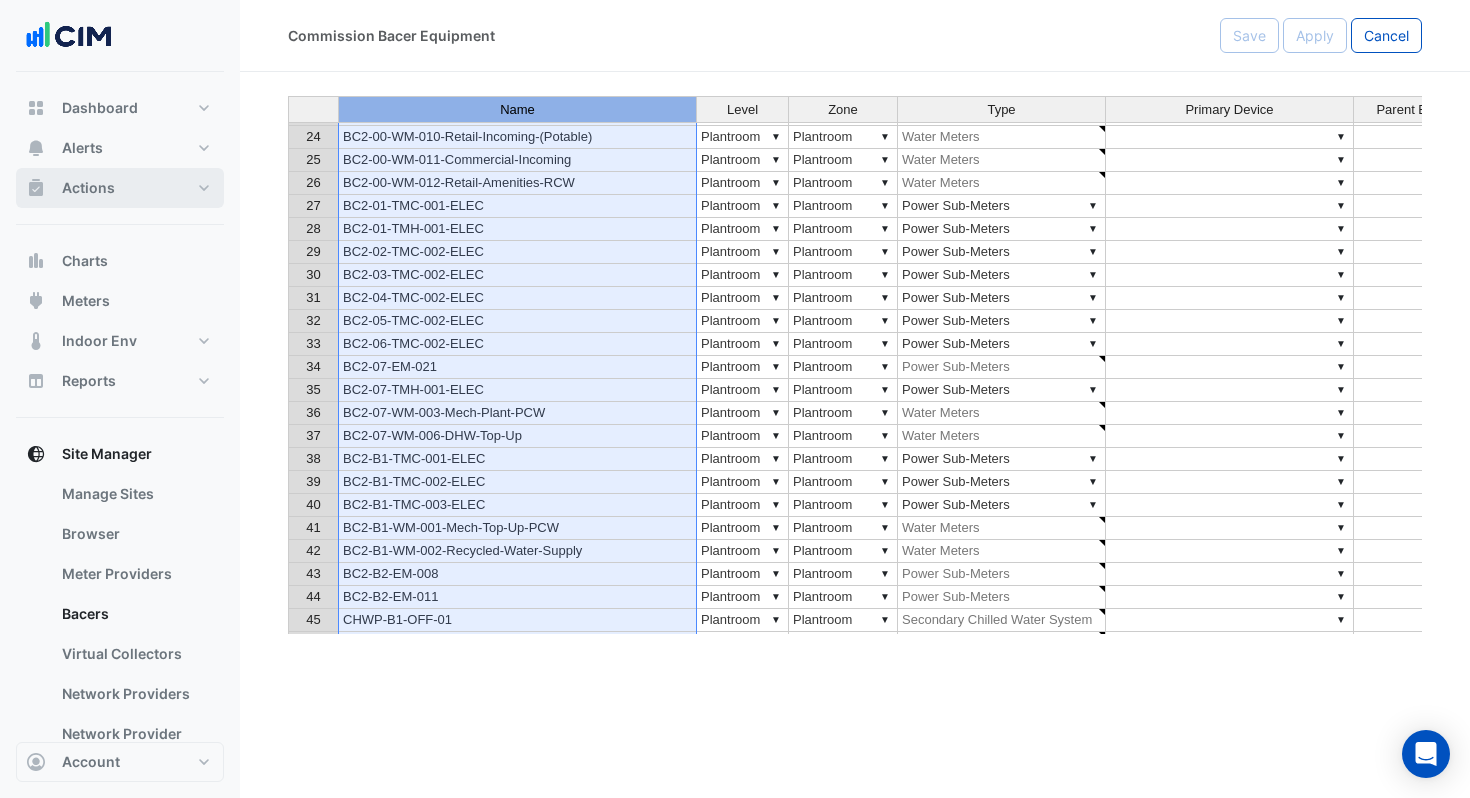 click on "Actions" at bounding box center [120, 188] 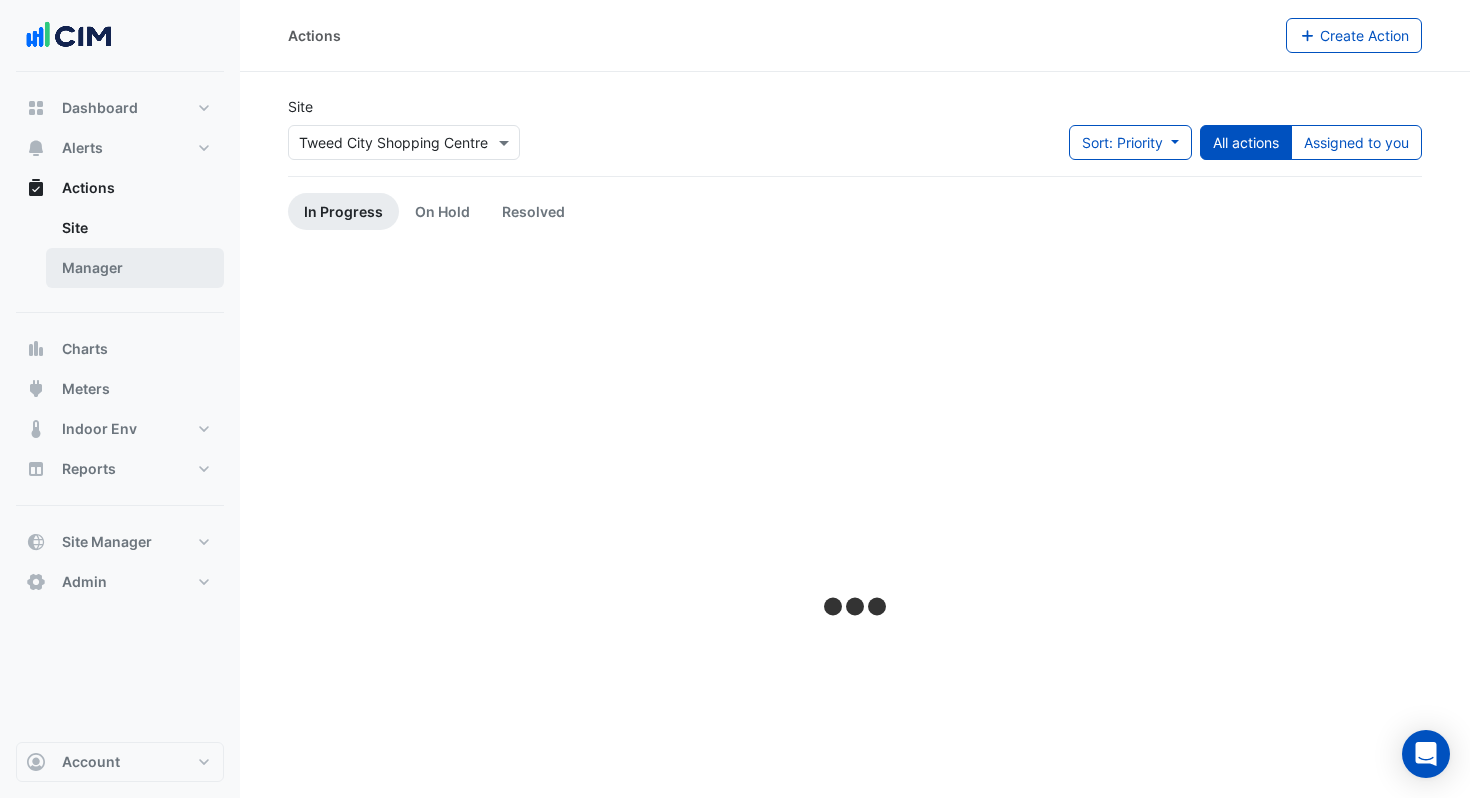 click on "Manager" at bounding box center [135, 268] 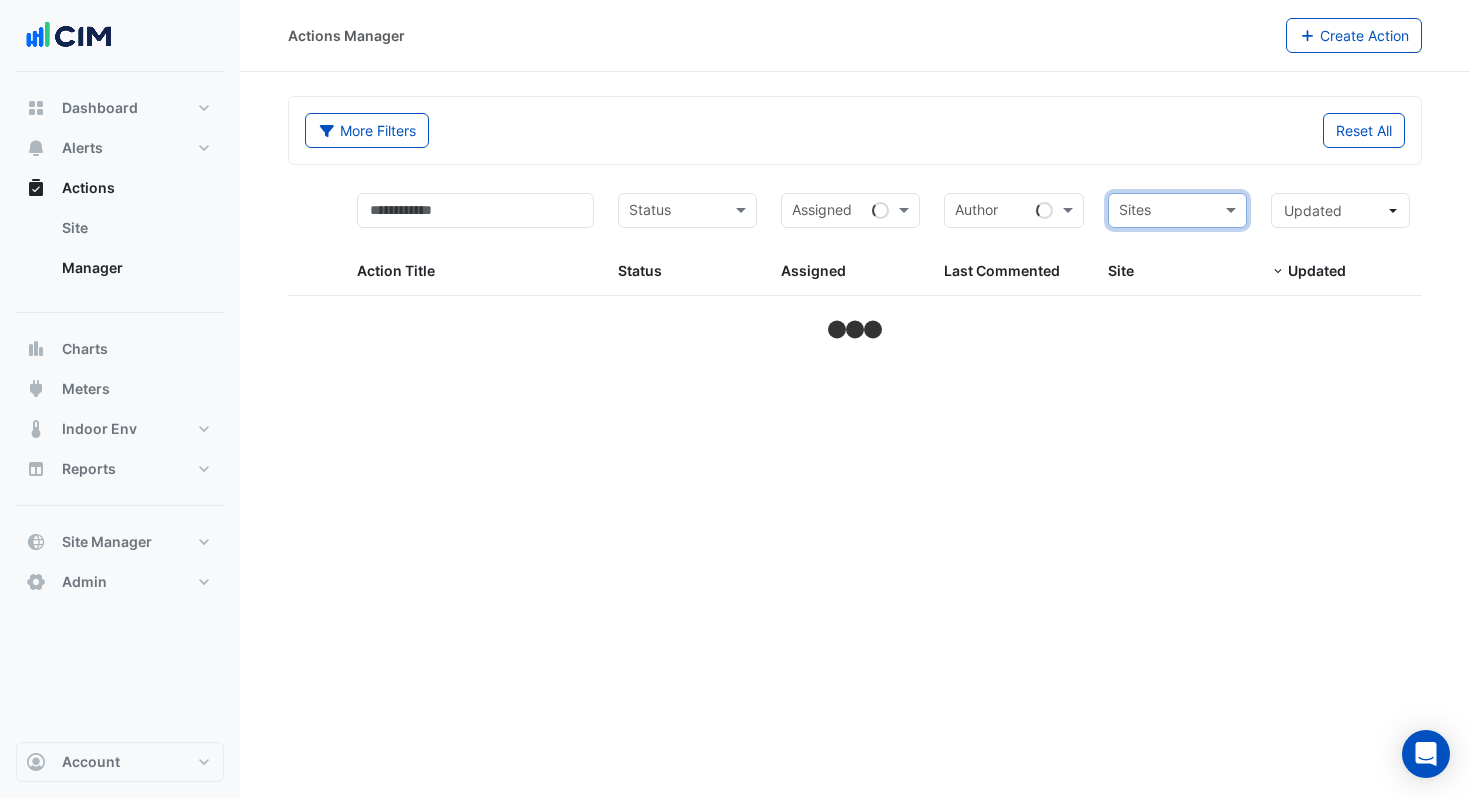 click on "Reset All" 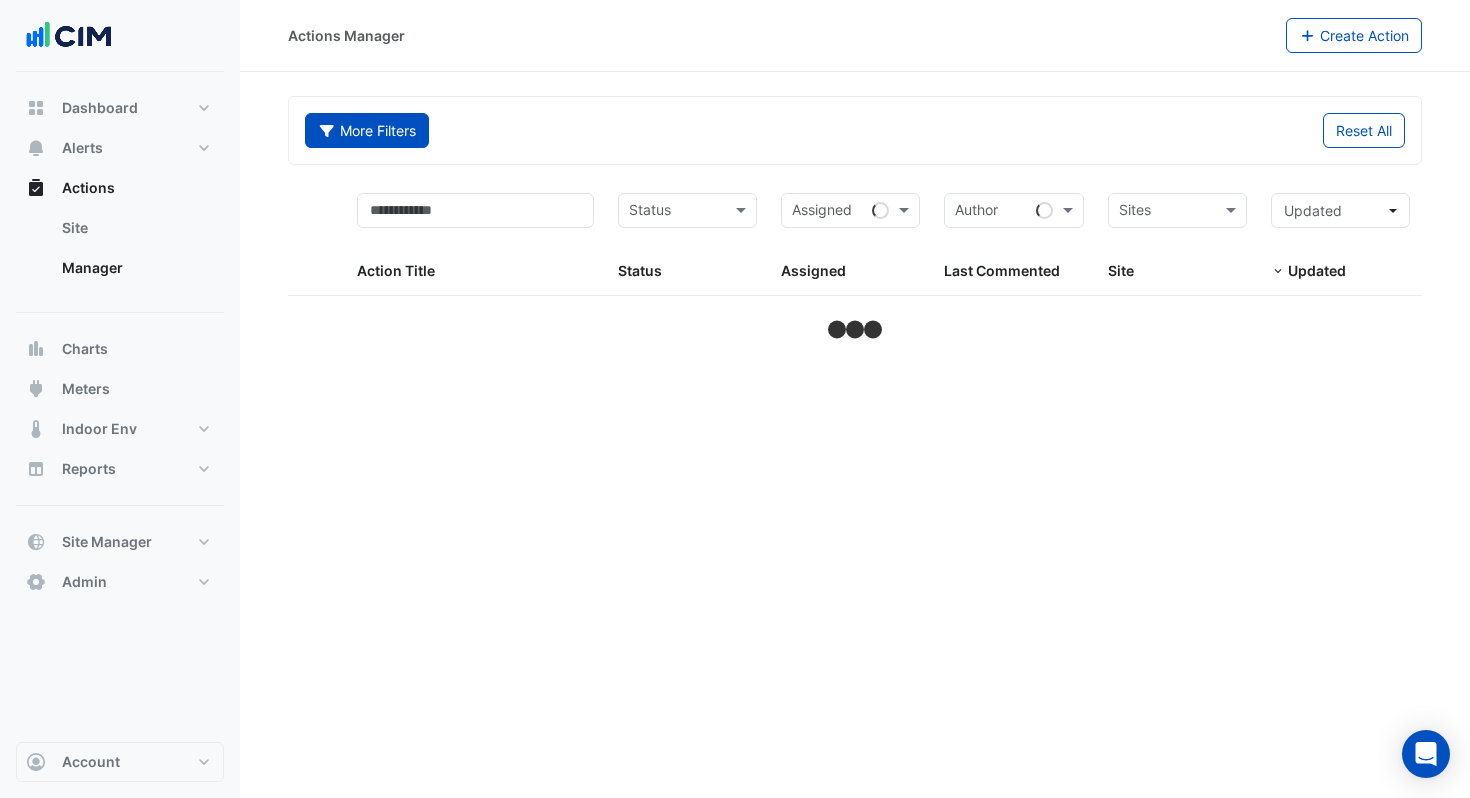 click on "More Filters" 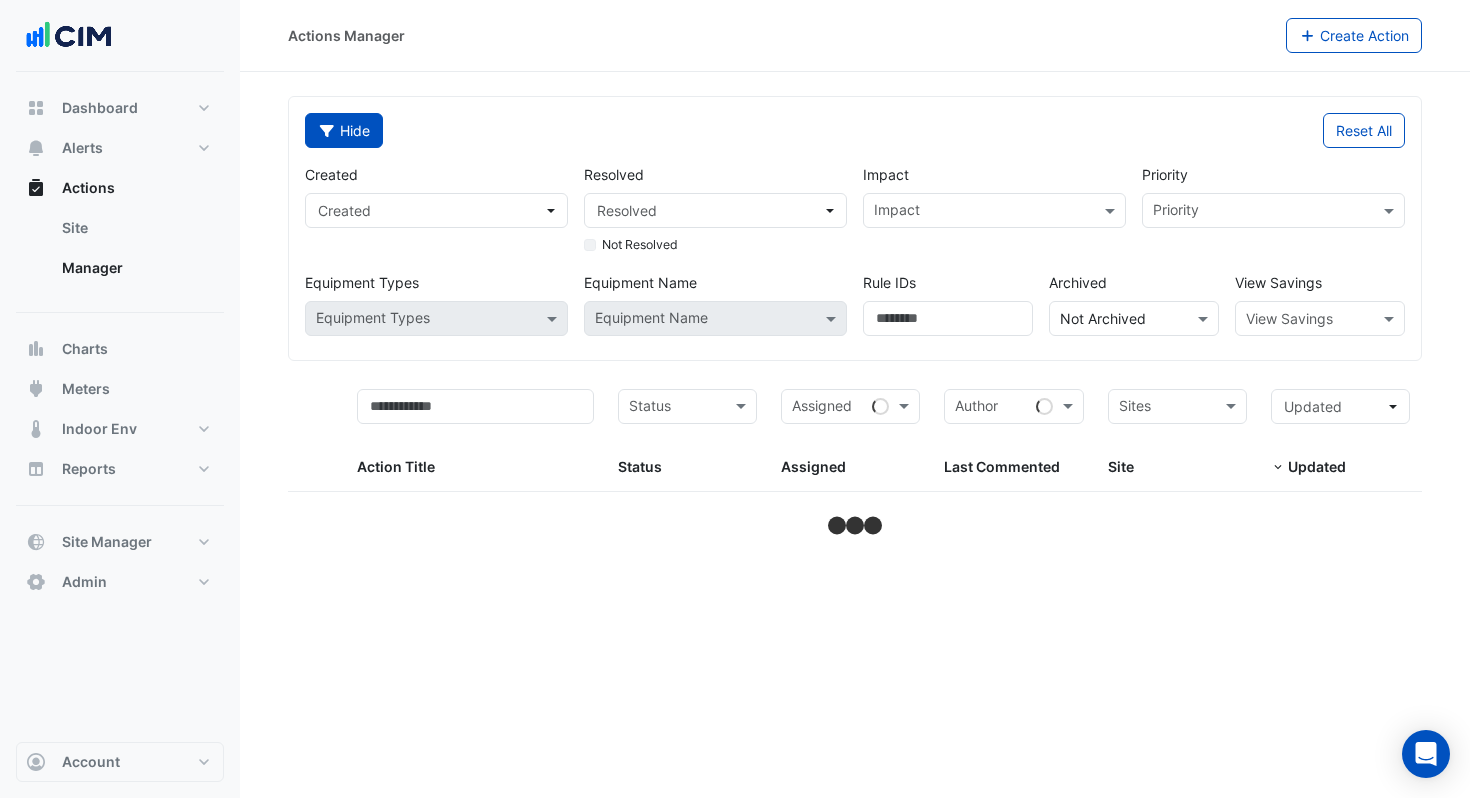 click on "Hide" 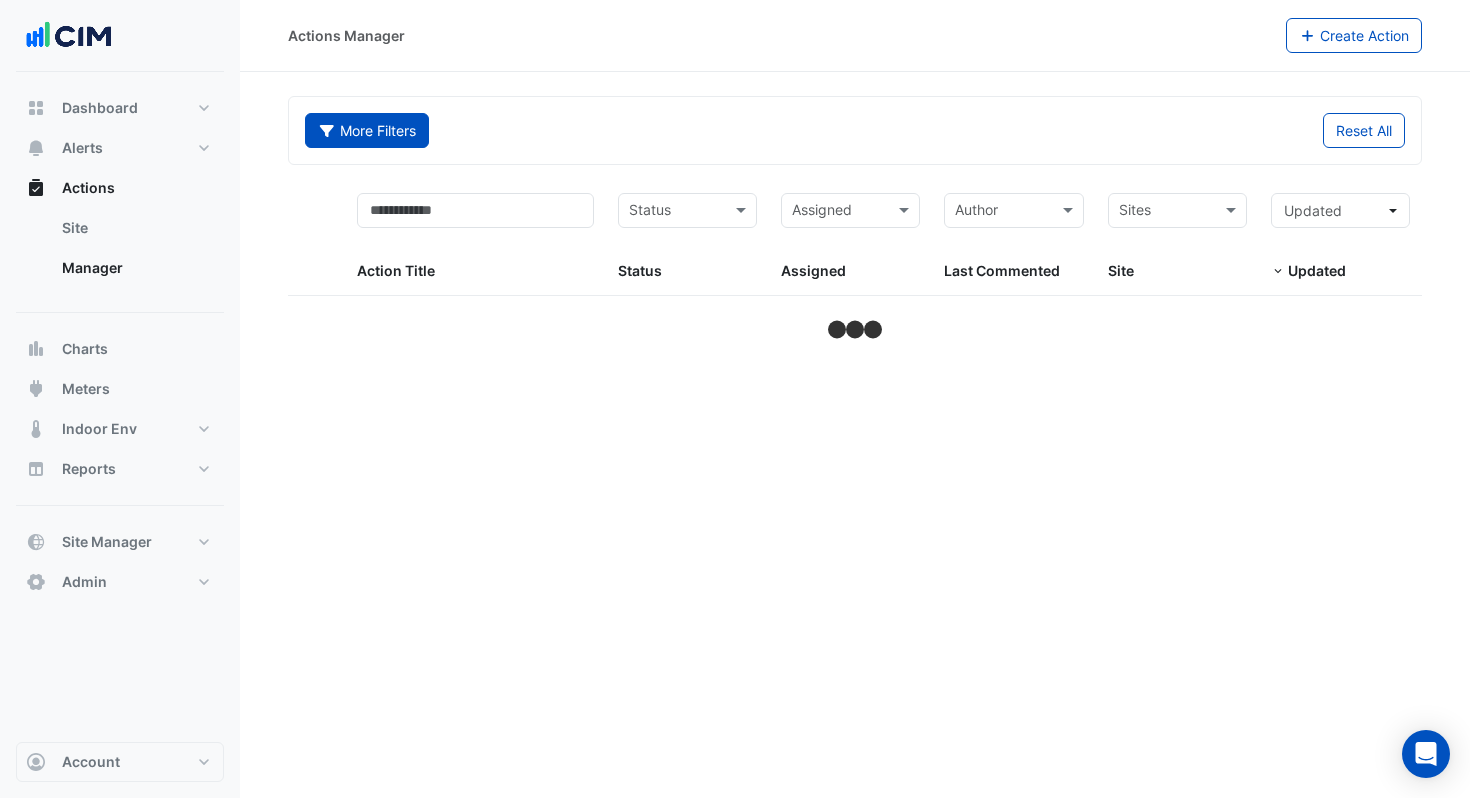 select on "***" 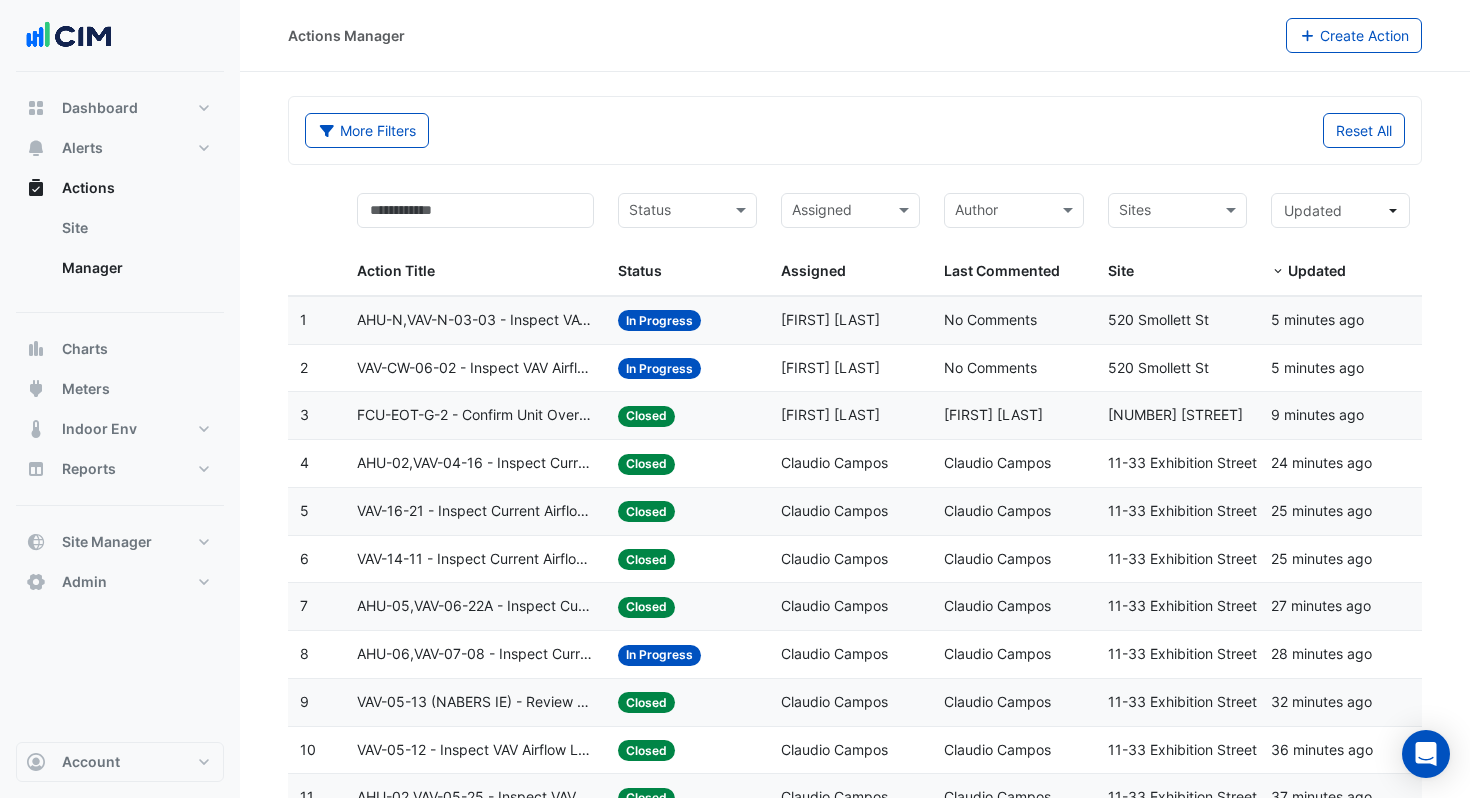 click on "Action Title:
FCU-EOT-G-2 - Confirm Unit Overnight Operation (Energy Waste)" 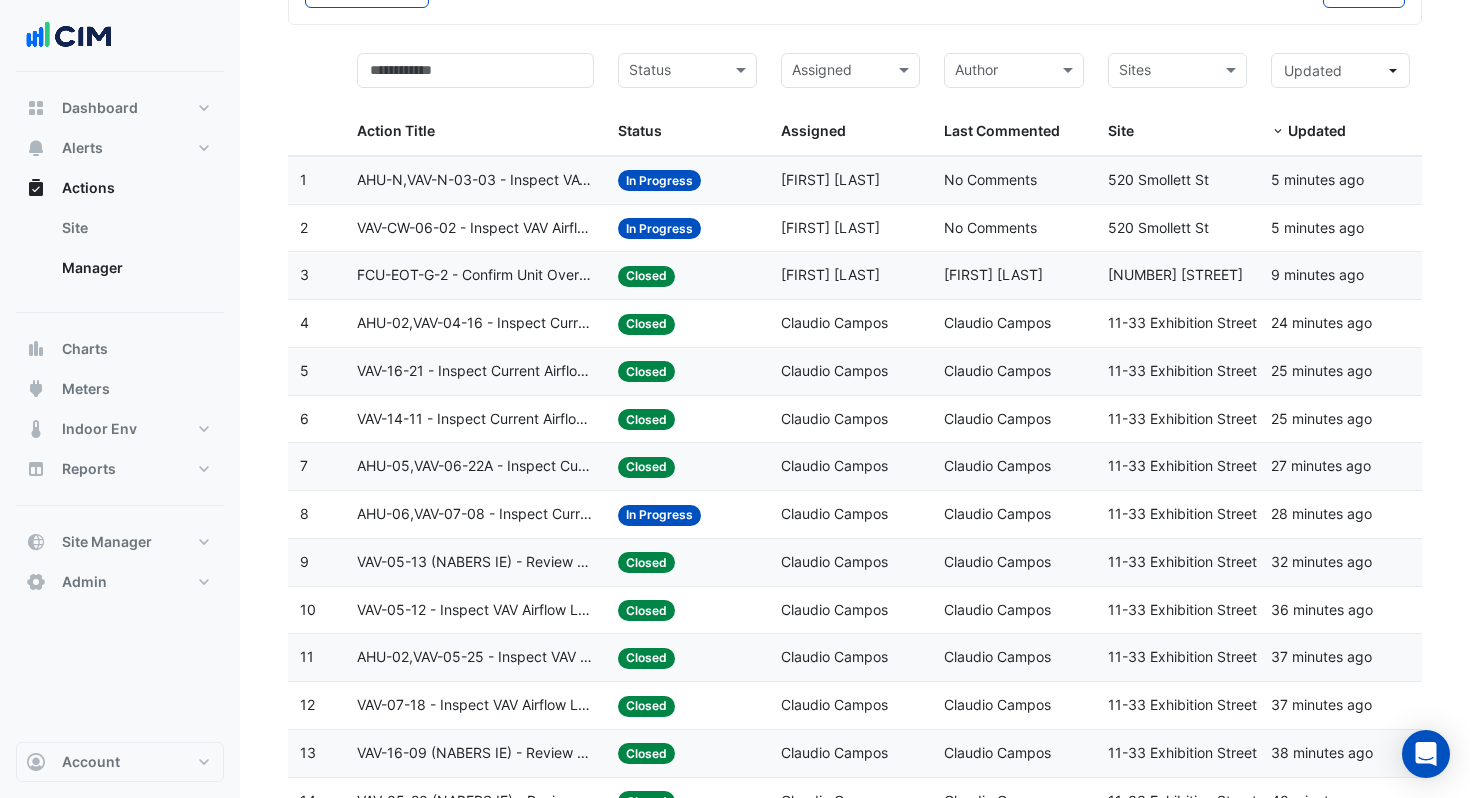 click on "Action Title:
FCU-EOT-G-2 - Confirm Unit Overnight Operation (Energy Waste)" 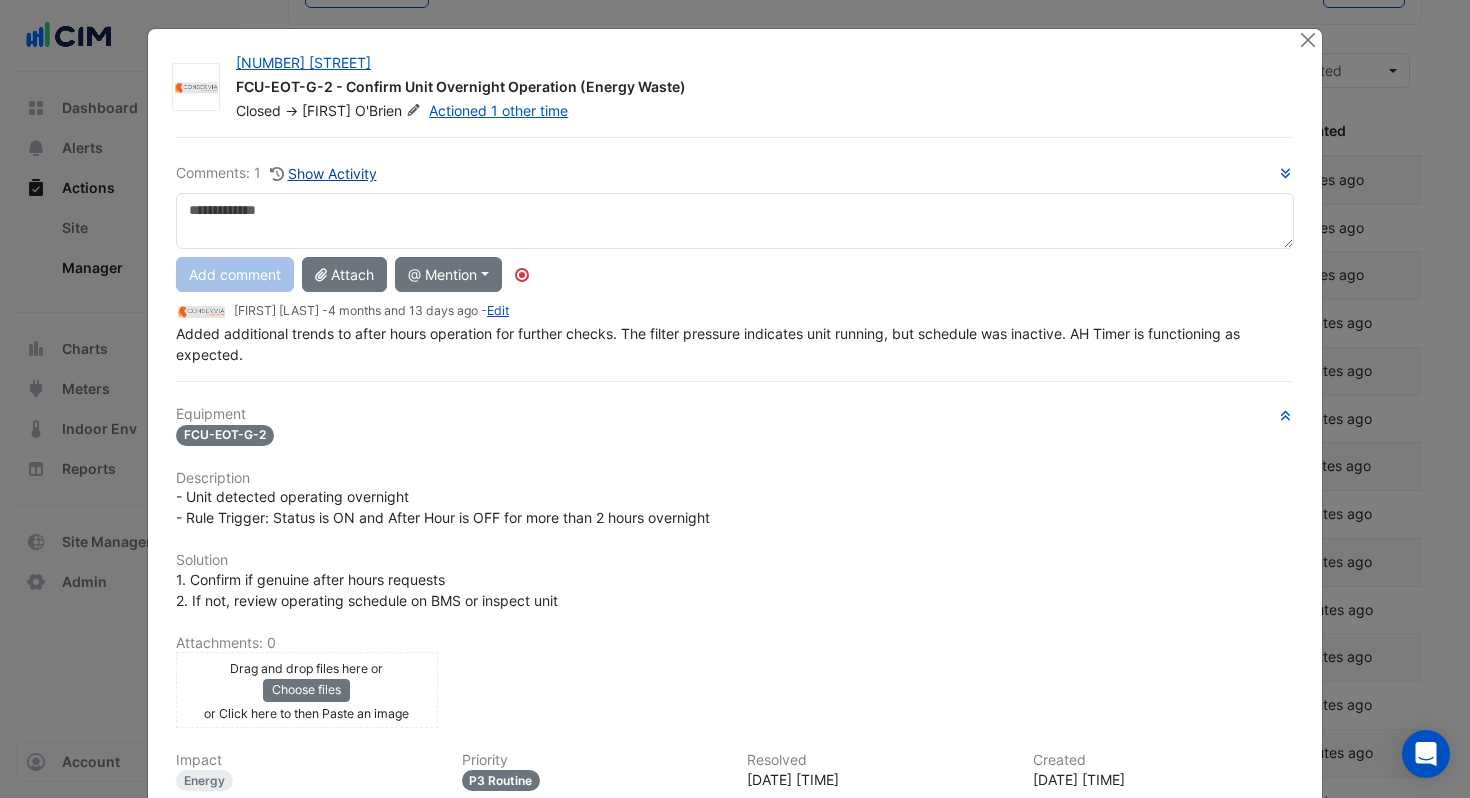 click on "Show Activity" 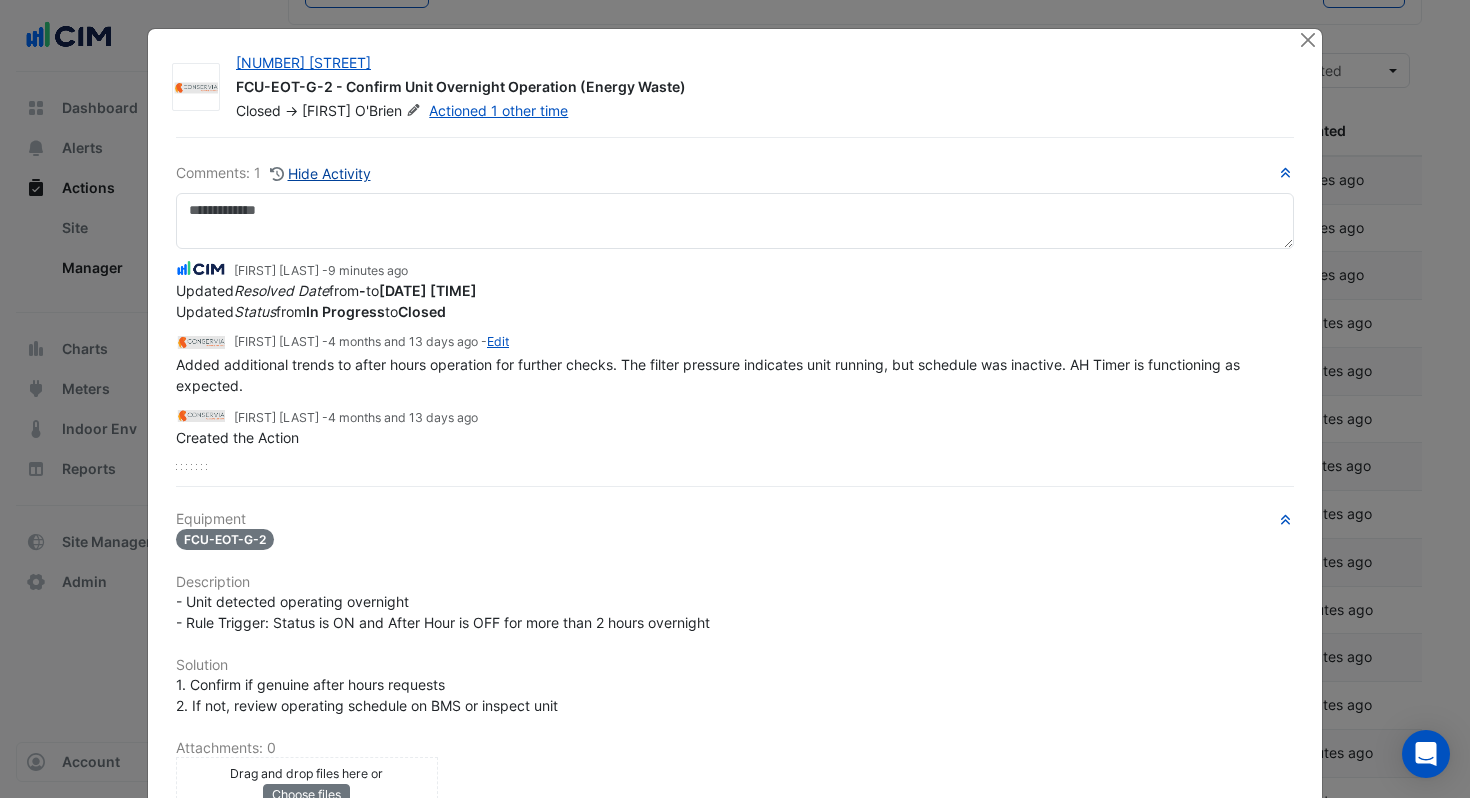 type 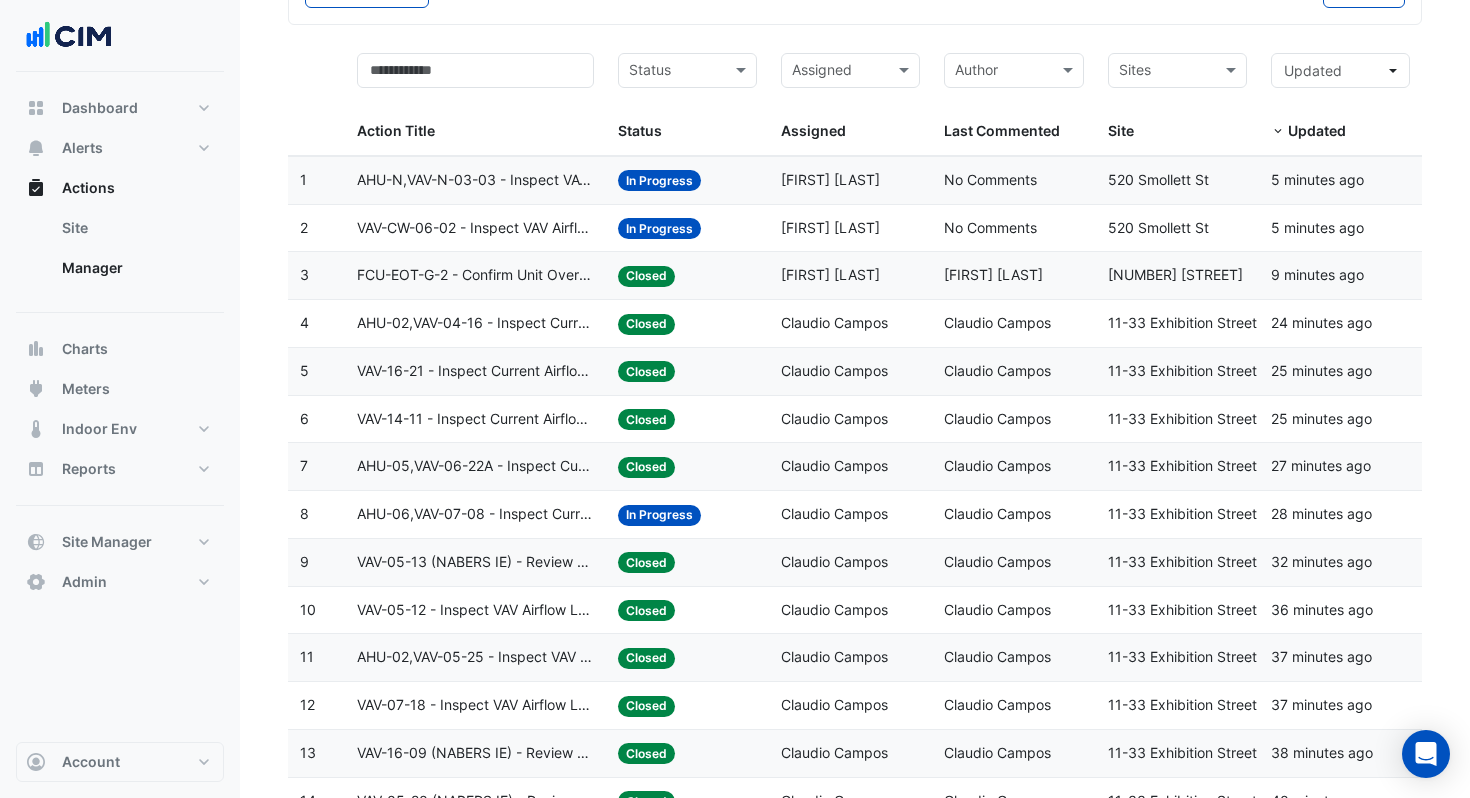 click on "VAV-CW-06-02 - Inspect VAV Airflow Block" 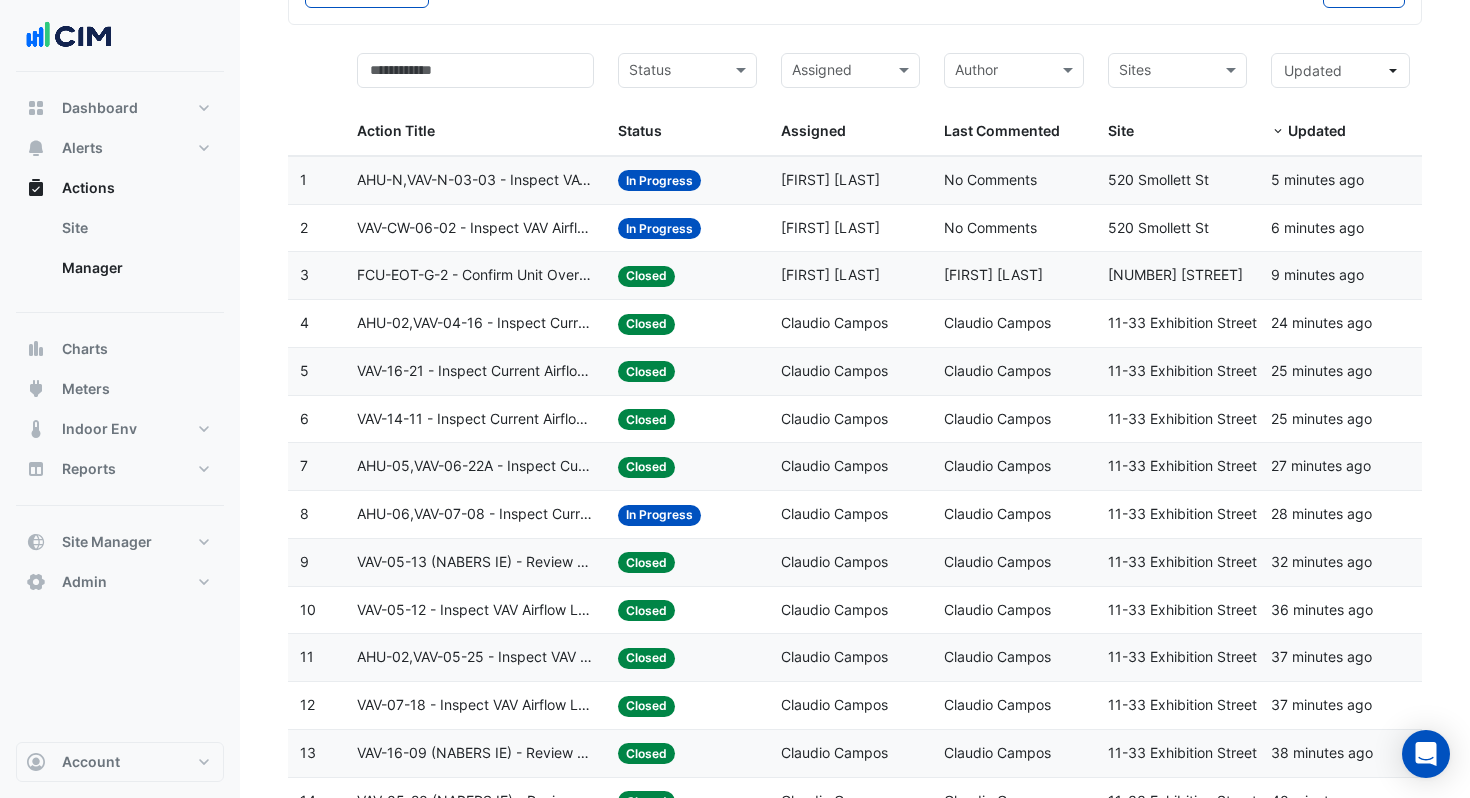 click on "Action Title:
AHU-N,VAV-N-03-03 - Inspect VAV Airflow Leak" 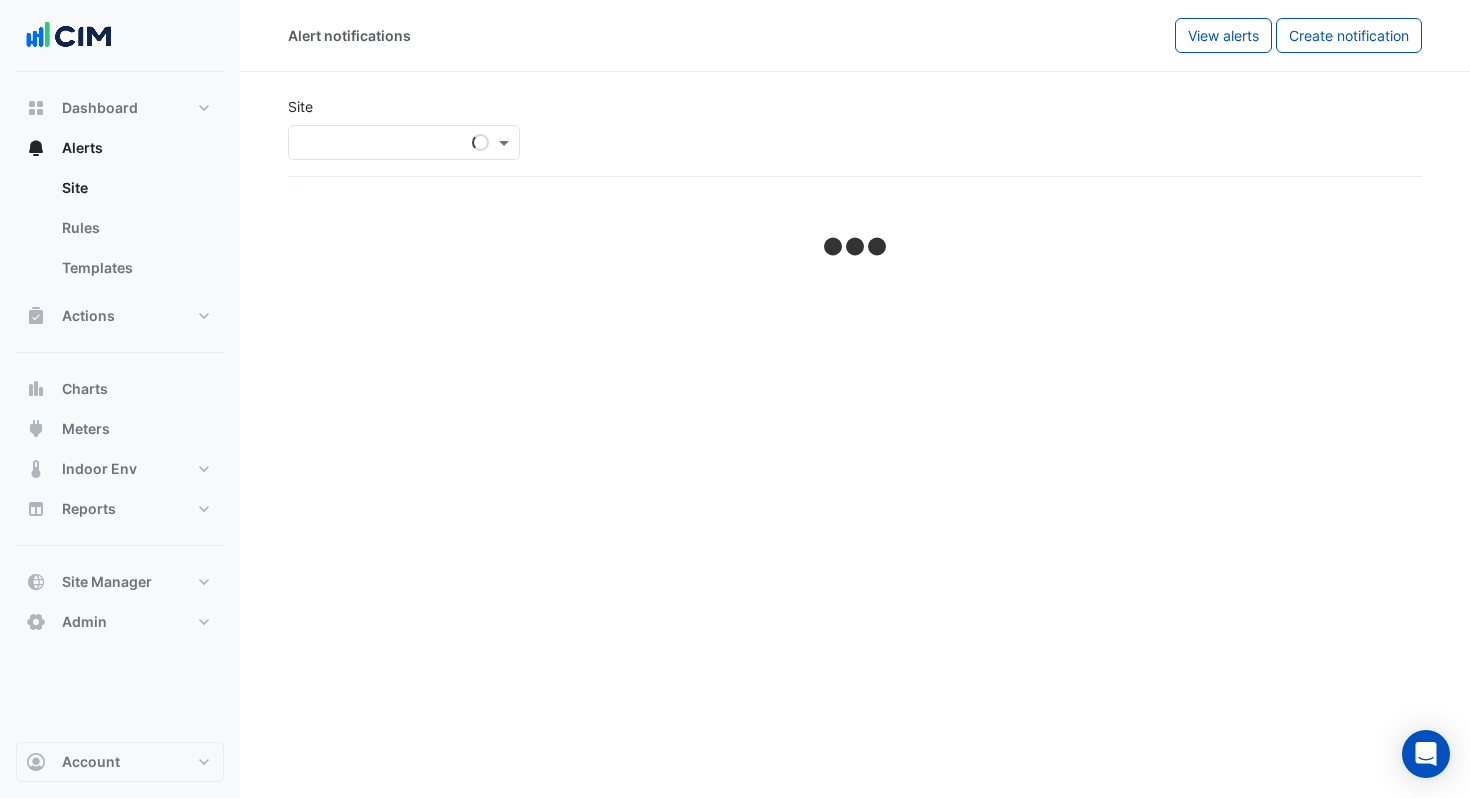 select on "******" 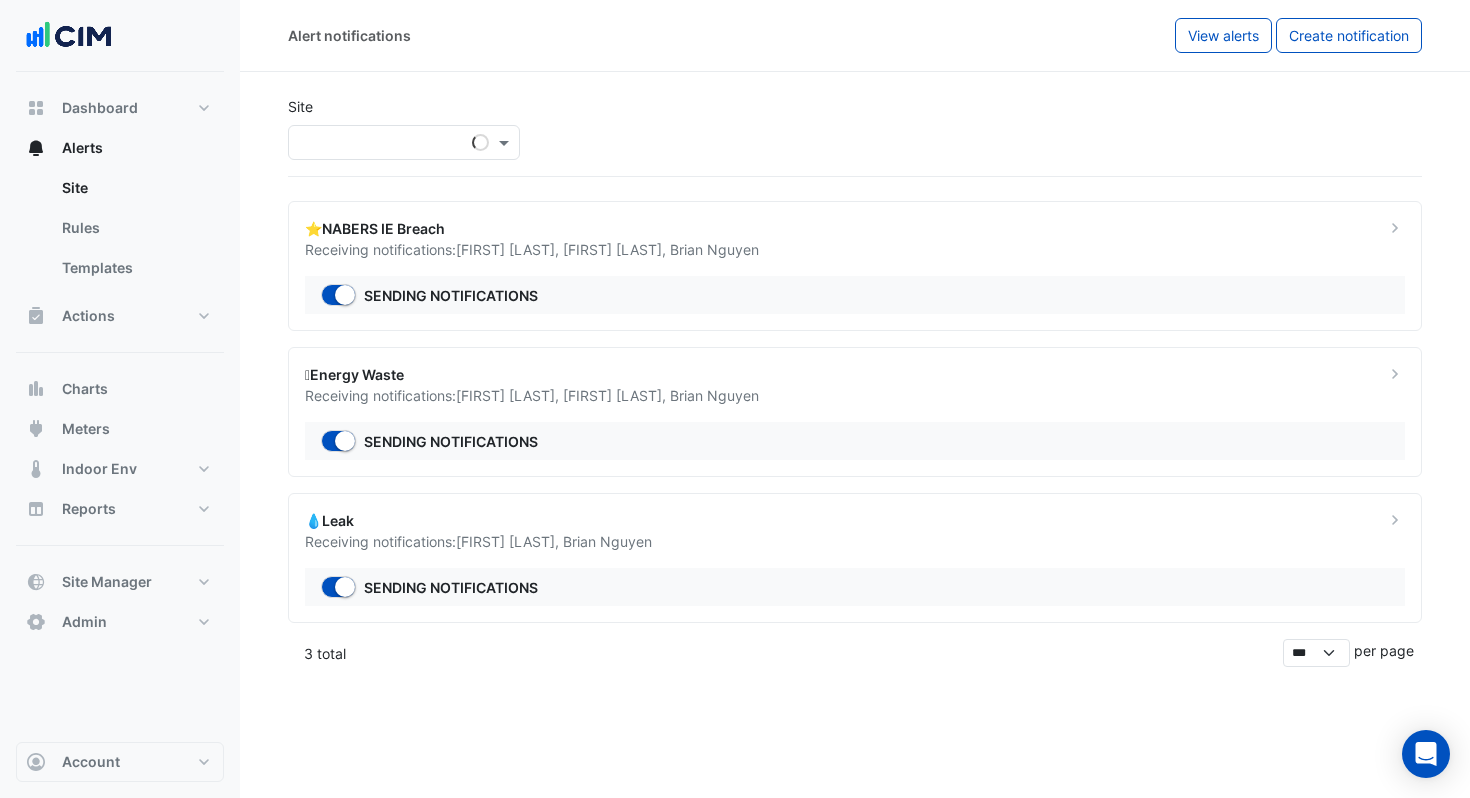 scroll, scrollTop: 0, scrollLeft: 0, axis: both 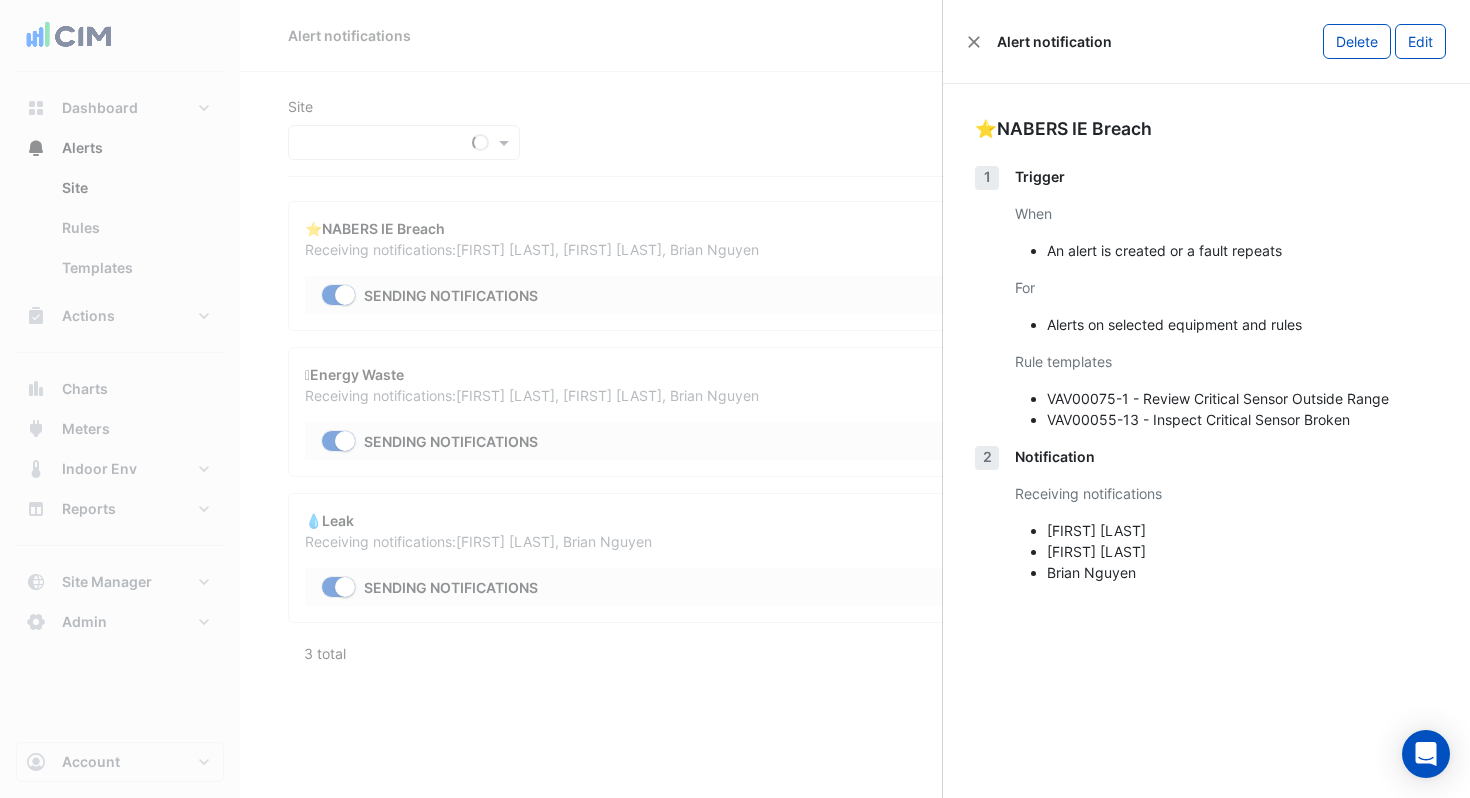 type 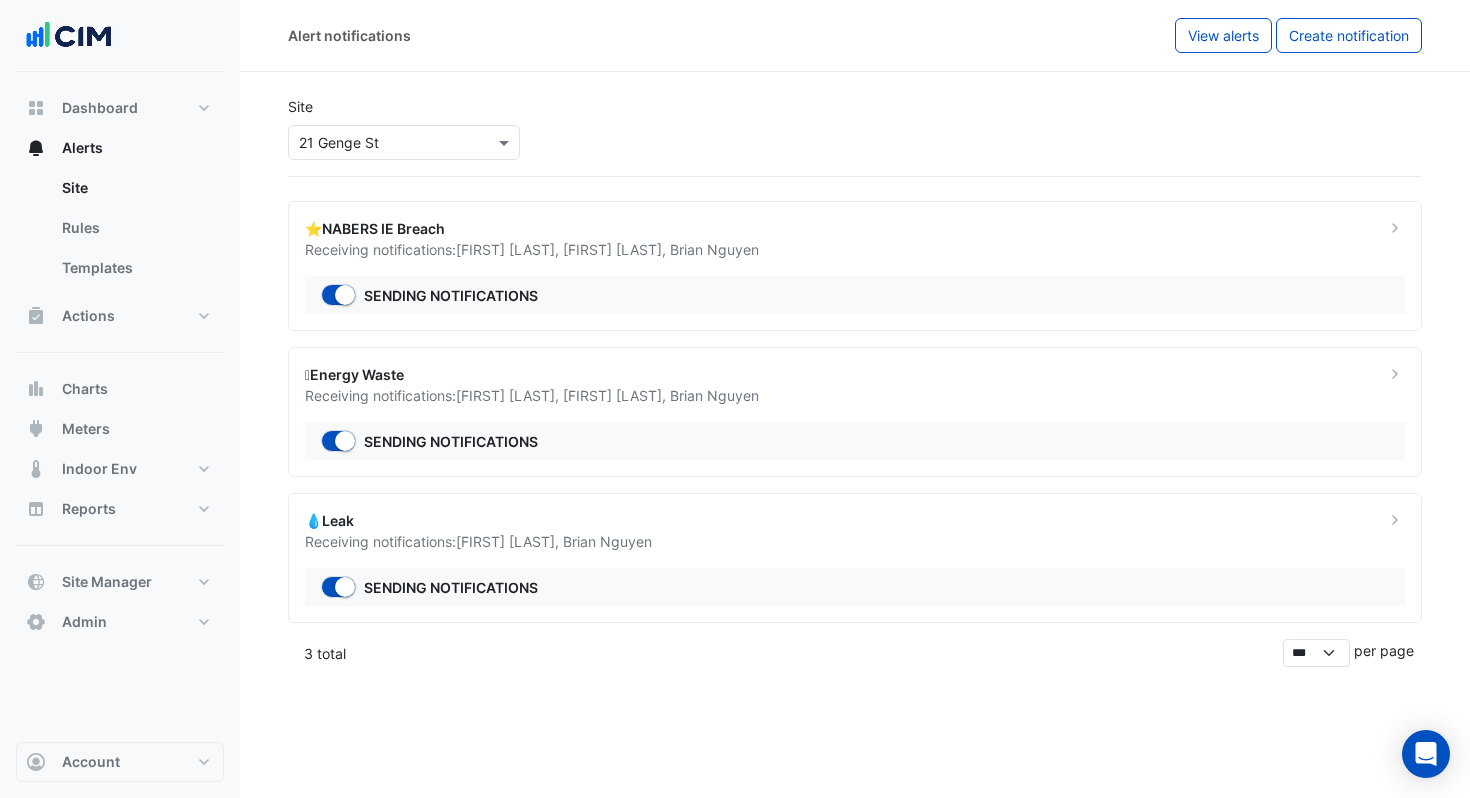 click on "Sending notifications" 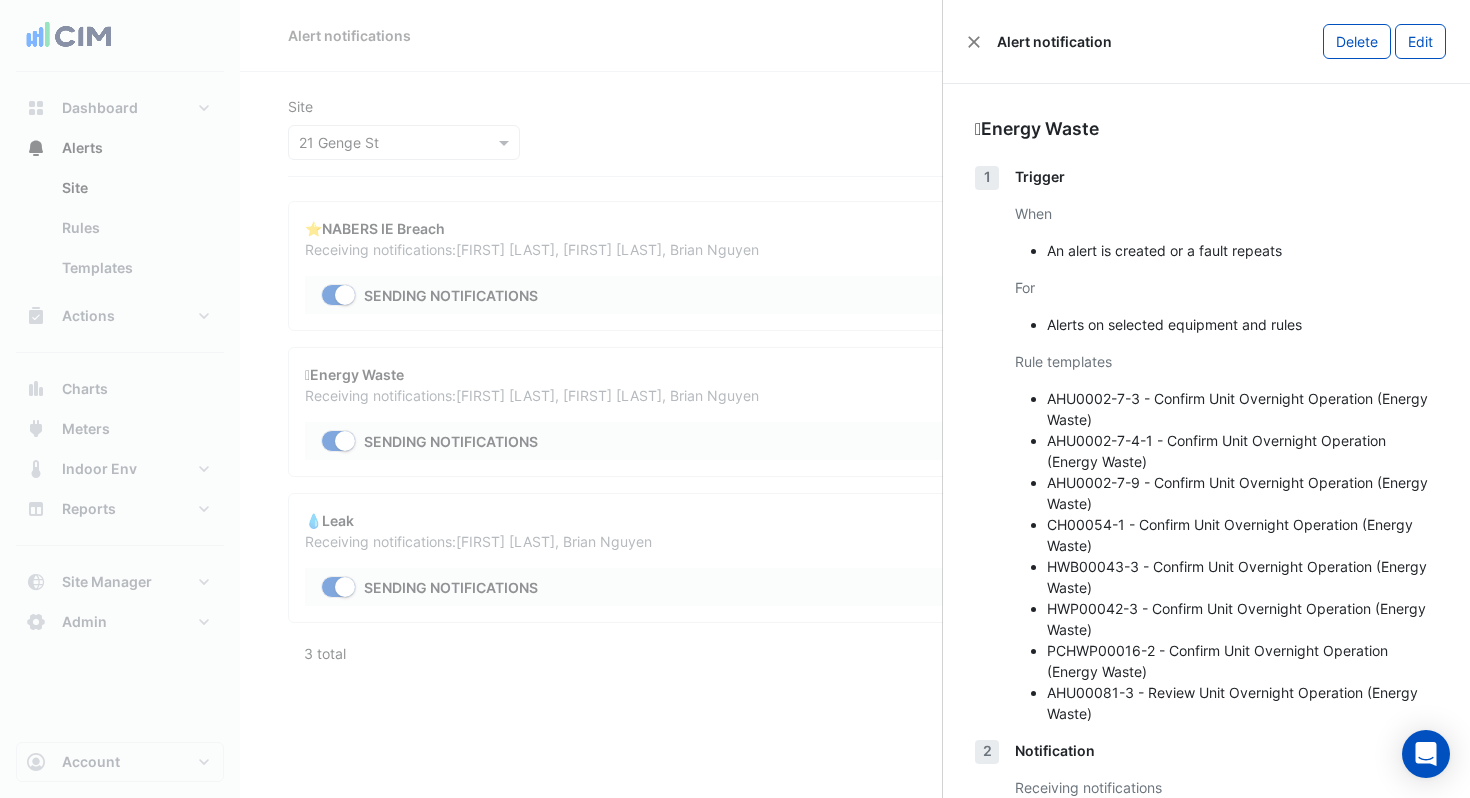 type 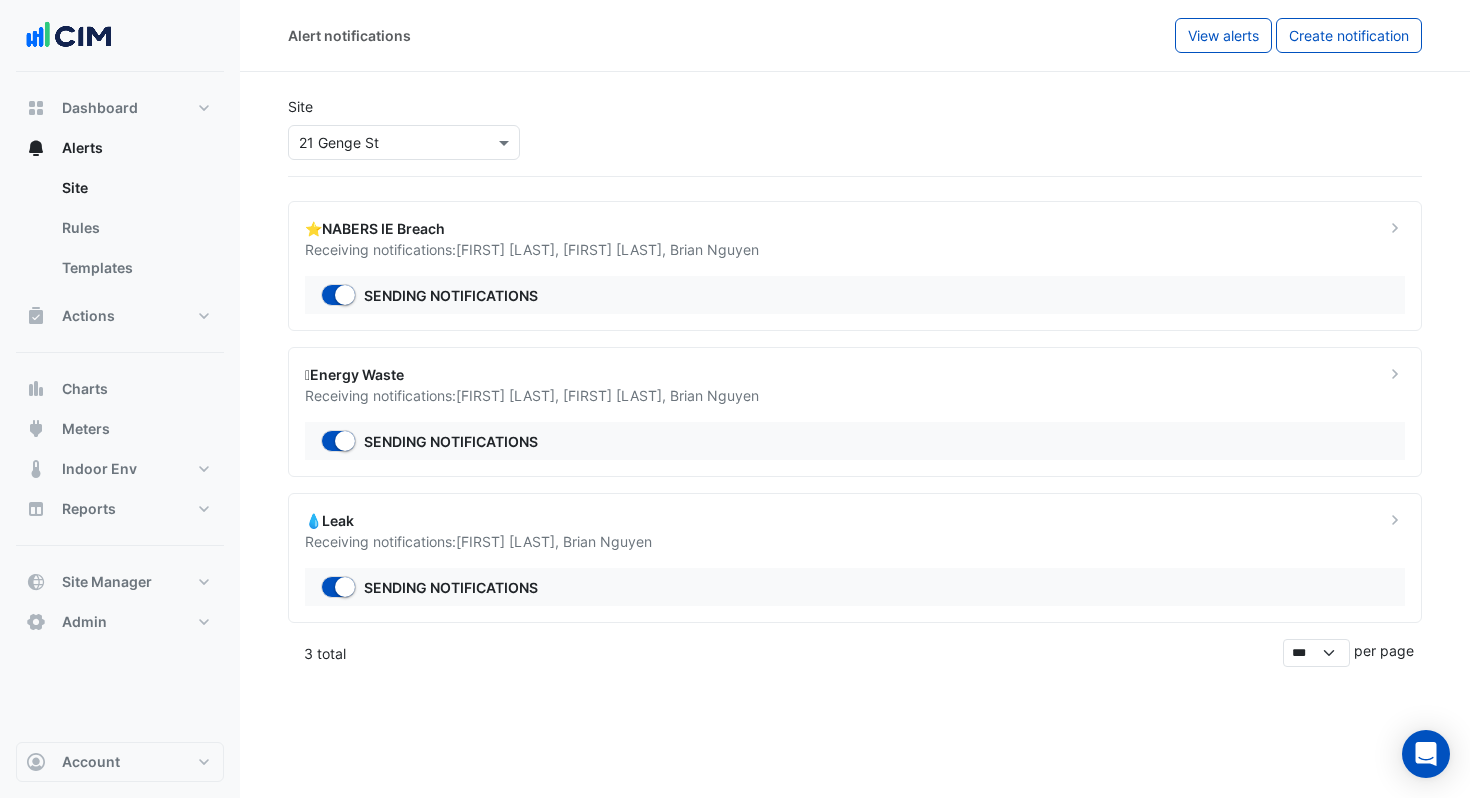 click on "Brian Nguyen" 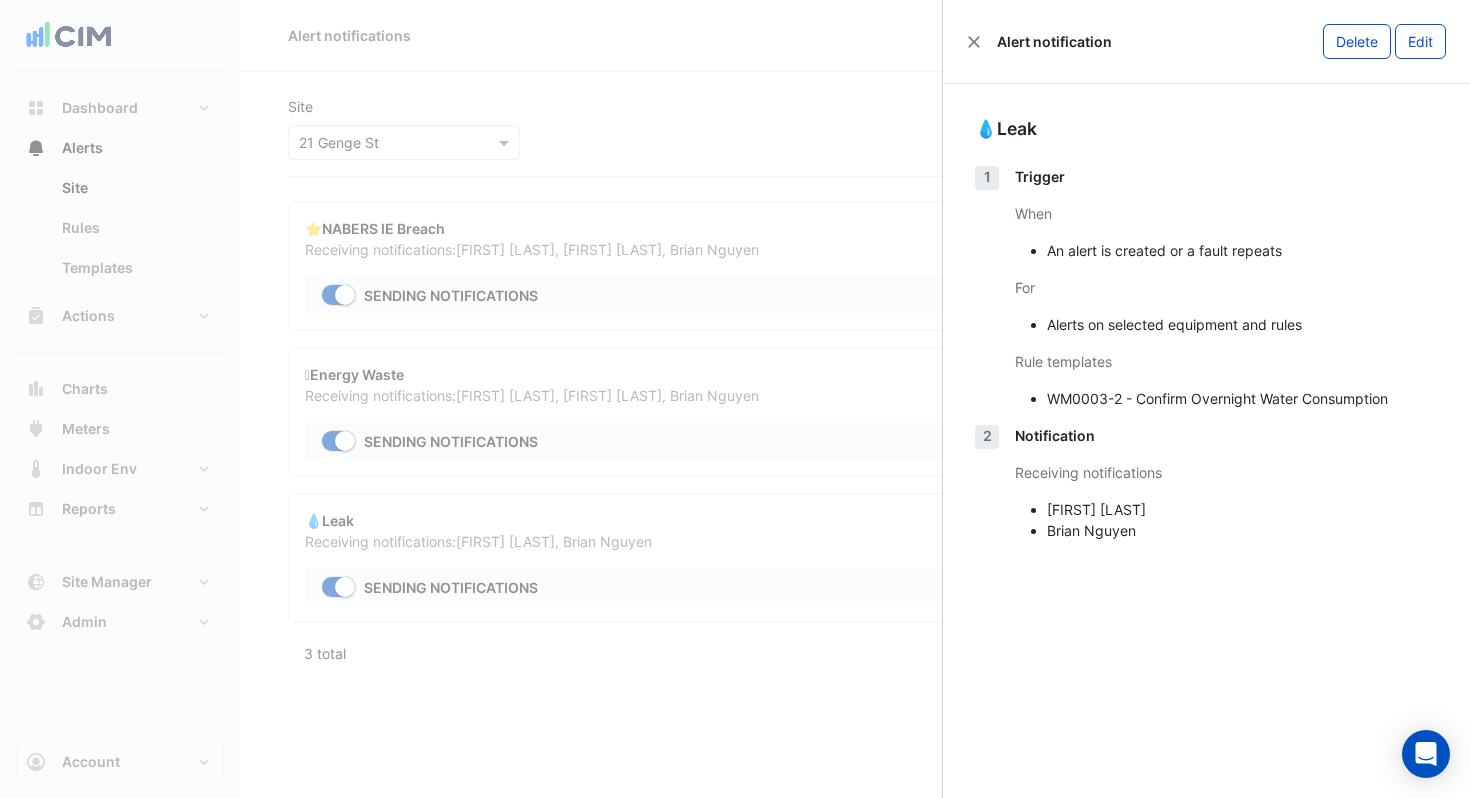 type 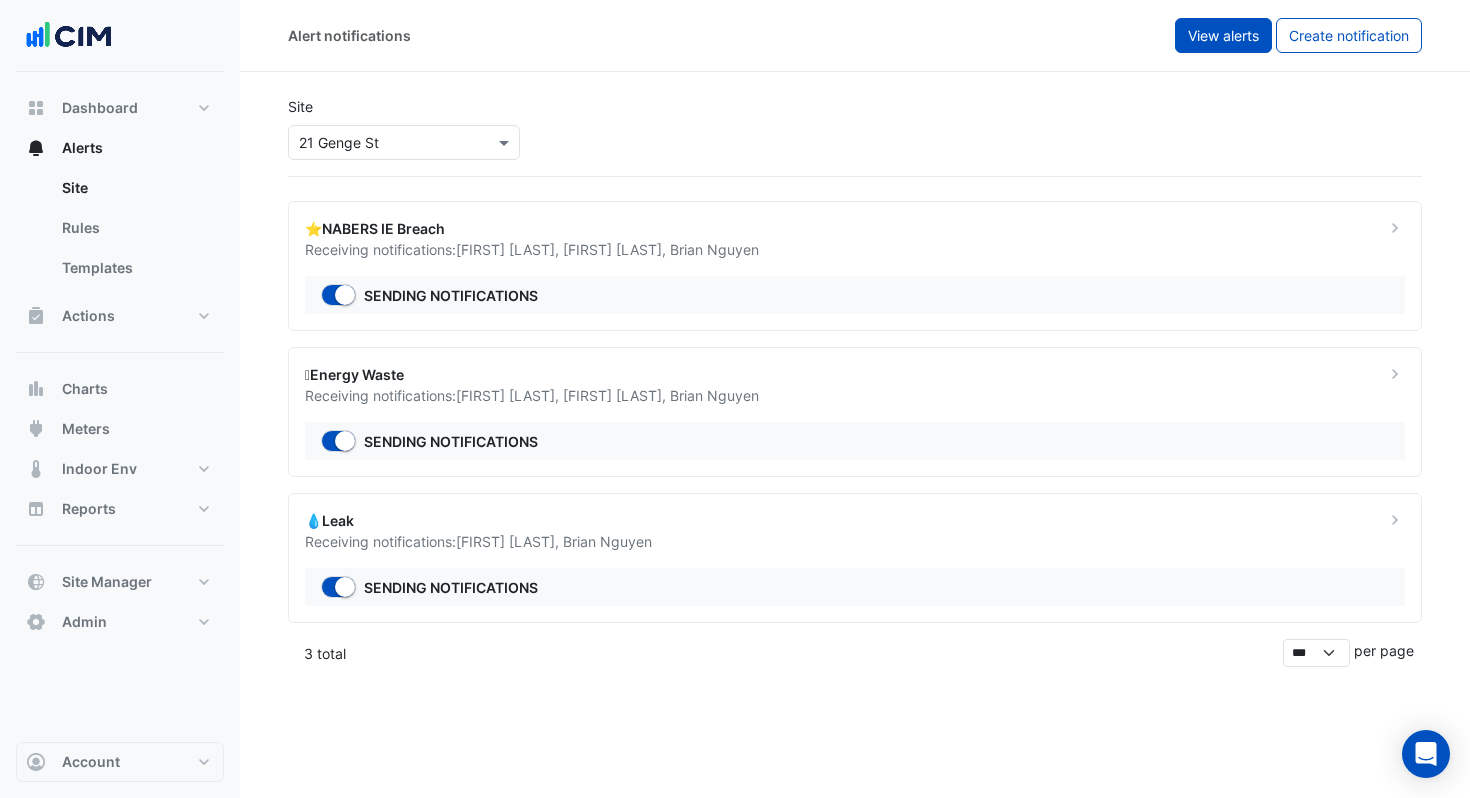 click on "View alerts" 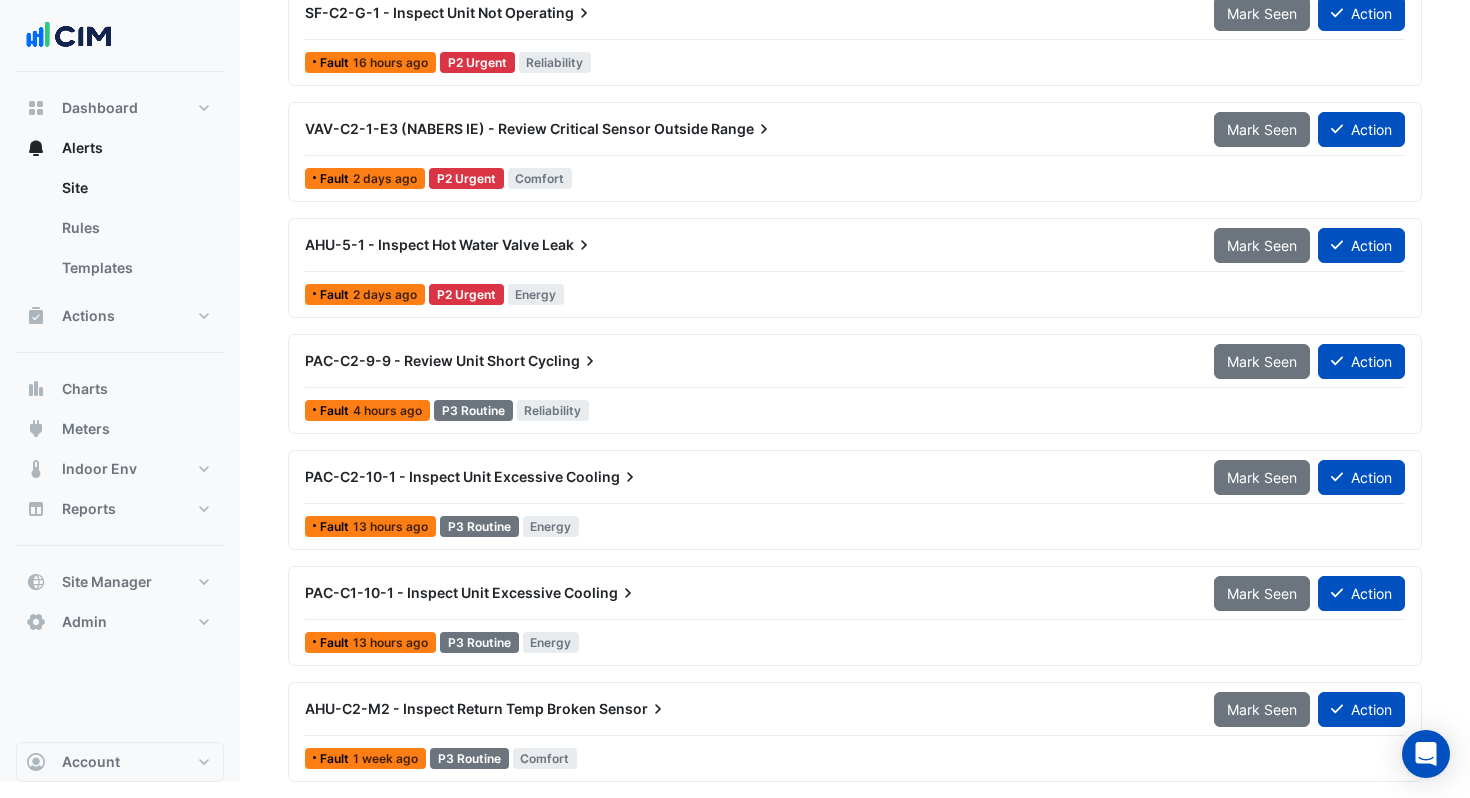 scroll, scrollTop: 0, scrollLeft: 0, axis: both 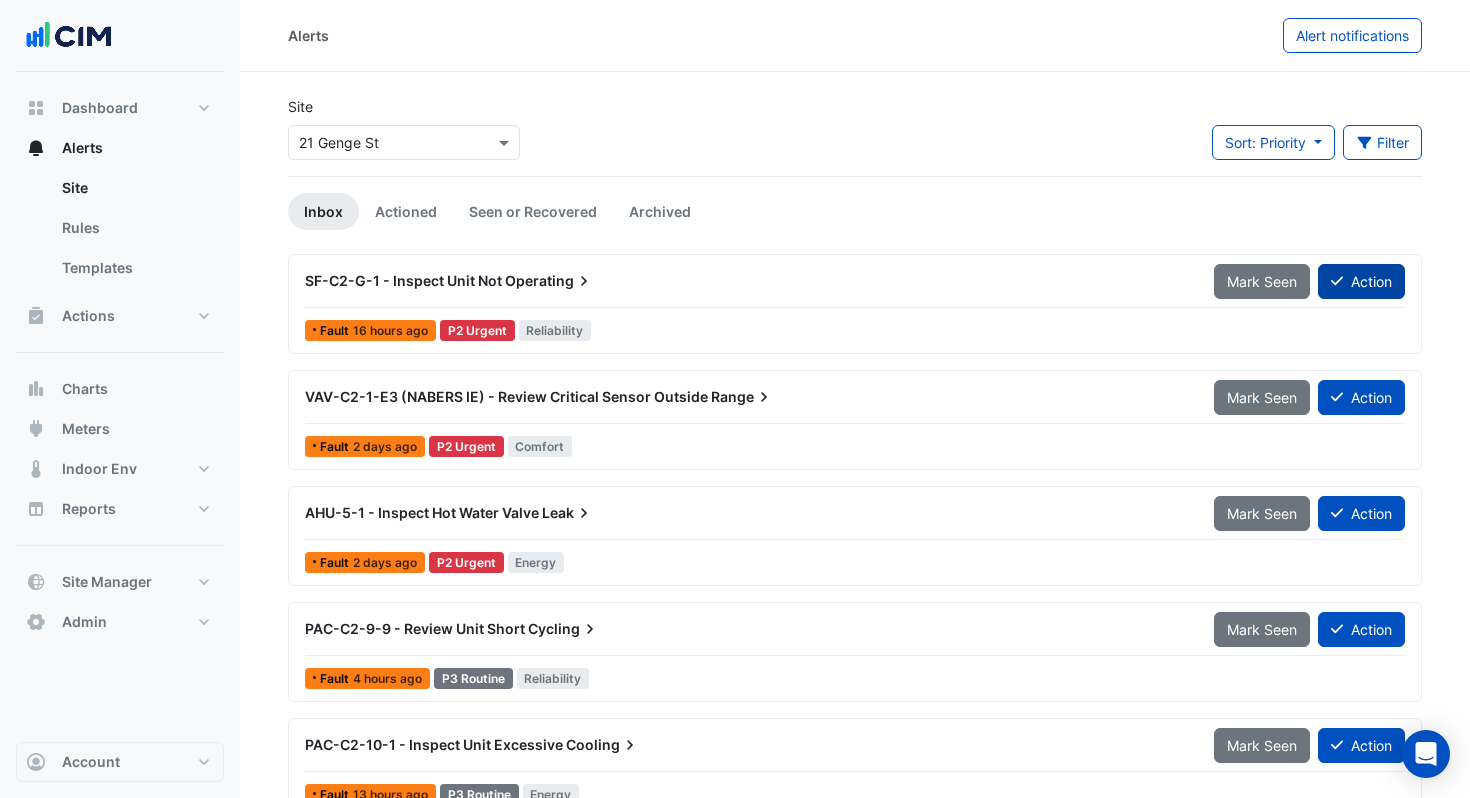 click on "Action" at bounding box center (1361, 281) 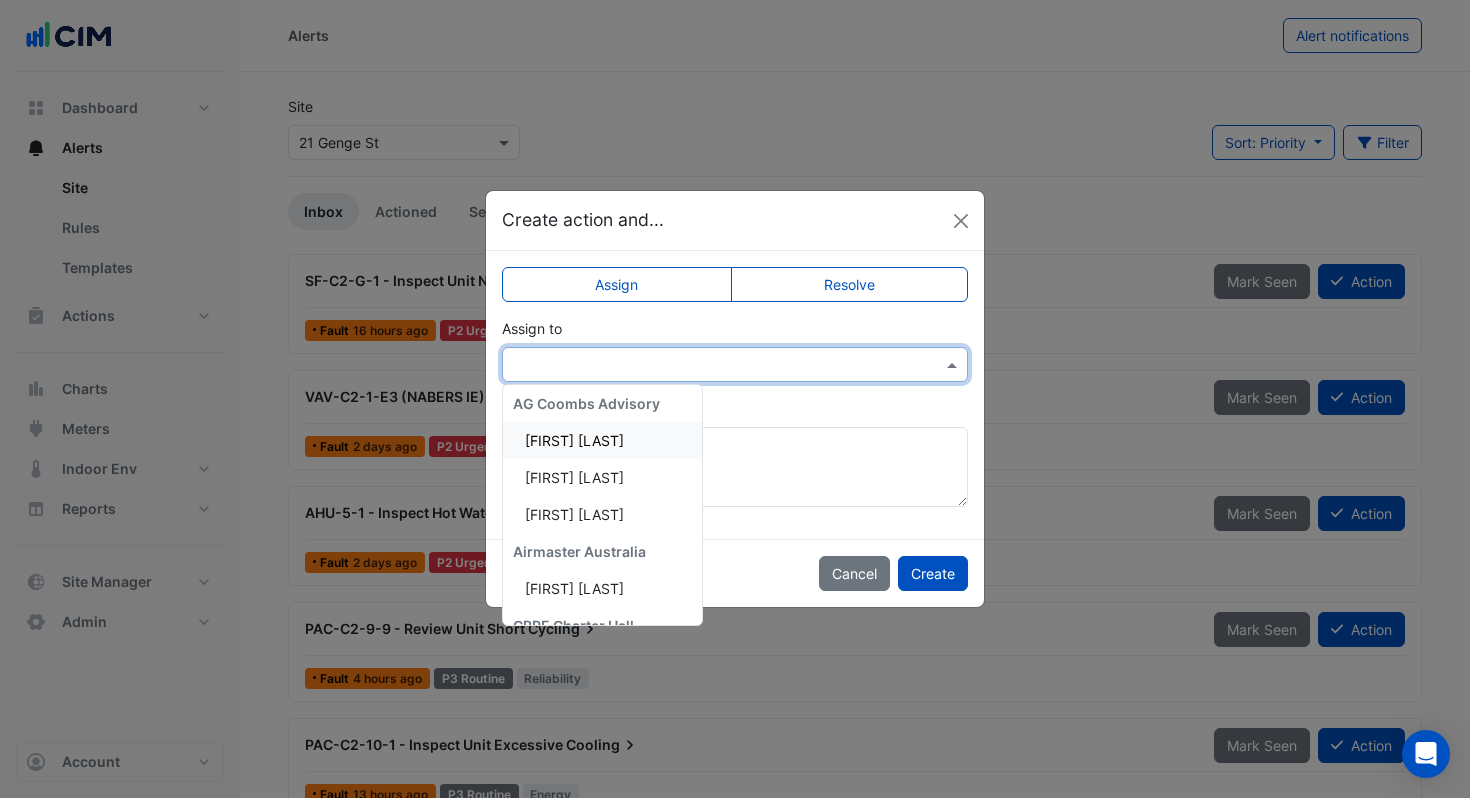 click at bounding box center (735, 364) 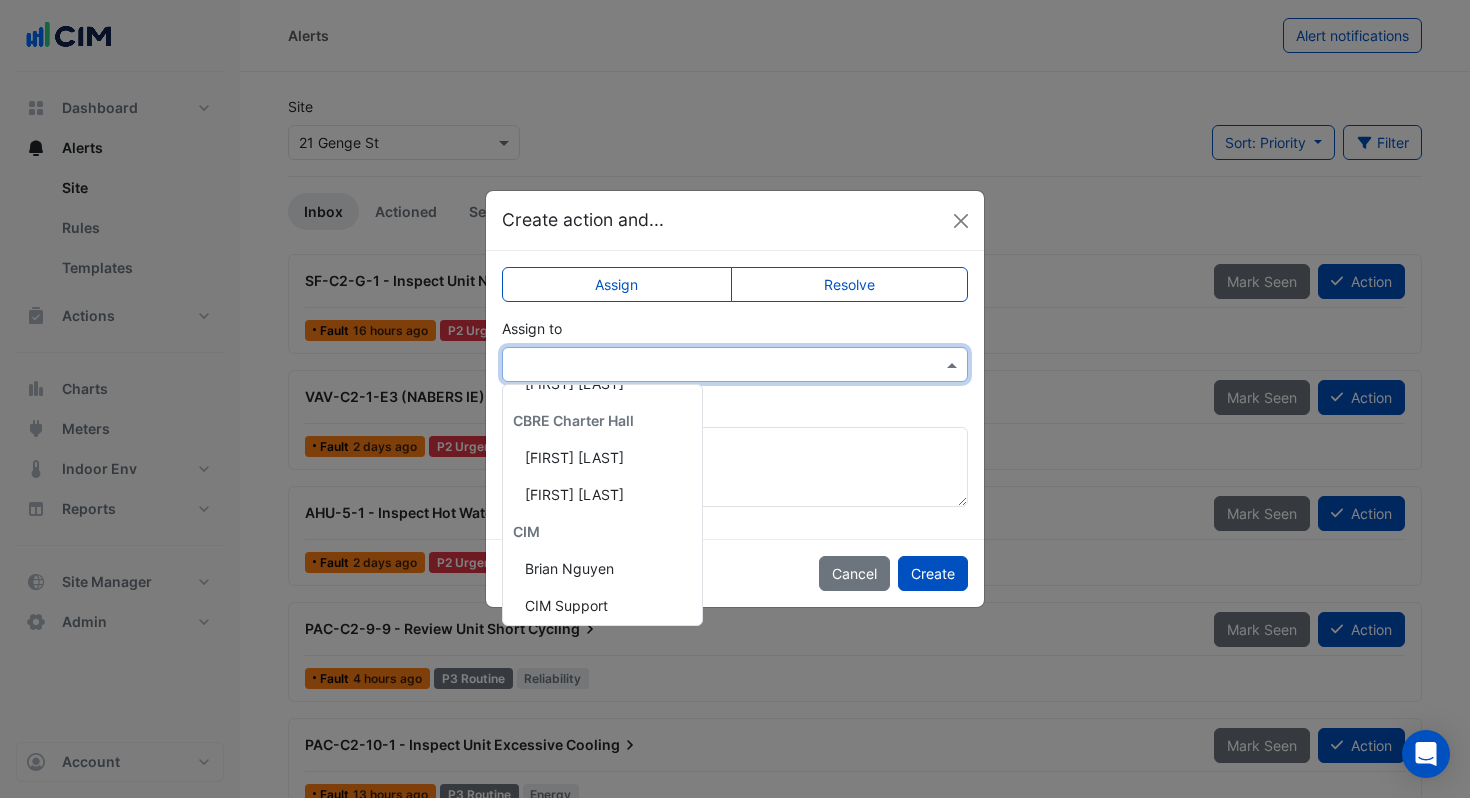 scroll, scrollTop: 278, scrollLeft: 0, axis: vertical 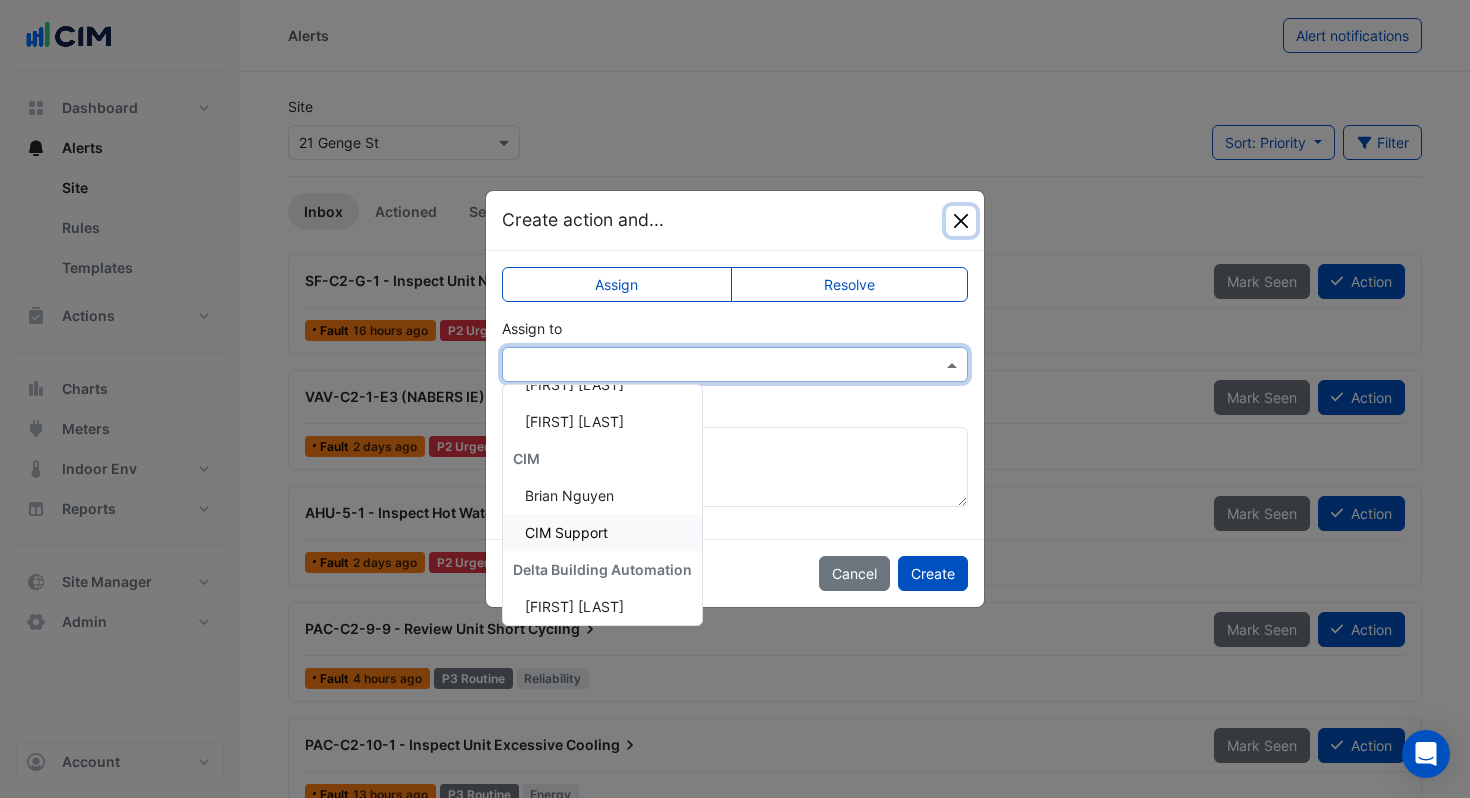 click 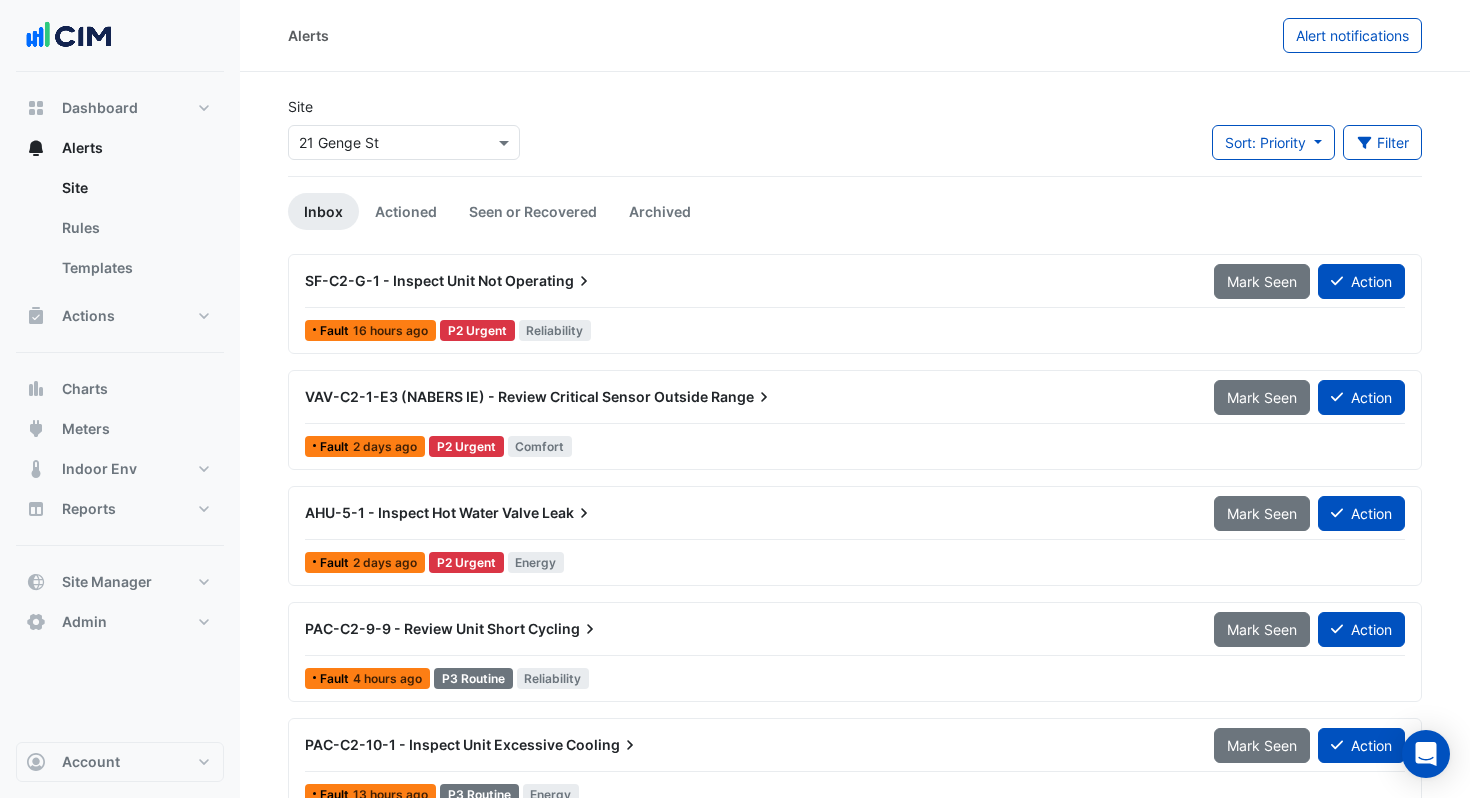 click at bounding box center [384, 143] 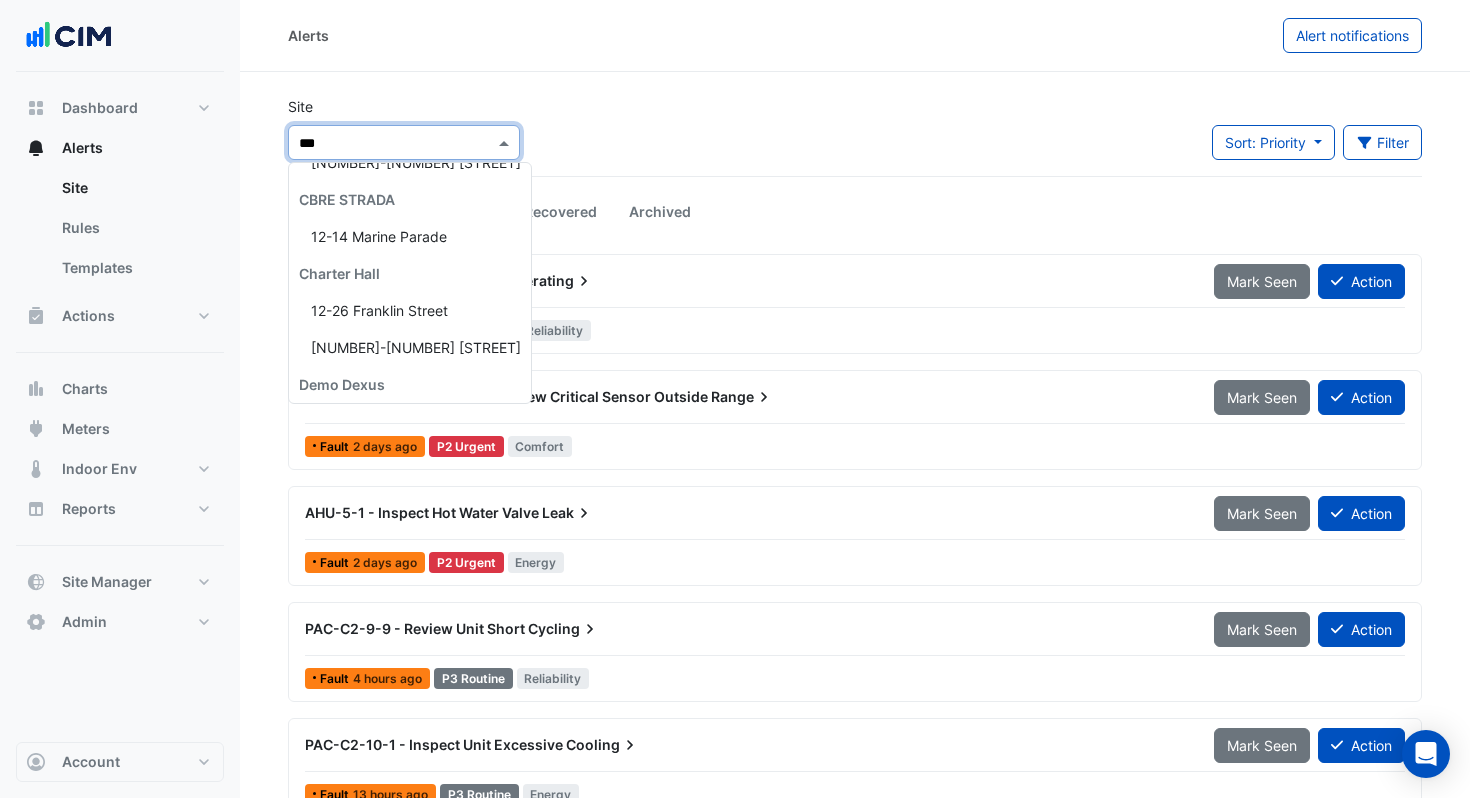 type on "****" 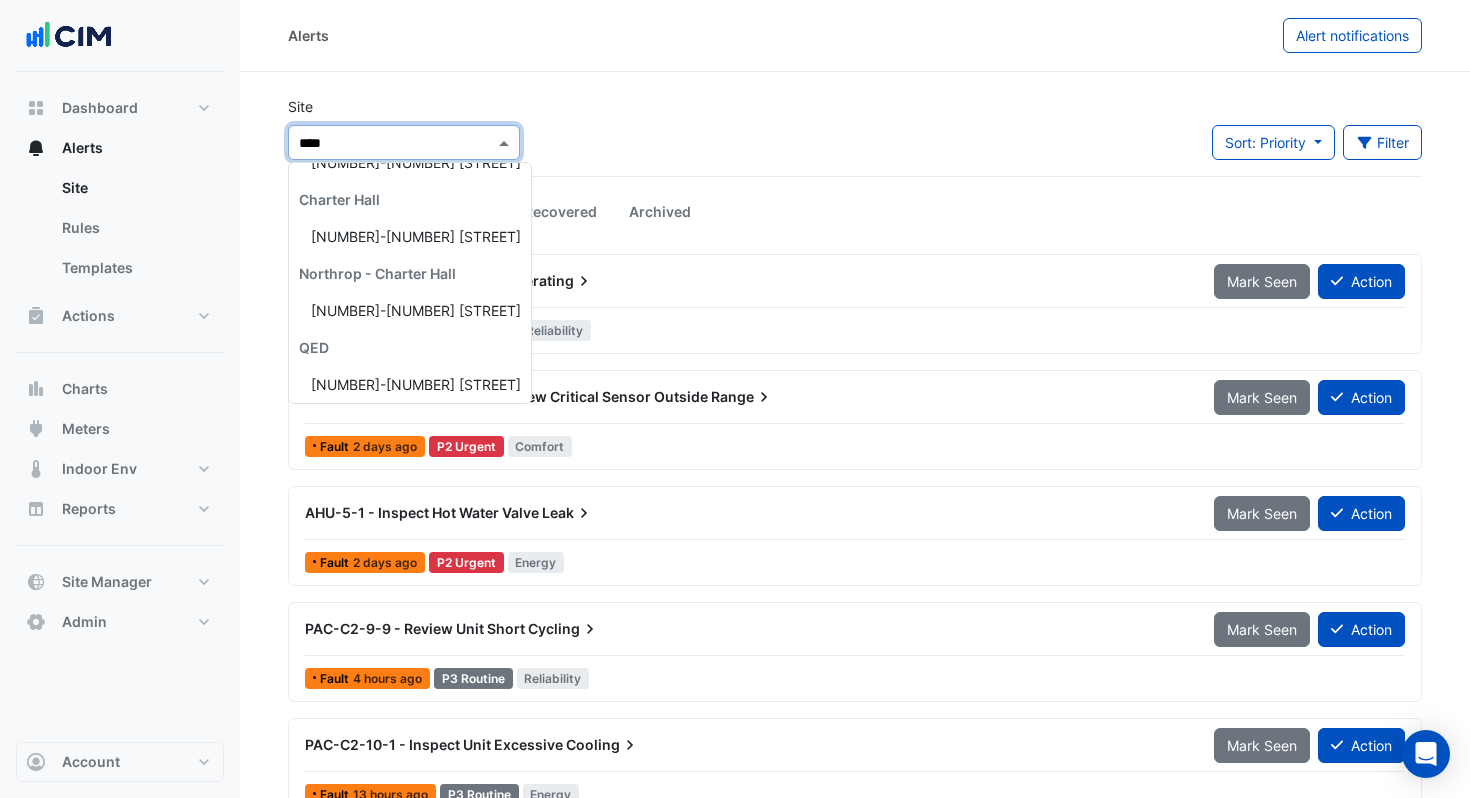 scroll, scrollTop: 204, scrollLeft: 0, axis: vertical 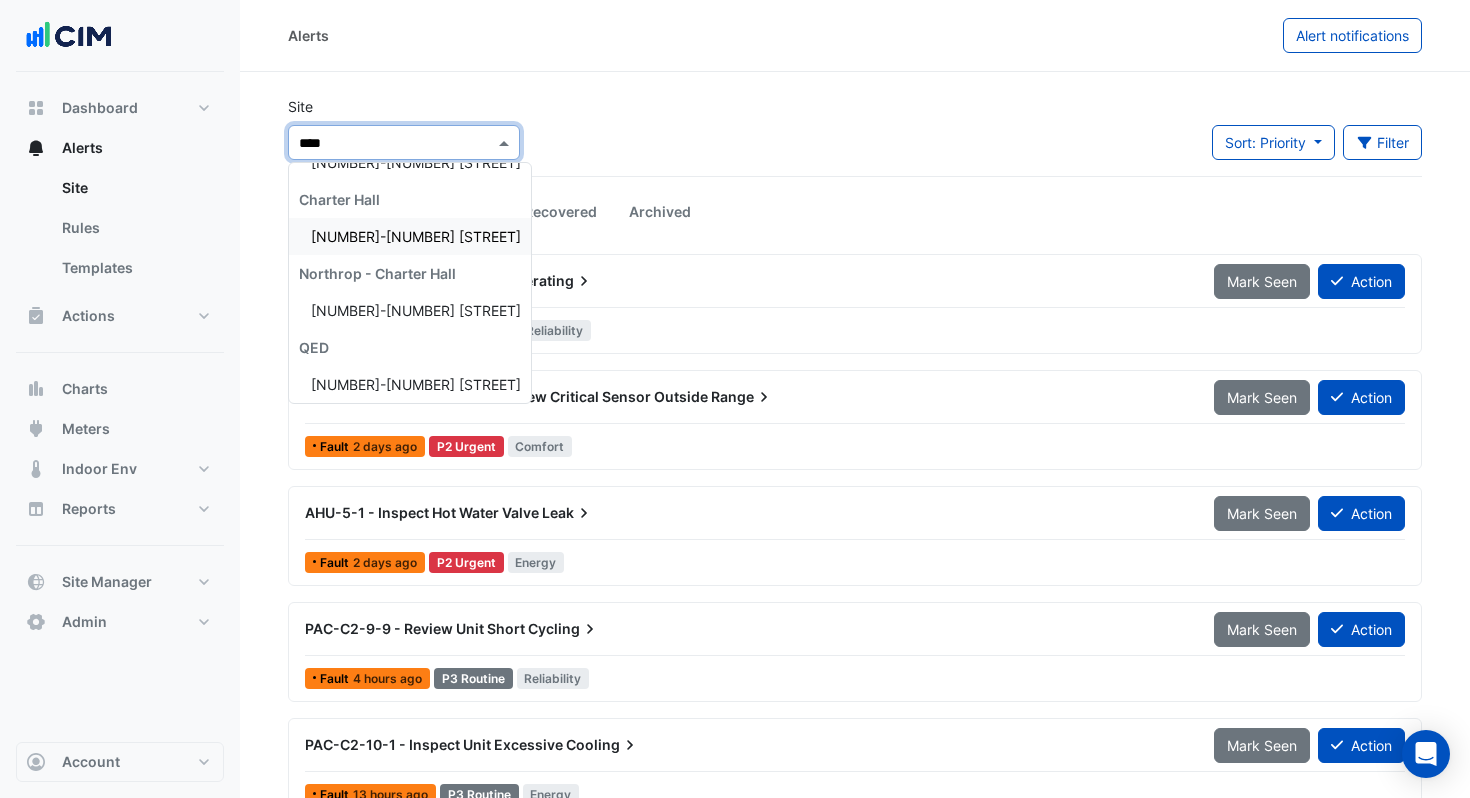 click on "[NUMBER]-[NUMBER] [STREET]" at bounding box center (416, 236) 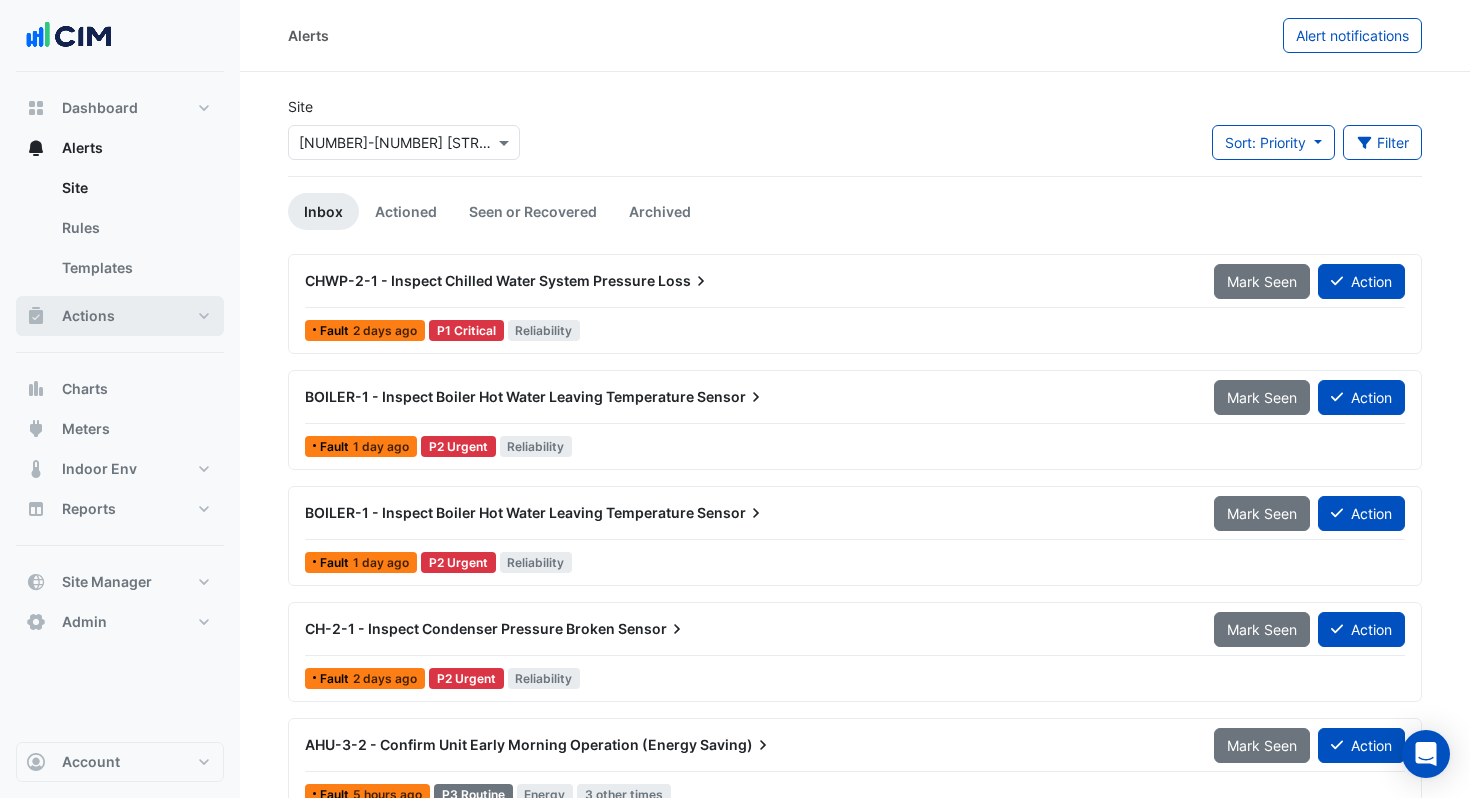 click on "Actions" at bounding box center (120, 316) 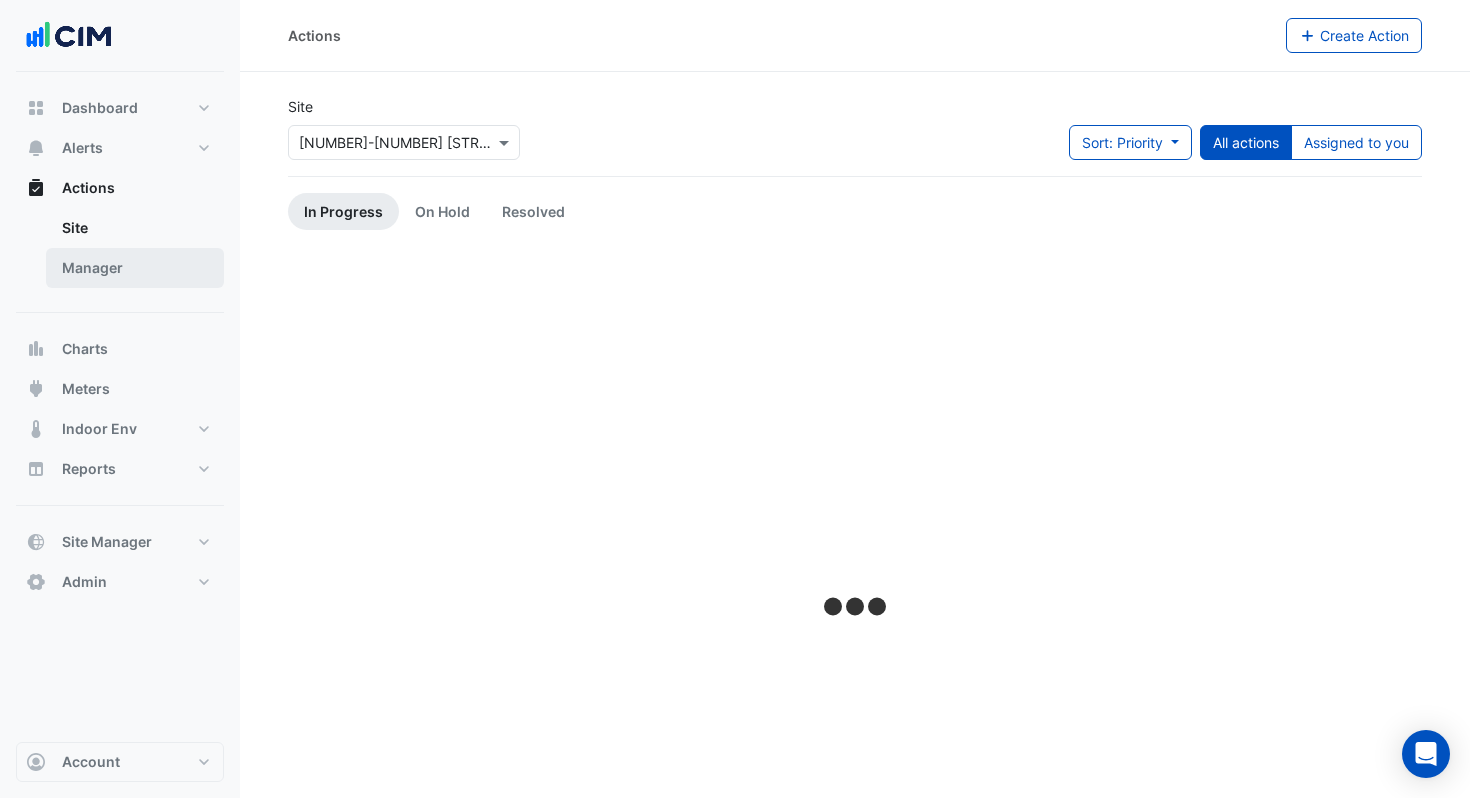 click on "Manager" at bounding box center (135, 268) 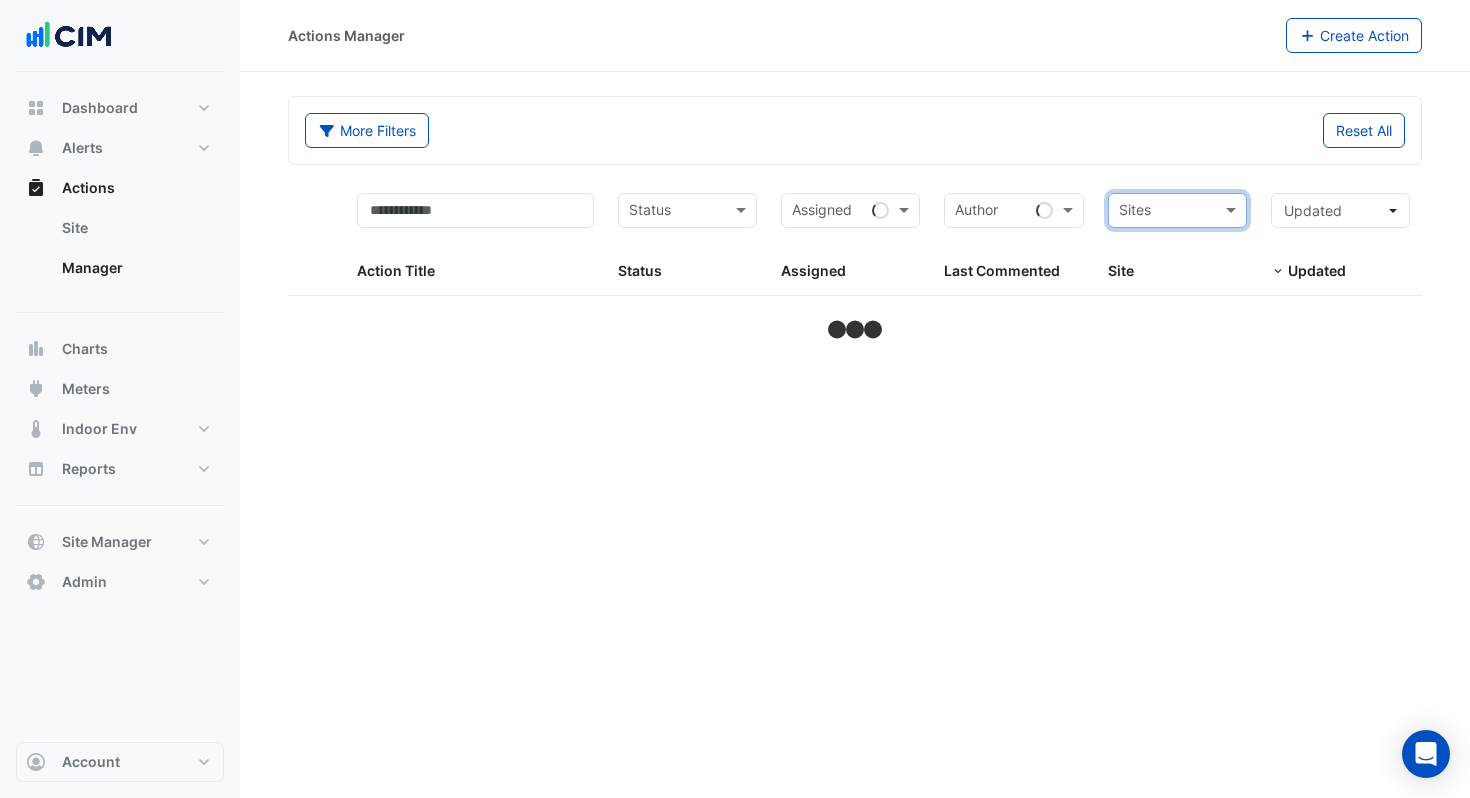 click on "Actions Manager
Create Action" 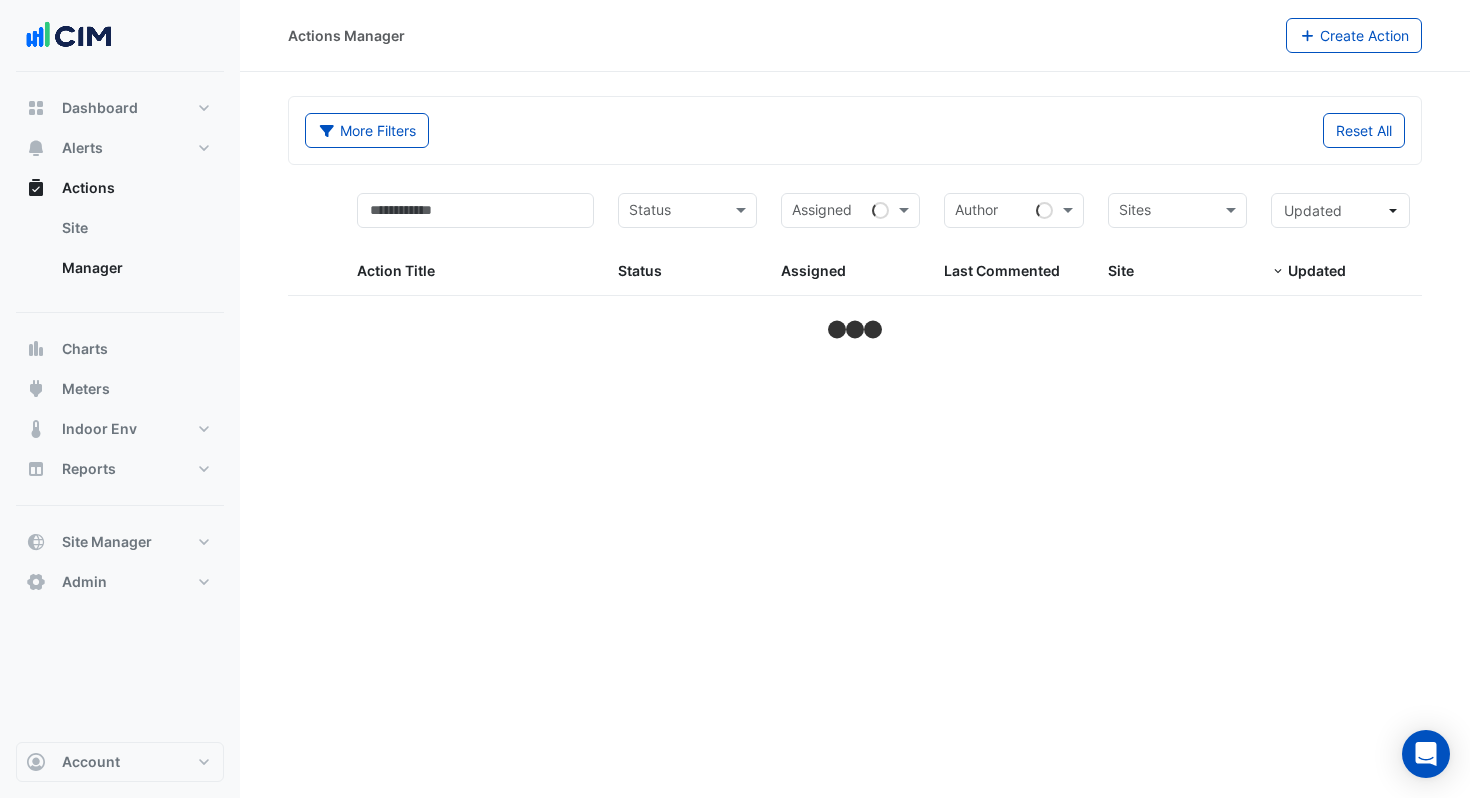 select on "***" 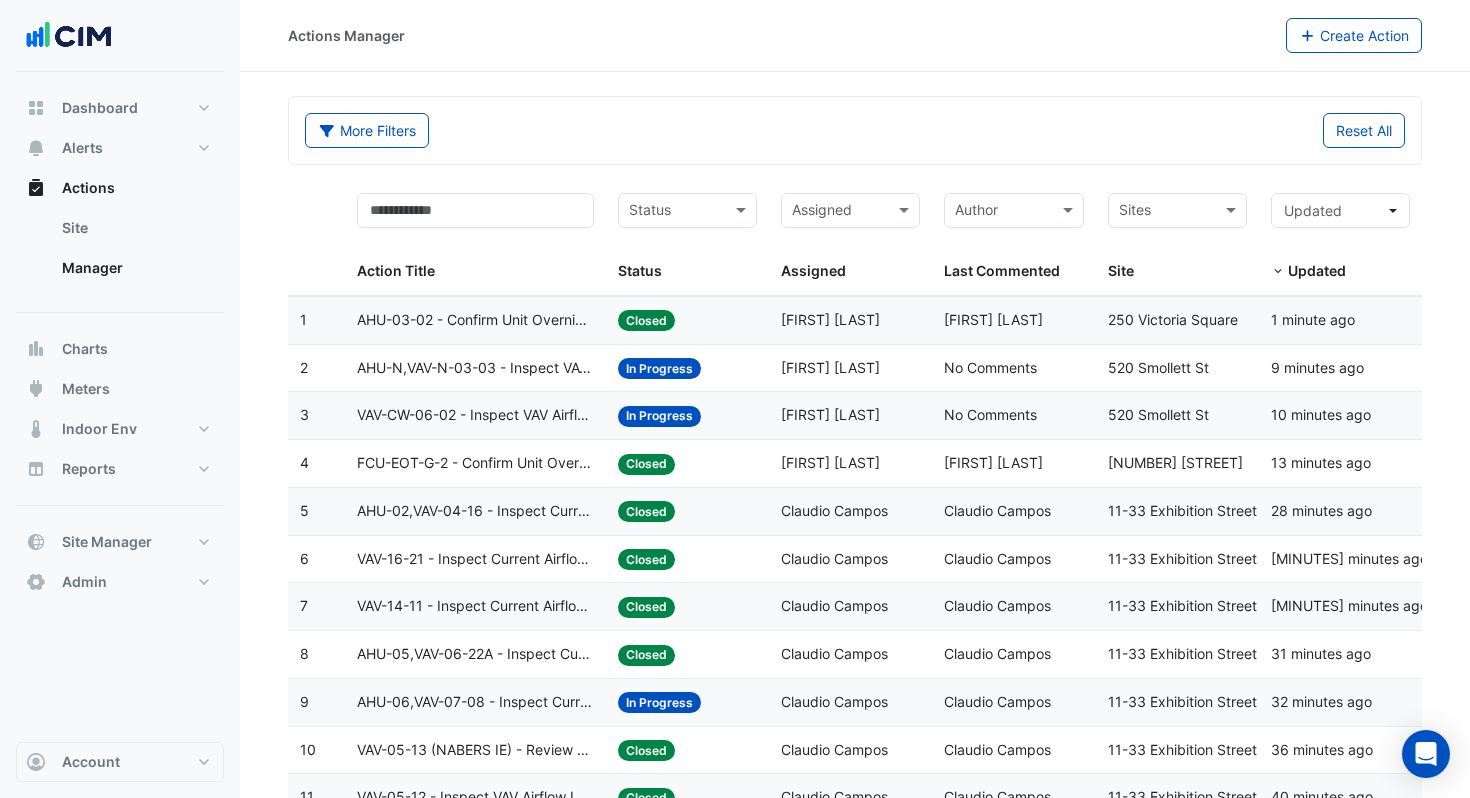 click on "Status:
Closed" 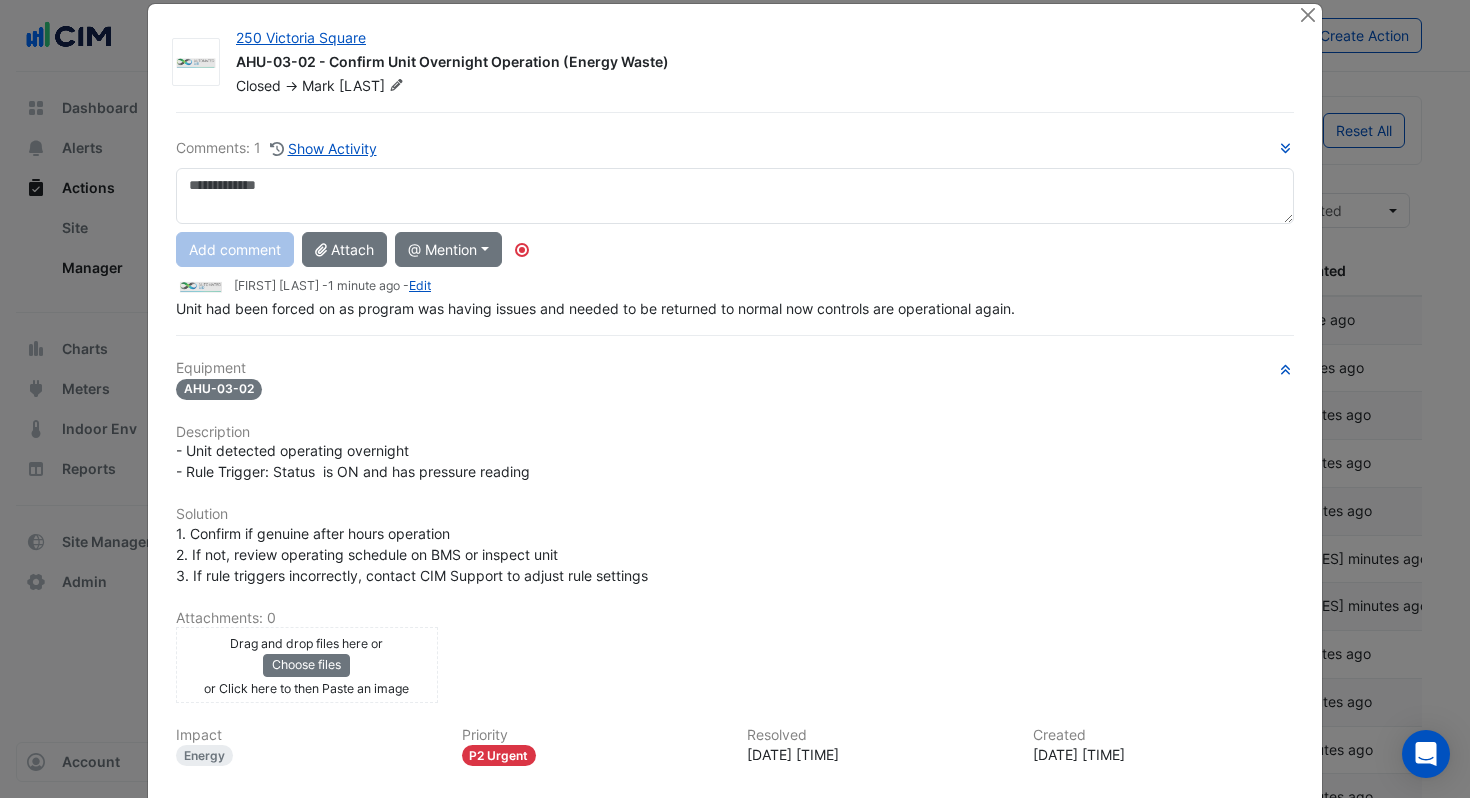 scroll, scrollTop: 0, scrollLeft: 0, axis: both 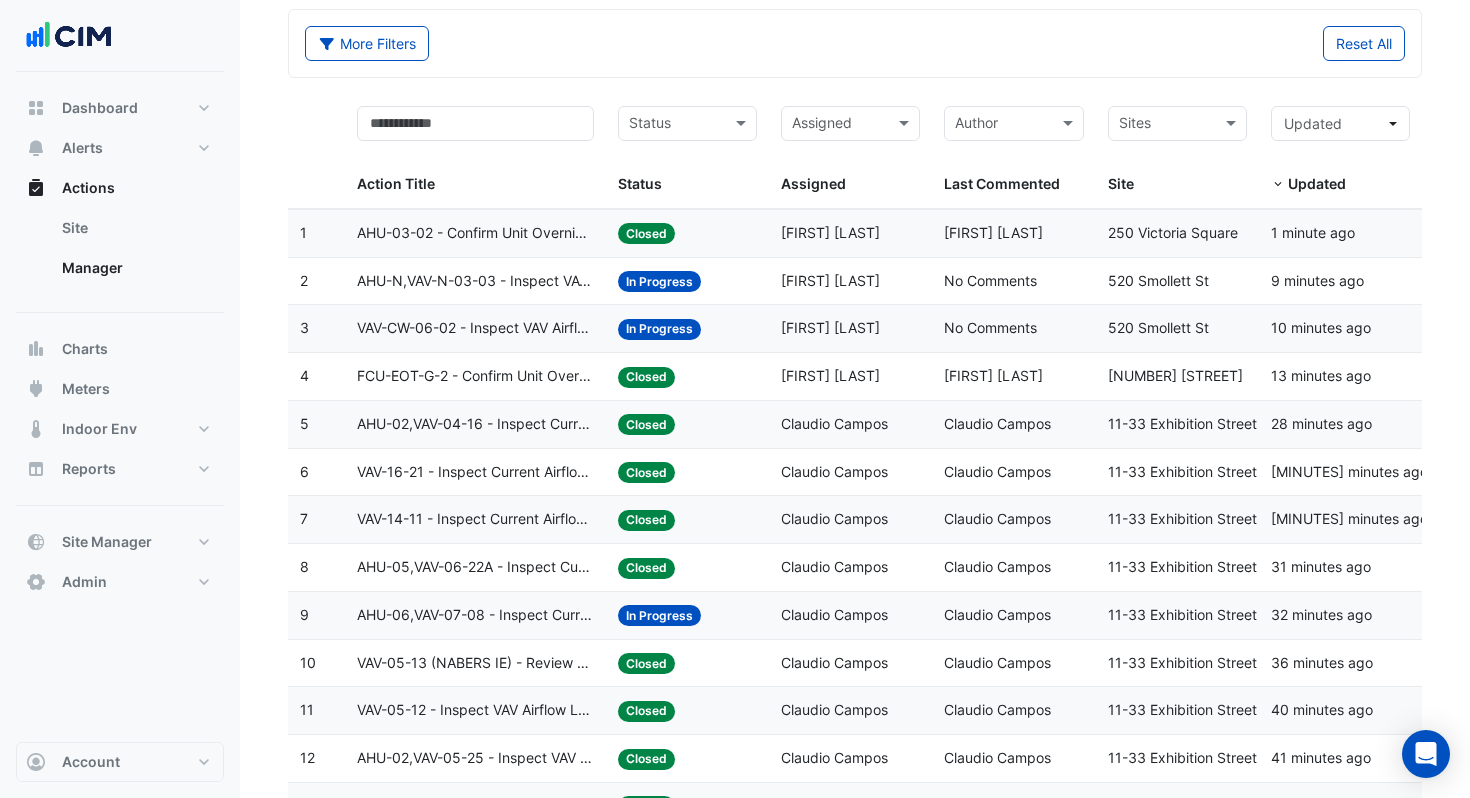 click on "Status:
In Progress" 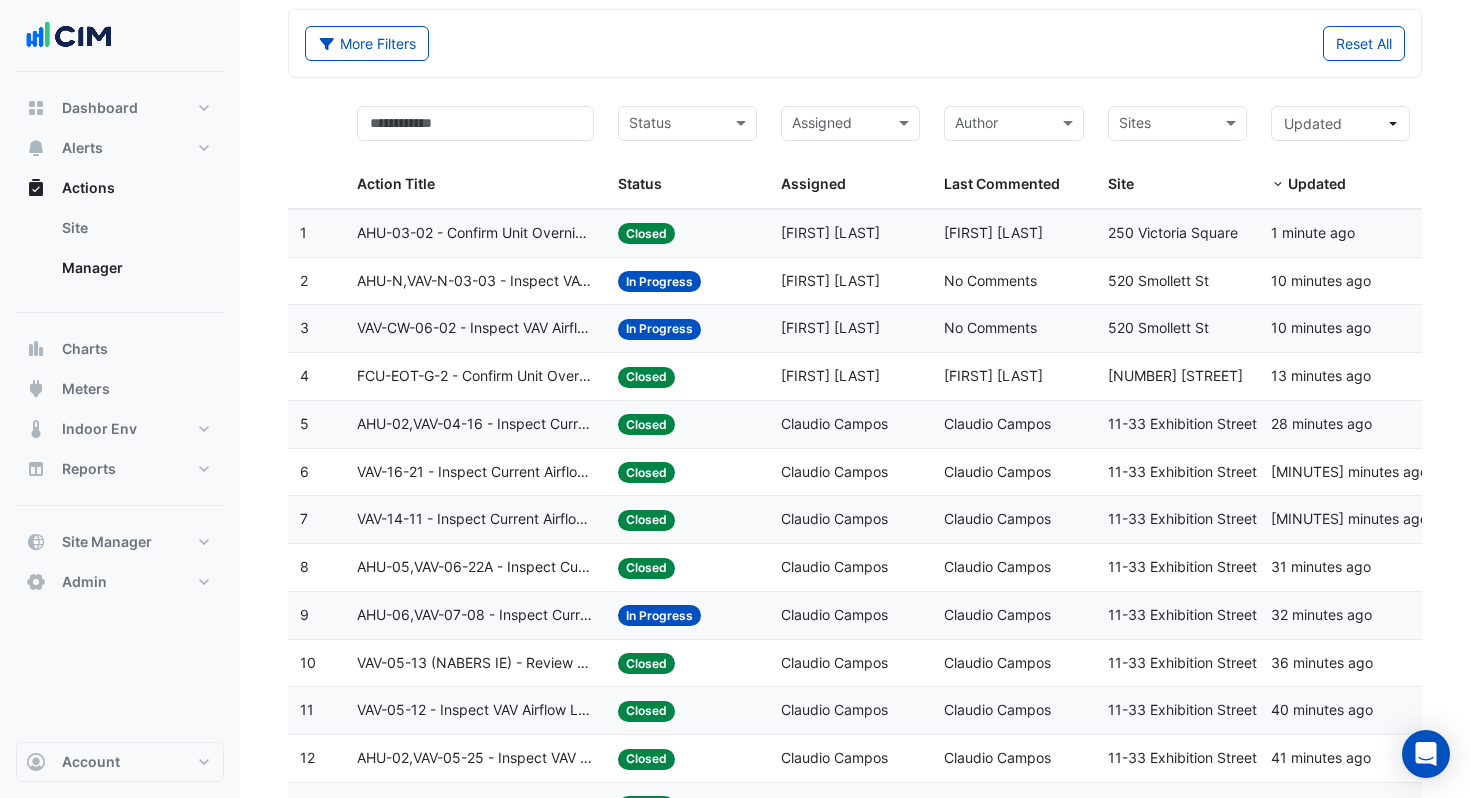 click on "Status:
In Progress" 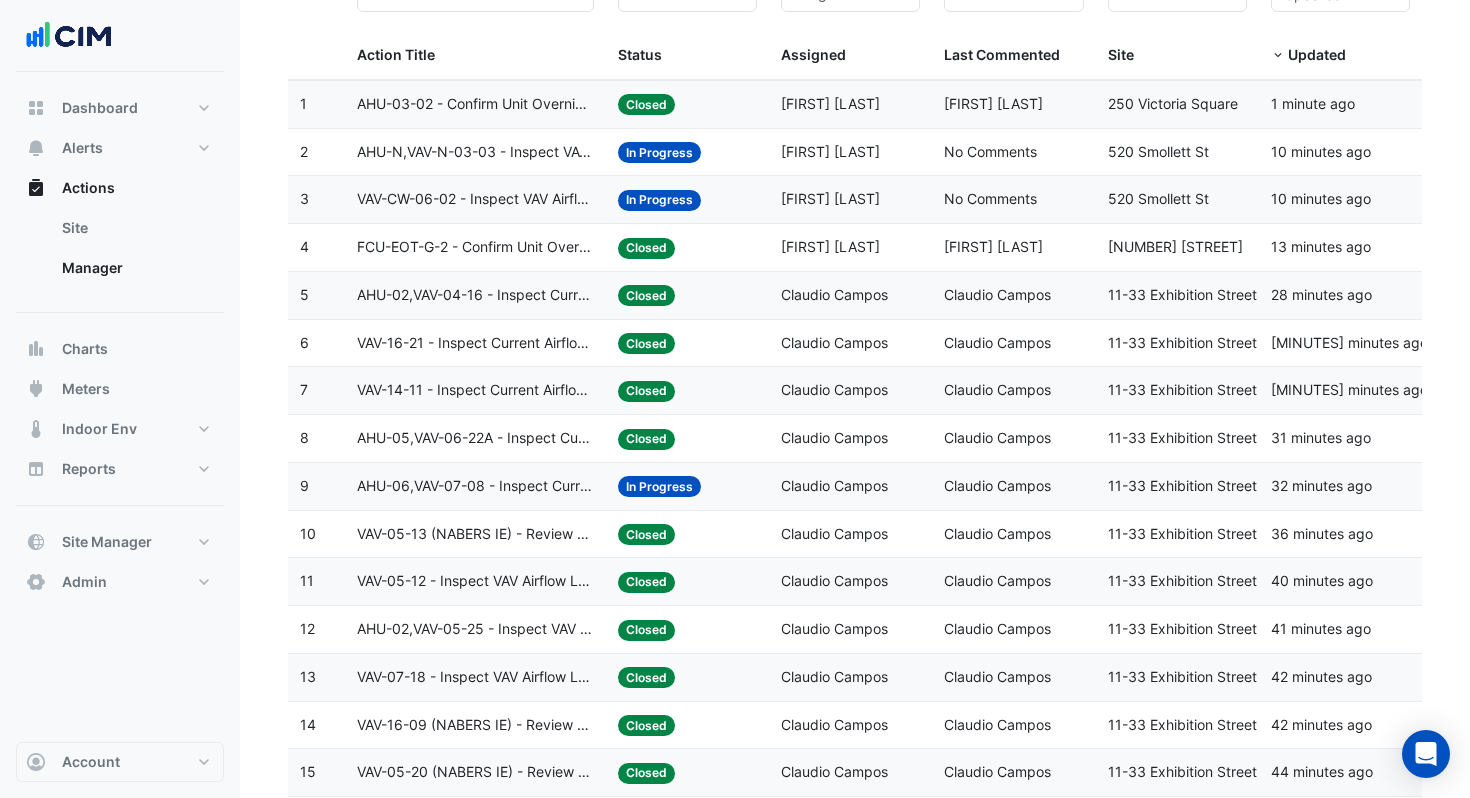 scroll, scrollTop: 0, scrollLeft: 0, axis: both 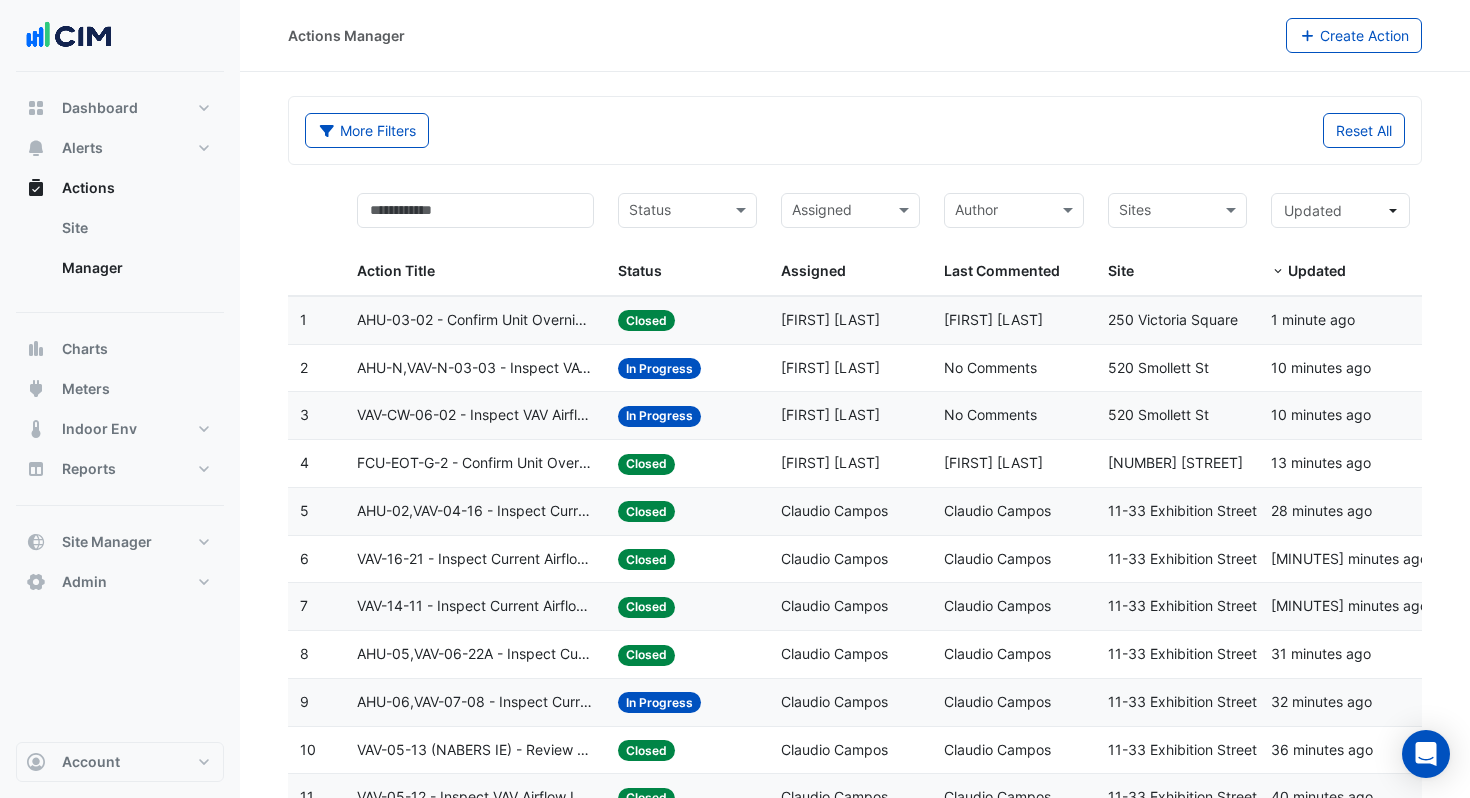 click on "Status:
In Progress" 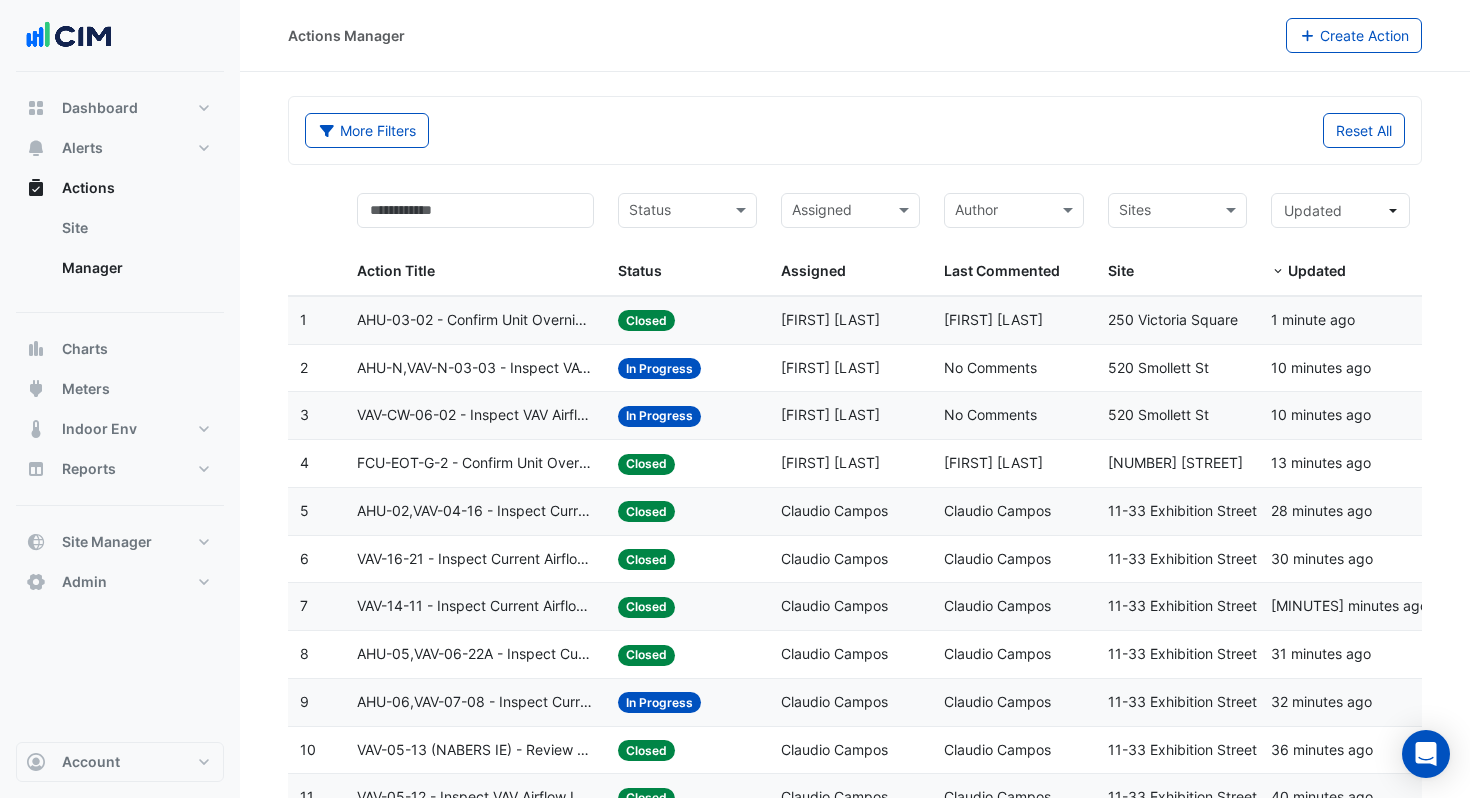 click on "Status:
Closed" 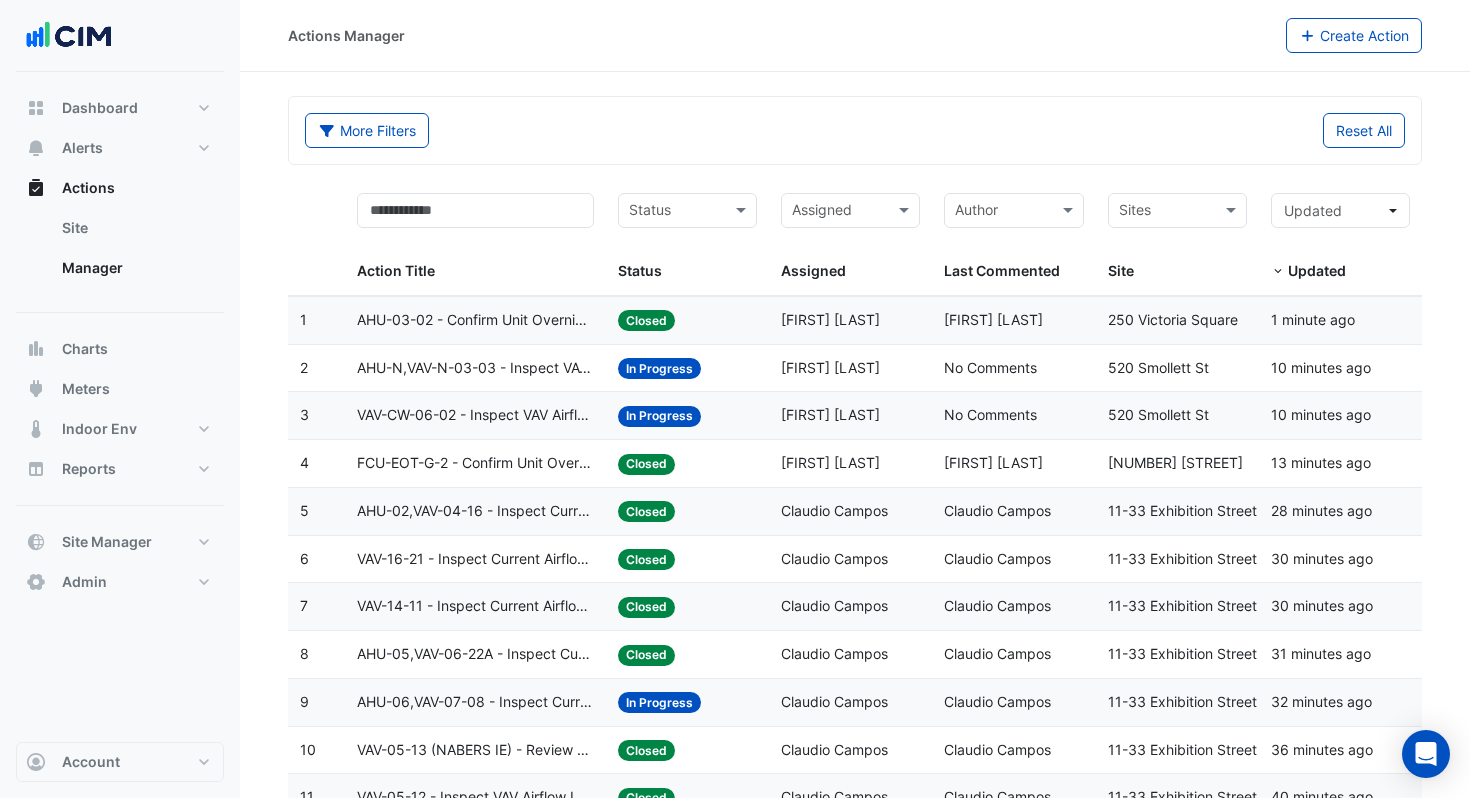 click on "Status:
Closed" 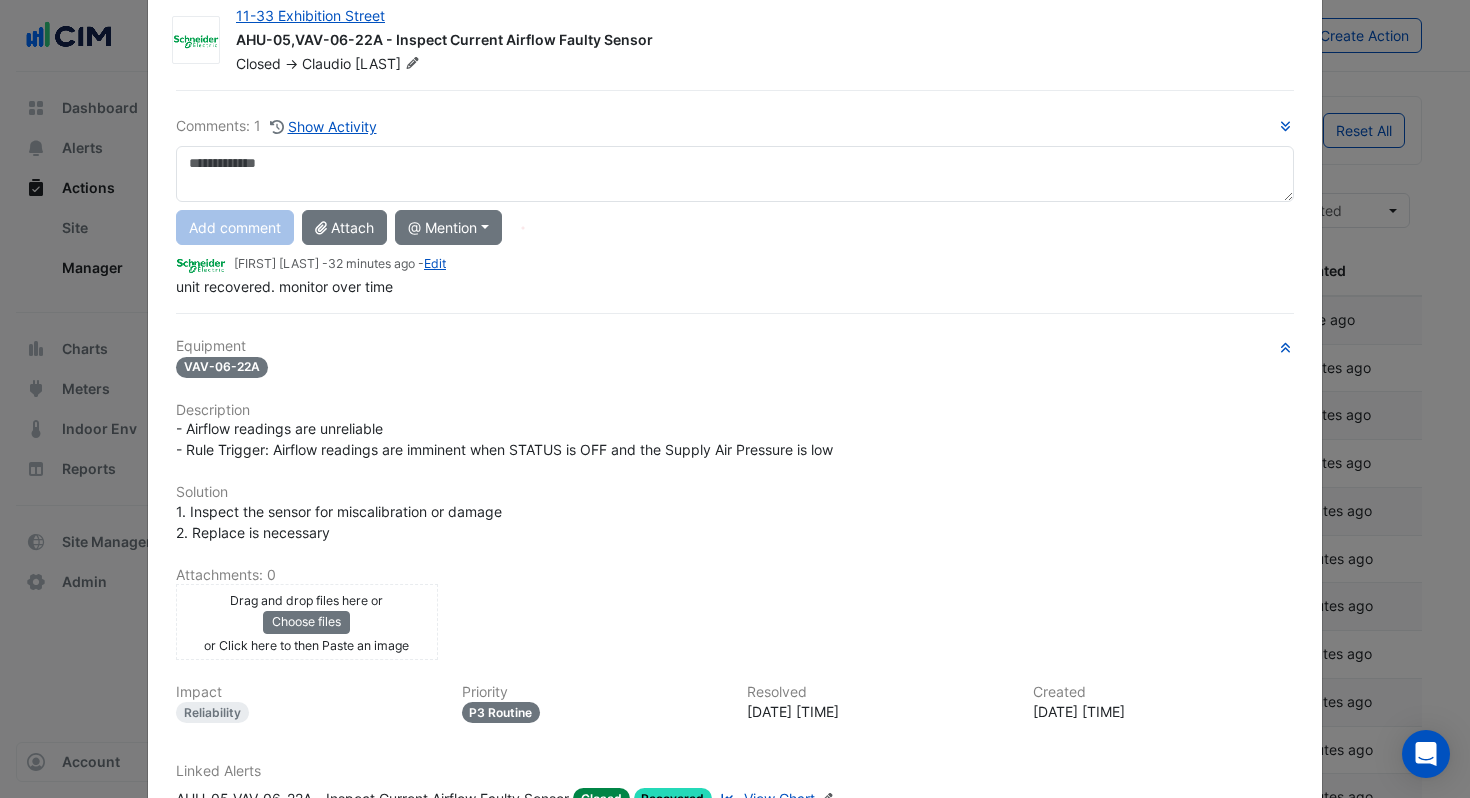 scroll, scrollTop: 0, scrollLeft: 0, axis: both 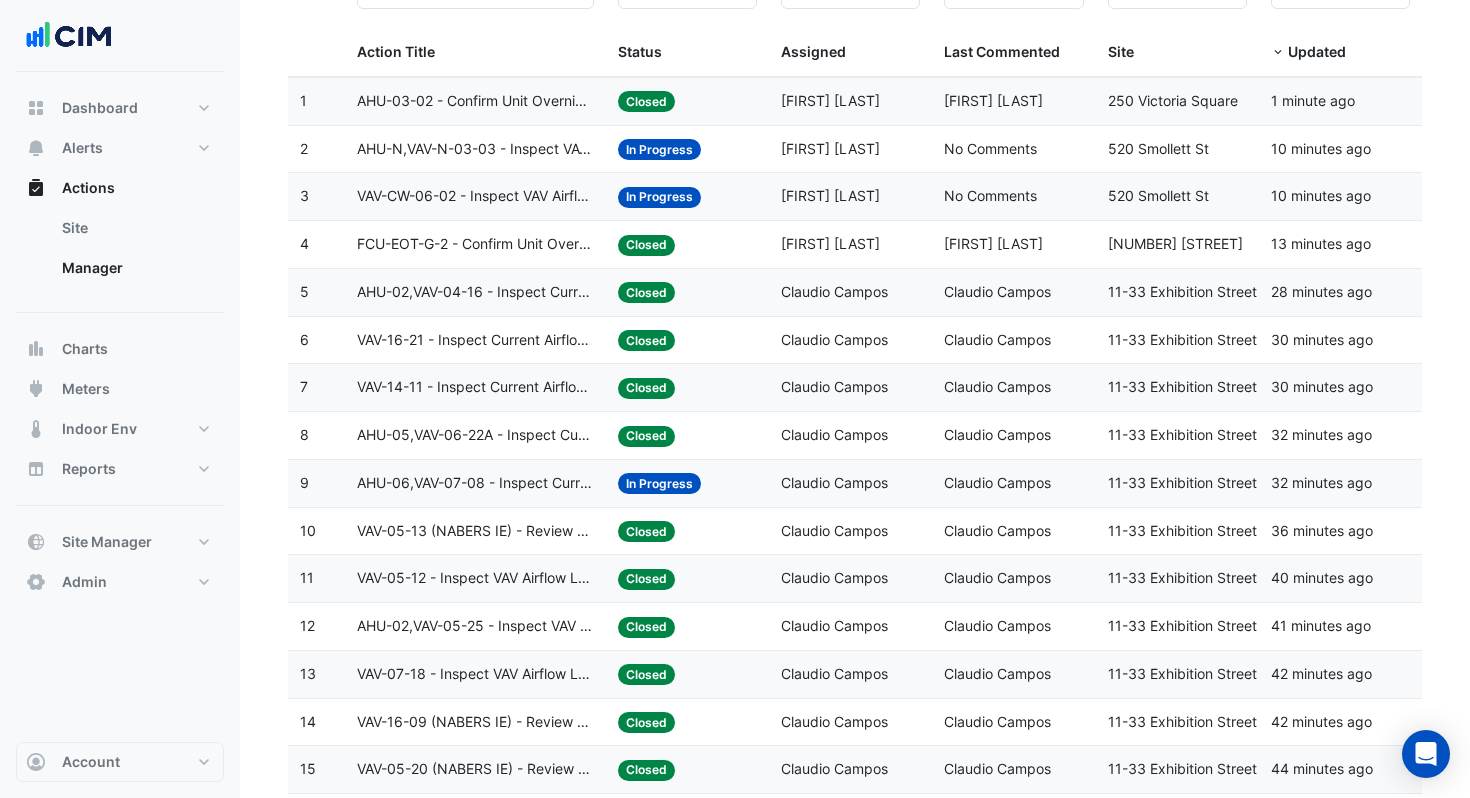 click on "Action Title:
AHU-06,VAV-07-08 - Inspect Current Airflow Faulty Sensor" 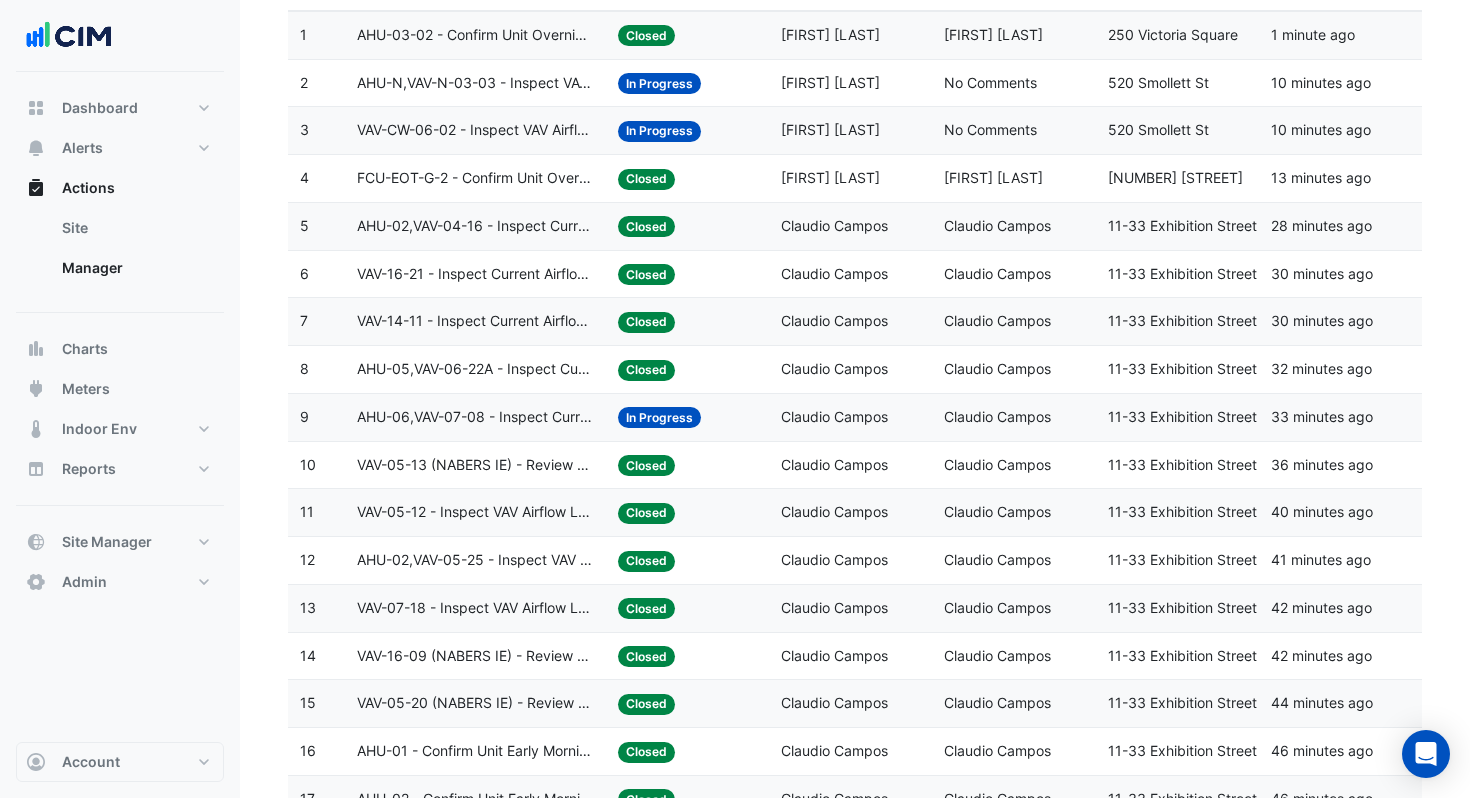 scroll, scrollTop: 351, scrollLeft: 0, axis: vertical 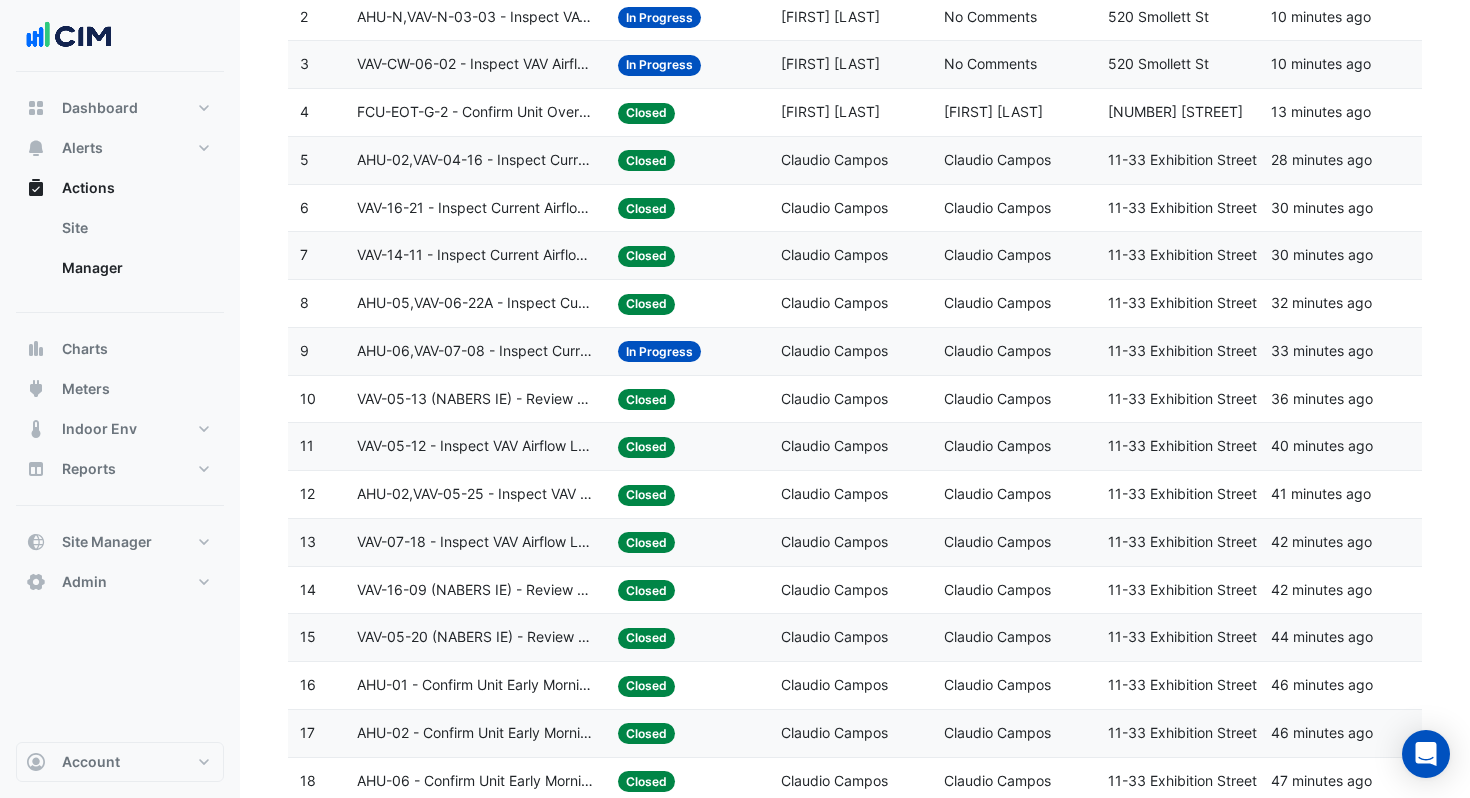 click on "VAV-05-13 (NABERS IE) - Review Critical Sensor Outside Range" 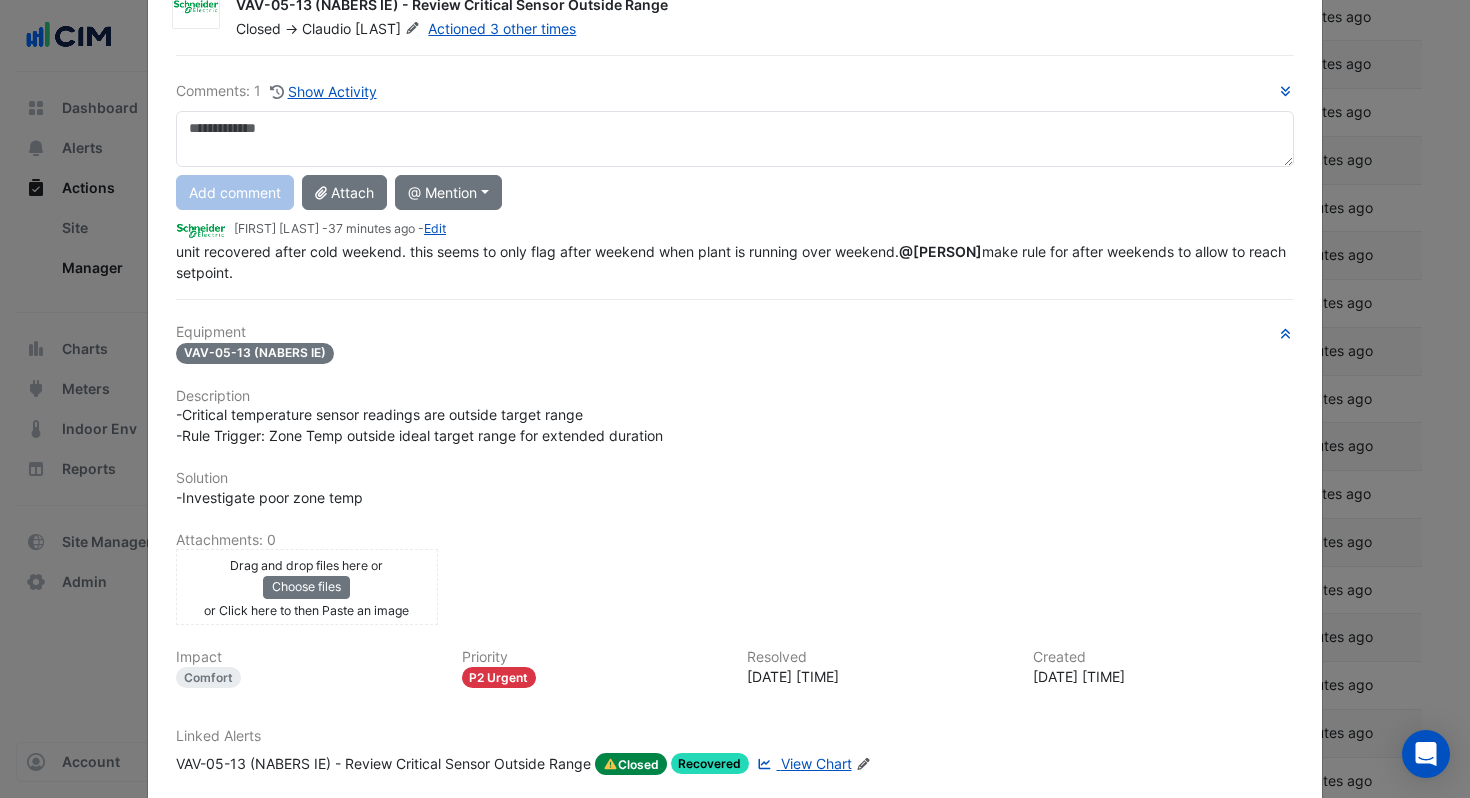 scroll, scrollTop: 0, scrollLeft: 0, axis: both 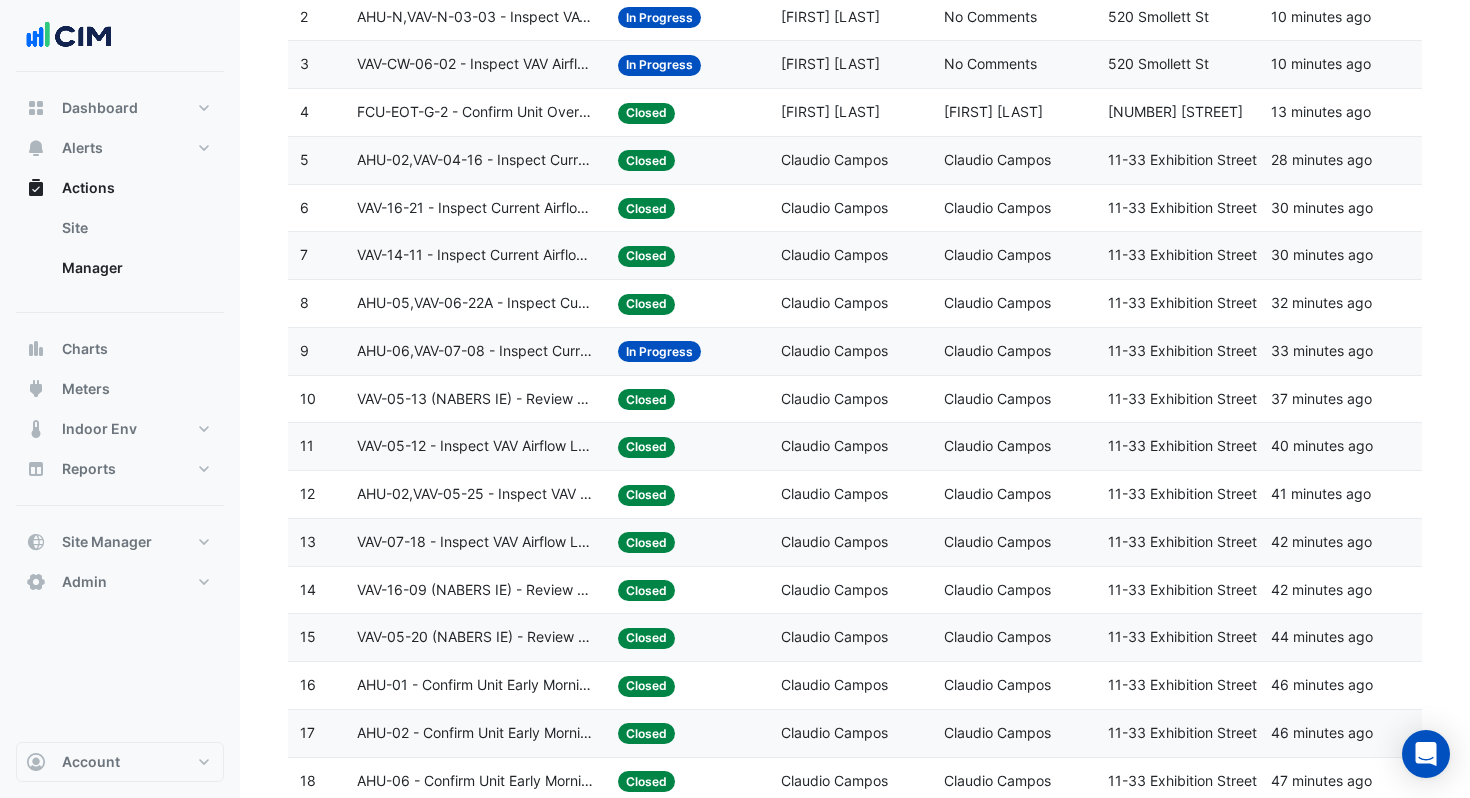 click on "VAV-05-13 (NABERS IE) - Review Critical Sensor Outside Range" 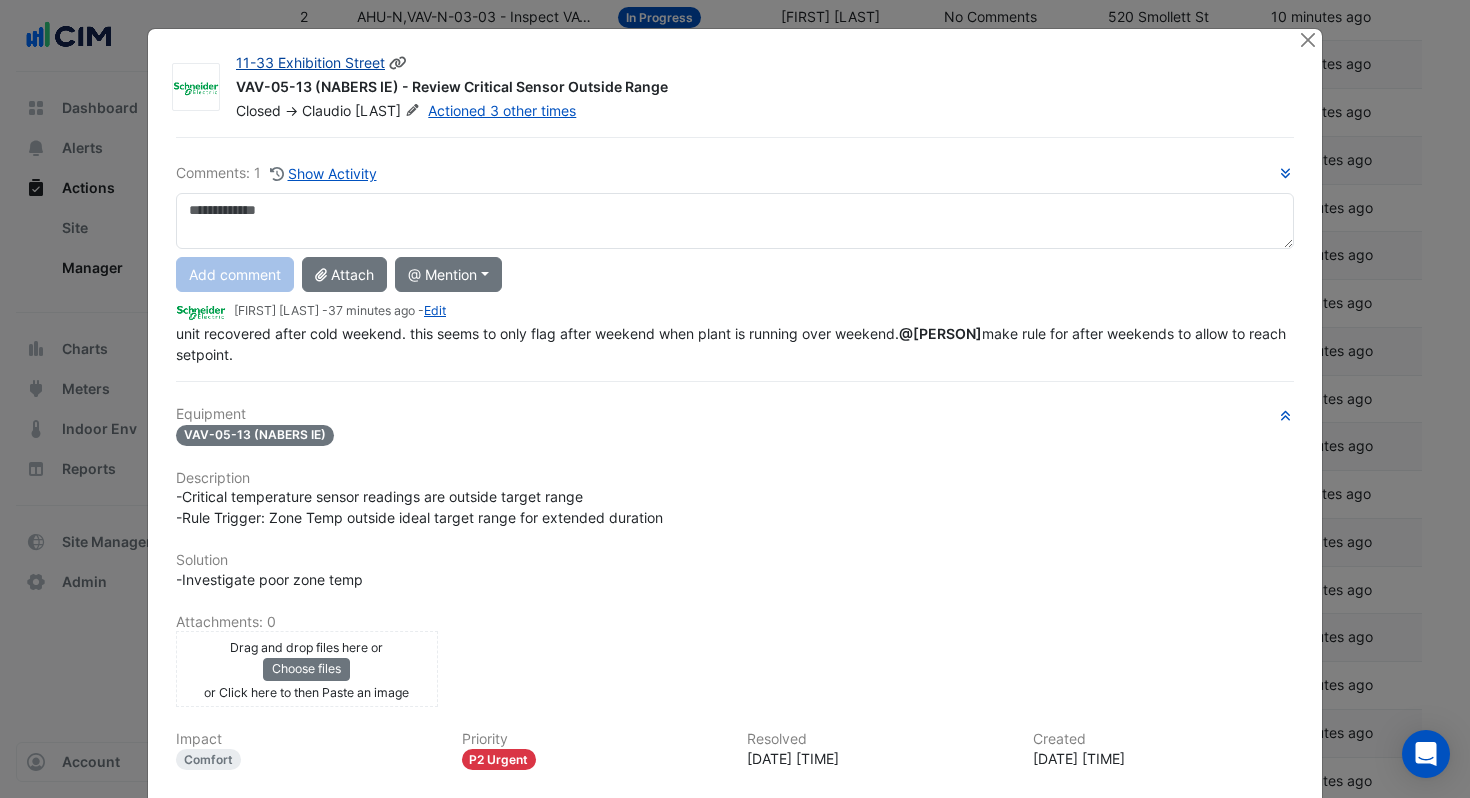 click on "11-33 Exhibition Street" 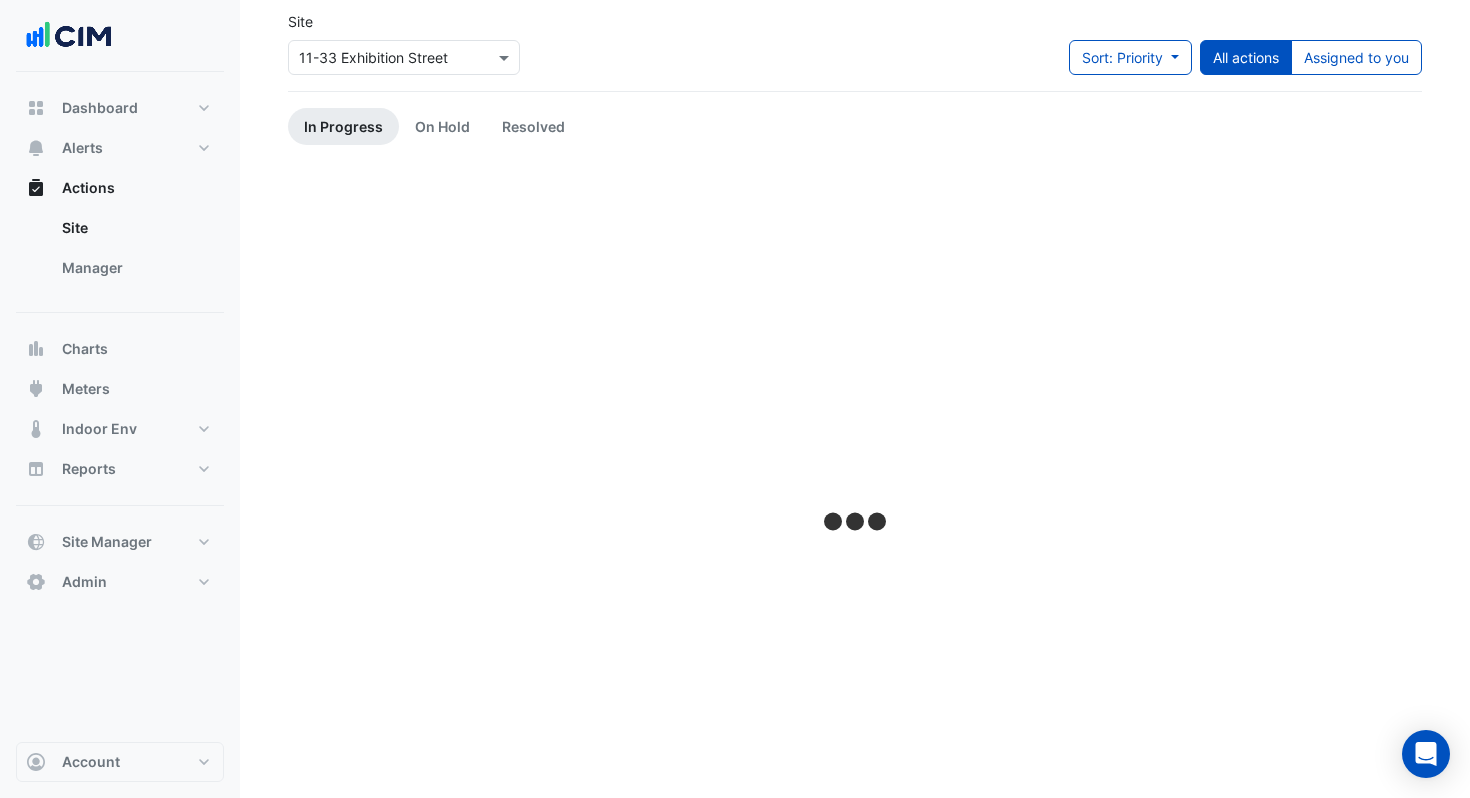 scroll, scrollTop: 0, scrollLeft: 0, axis: both 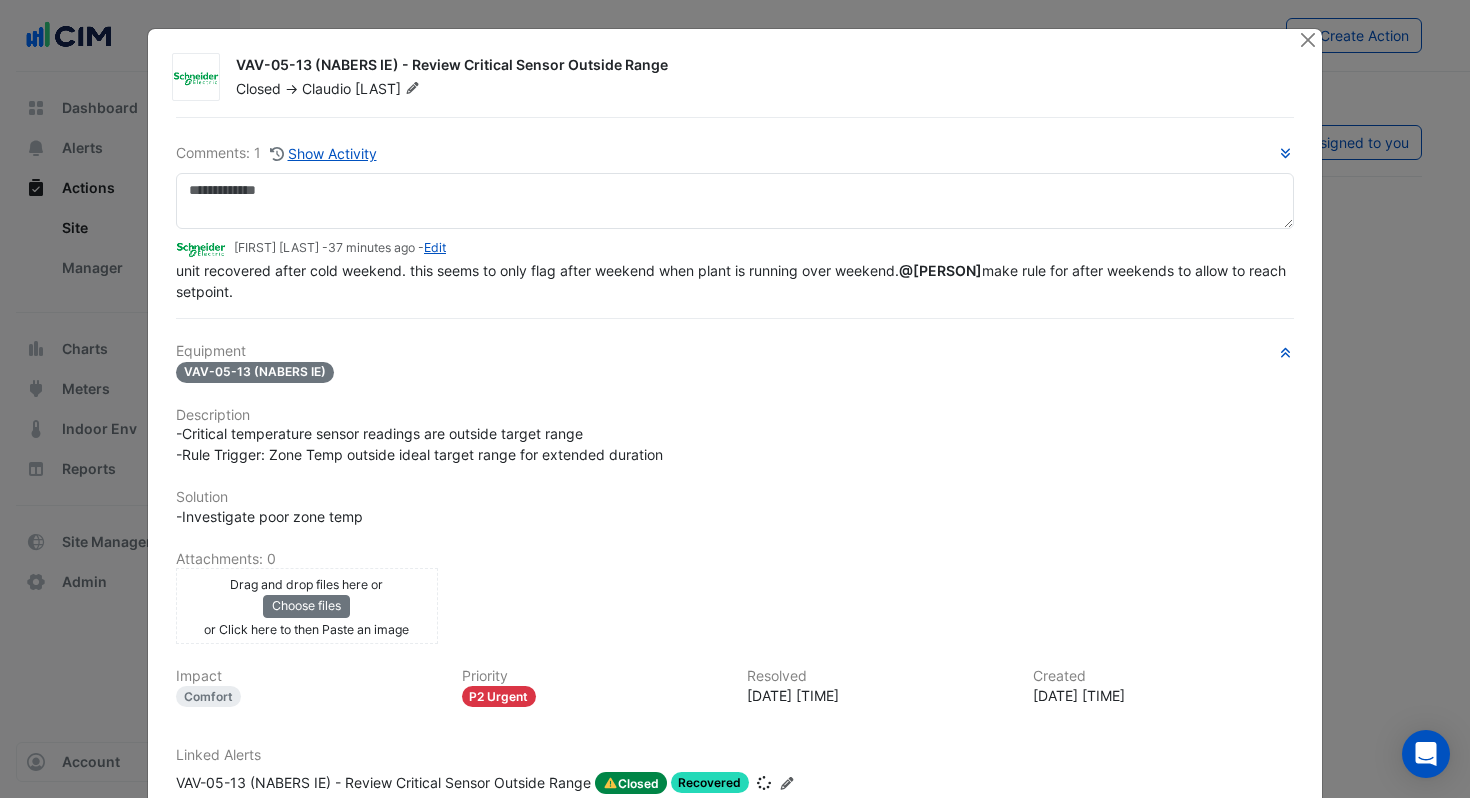 type 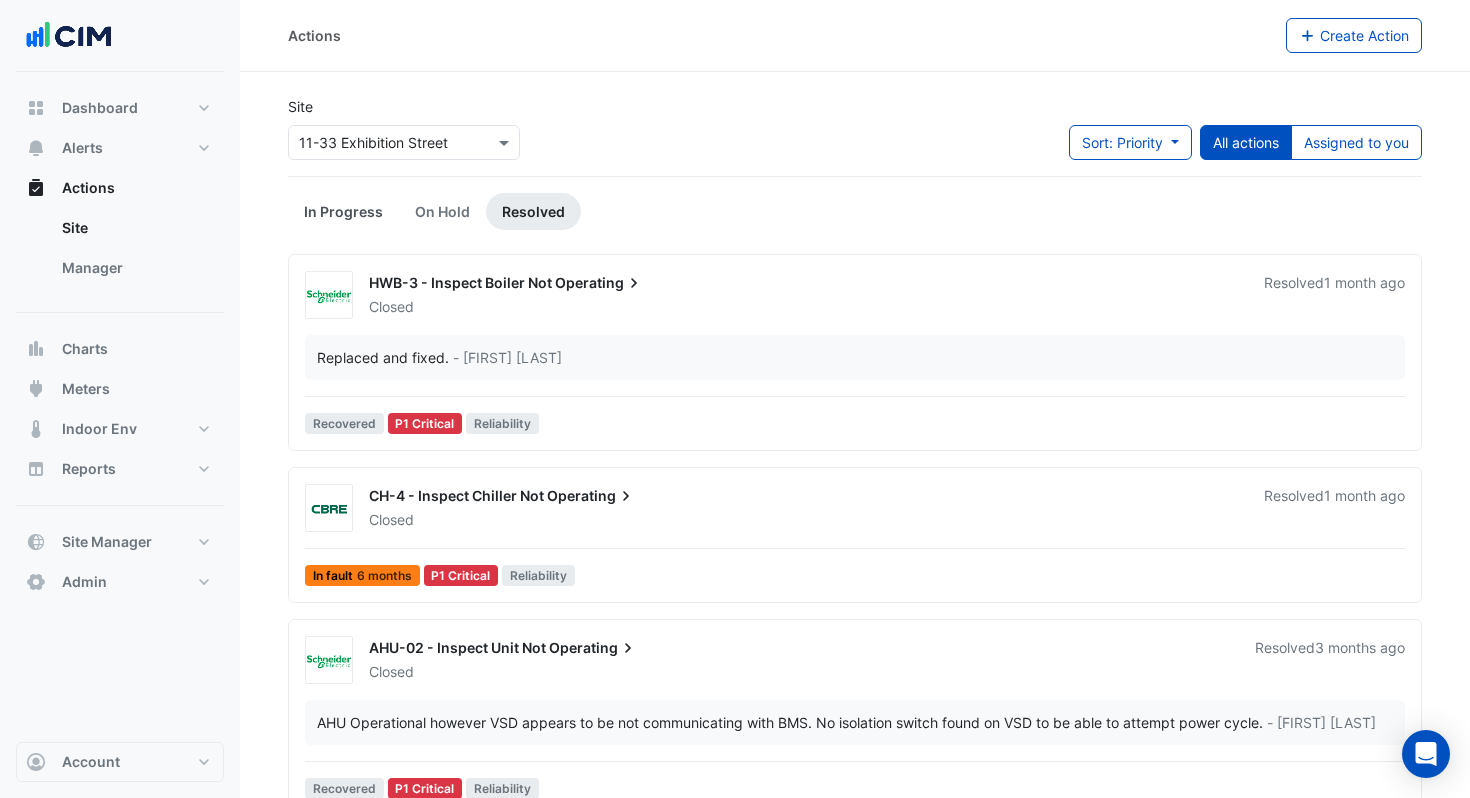 click on "In Progress" at bounding box center [343, 211] 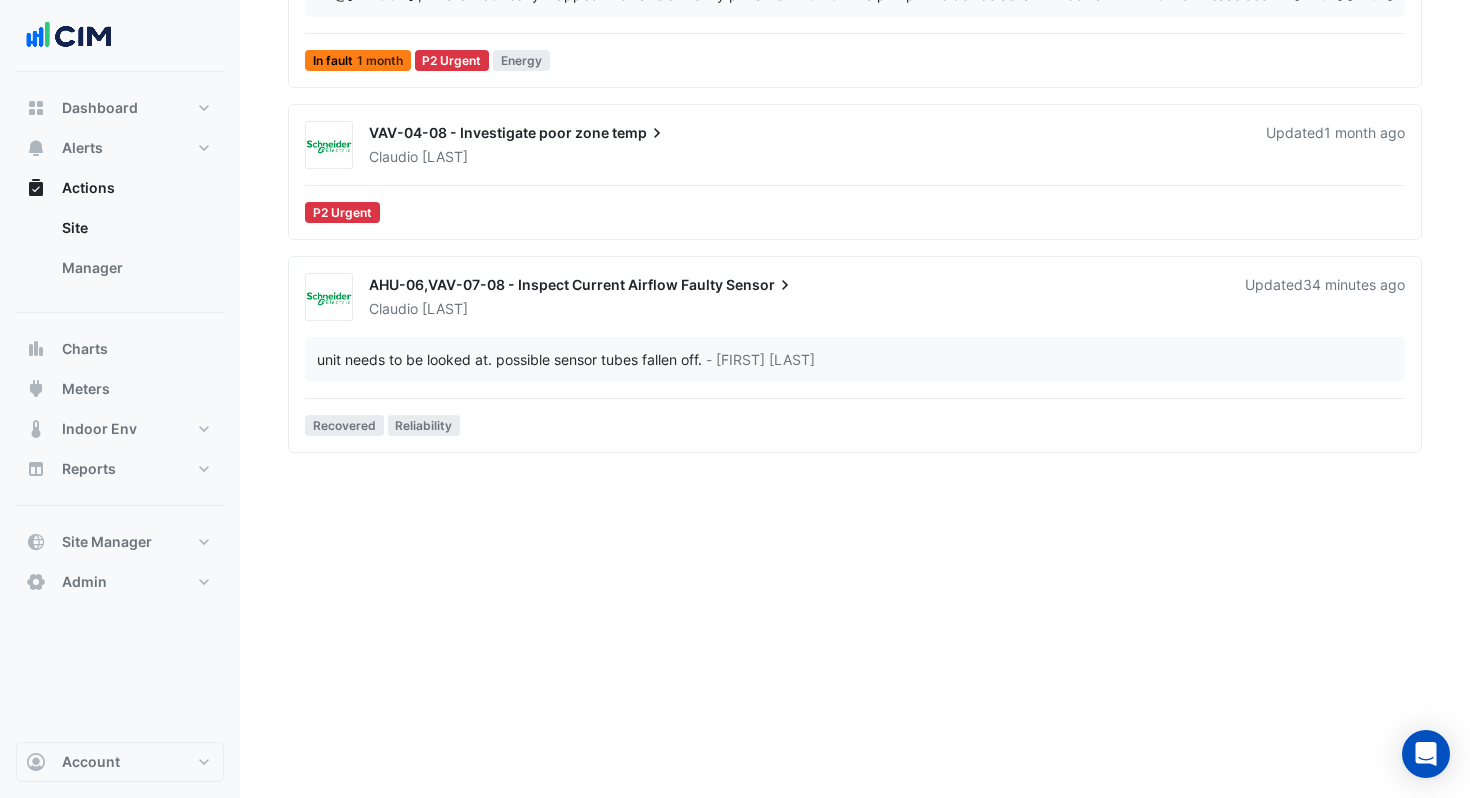 scroll, scrollTop: 0, scrollLeft: 0, axis: both 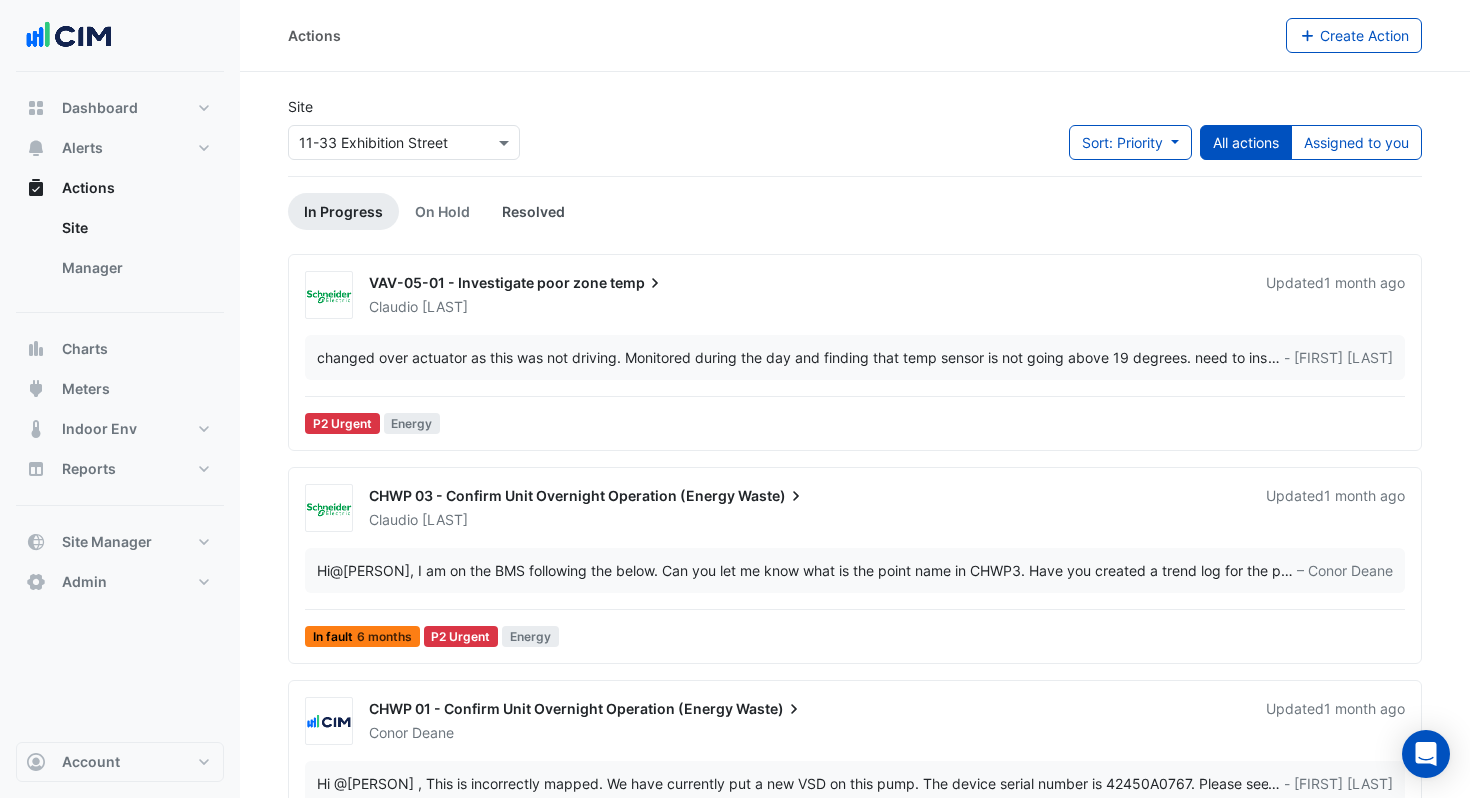 click on "Resolved" at bounding box center [533, 211] 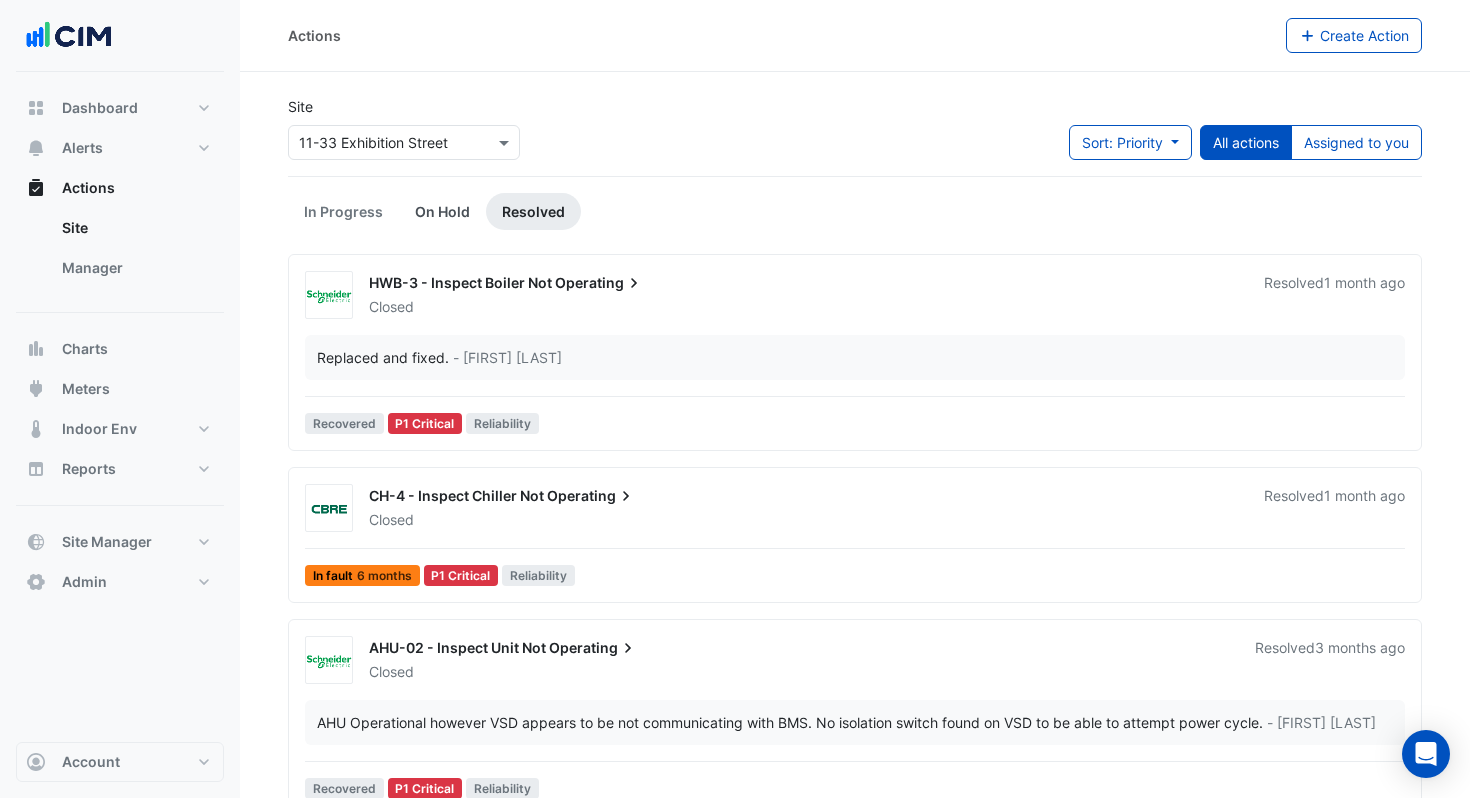 click on "On Hold" at bounding box center (442, 211) 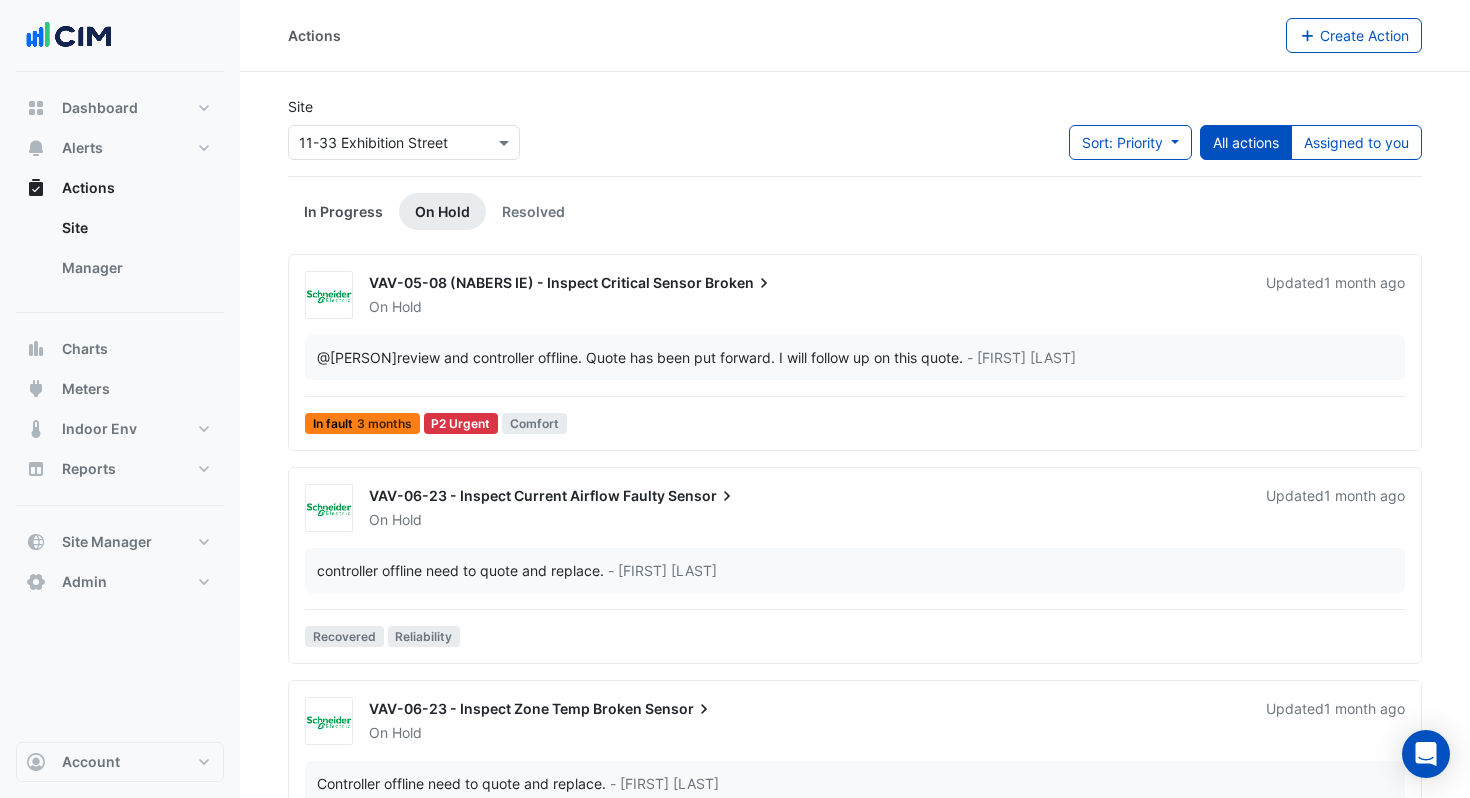 click on "In Progress" at bounding box center (343, 211) 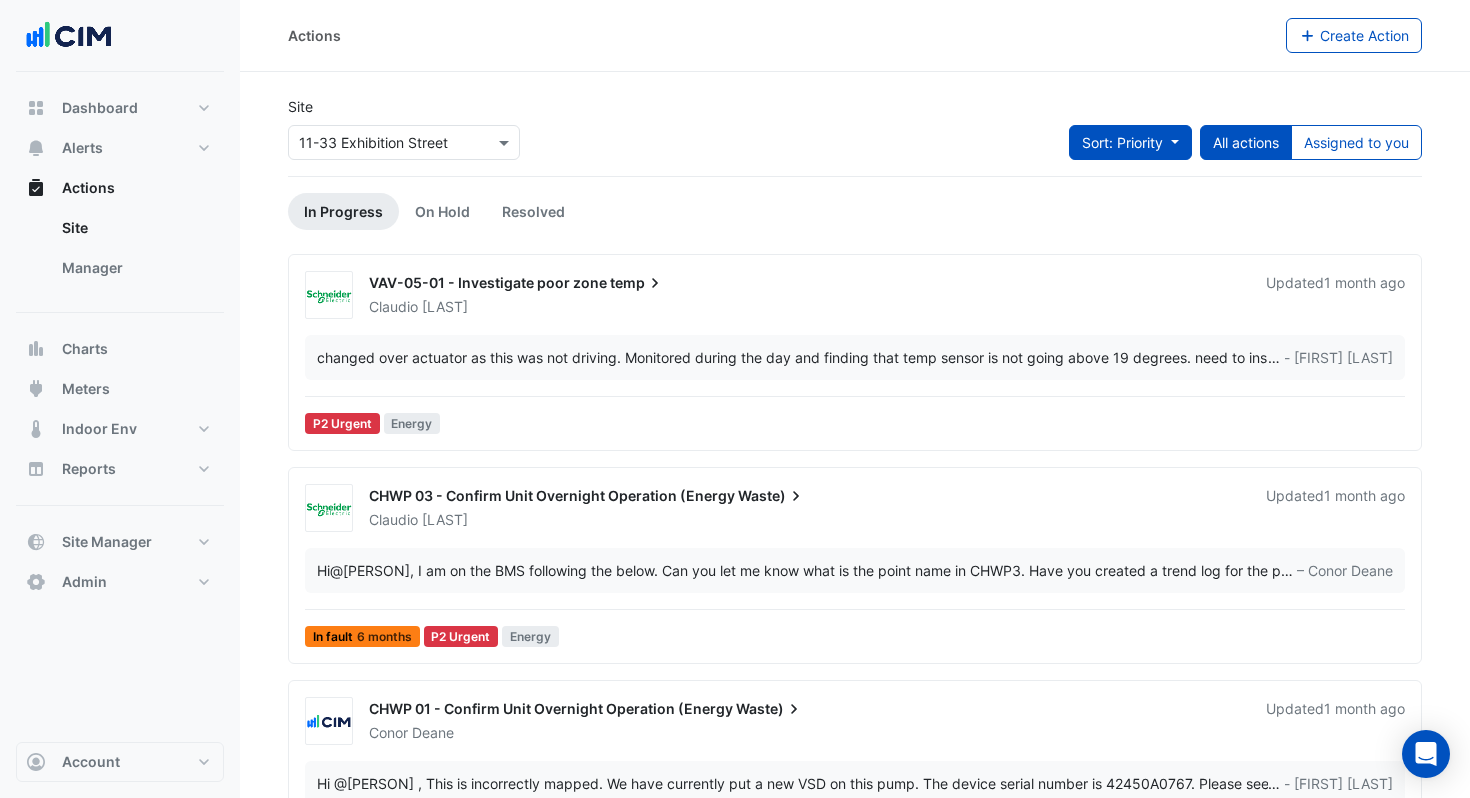 click on "Sort: Priority" 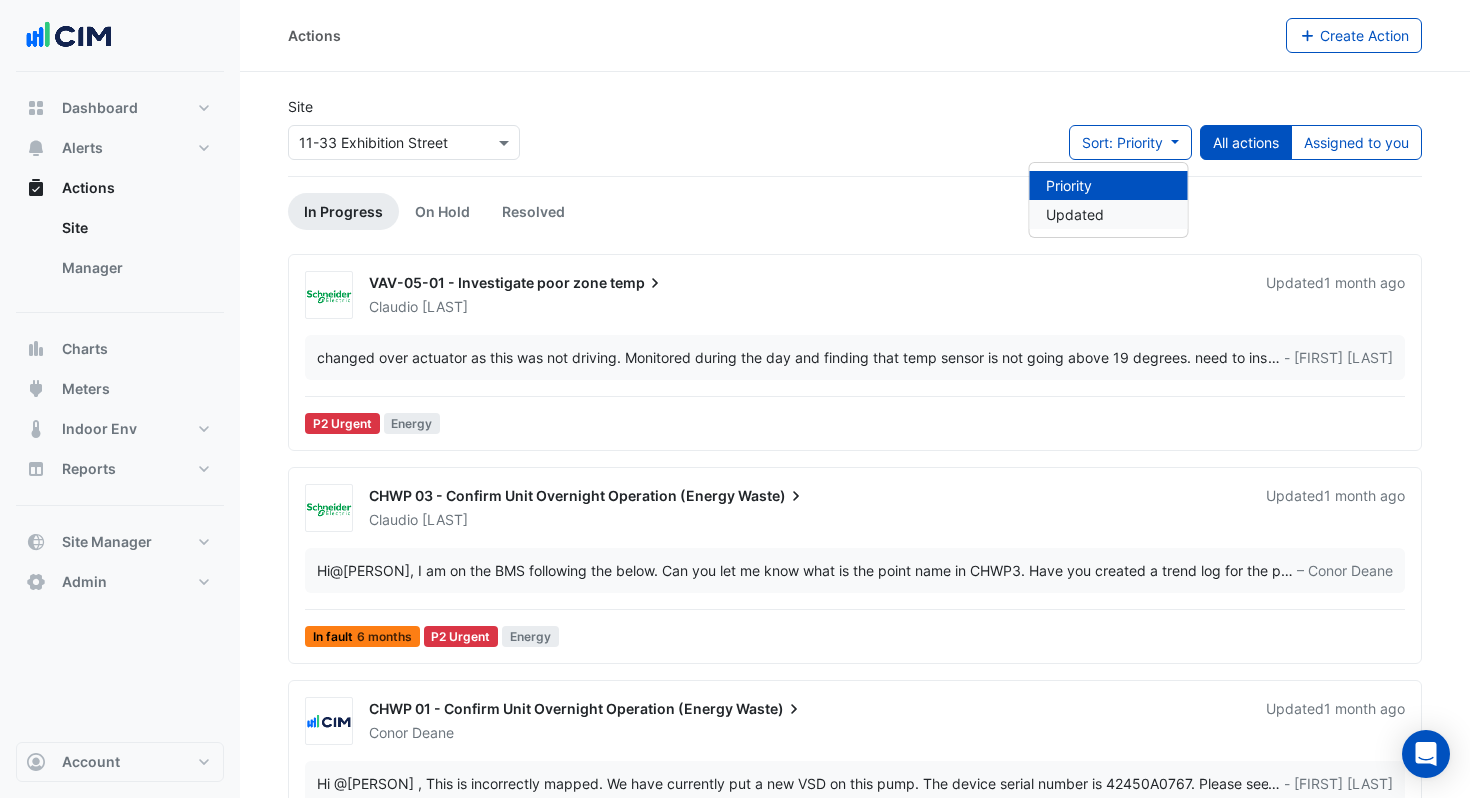 click on "Updated" at bounding box center [1109, 214] 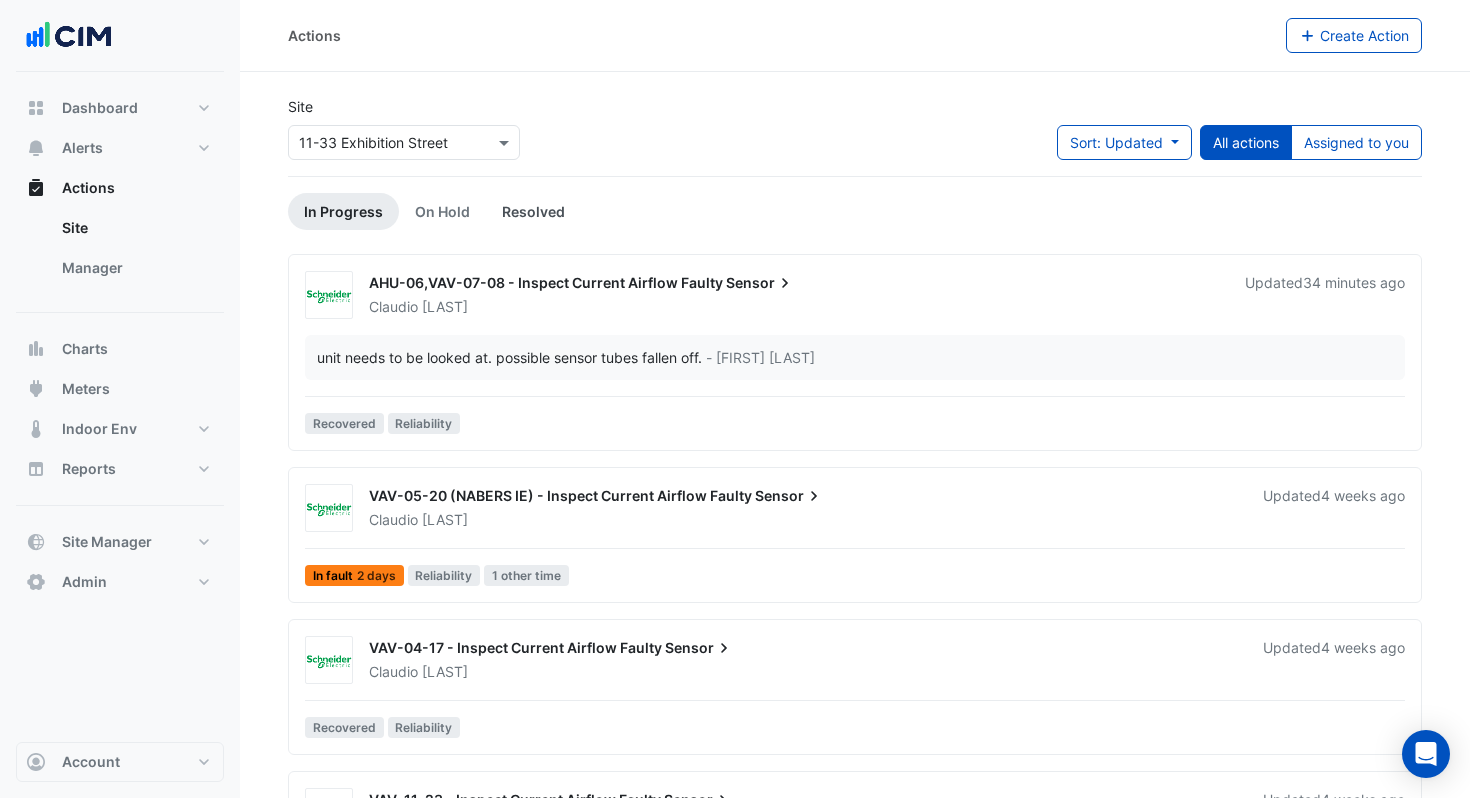click on "Resolved" at bounding box center [533, 211] 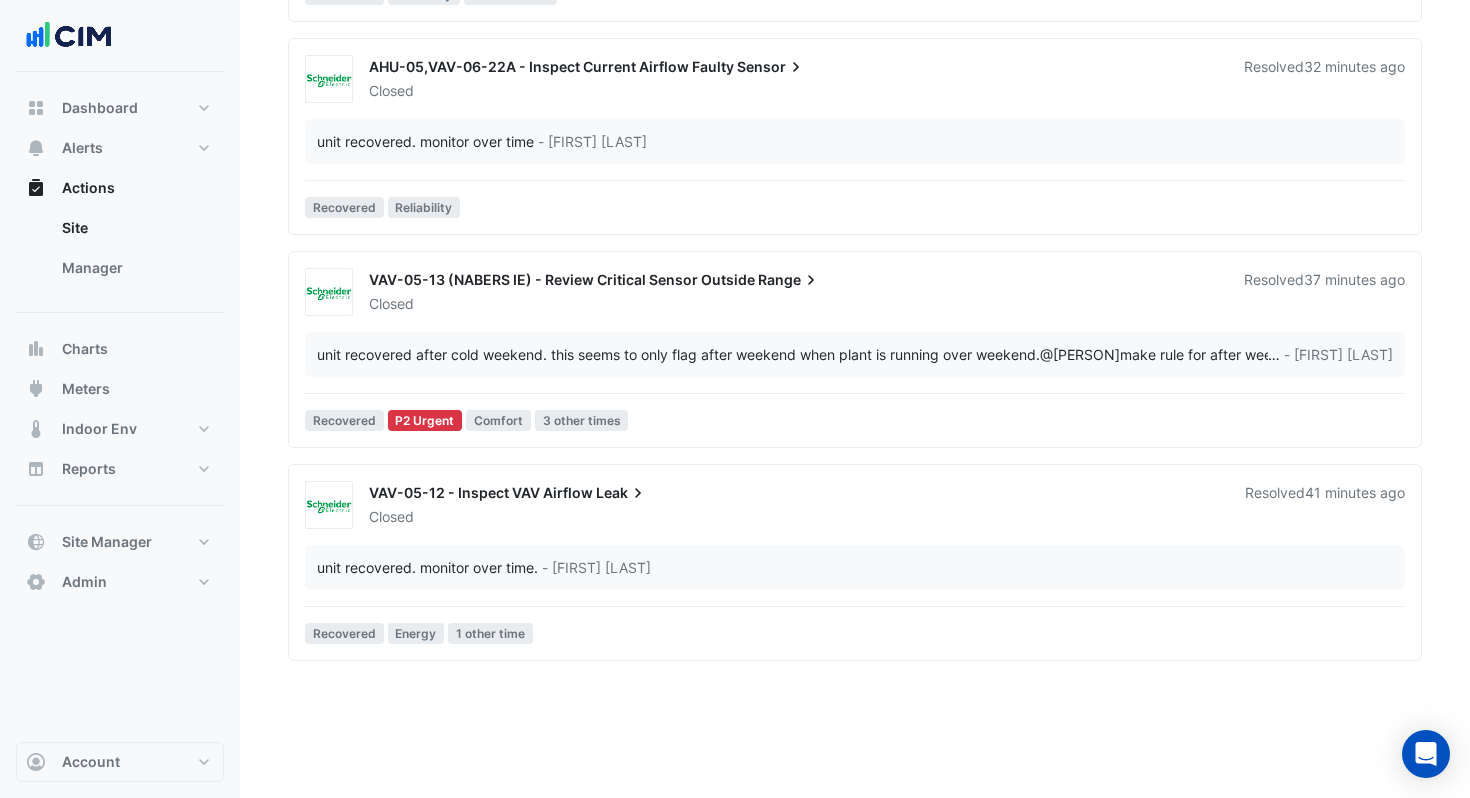 scroll, scrollTop: 0, scrollLeft: 0, axis: both 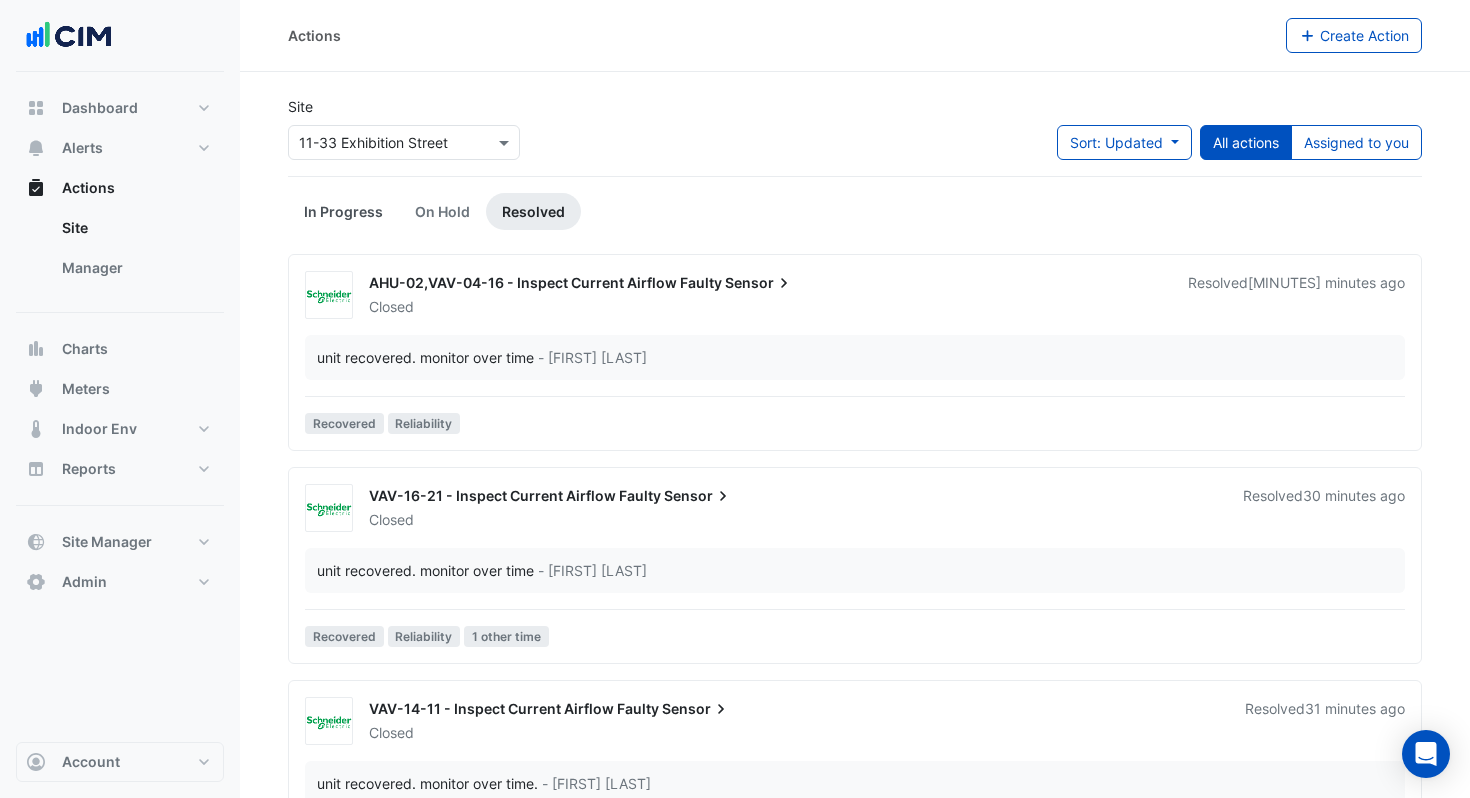 click on "In Progress" at bounding box center [343, 211] 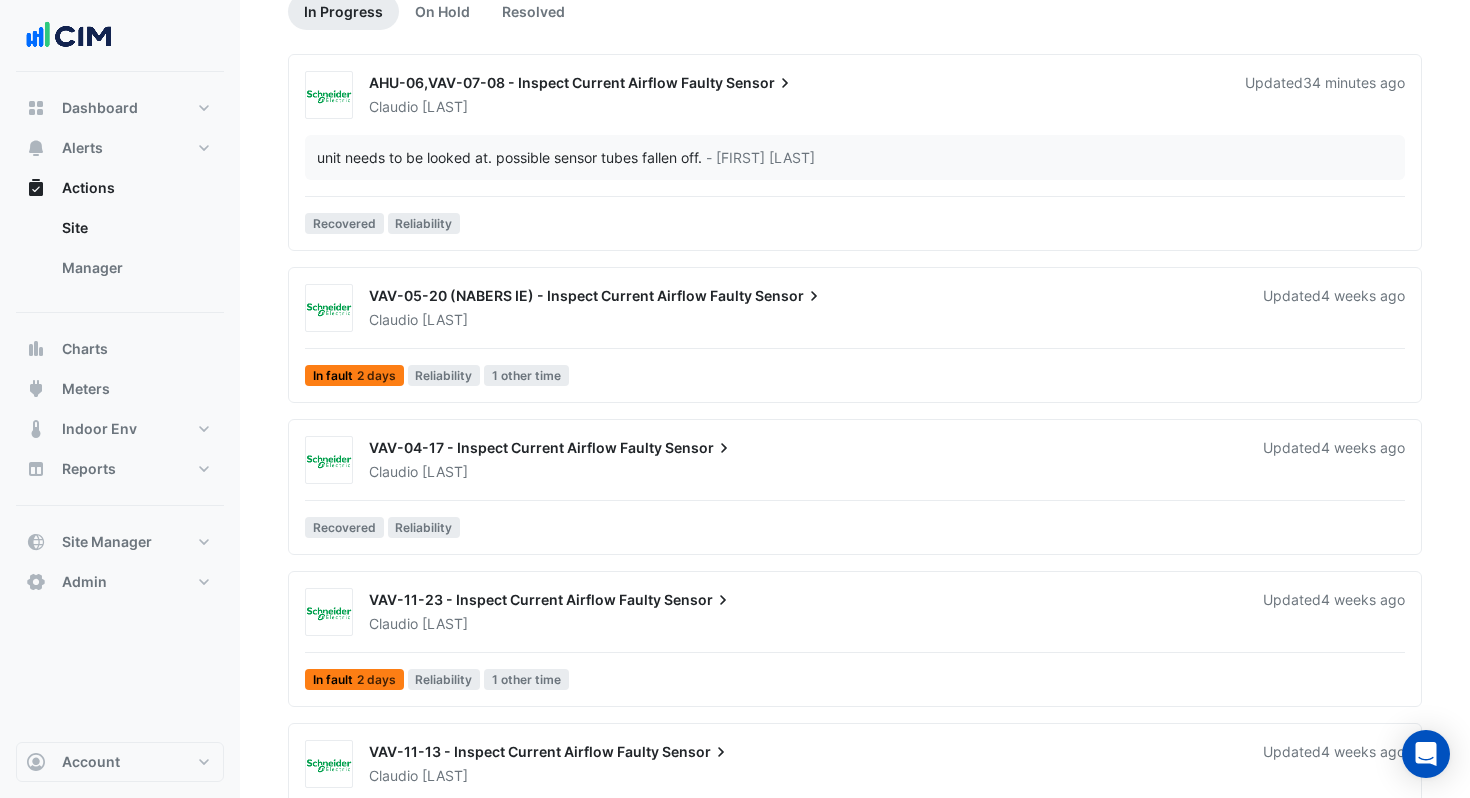 scroll, scrollTop: 0, scrollLeft: 0, axis: both 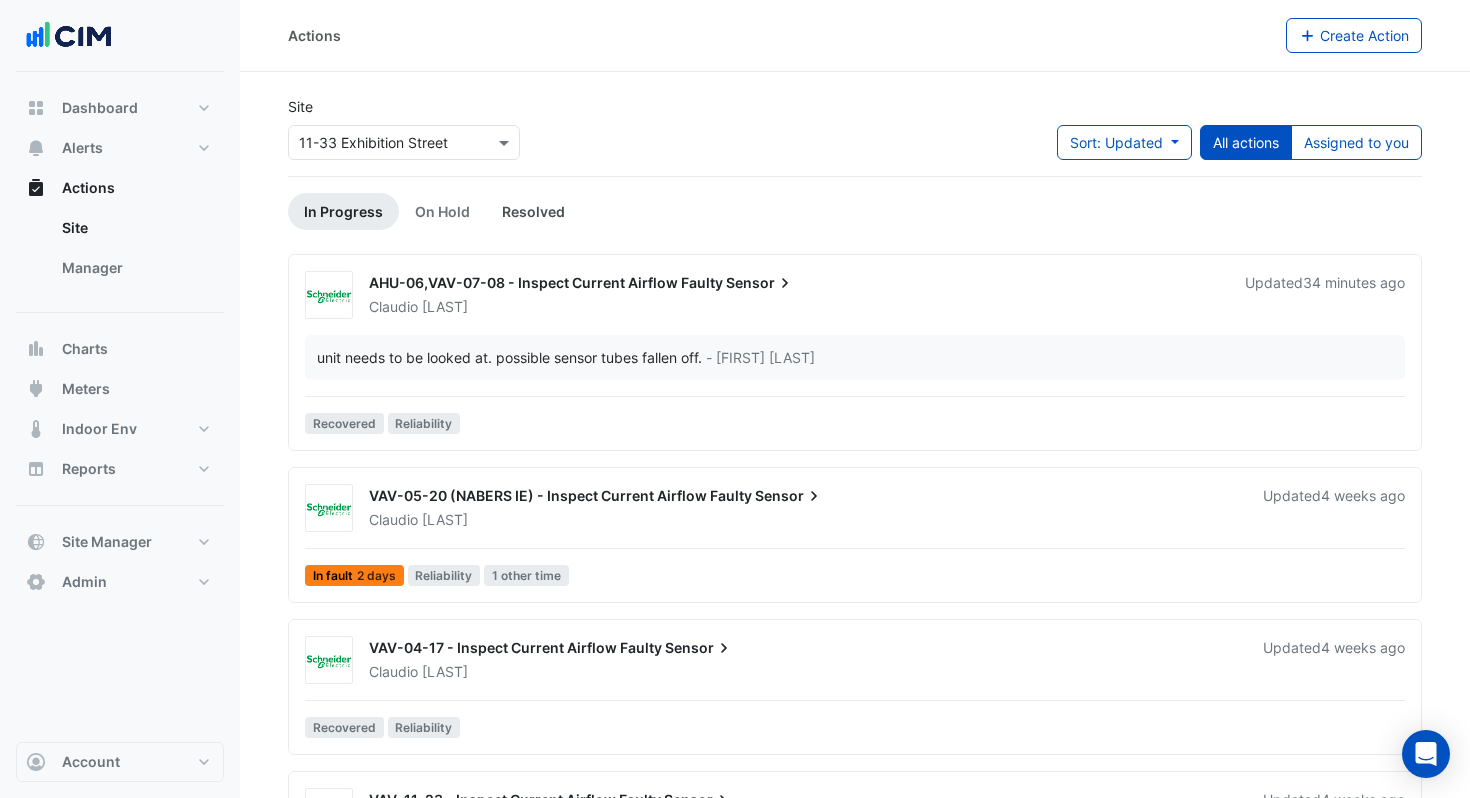 click on "Resolved" at bounding box center [533, 211] 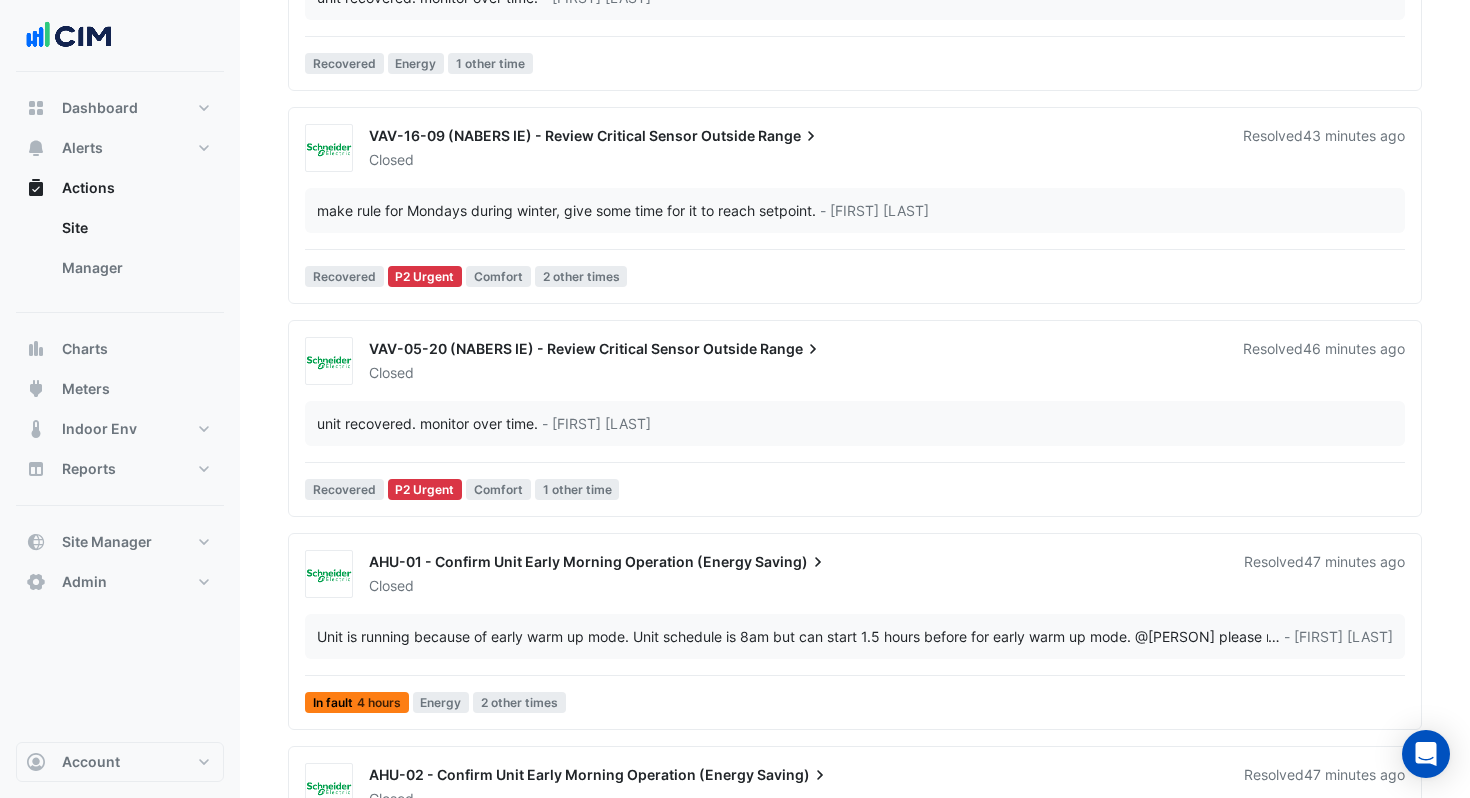 scroll, scrollTop: 1693, scrollLeft: 0, axis: vertical 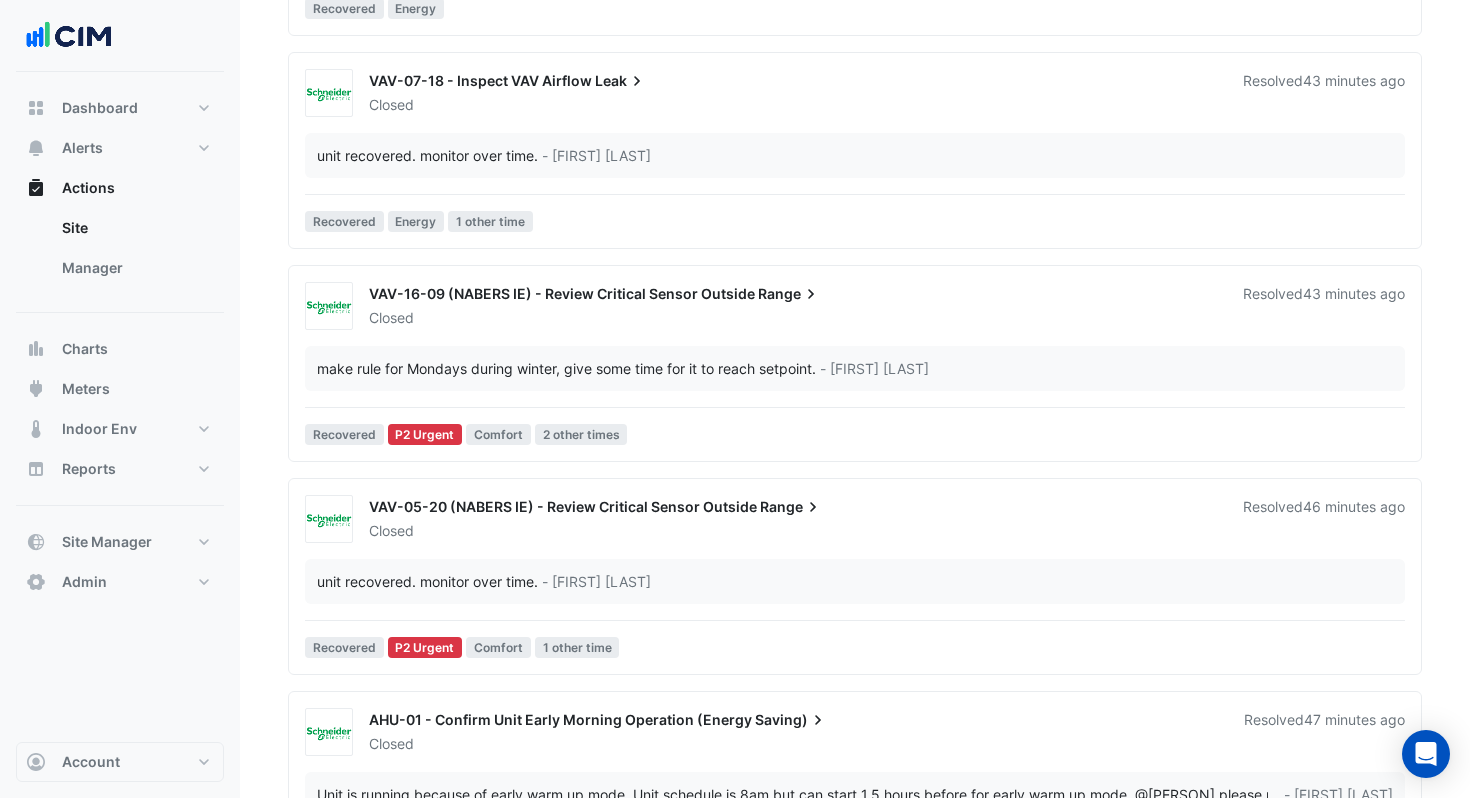 click on "VAV-16-09 (NABERS IE) - Review Critical Sensor Outside" at bounding box center (562, 293) 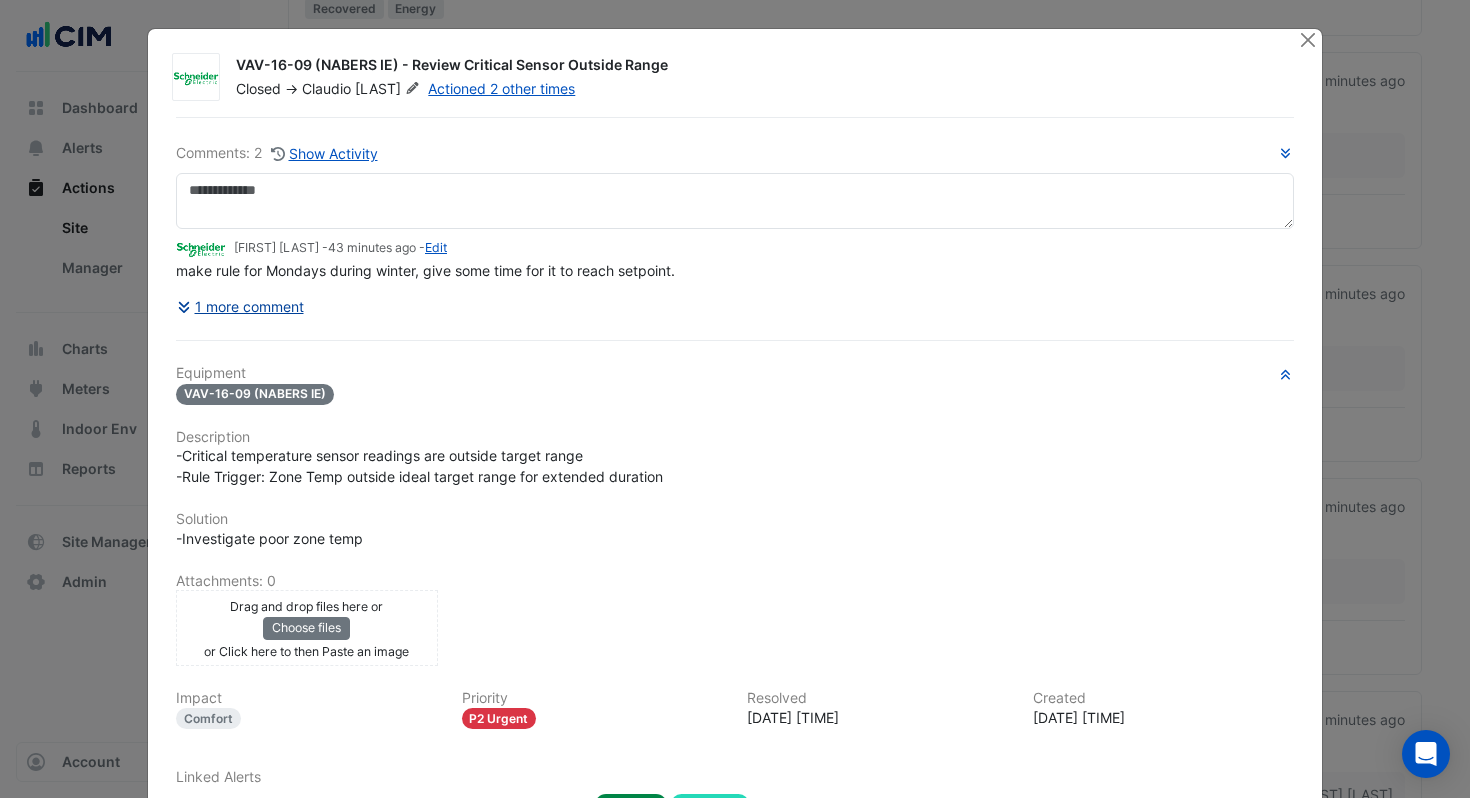click on "1 more comment" 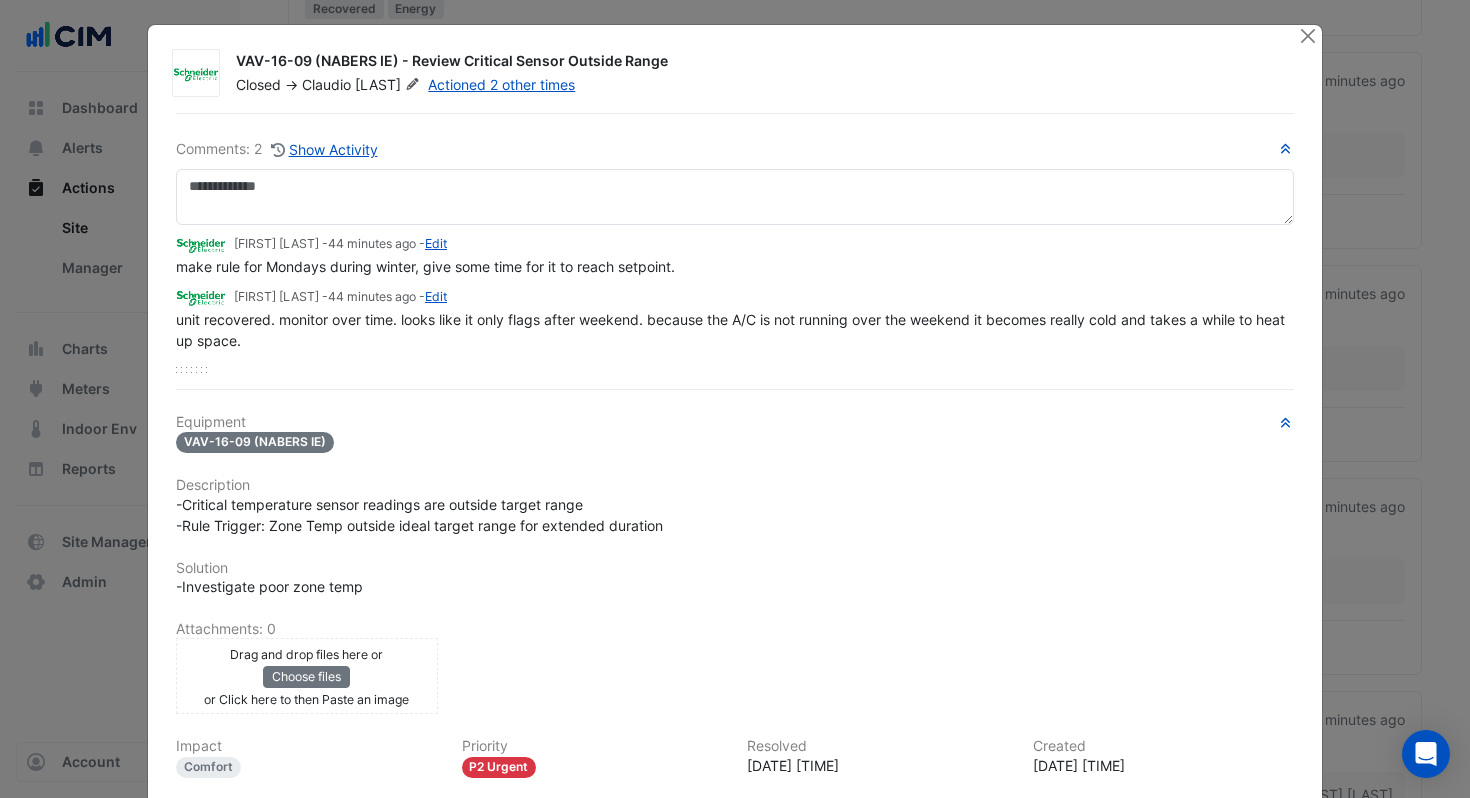 scroll, scrollTop: 0, scrollLeft: 0, axis: both 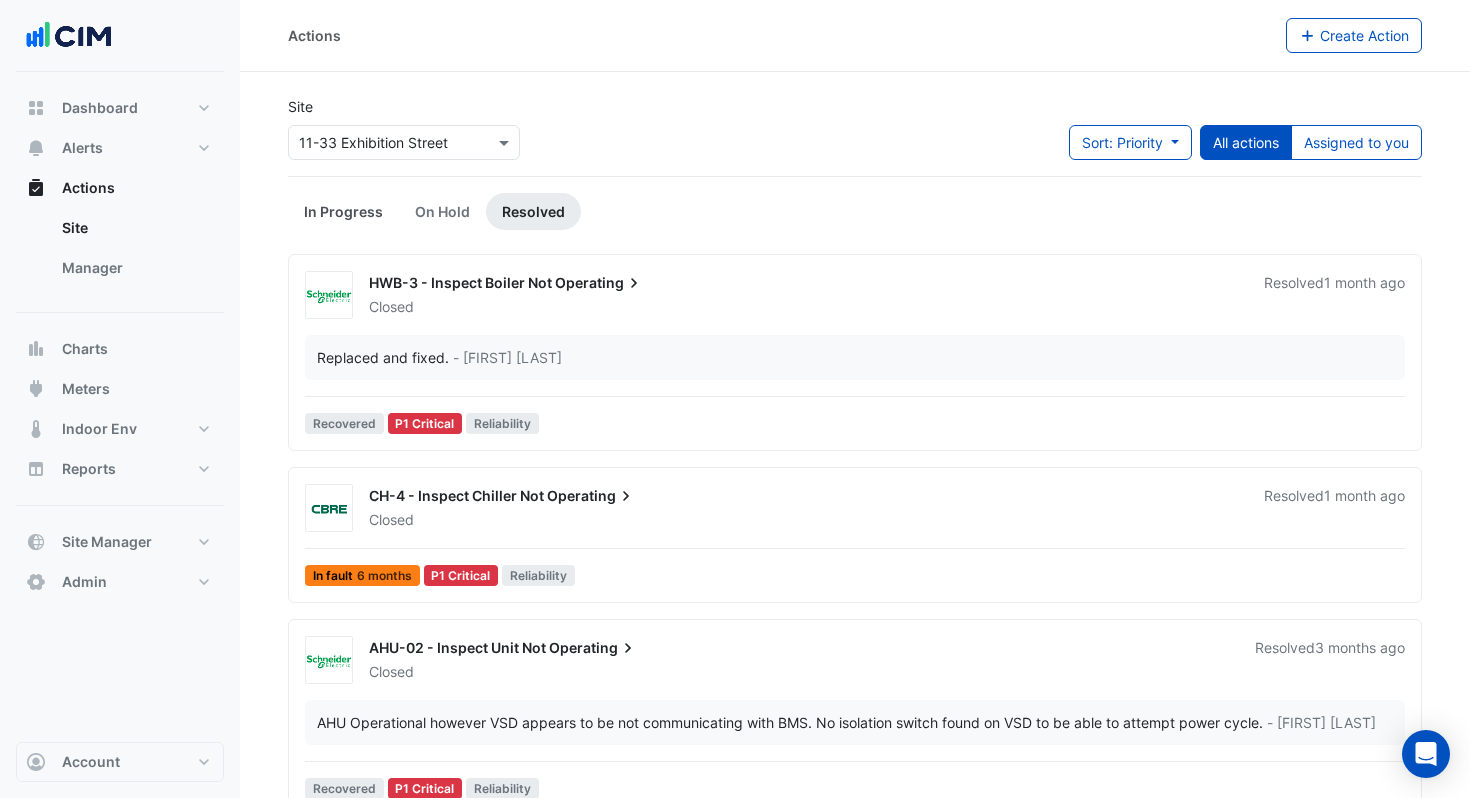 click on "In Progress" at bounding box center [343, 211] 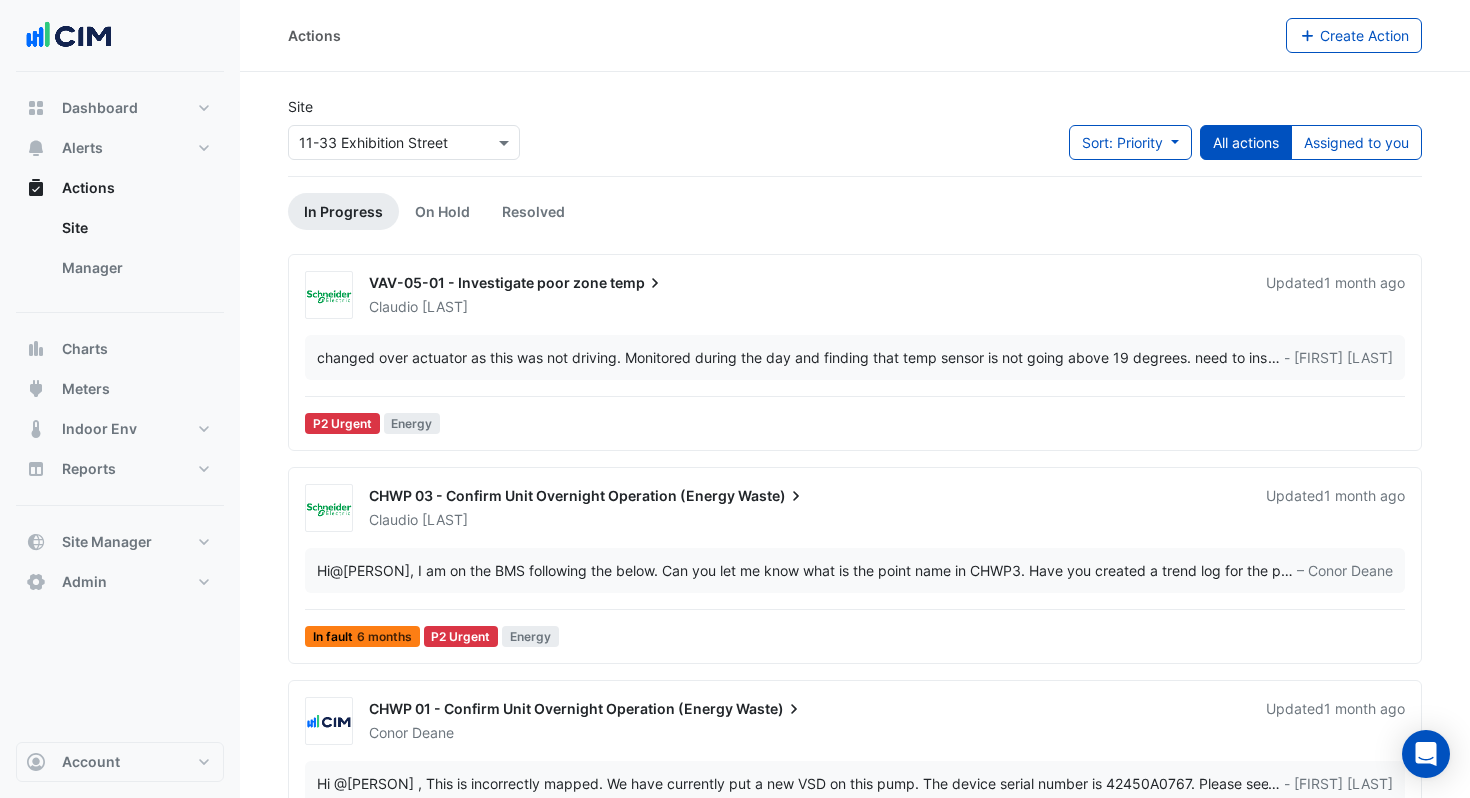 scroll, scrollTop: 309, scrollLeft: 0, axis: vertical 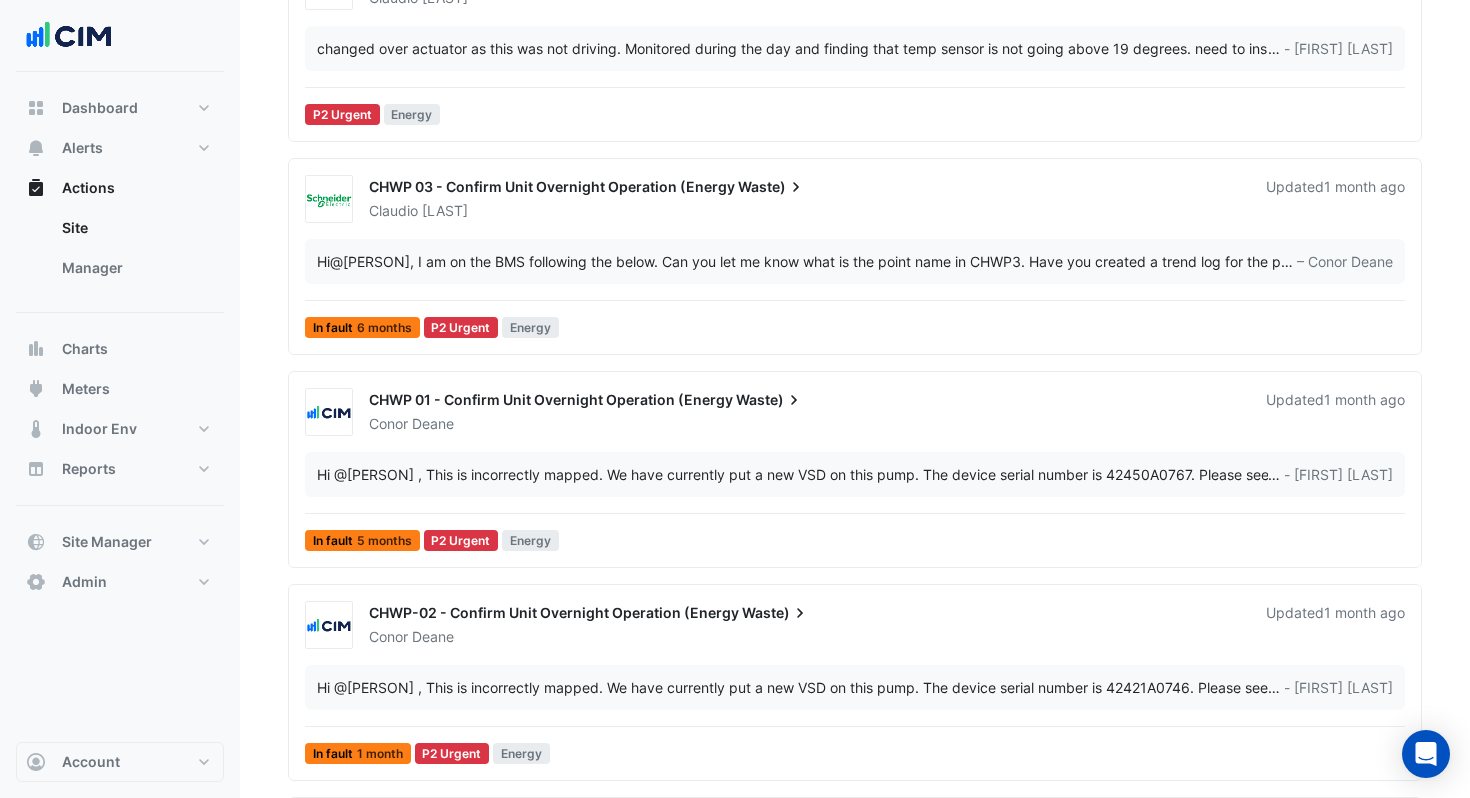 click on "Claudio
Campos" at bounding box center [805, 211] 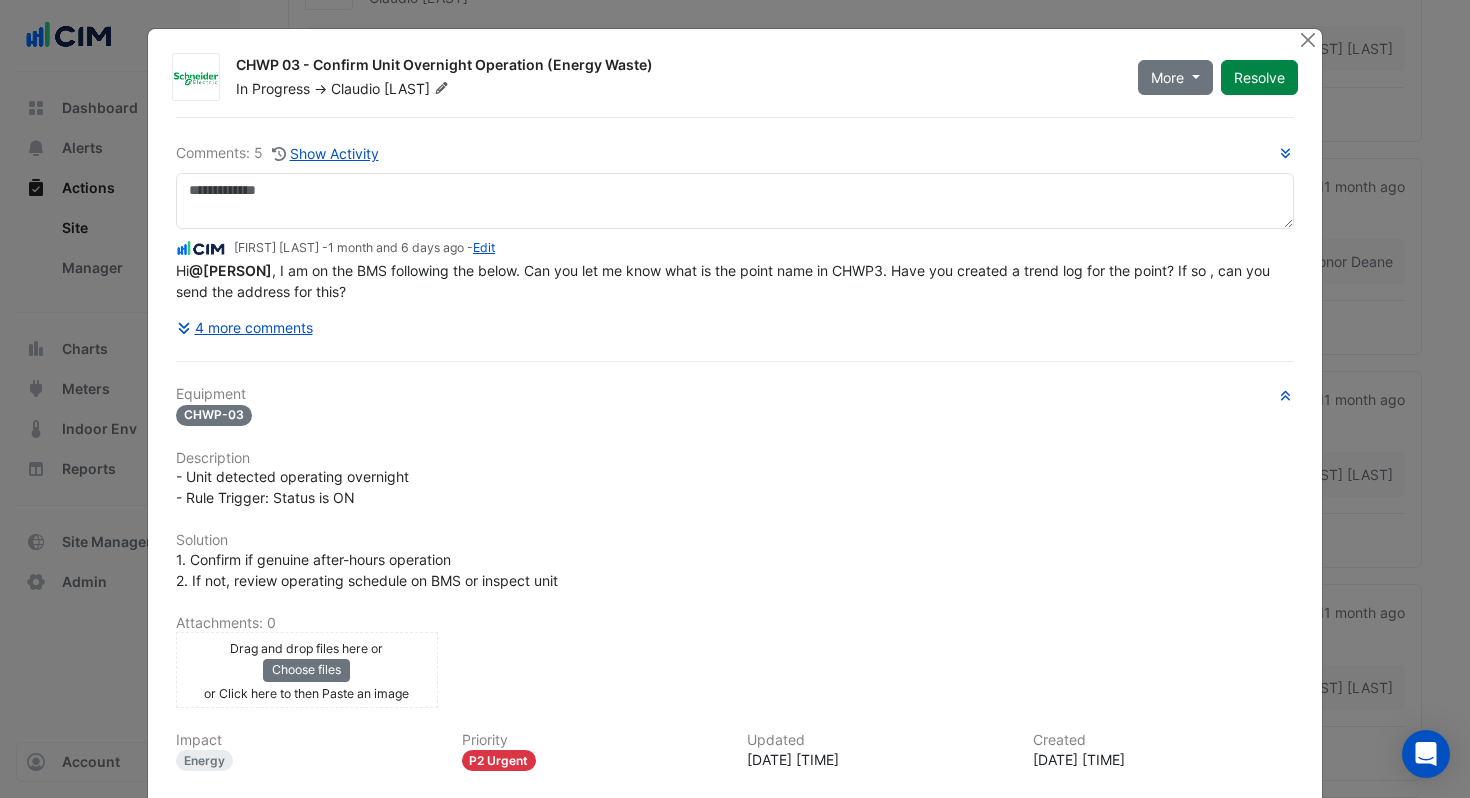 type 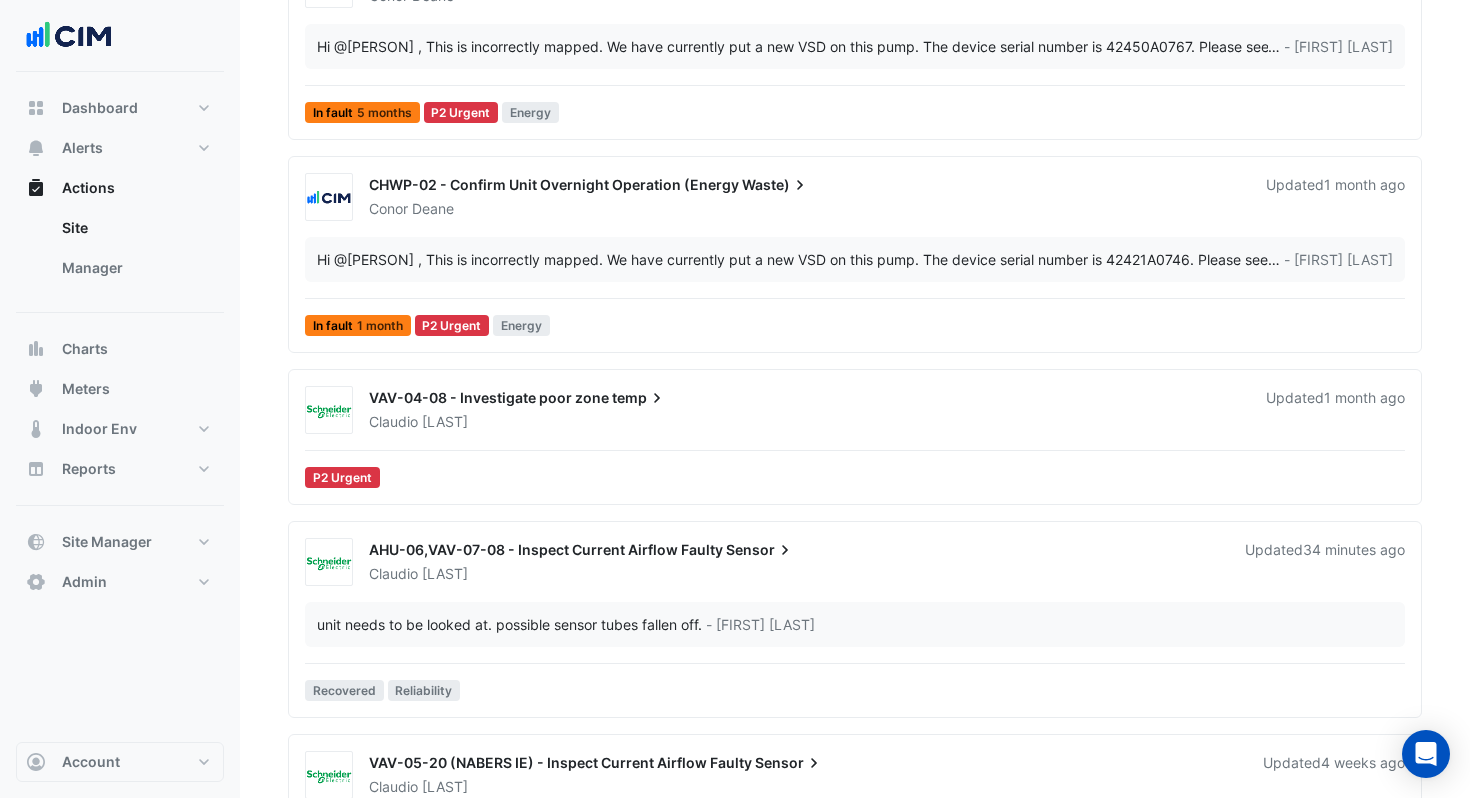 scroll, scrollTop: 0, scrollLeft: 0, axis: both 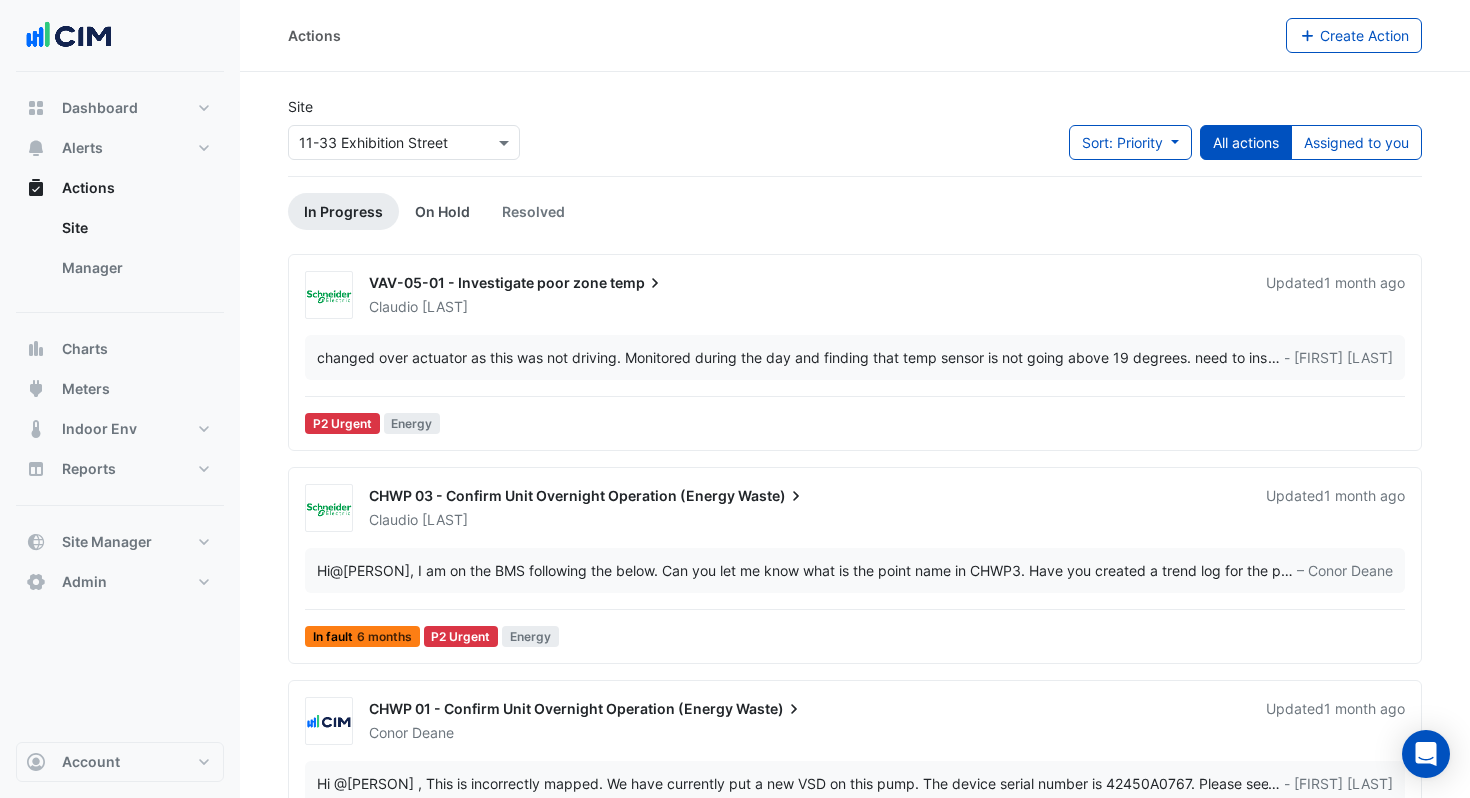 click on "On Hold" at bounding box center [442, 211] 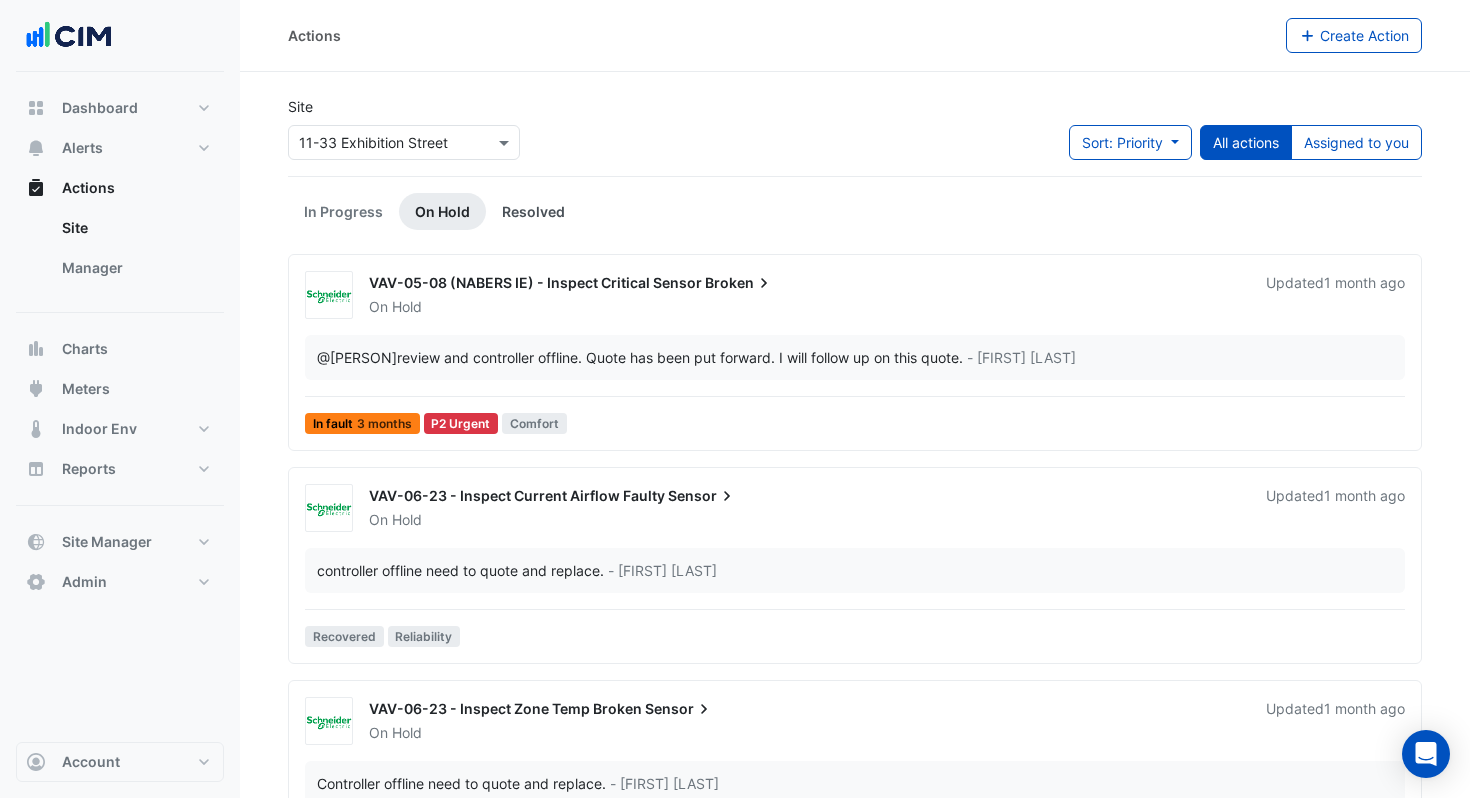 click on "Resolved" at bounding box center (533, 211) 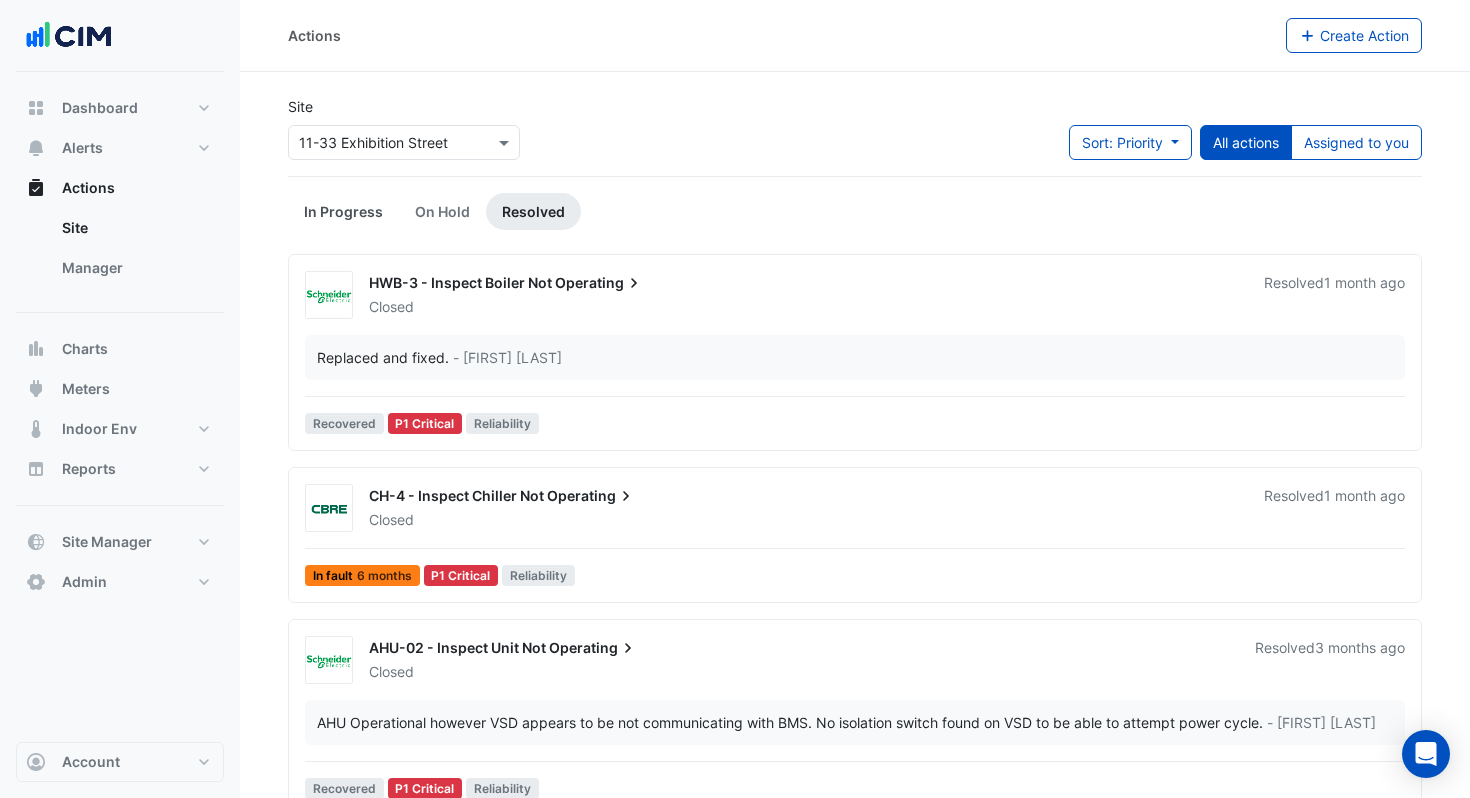 click on "In Progress" at bounding box center (343, 211) 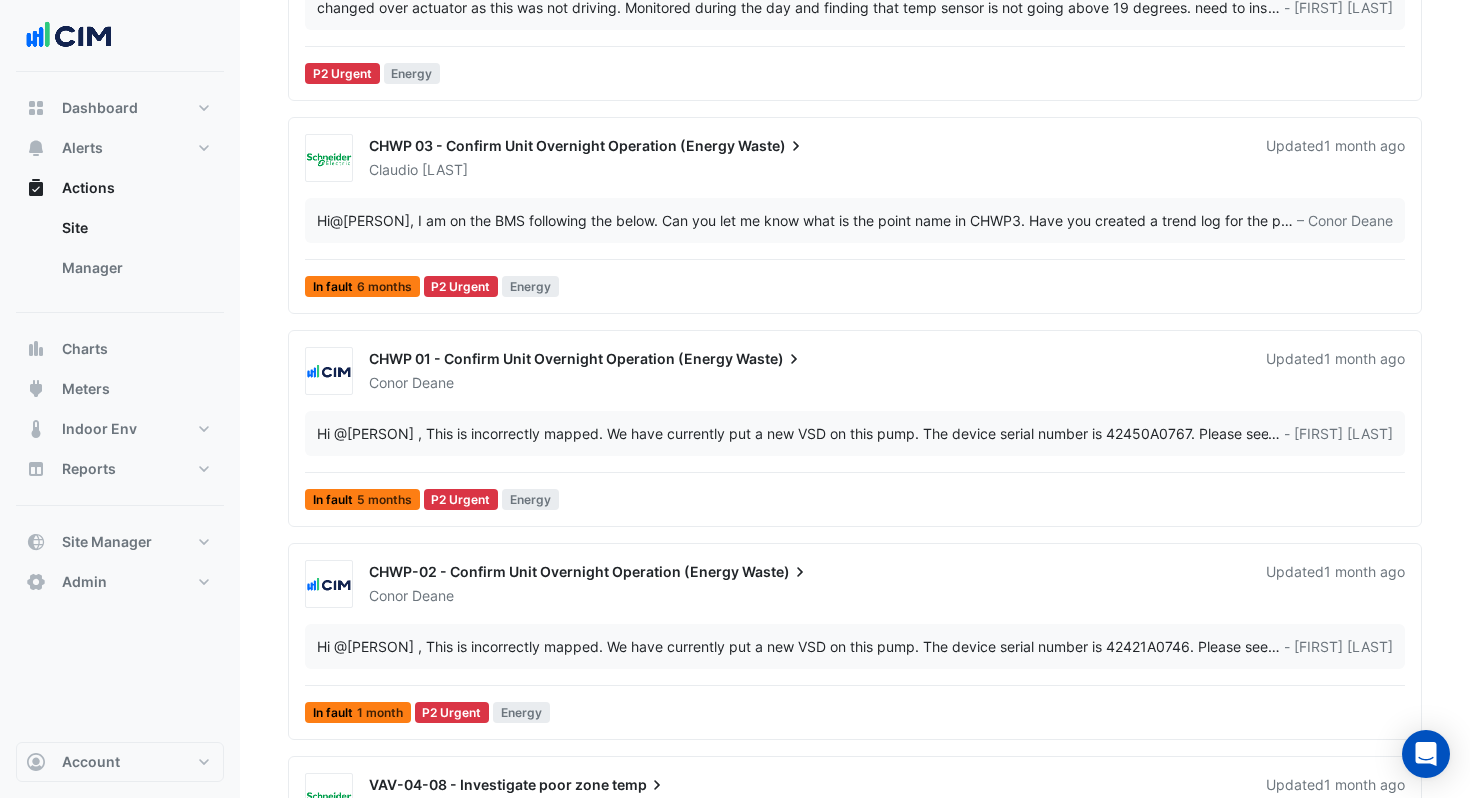 scroll, scrollTop: 0, scrollLeft: 0, axis: both 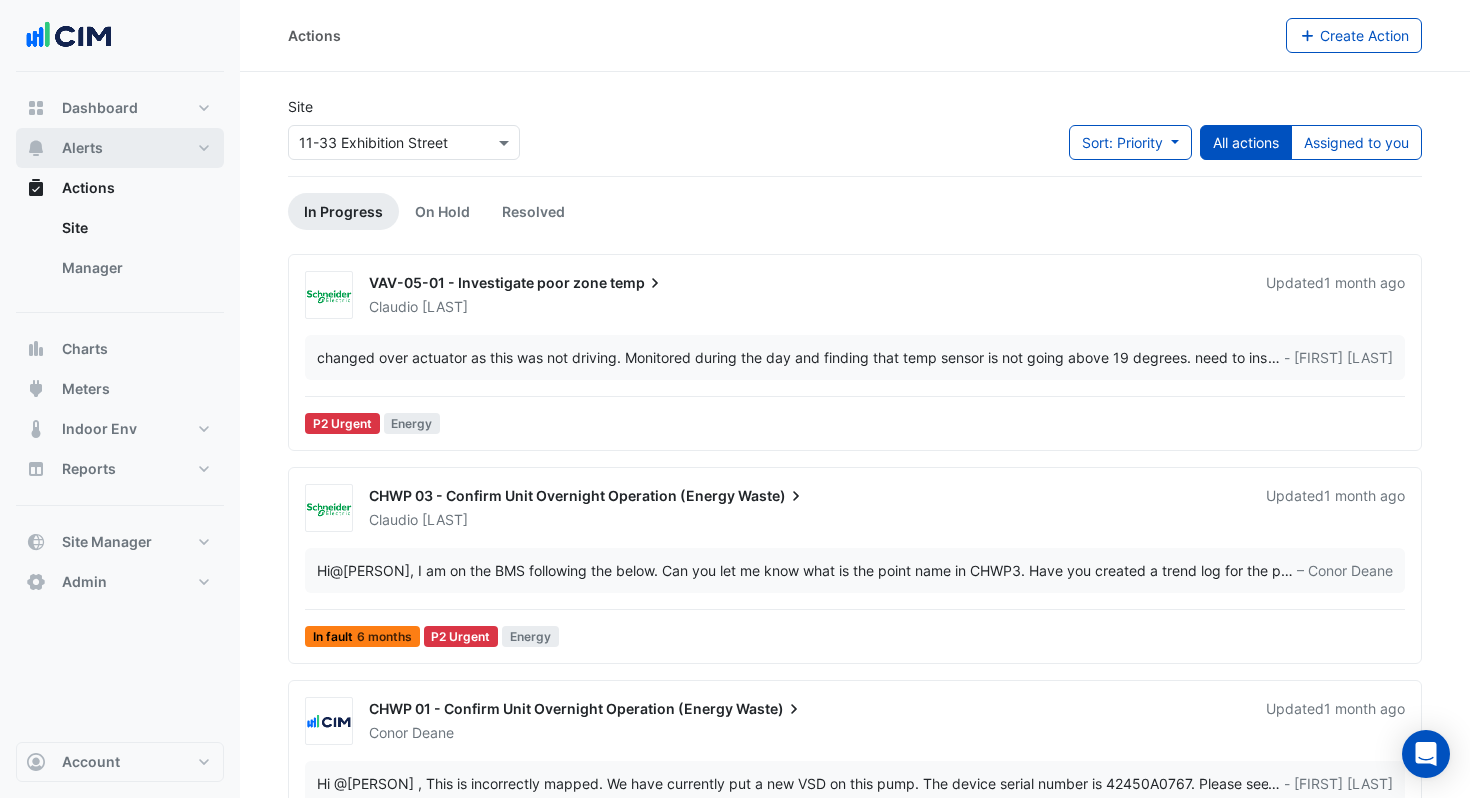 click on "Alerts" at bounding box center (120, 148) 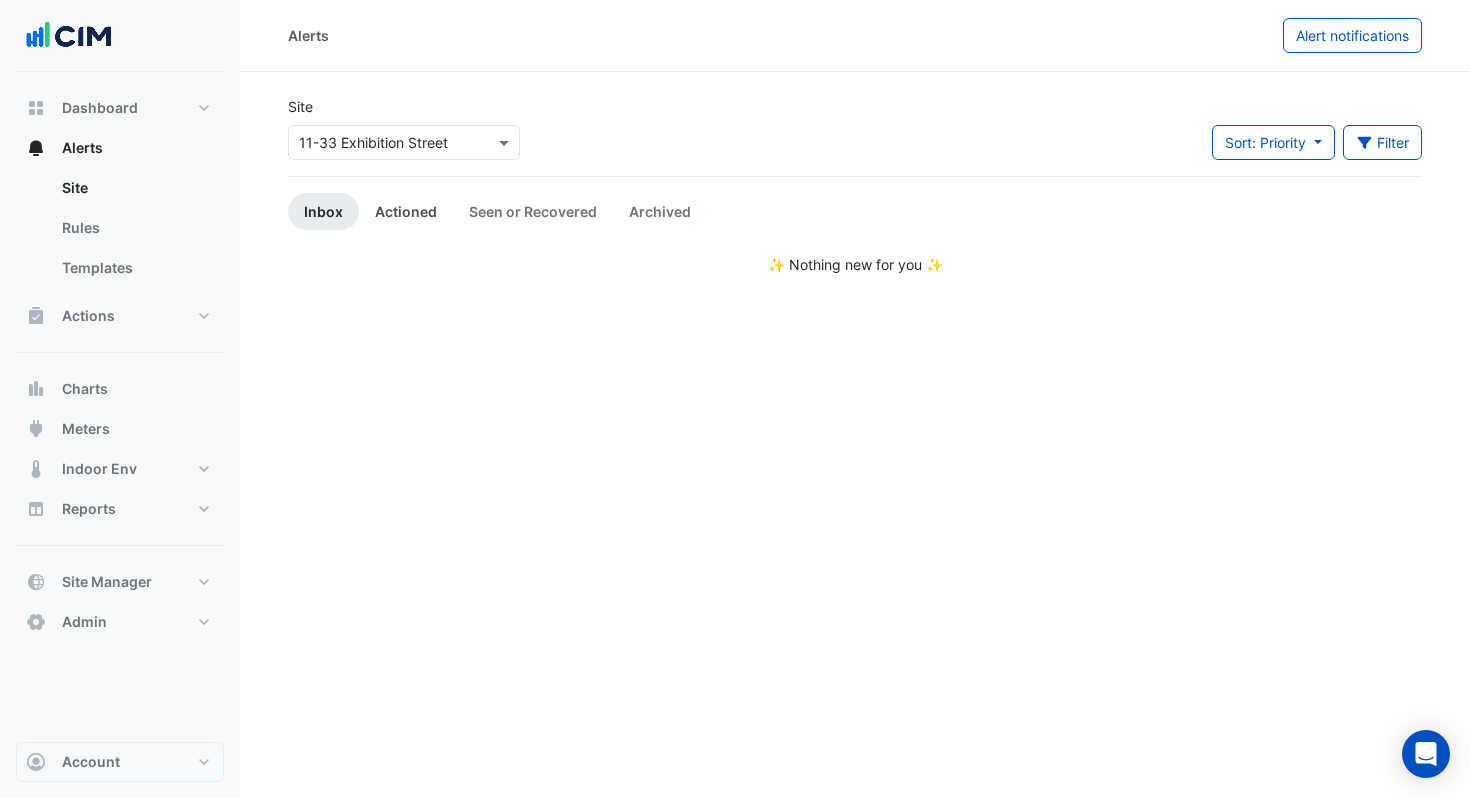 click on "Actioned" at bounding box center [406, 211] 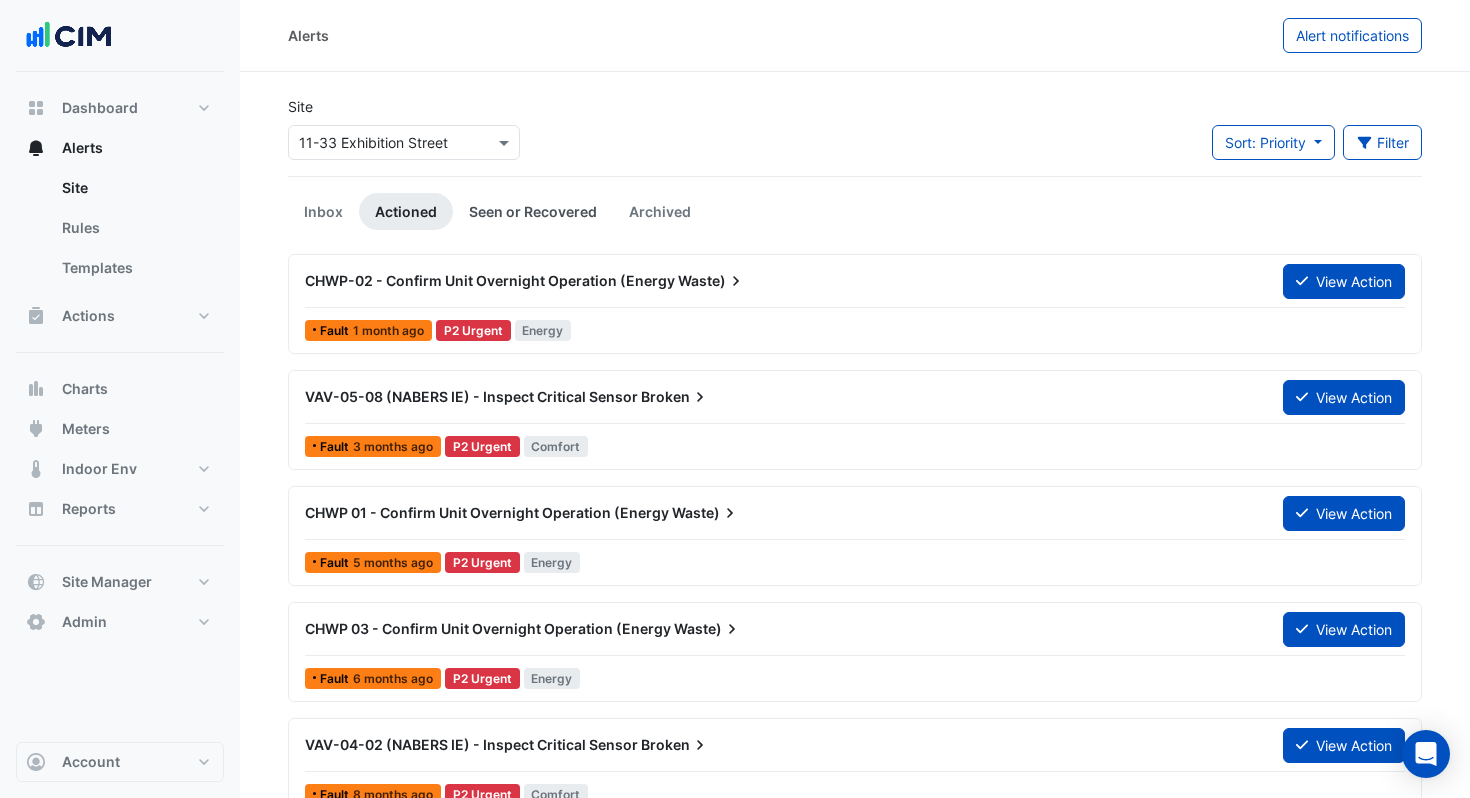 click on "Seen or Recovered" at bounding box center (533, 211) 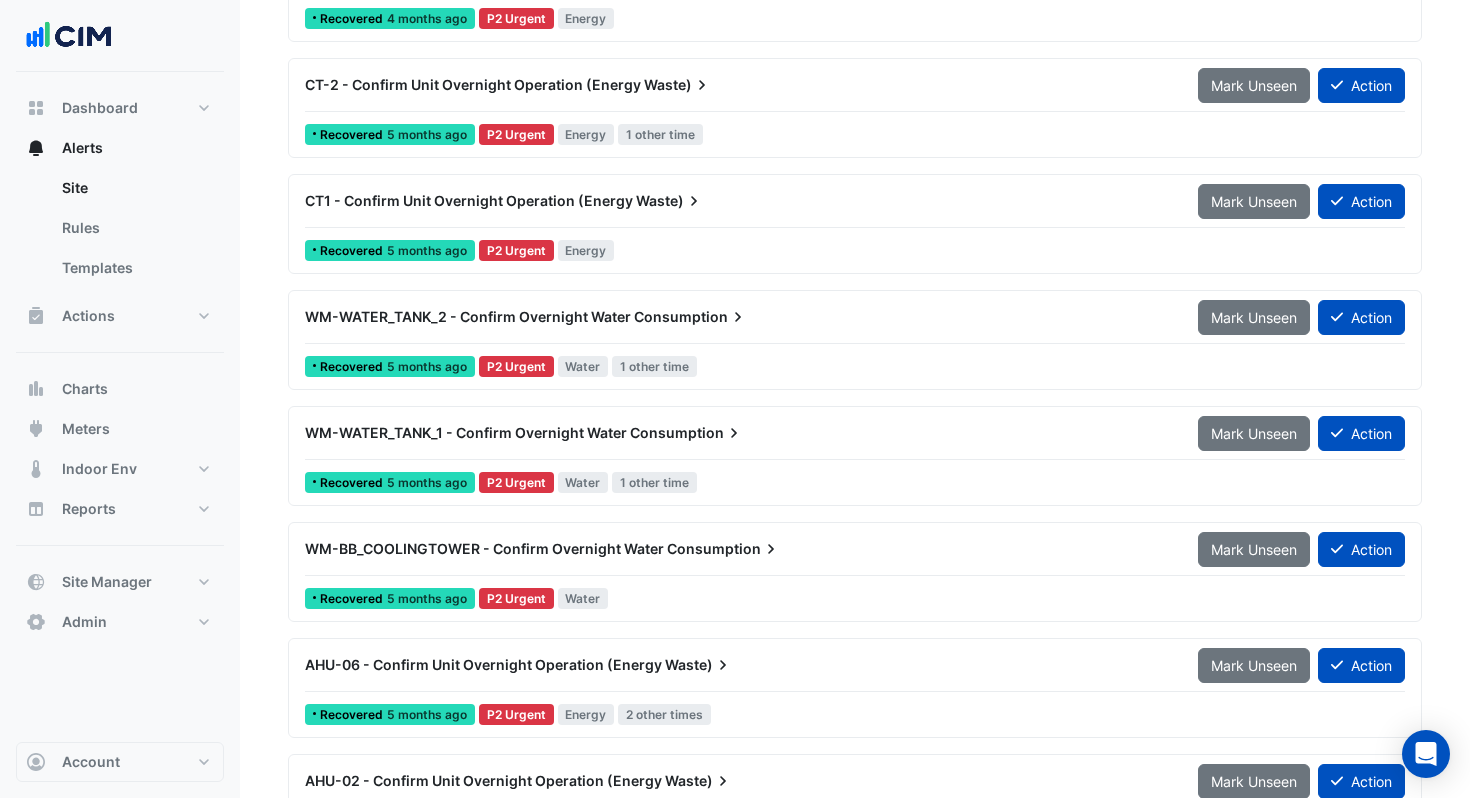 scroll, scrollTop: 2551, scrollLeft: 0, axis: vertical 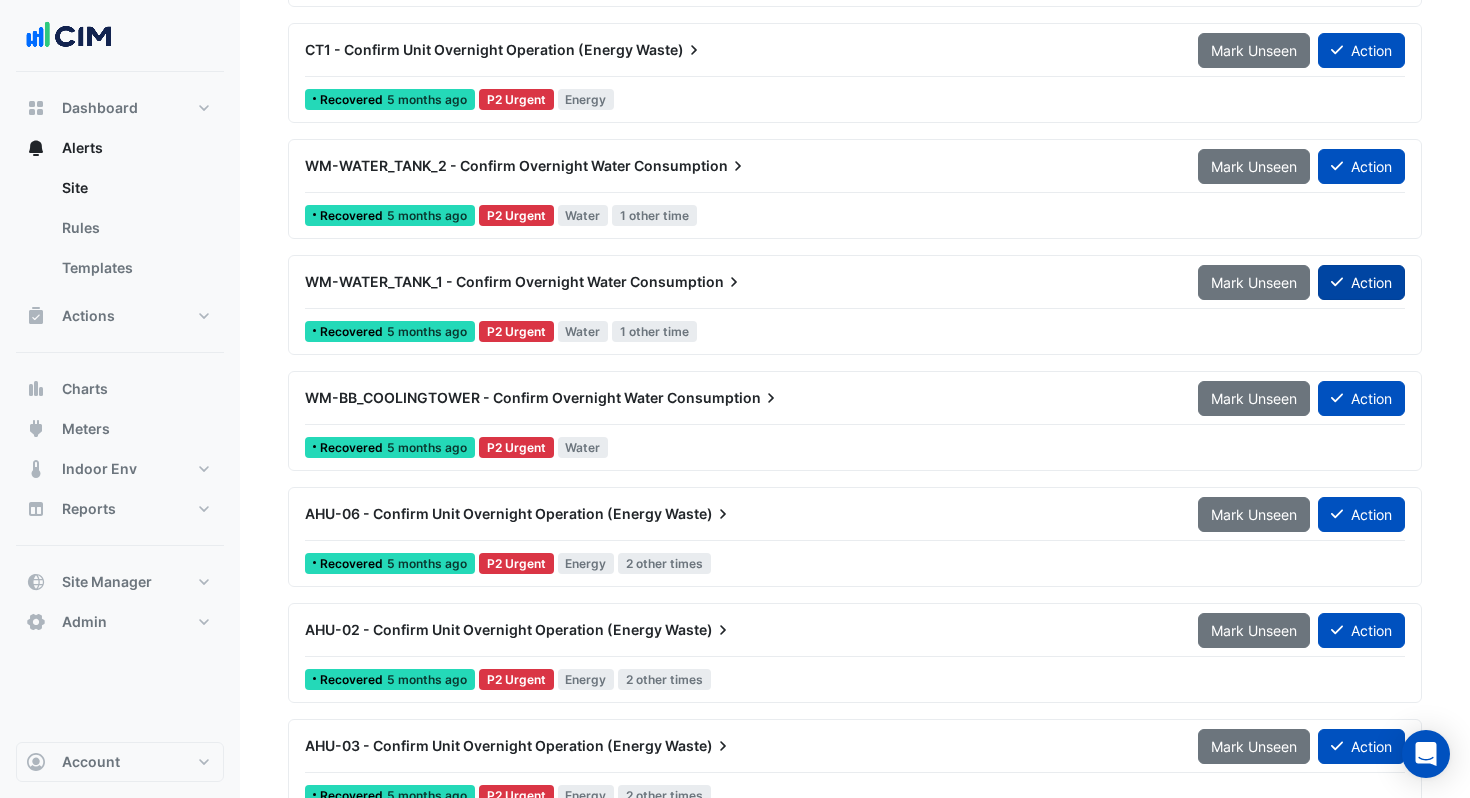click on "Action" at bounding box center [1361, 282] 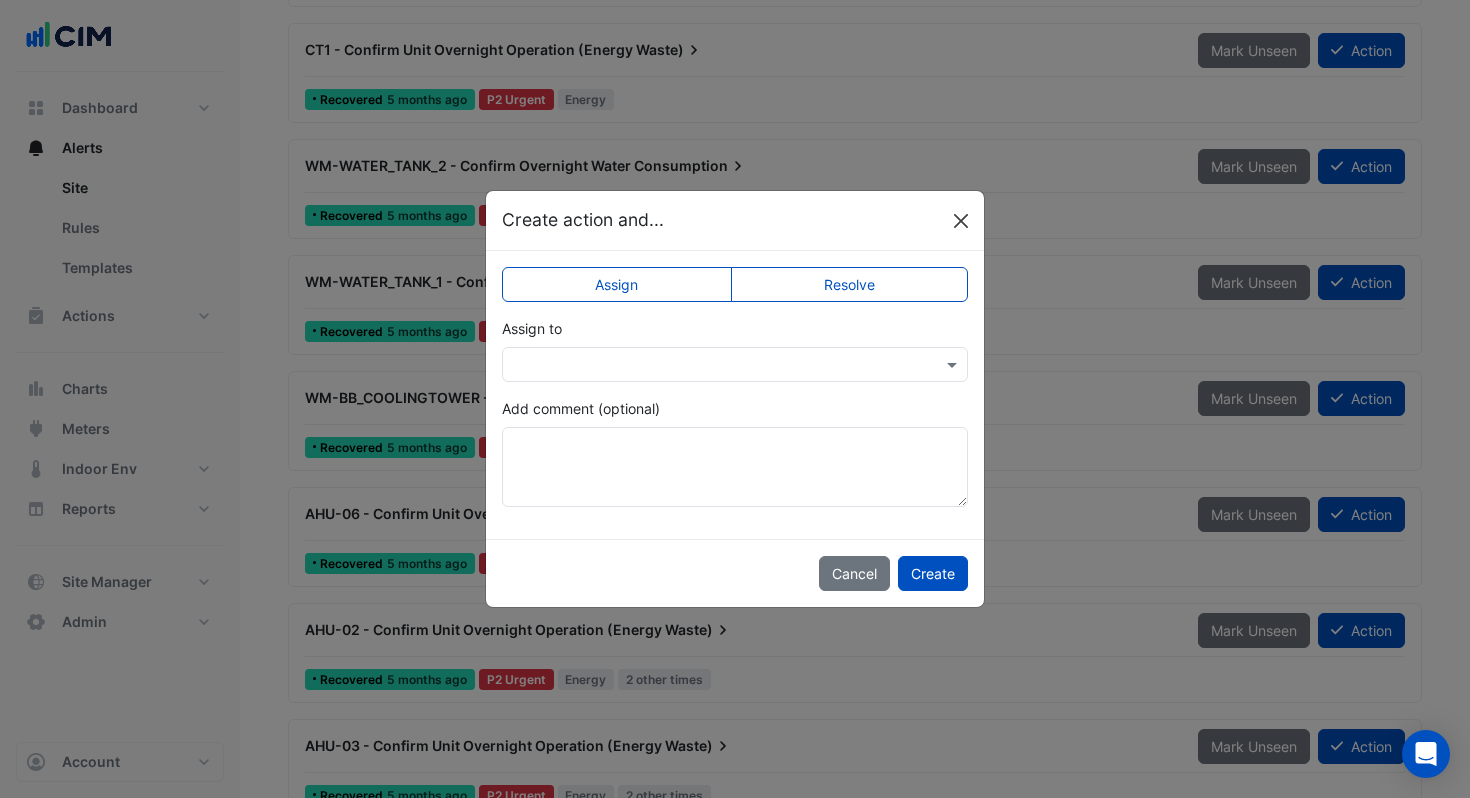 click 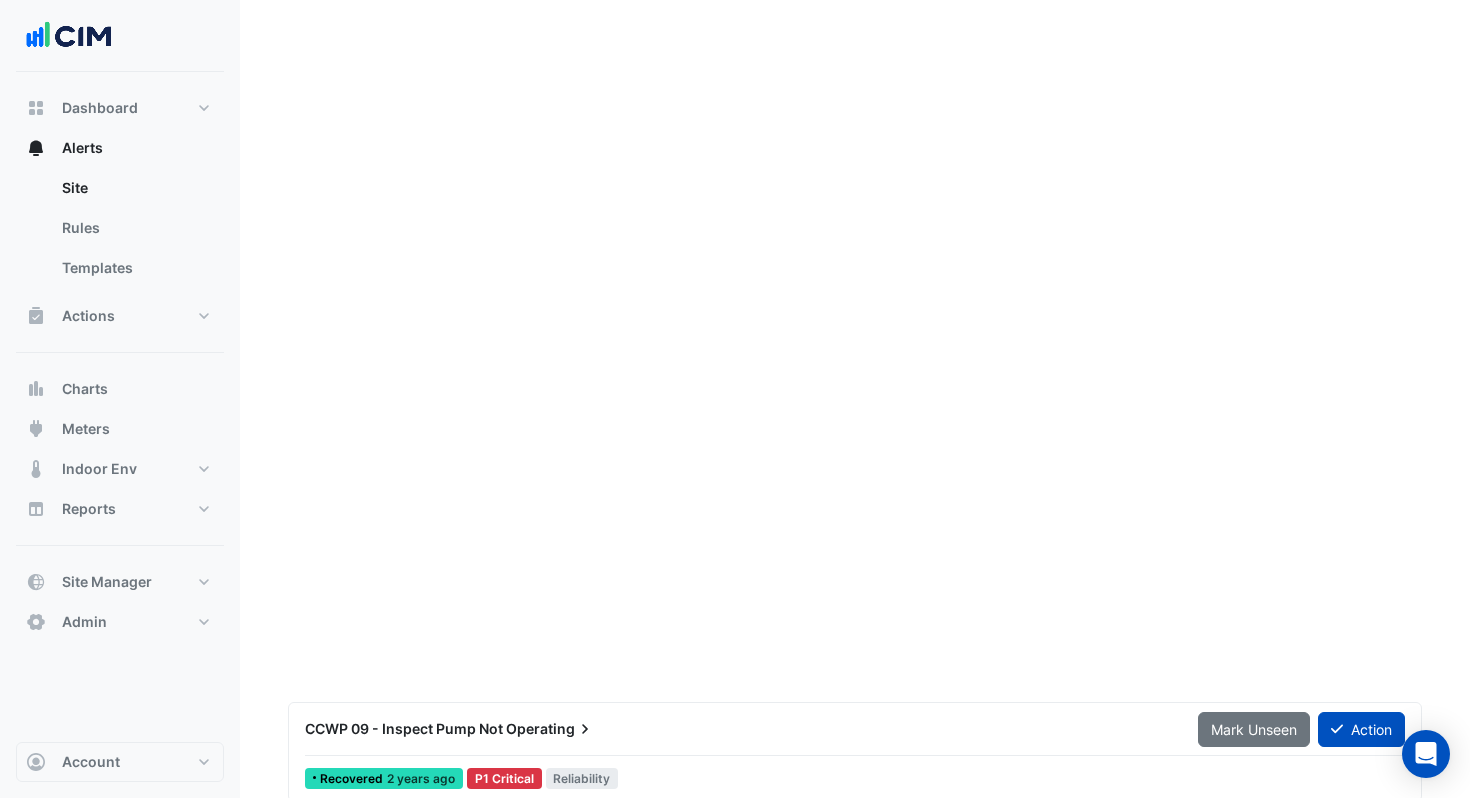 scroll, scrollTop: 70, scrollLeft: 0, axis: vertical 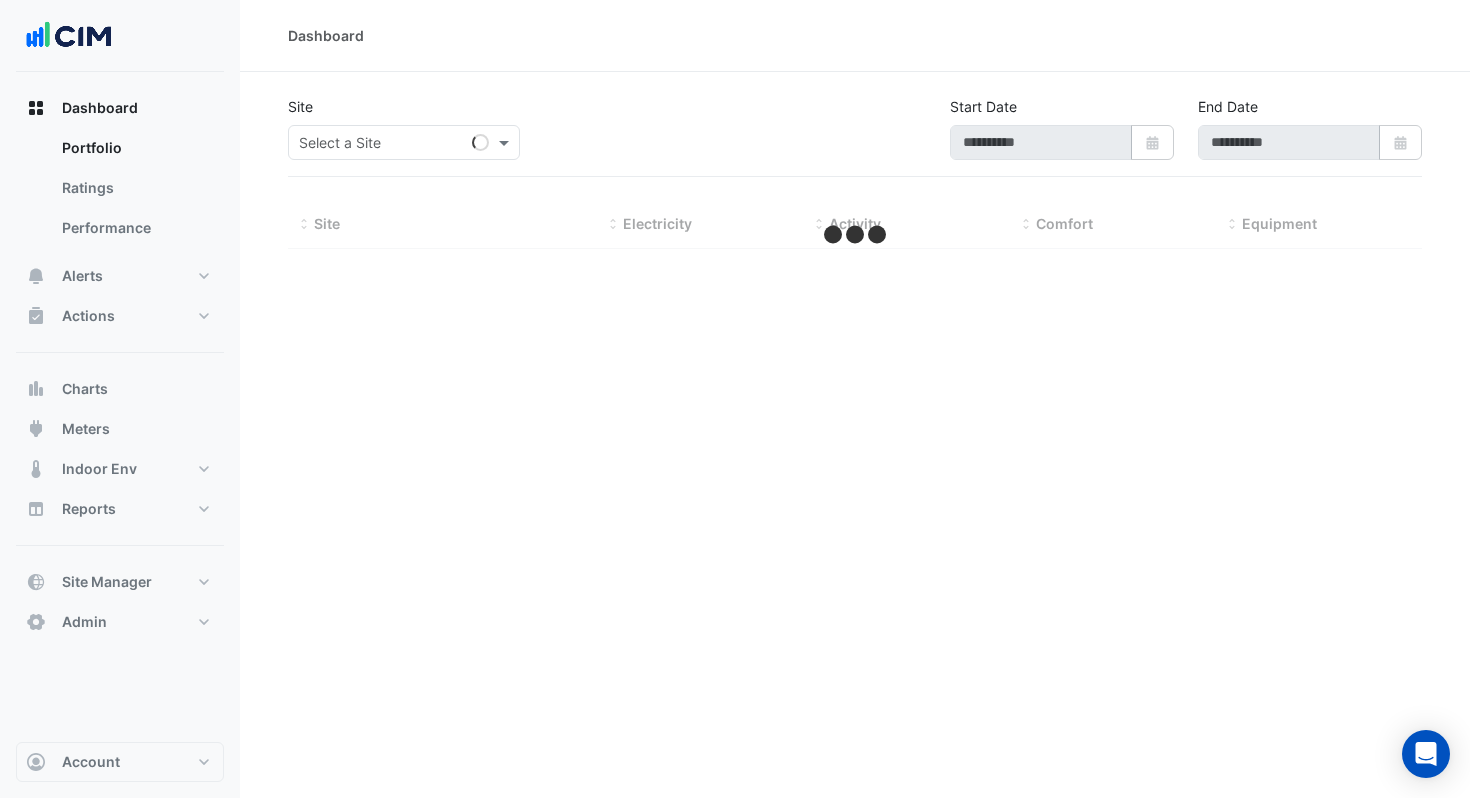 select on "***" 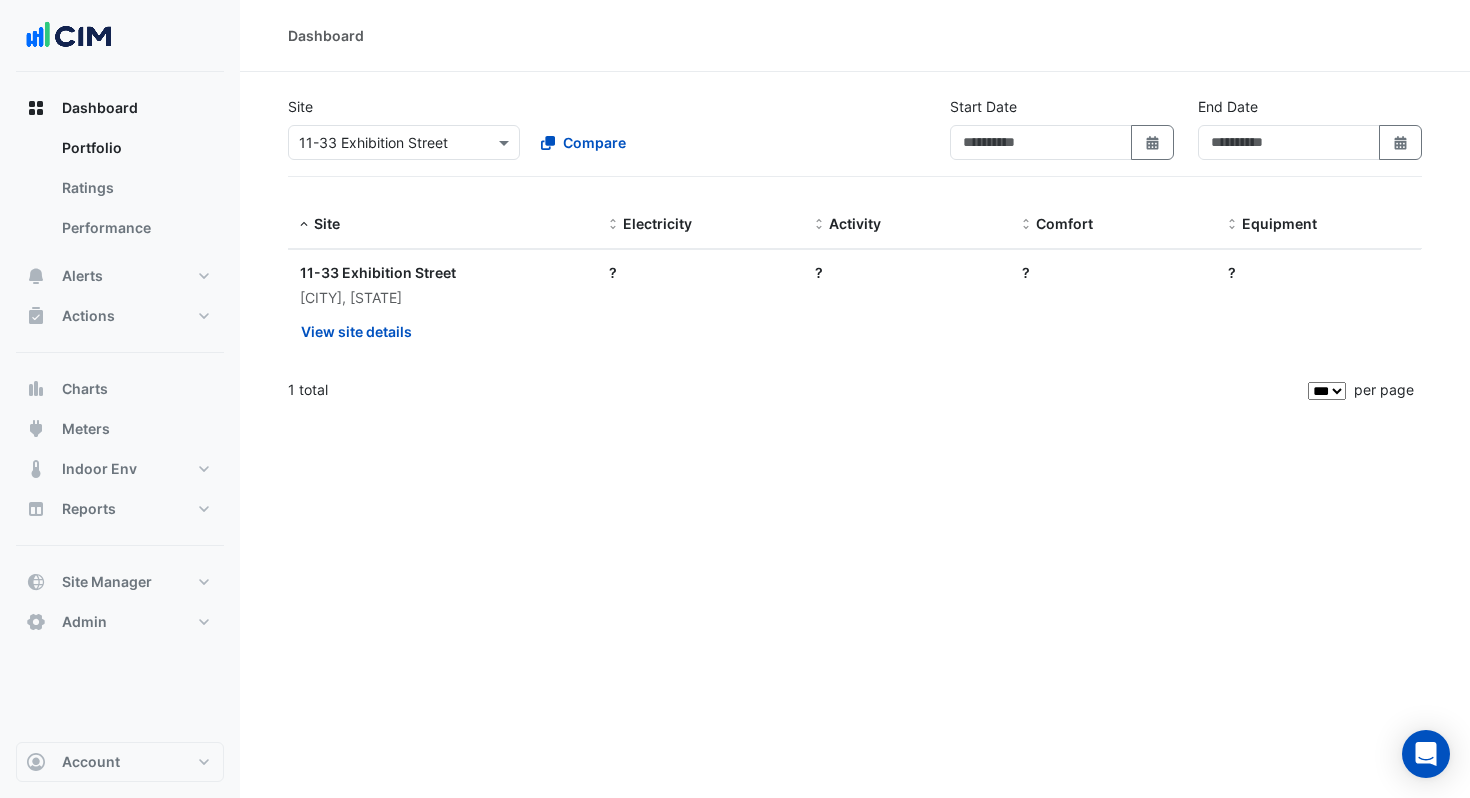 type on "**********" 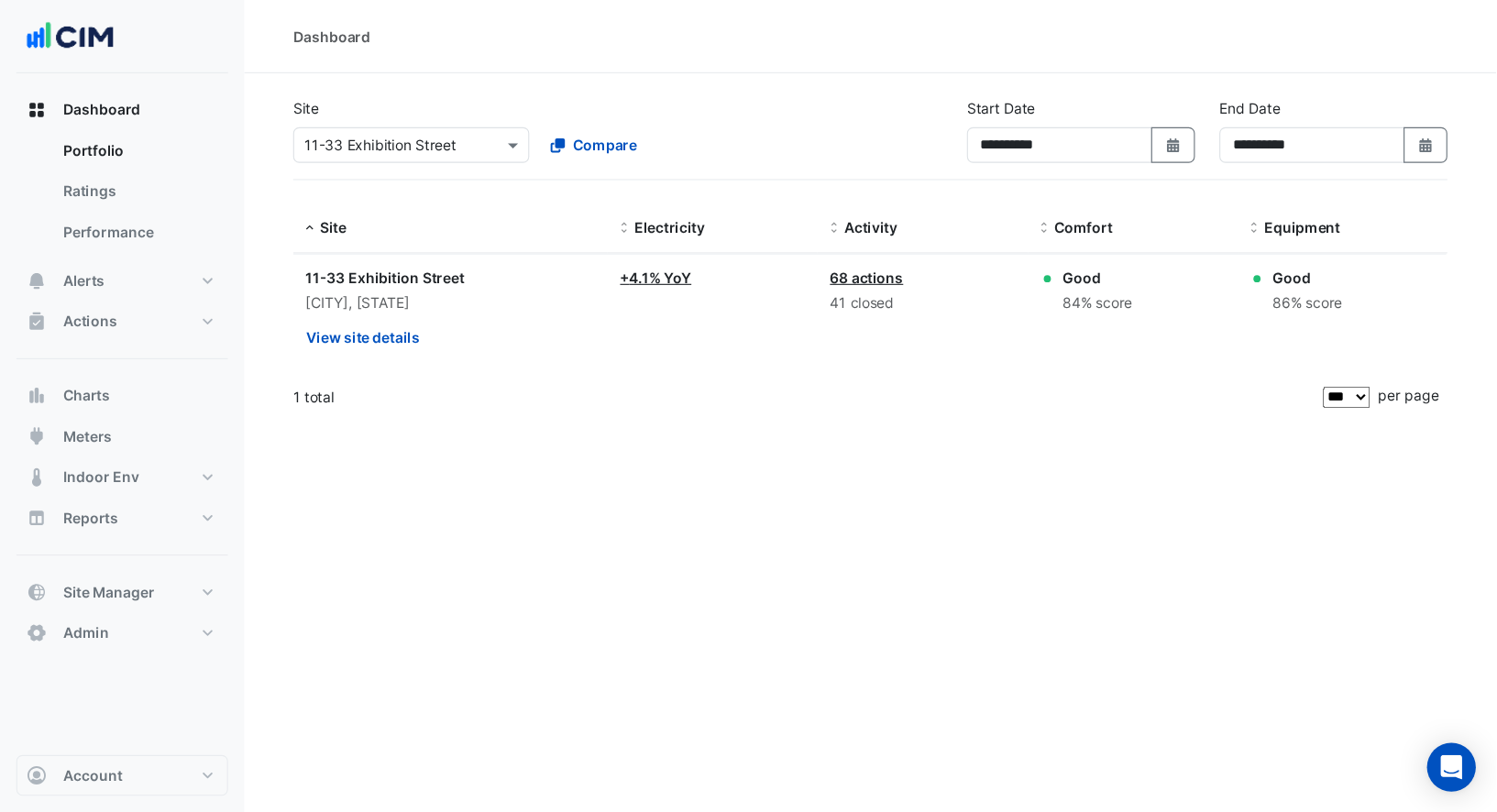 scroll, scrollTop: 0, scrollLeft: 0, axis: both 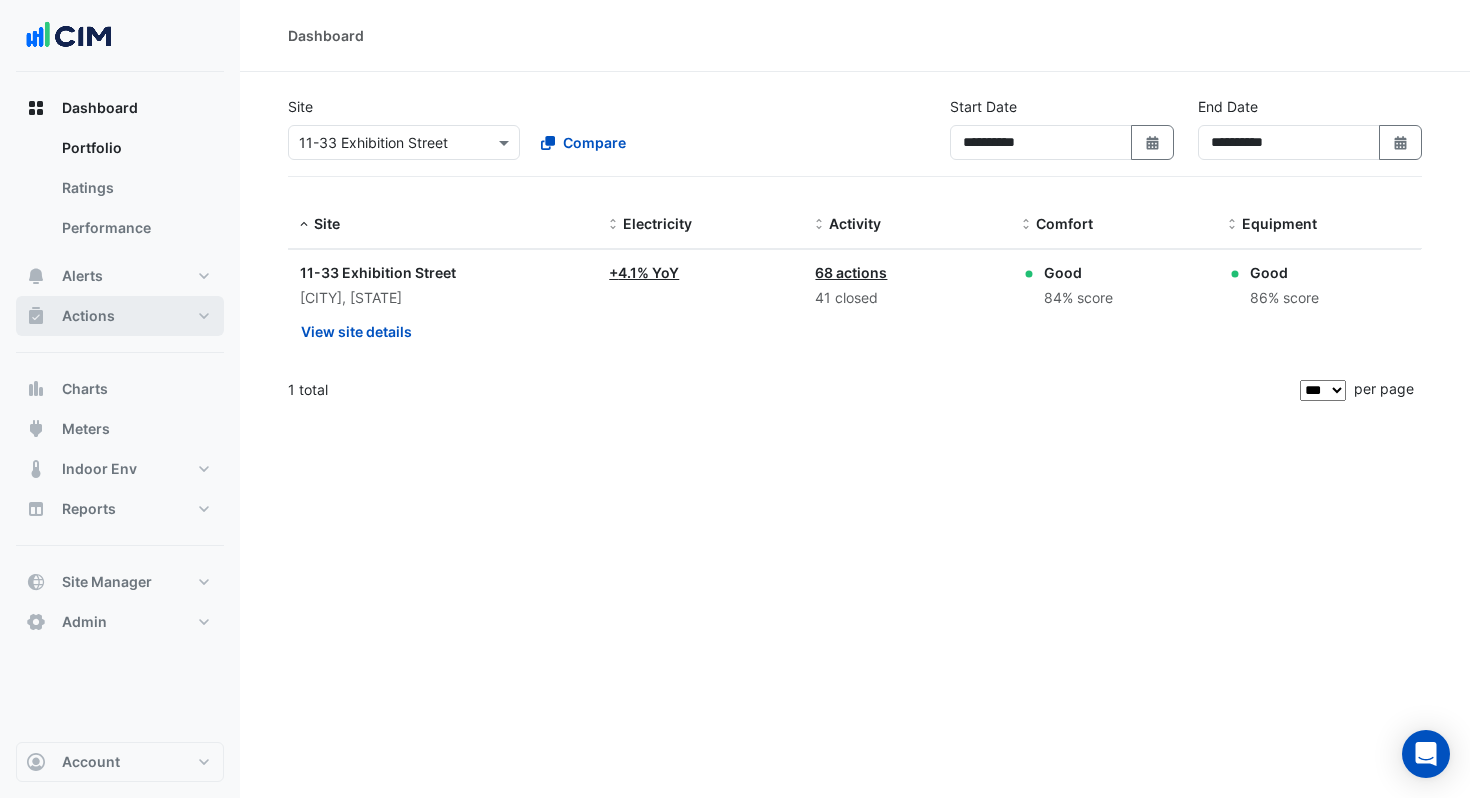 click on "Actions" at bounding box center (88, 316) 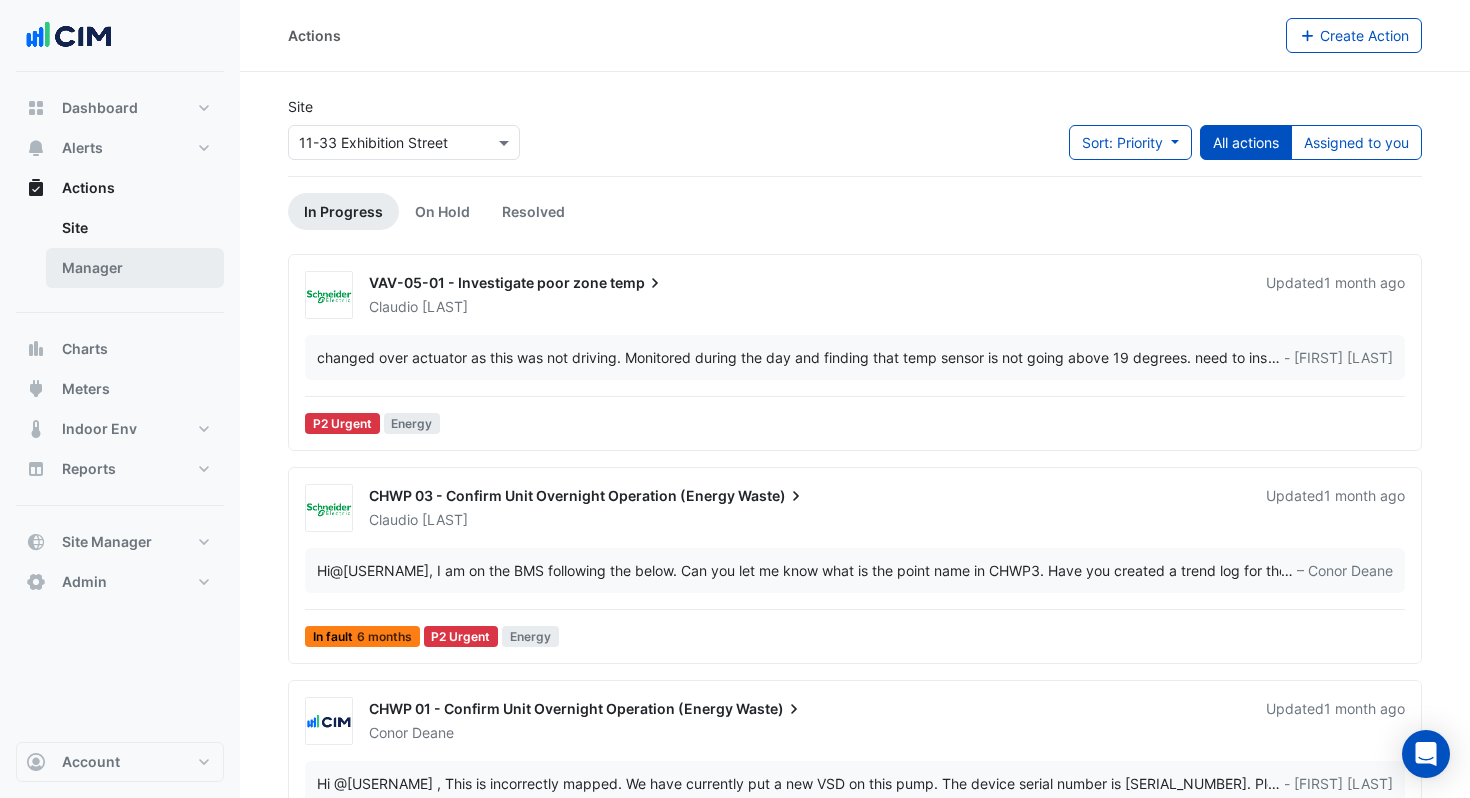 click on "Manager" at bounding box center (135, 268) 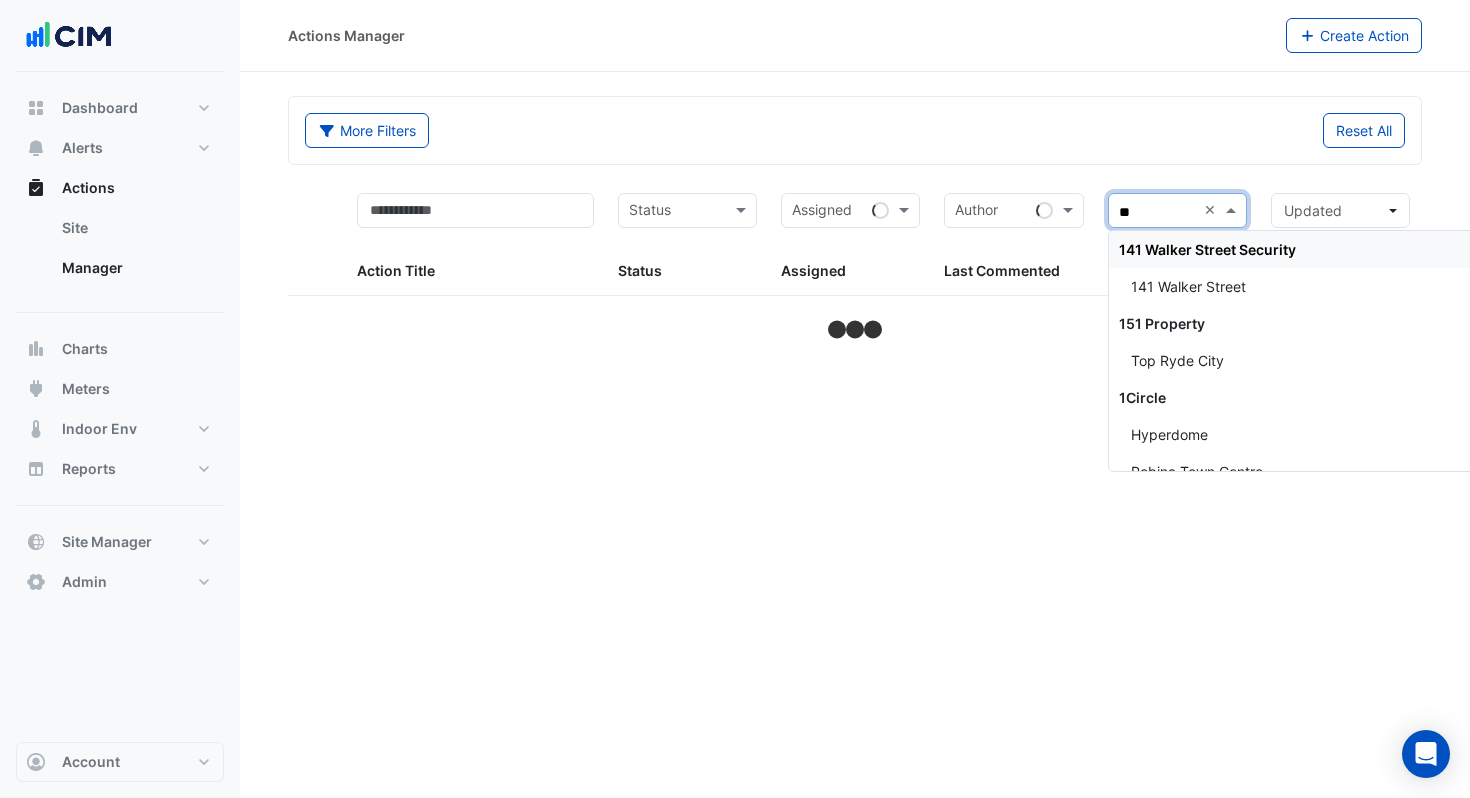 type on "***" 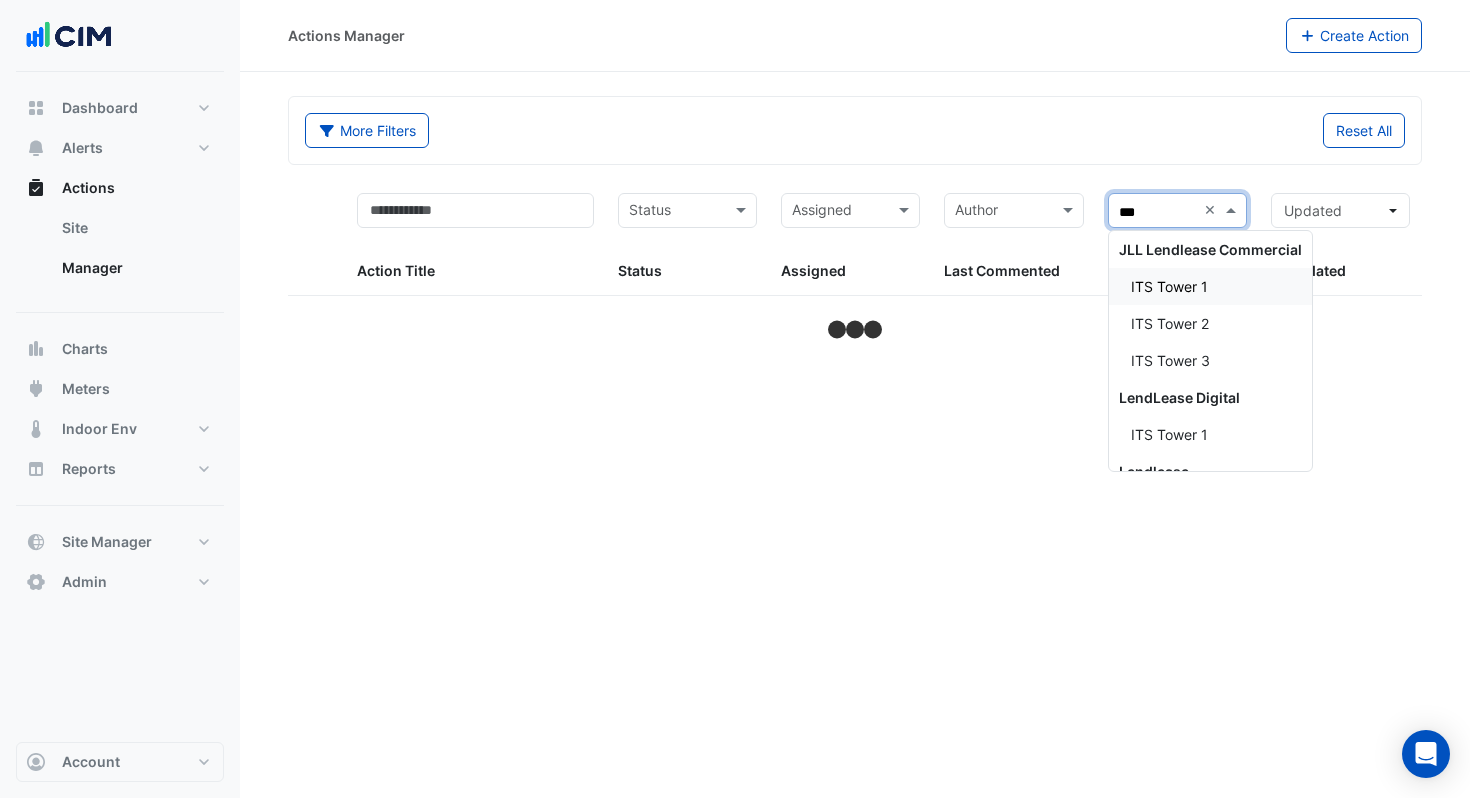 click on "ITS Tower 1" at bounding box center (1210, 286) 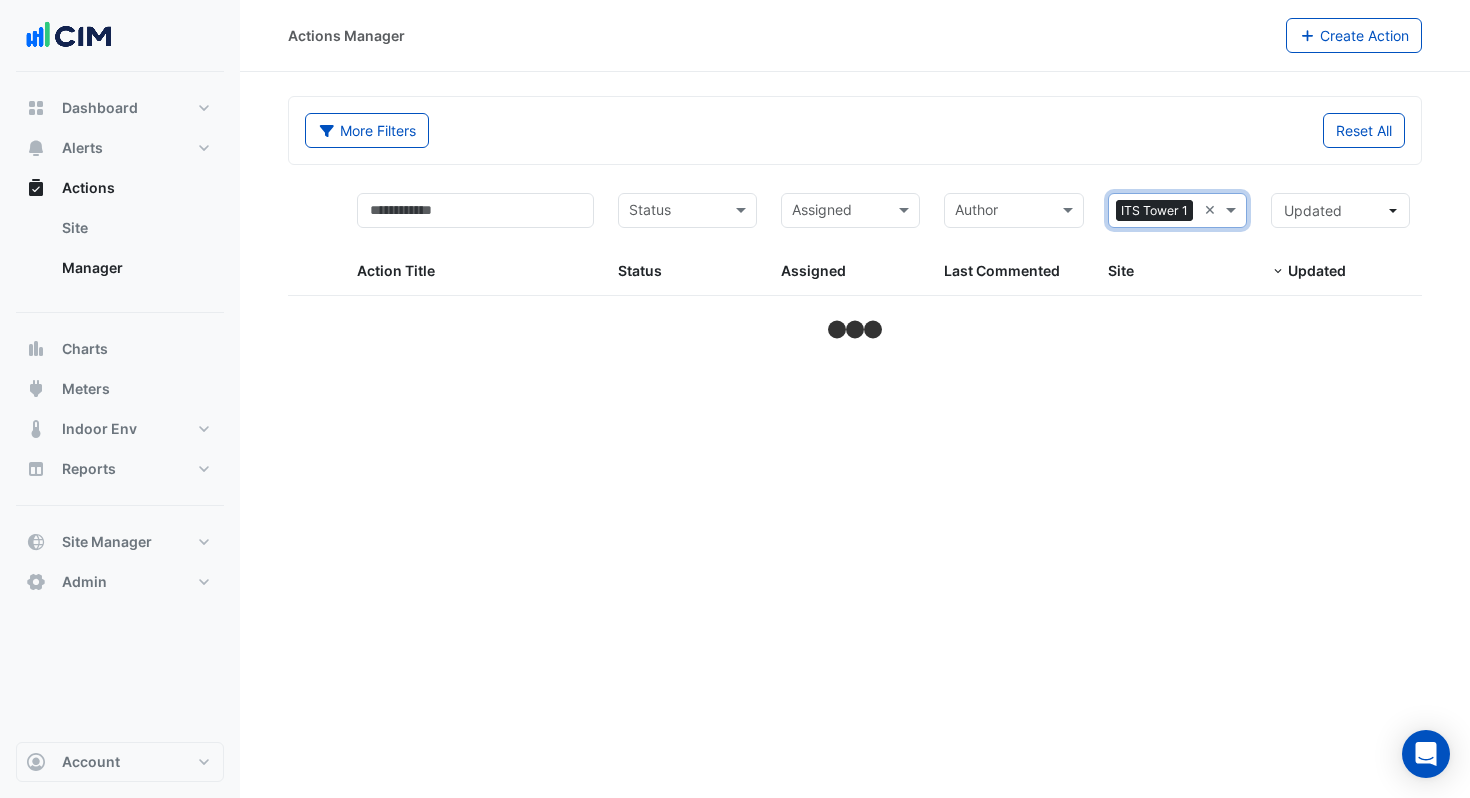 select on "***" 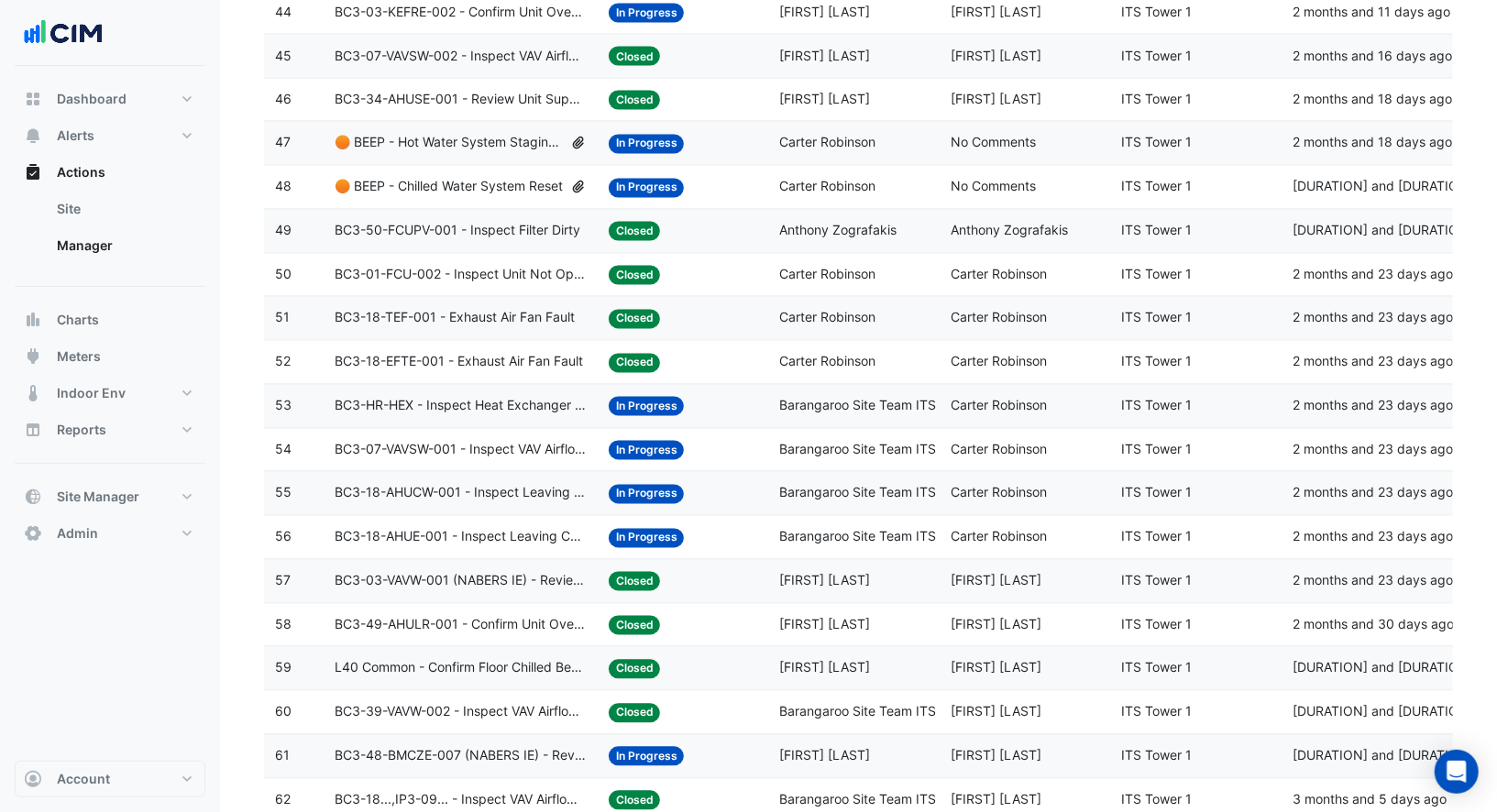 scroll, scrollTop: 2196, scrollLeft: 0, axis: vertical 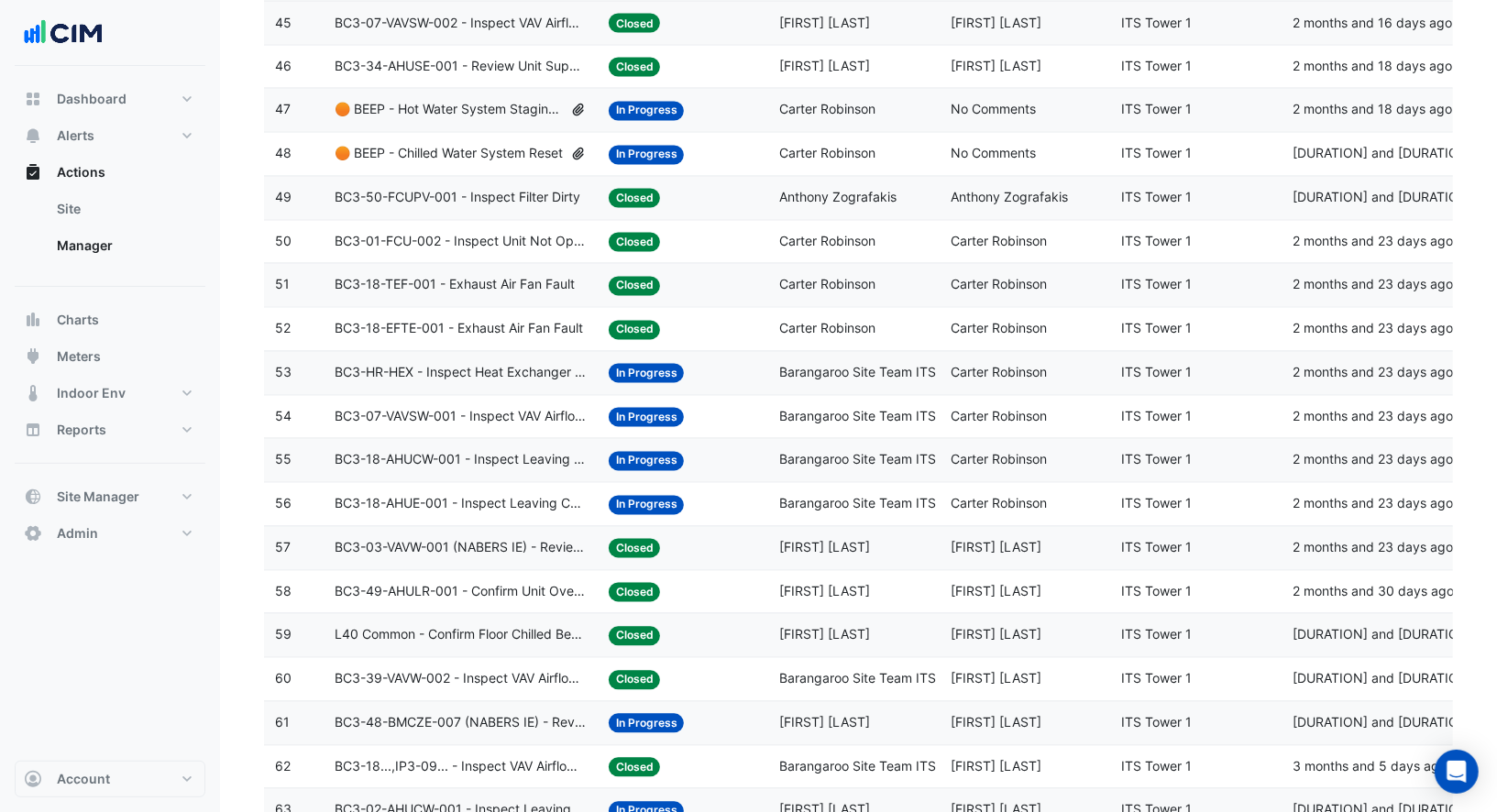 click on "Anthony Zografakis" 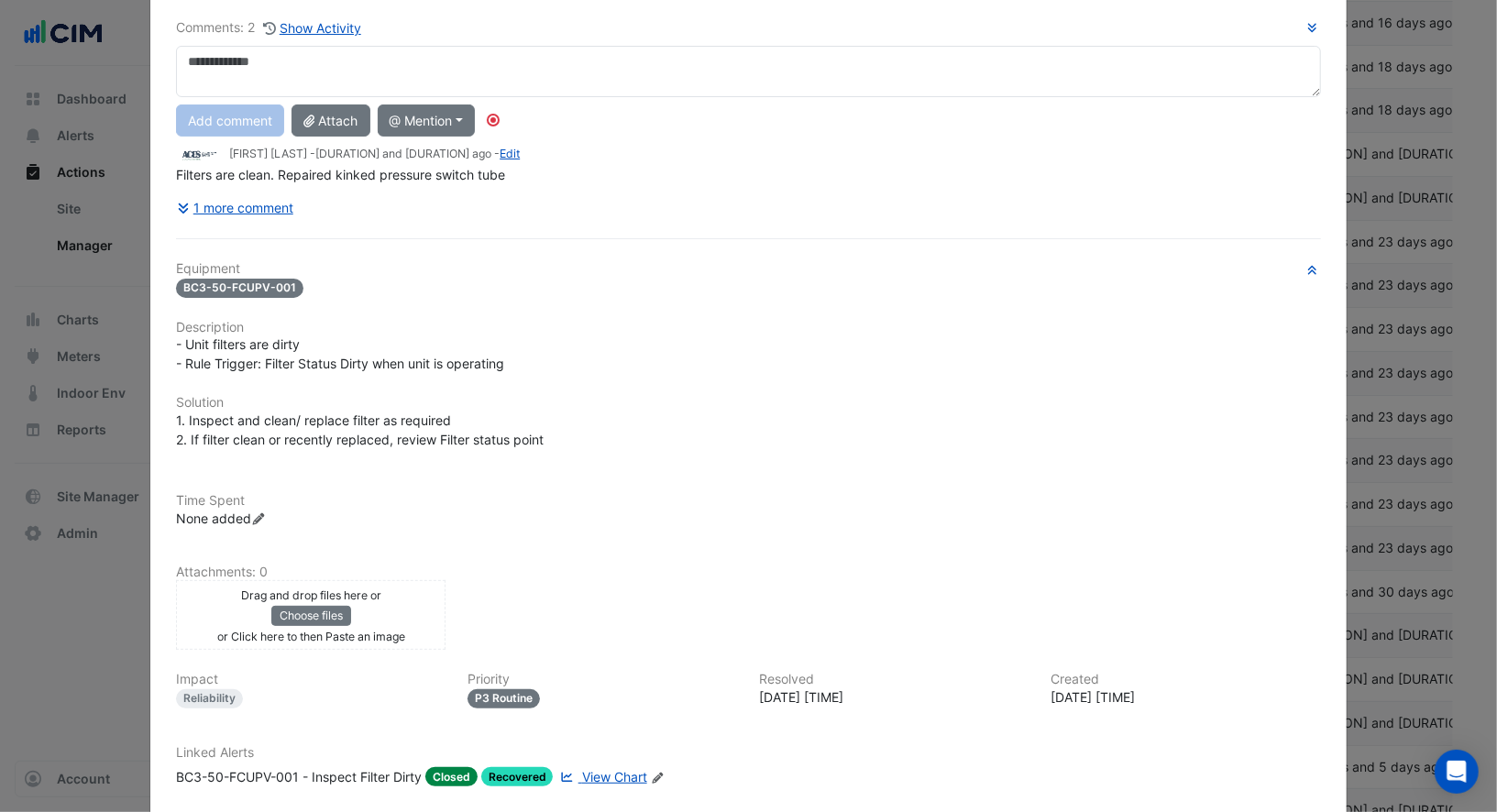 scroll, scrollTop: 218, scrollLeft: 0, axis: vertical 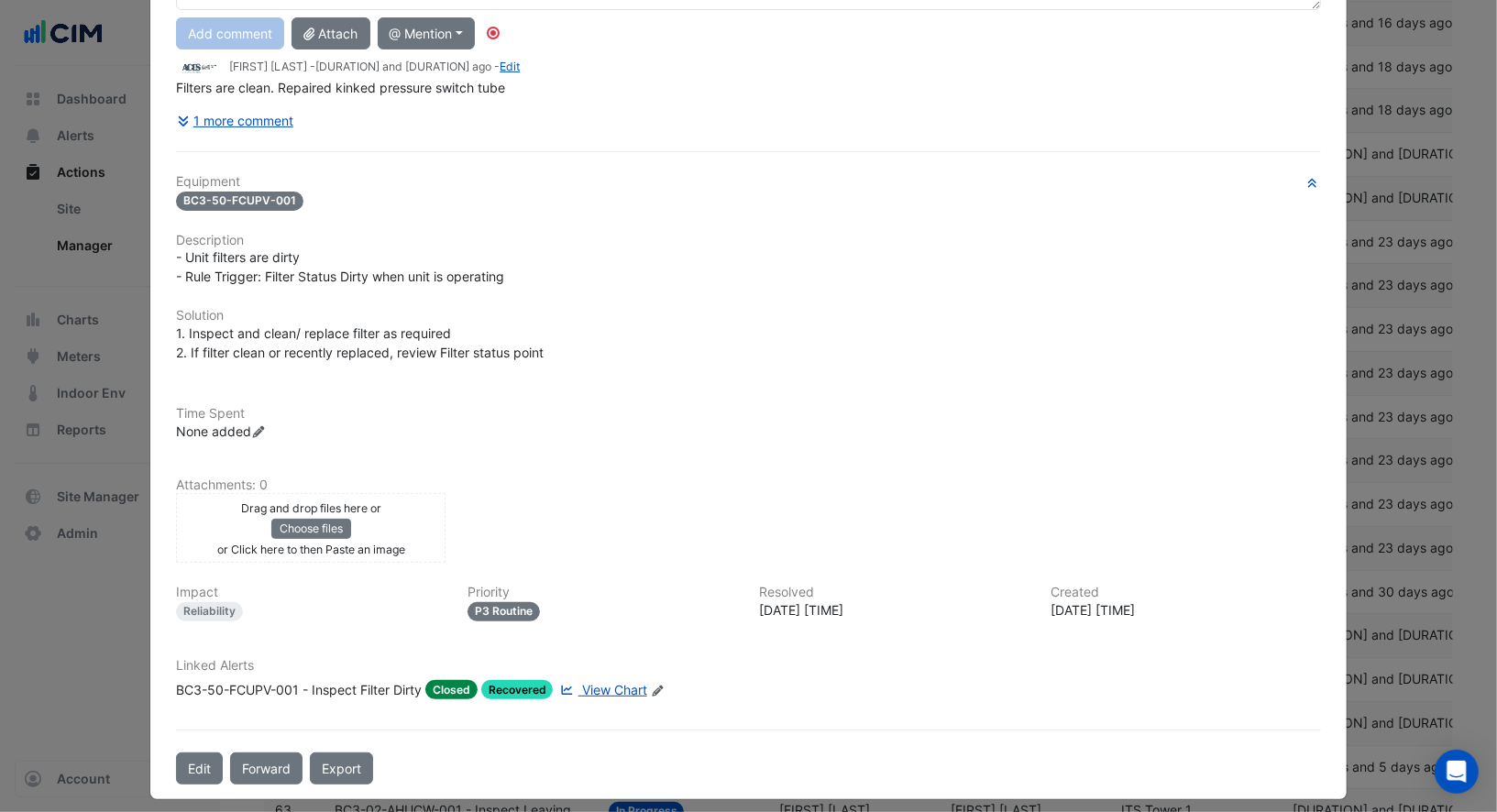 click 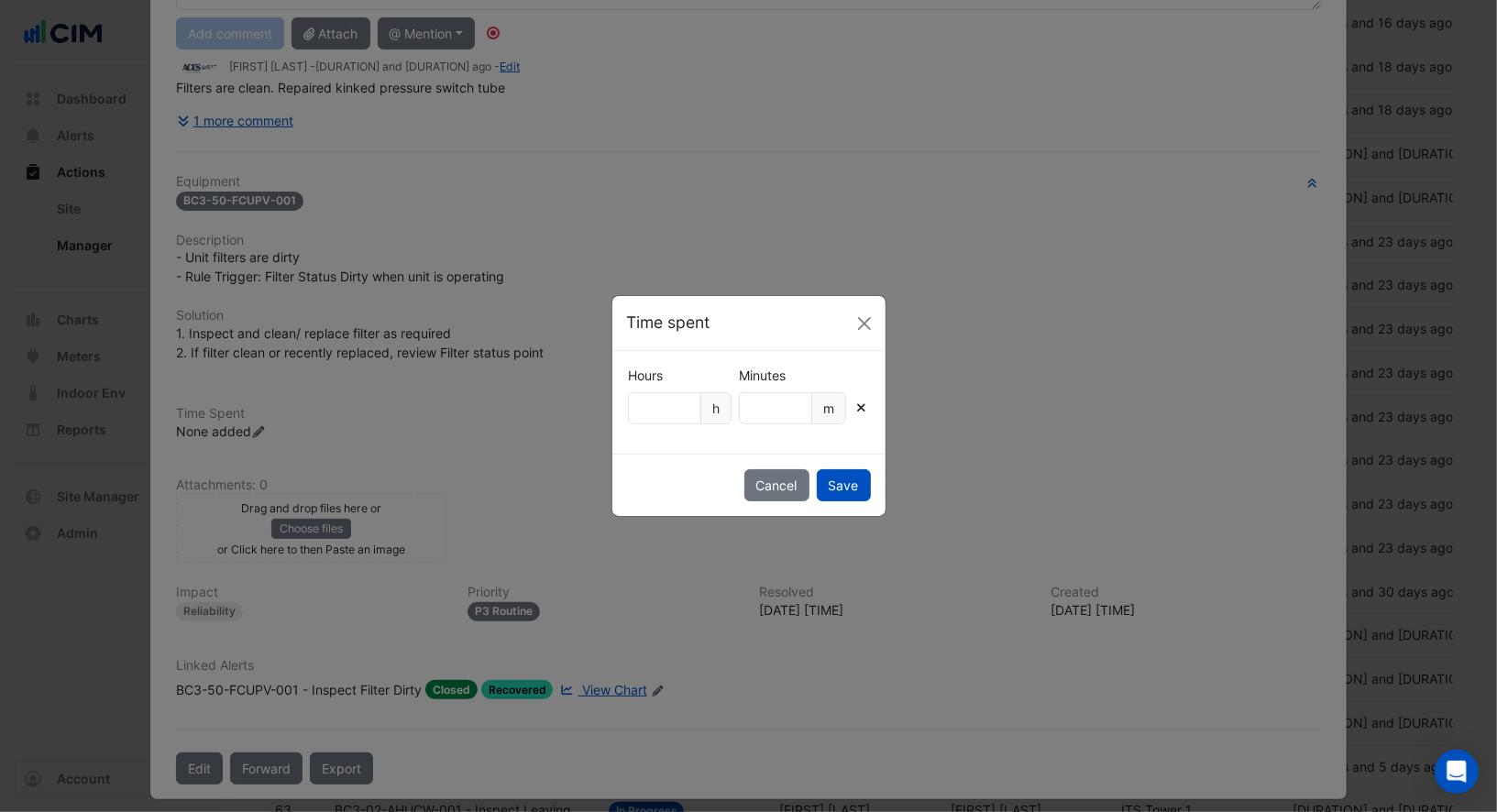 scroll, scrollTop: 180, scrollLeft: 0, axis: vertical 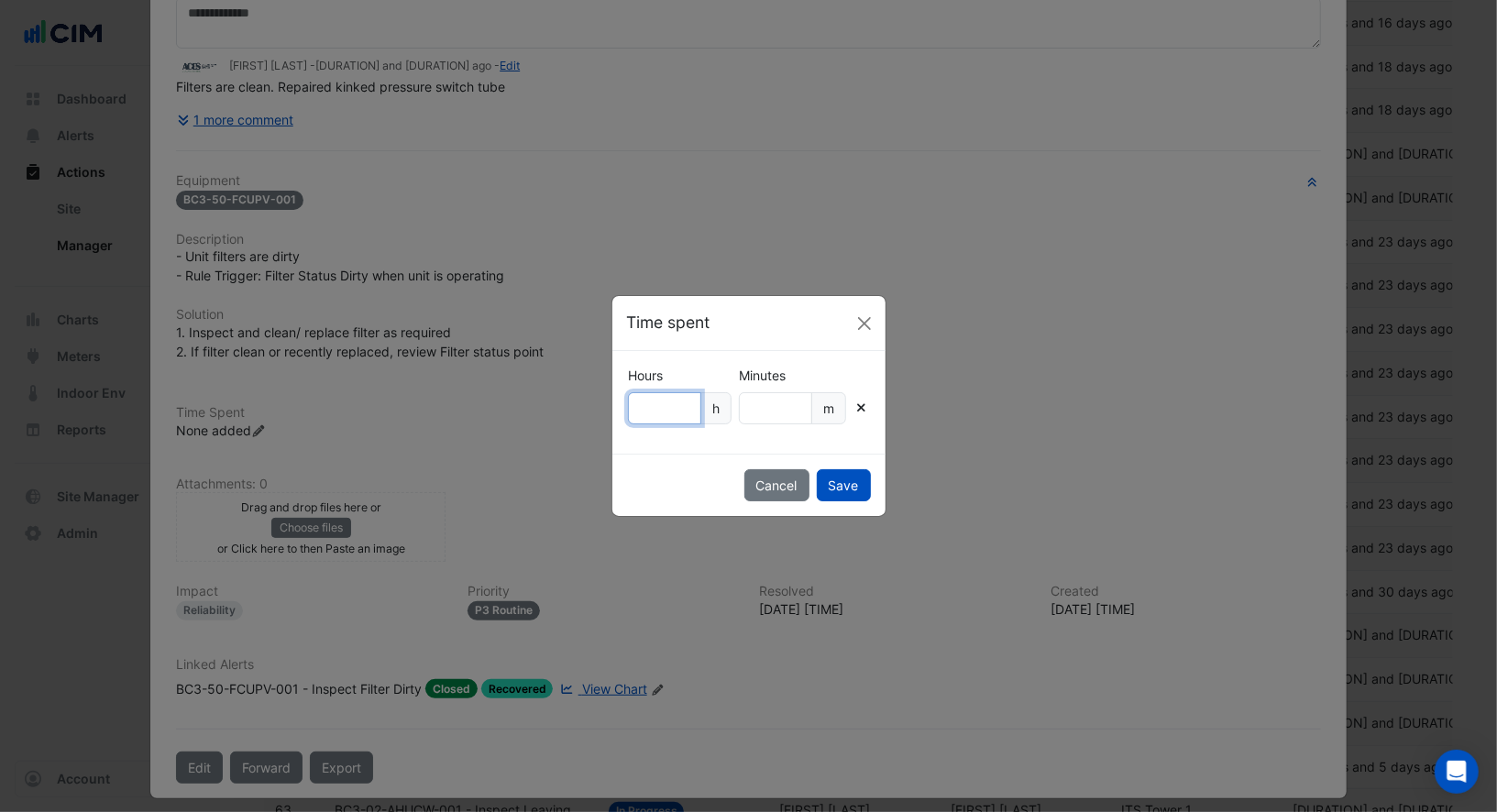 click on "Hours" at bounding box center [665, 408] 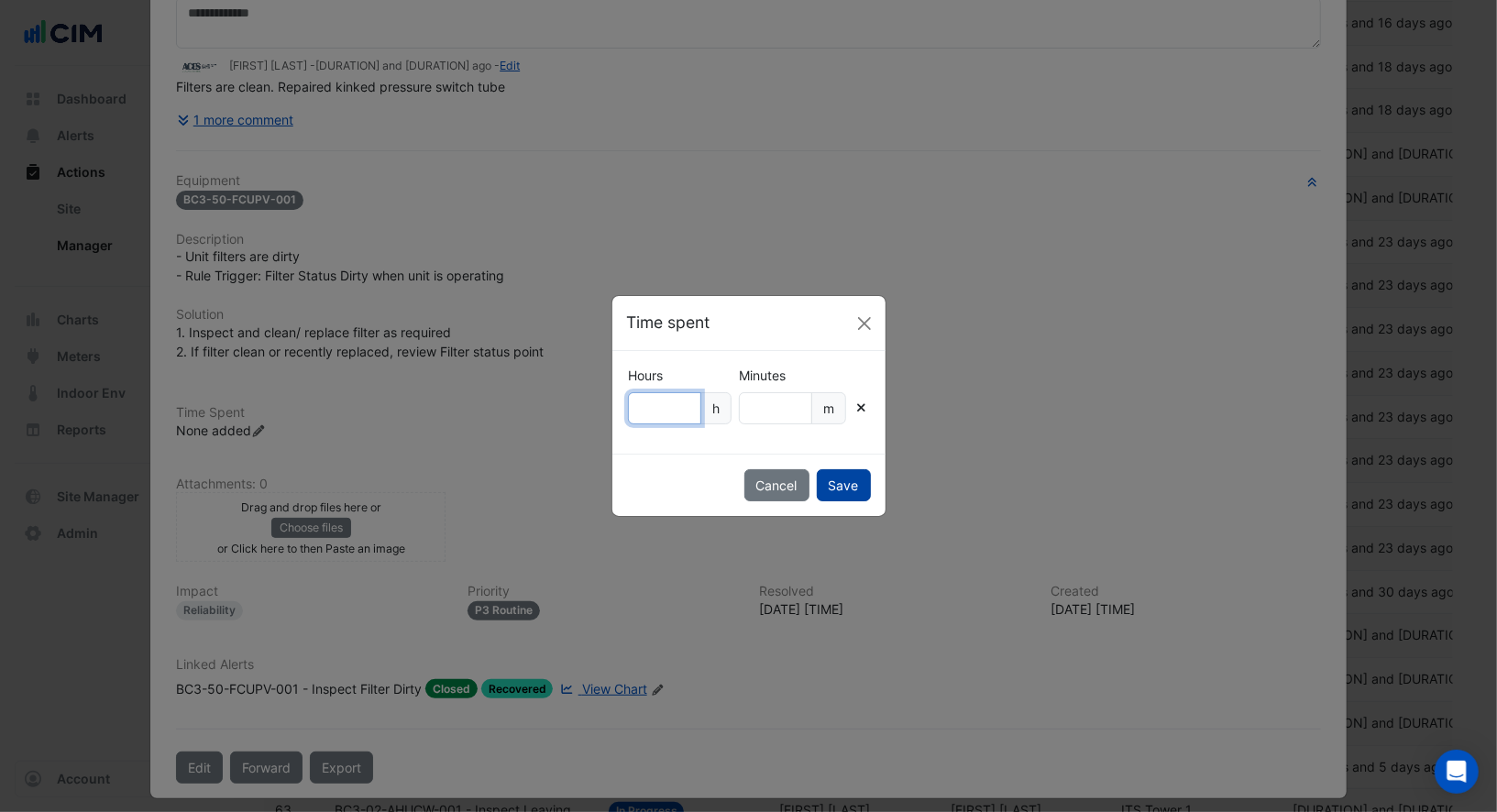 type on "*" 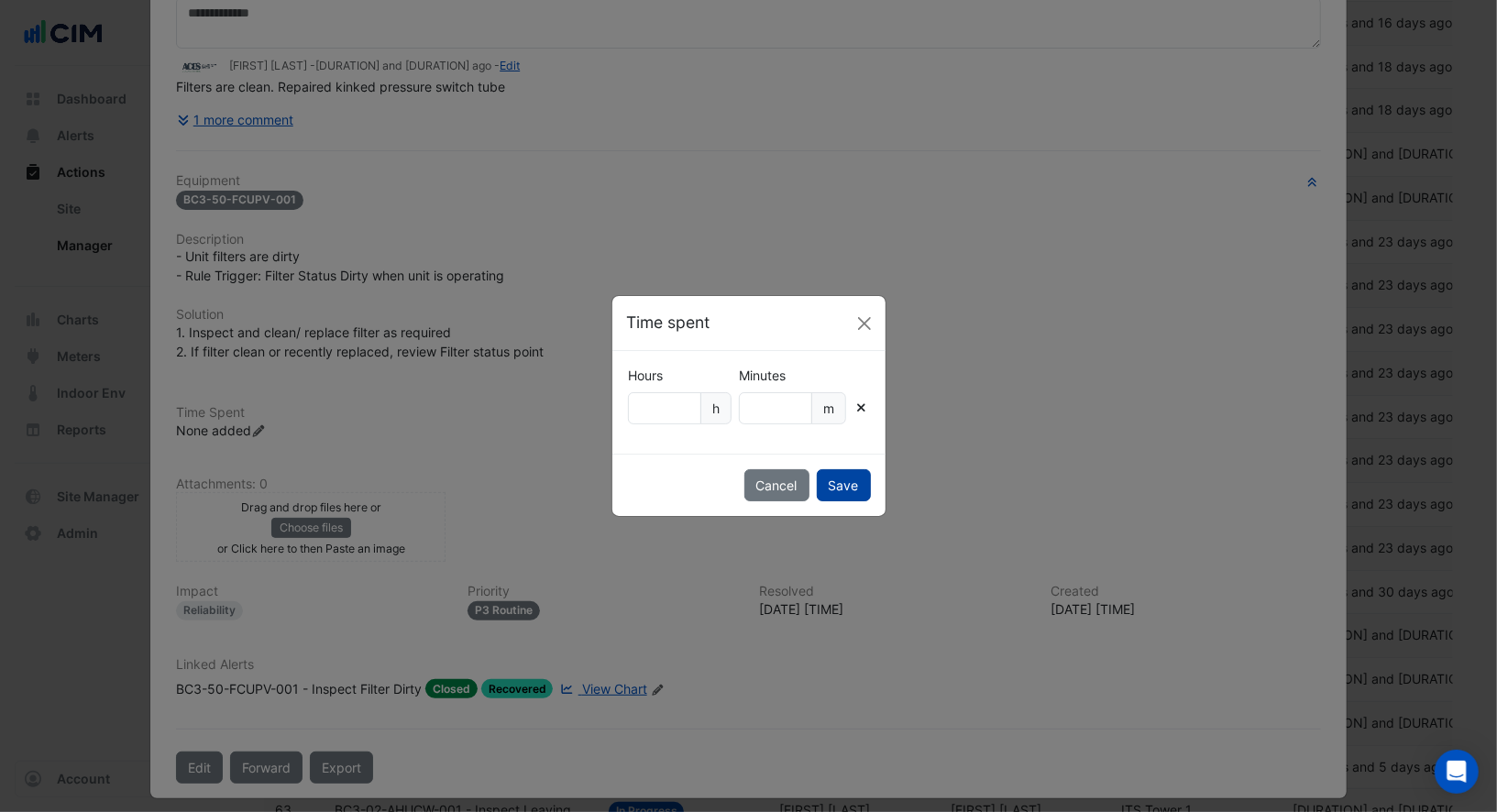 click on "Save" 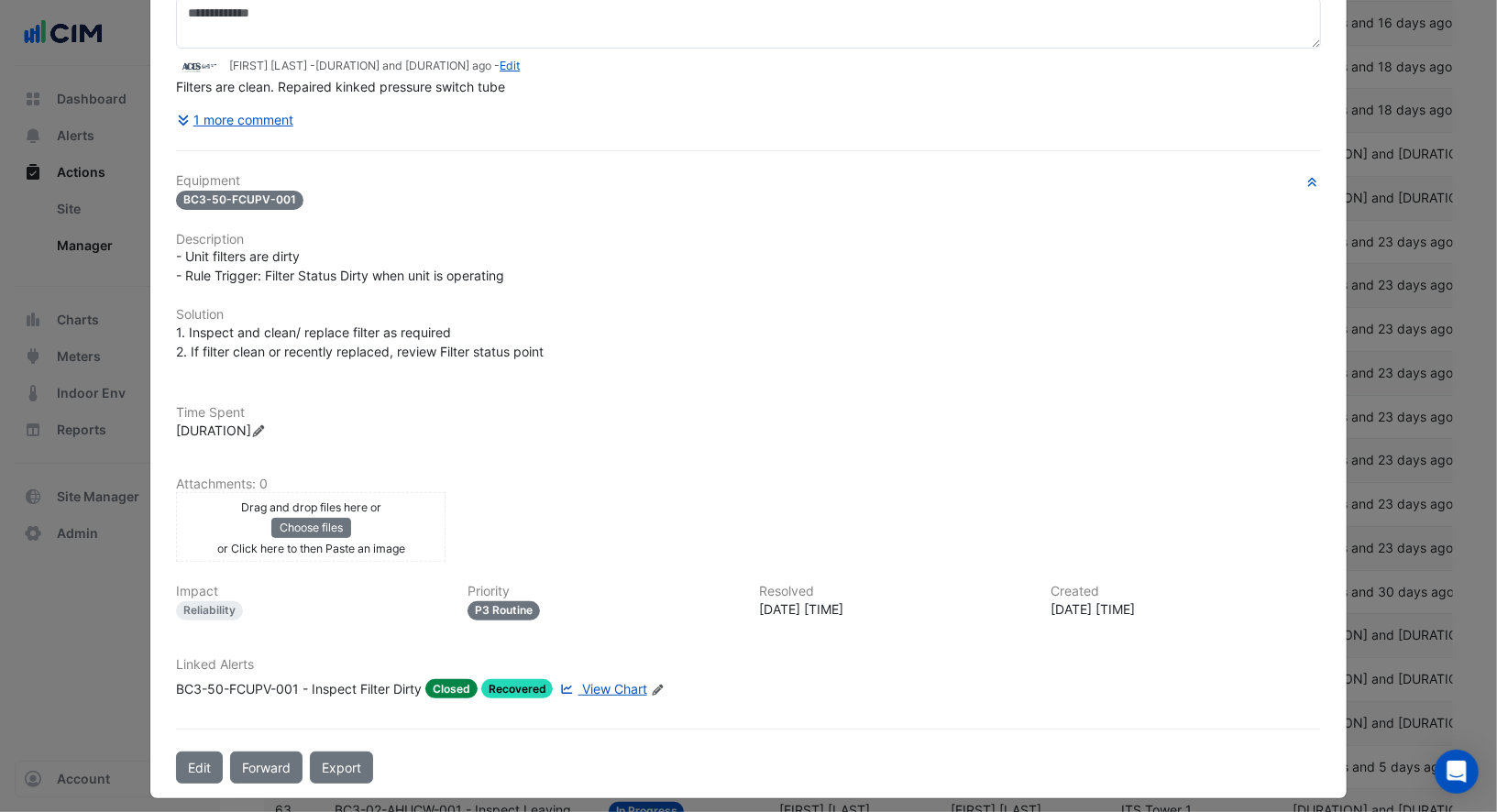 scroll, scrollTop: 0, scrollLeft: 0, axis: both 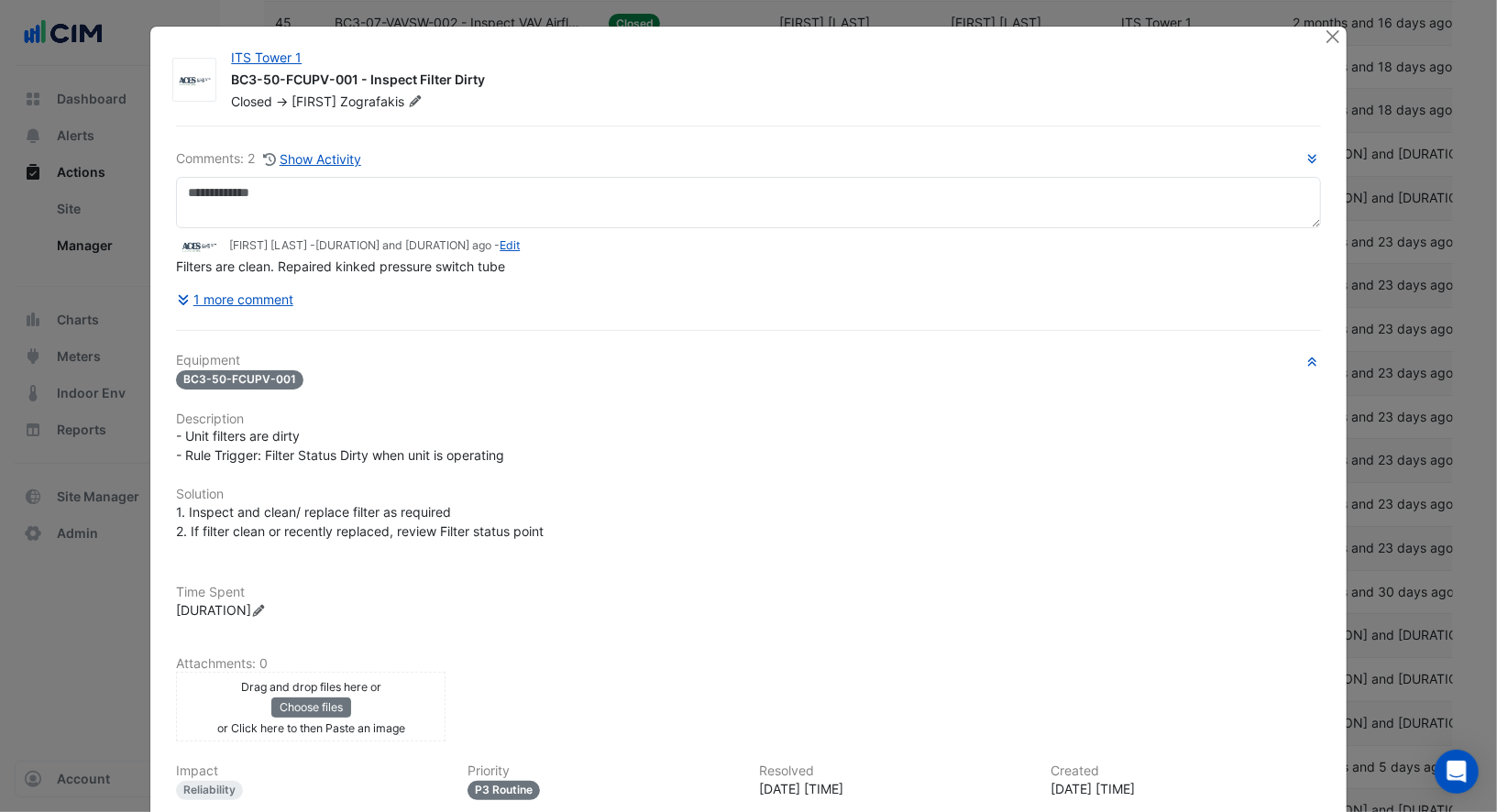 click on "Comments: 2
Show Activity
[FIRST] [LAST] -
[DURATION] and [DURATION] ago
-  Edit
Filters are clean. Repaired kinked pressure switch tube
1 more comment" 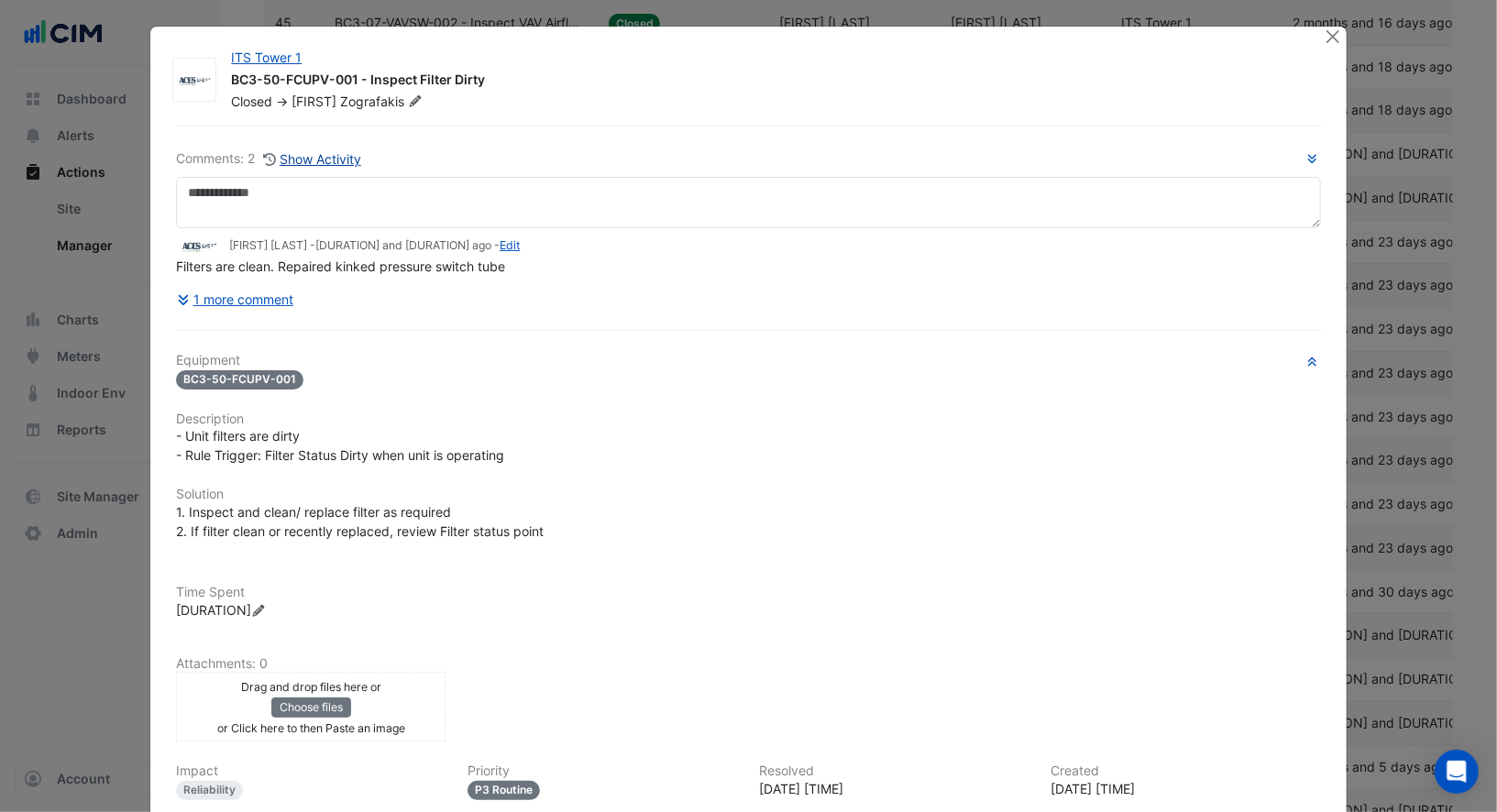 click on "Show Activity" 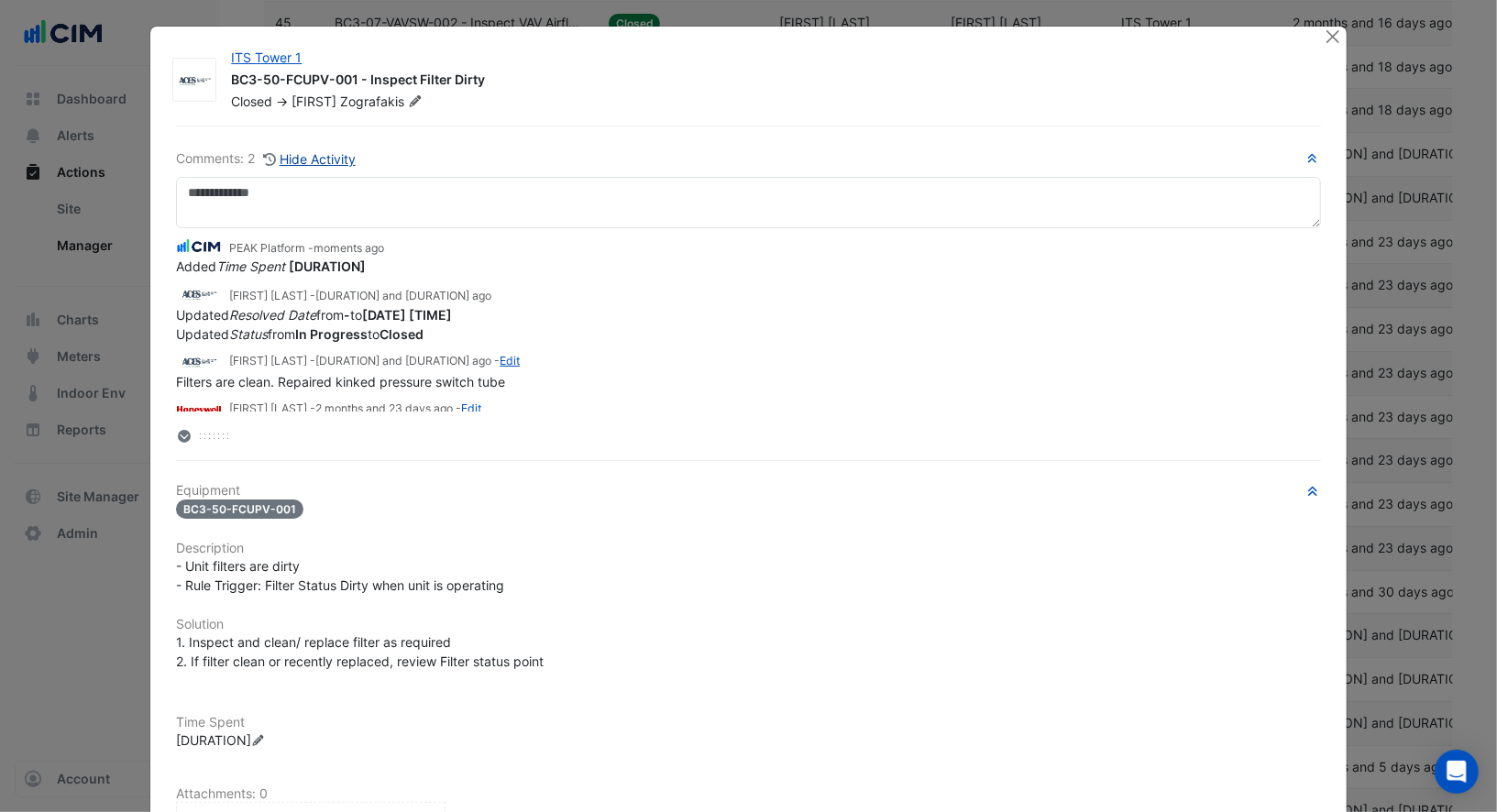 click on "Hide Activity" 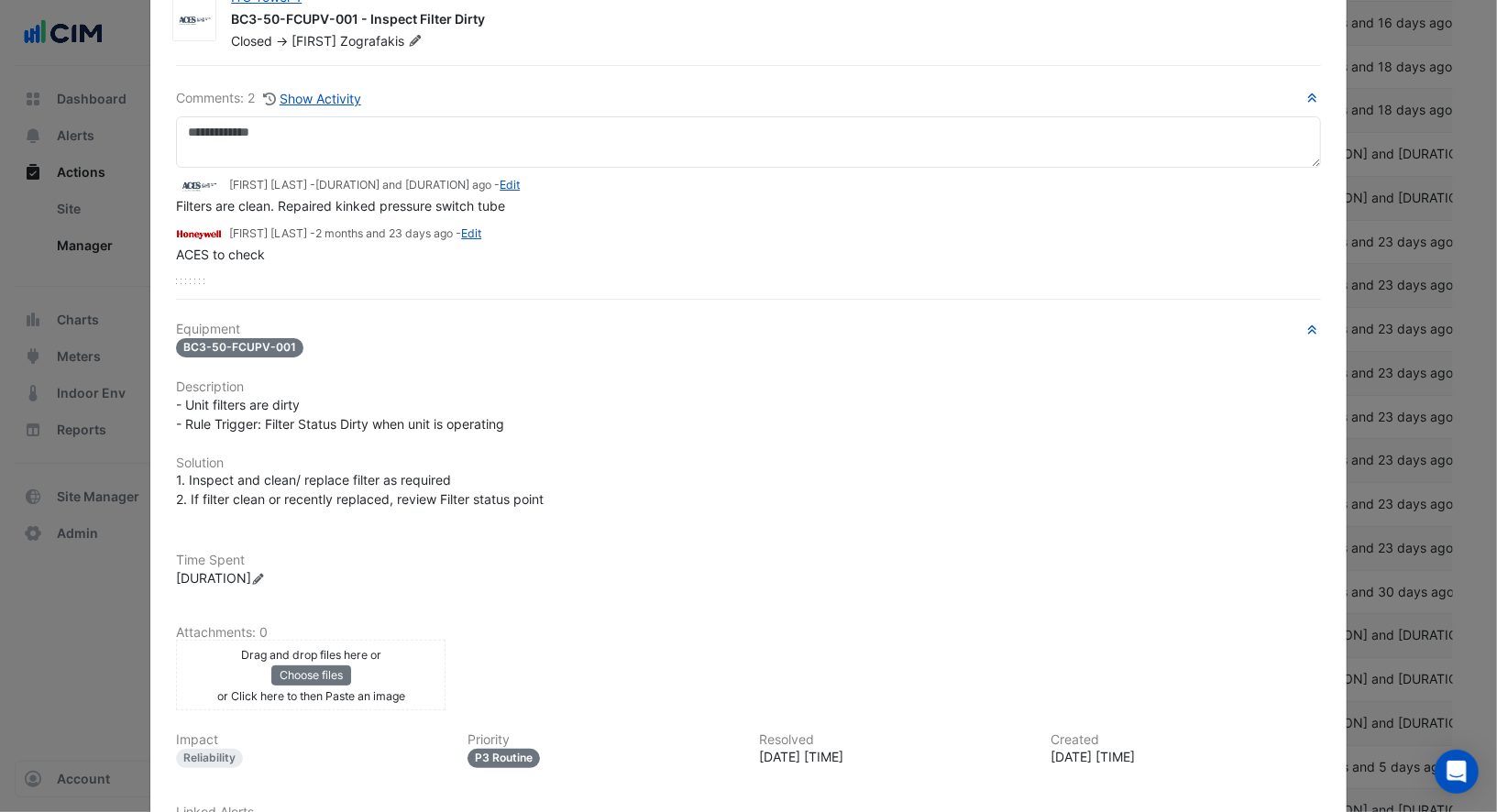 scroll, scrollTop: 0, scrollLeft: 0, axis: both 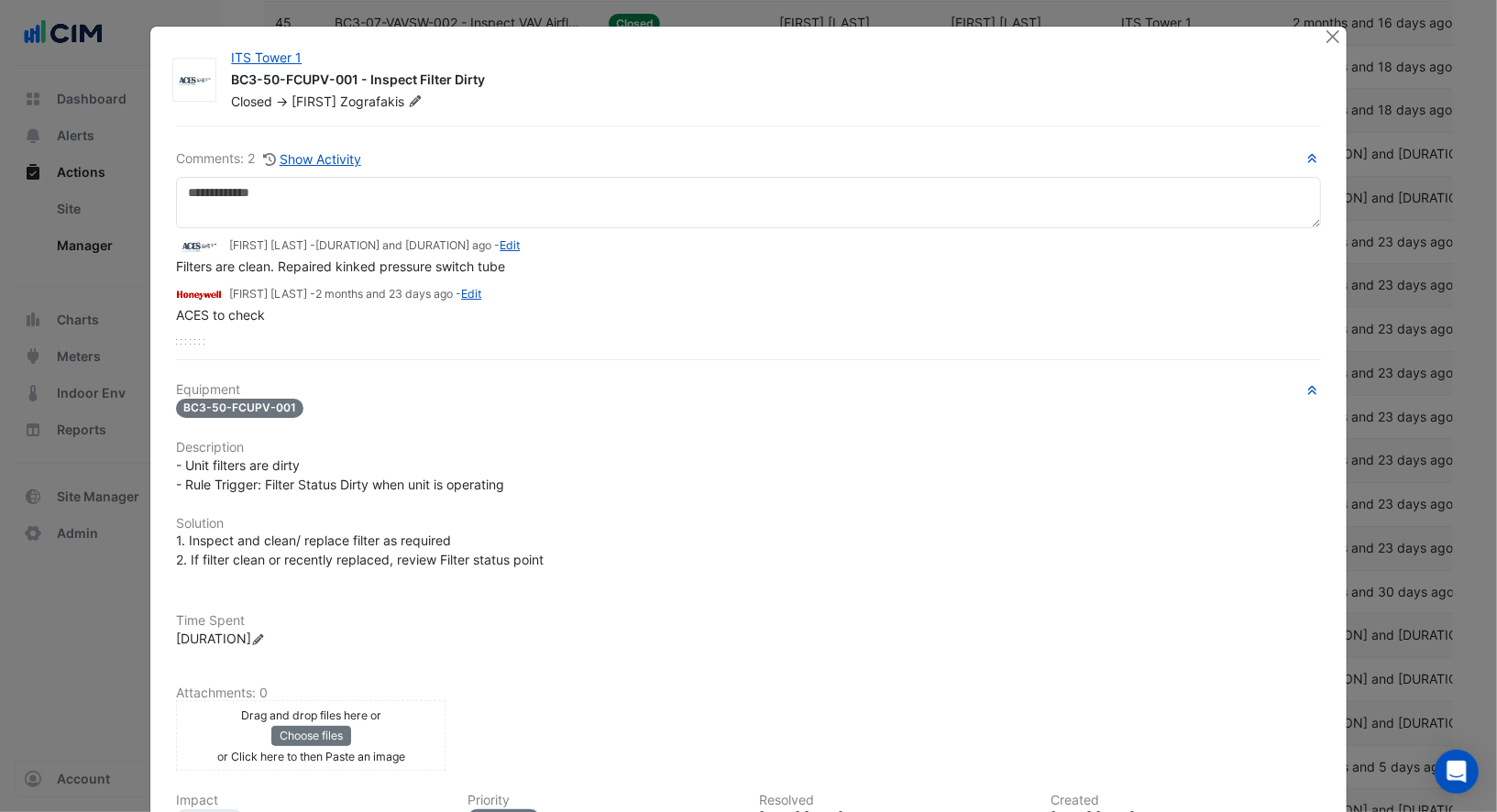click 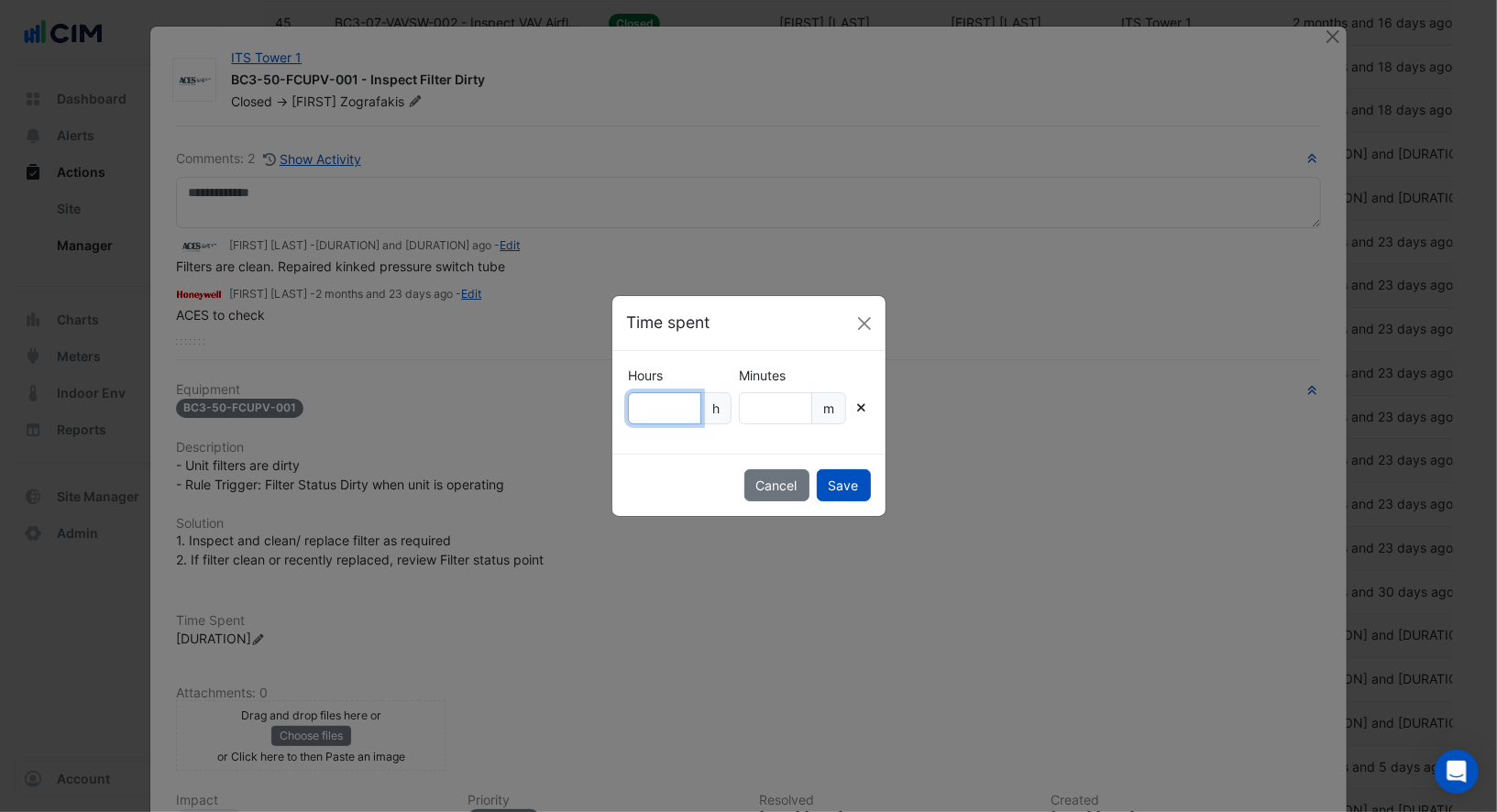 click on "*" at bounding box center (665, 408) 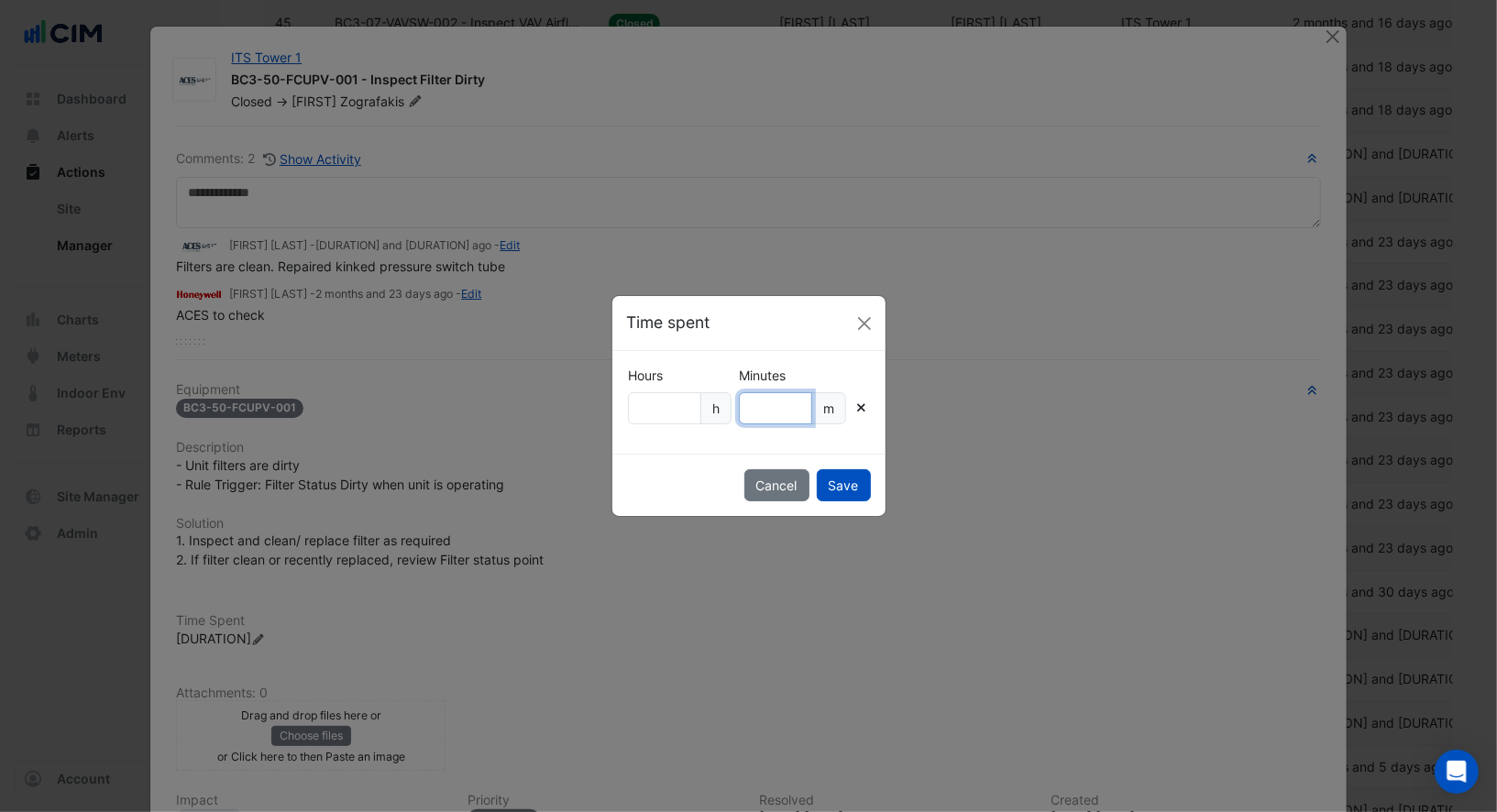 click on "Minutes" at bounding box center [776, 408] 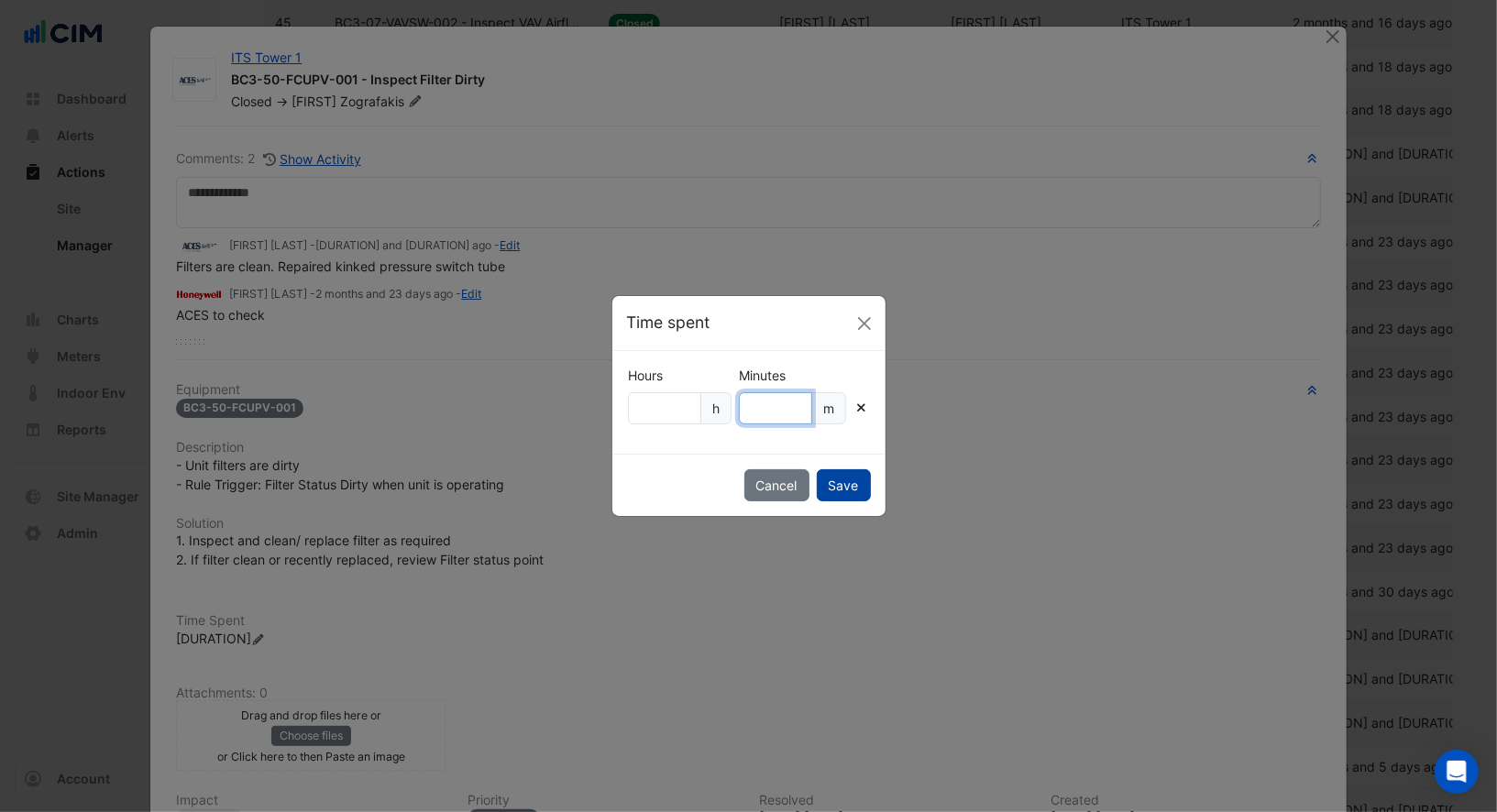 type on "**" 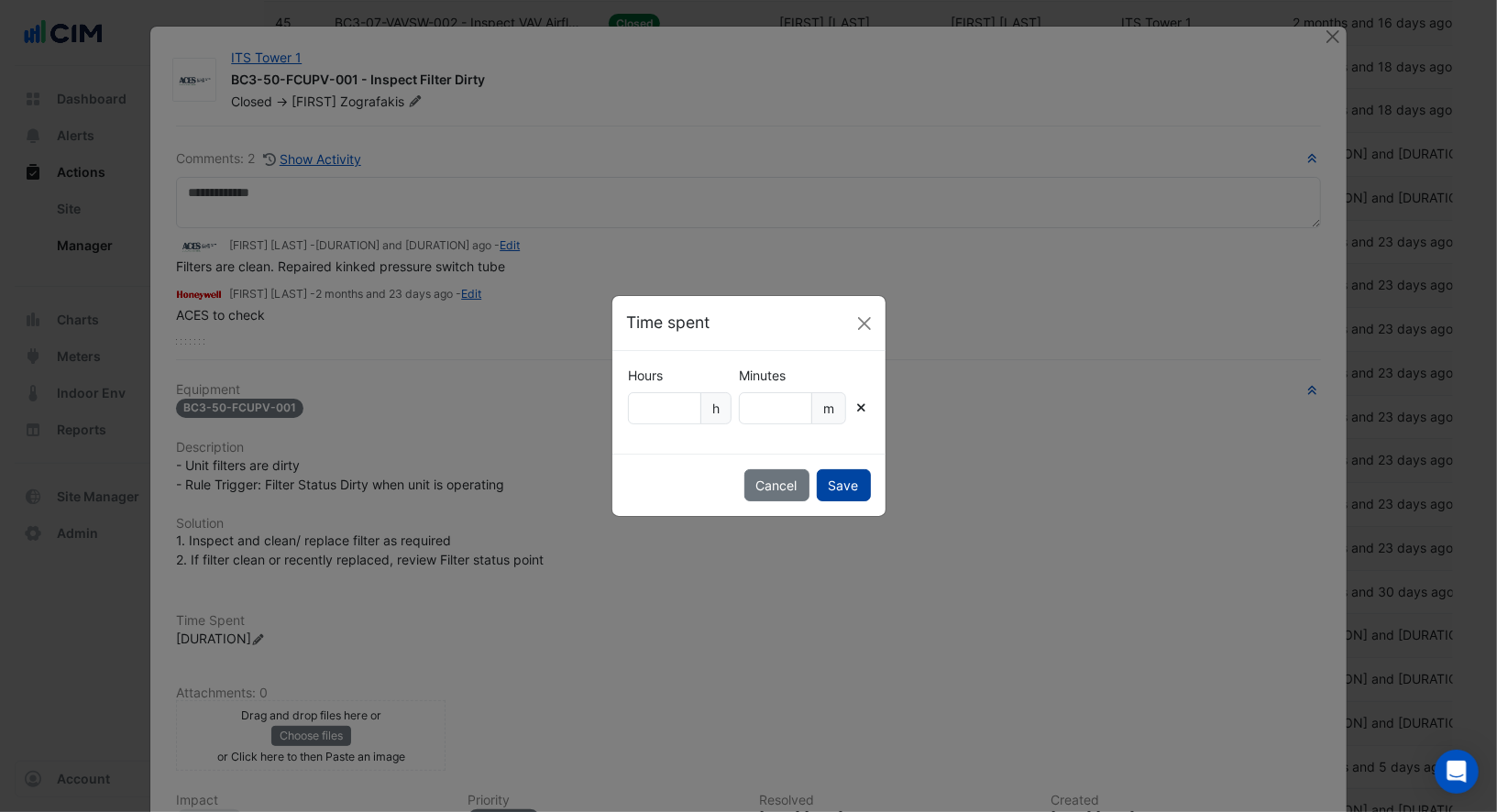 click on "Save" 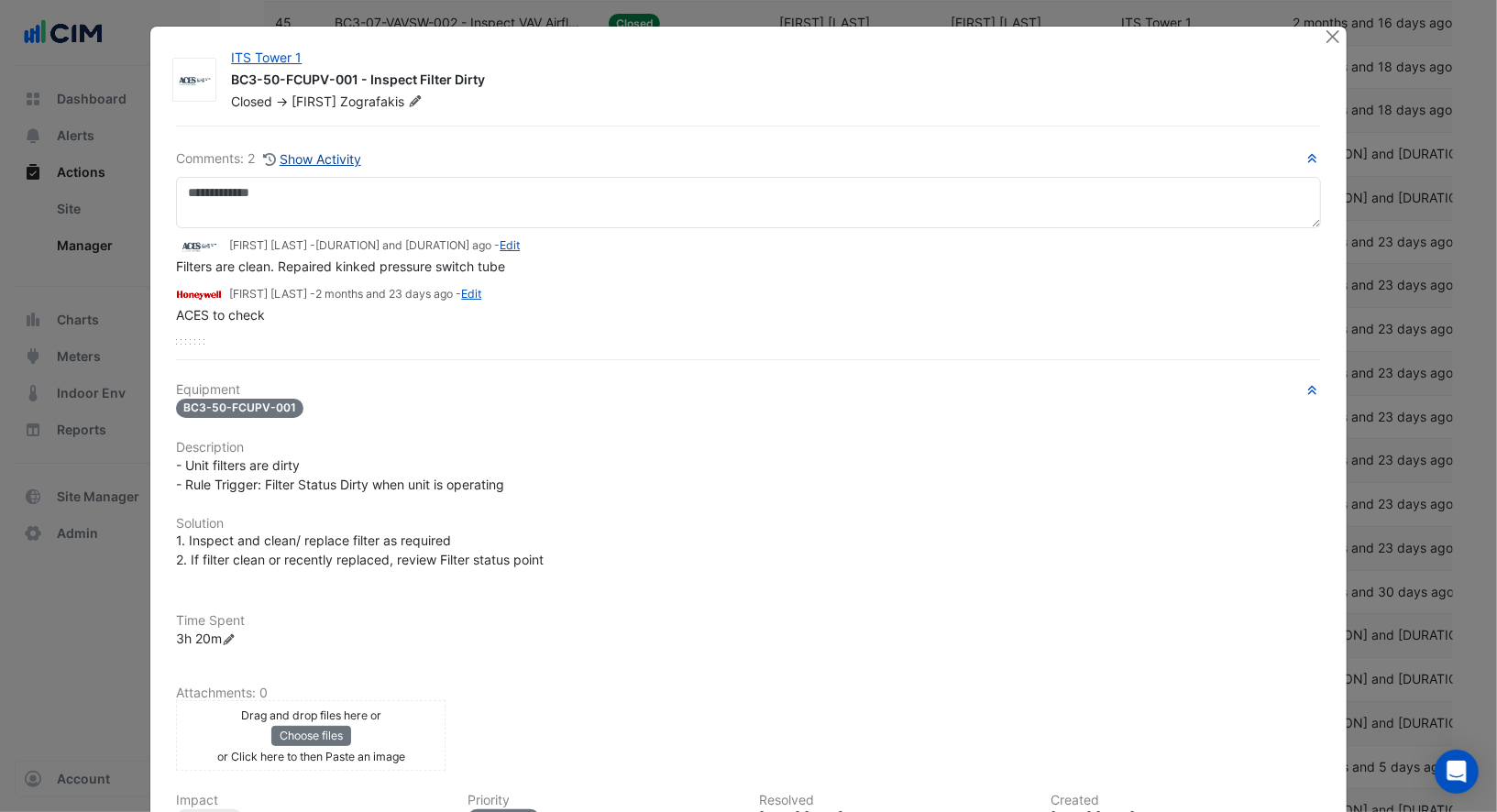 click on "Show Activity" 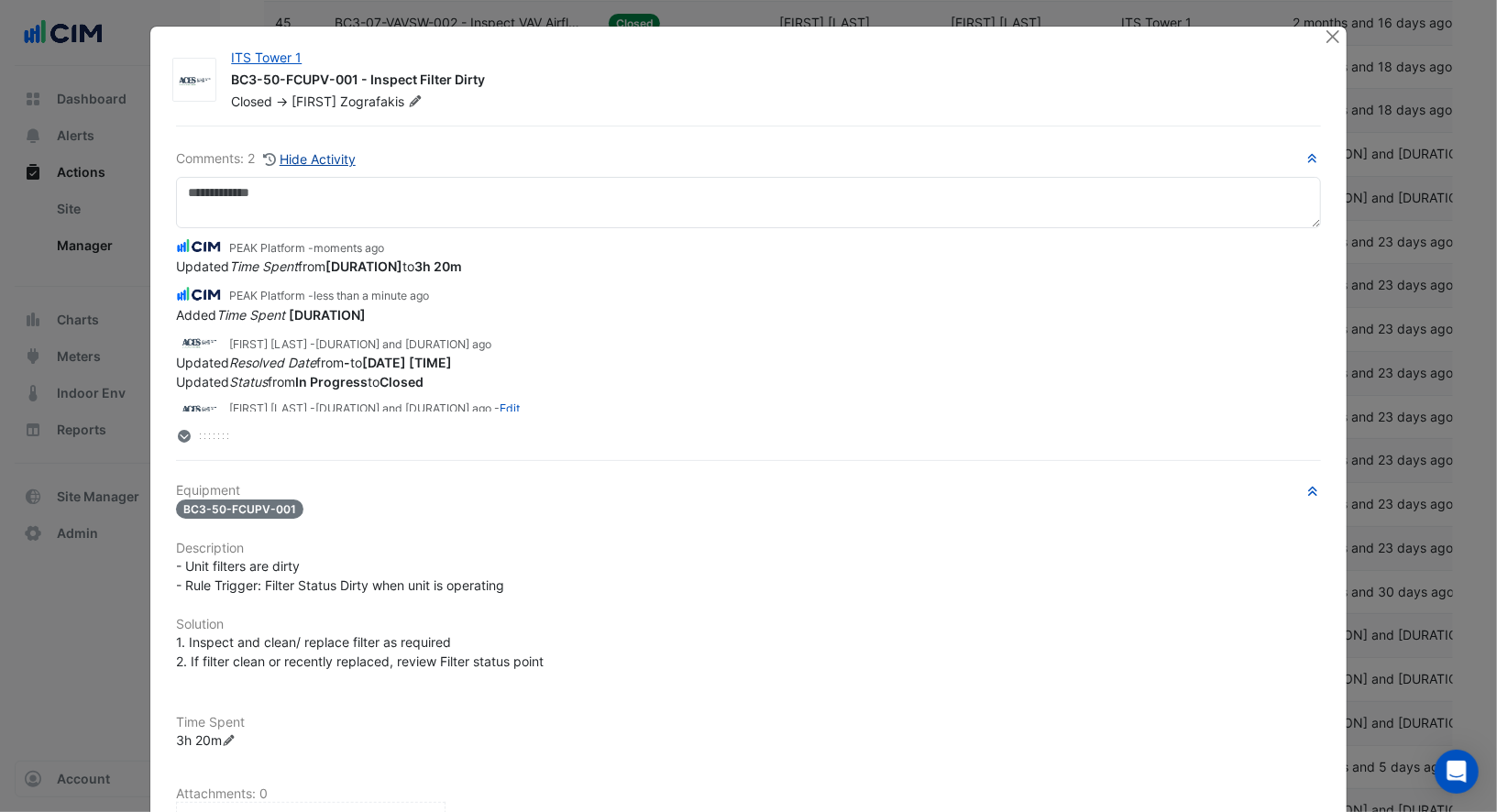 click on "Hide Activity" 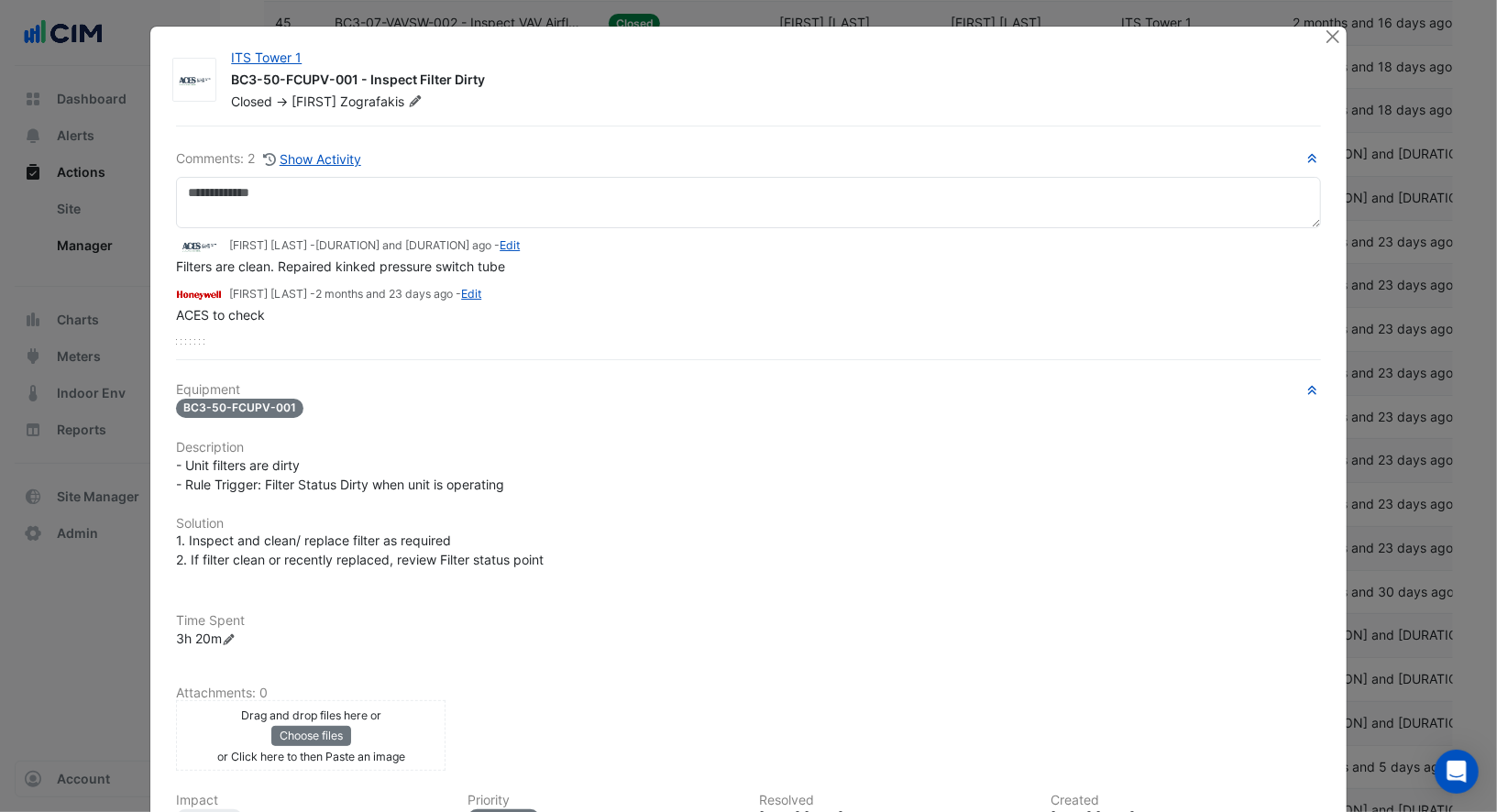 click 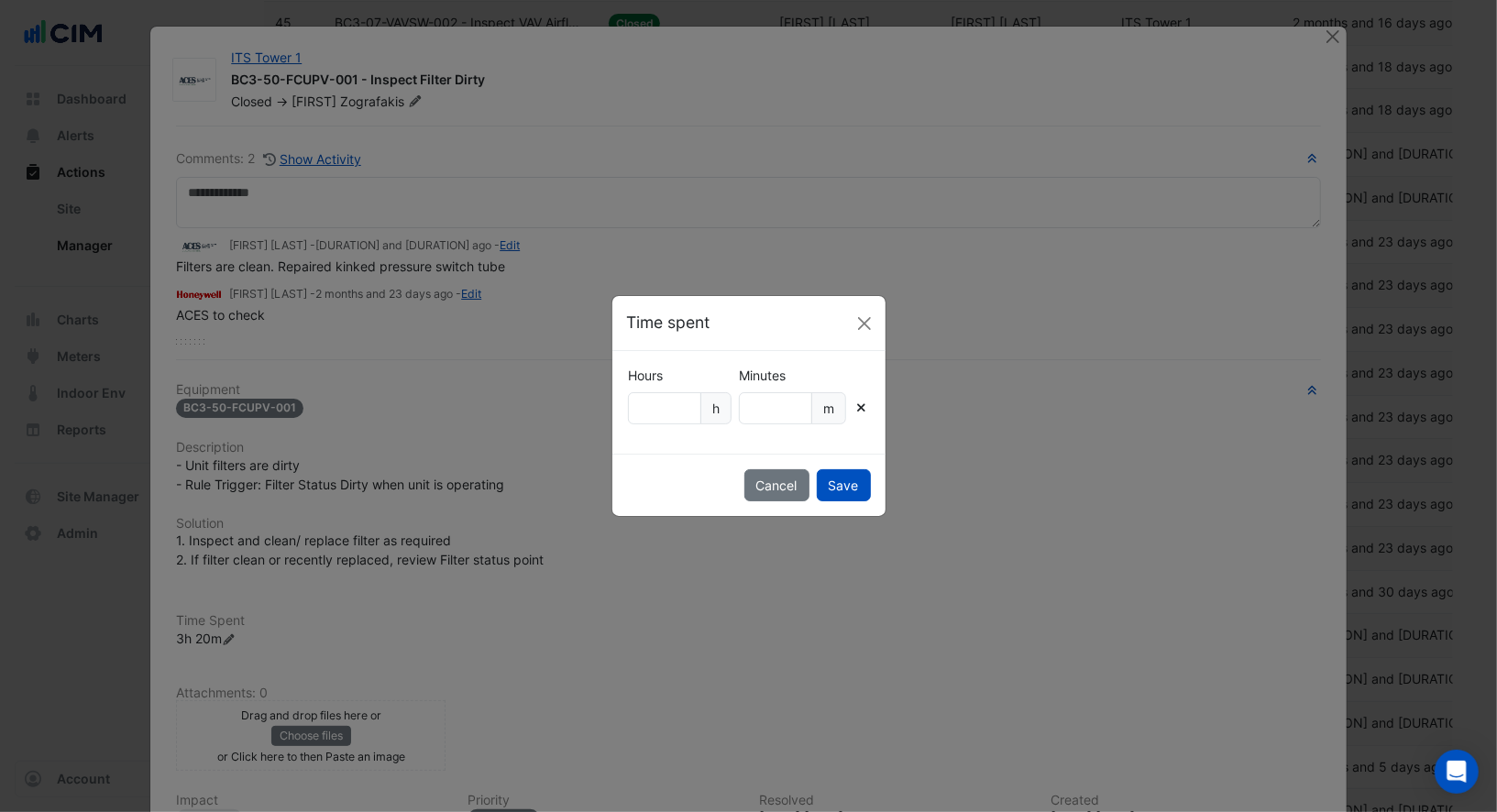 click on "Clear duration" 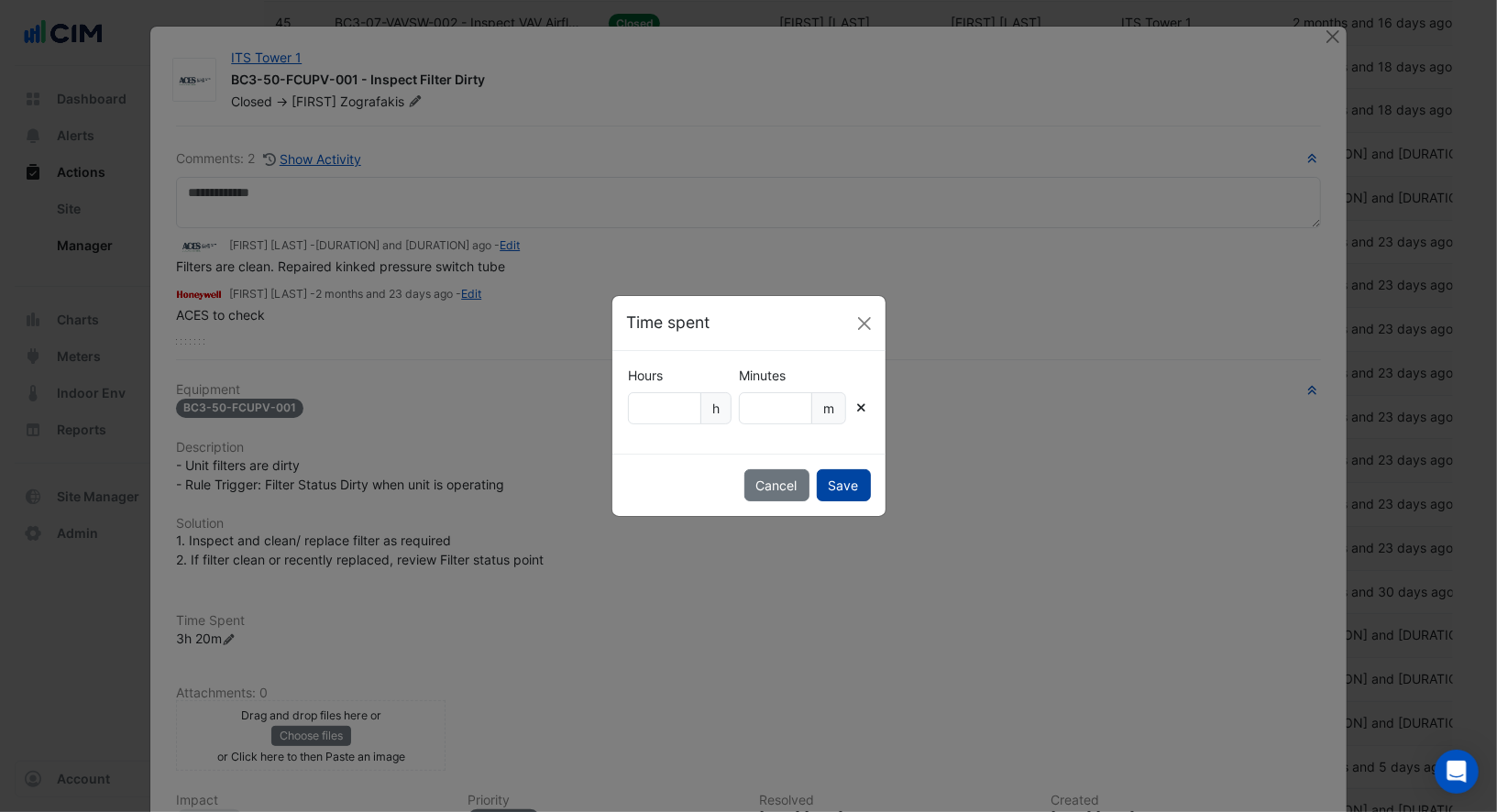 click on "Save" 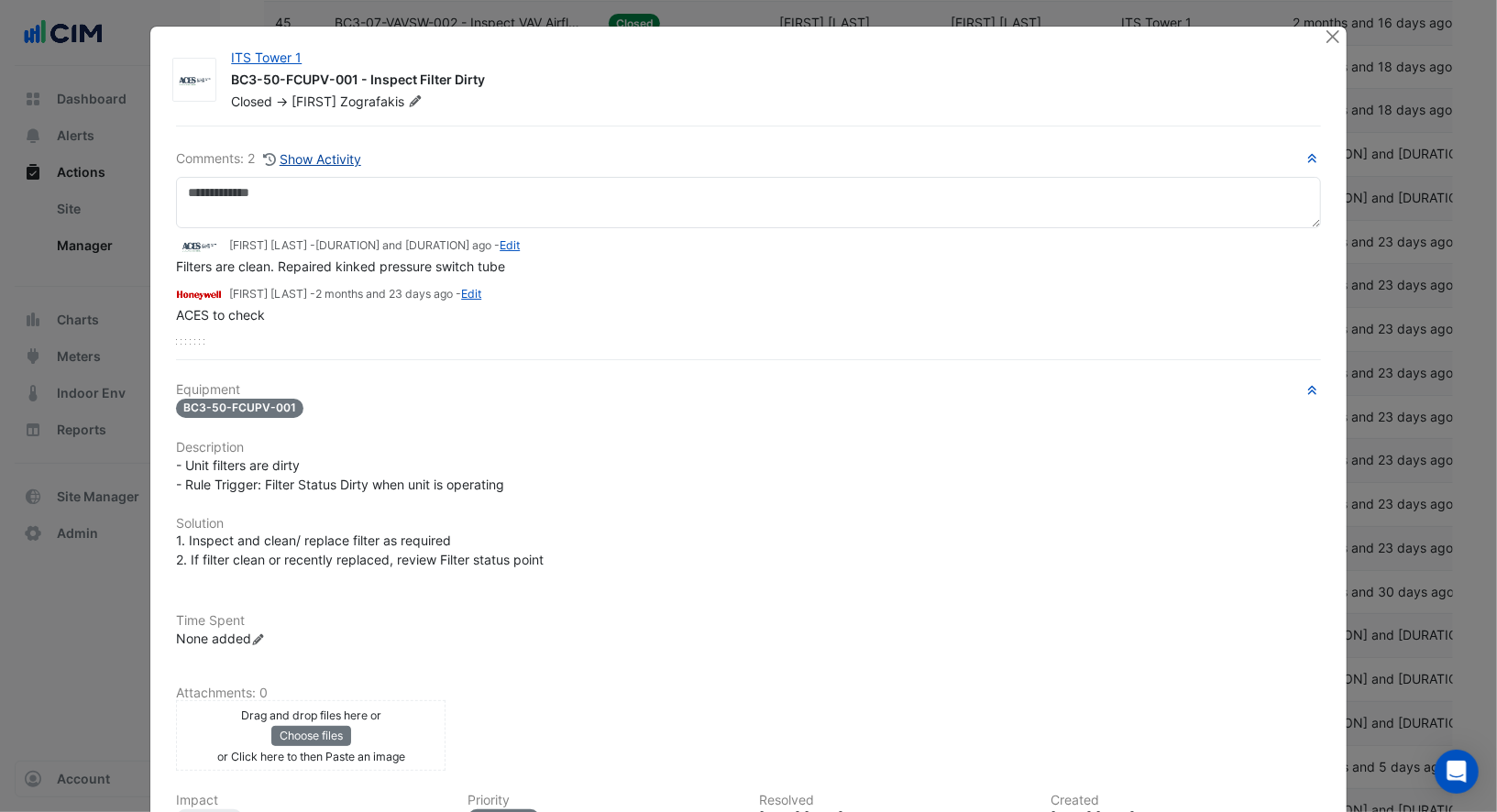 click on "Show Activity" 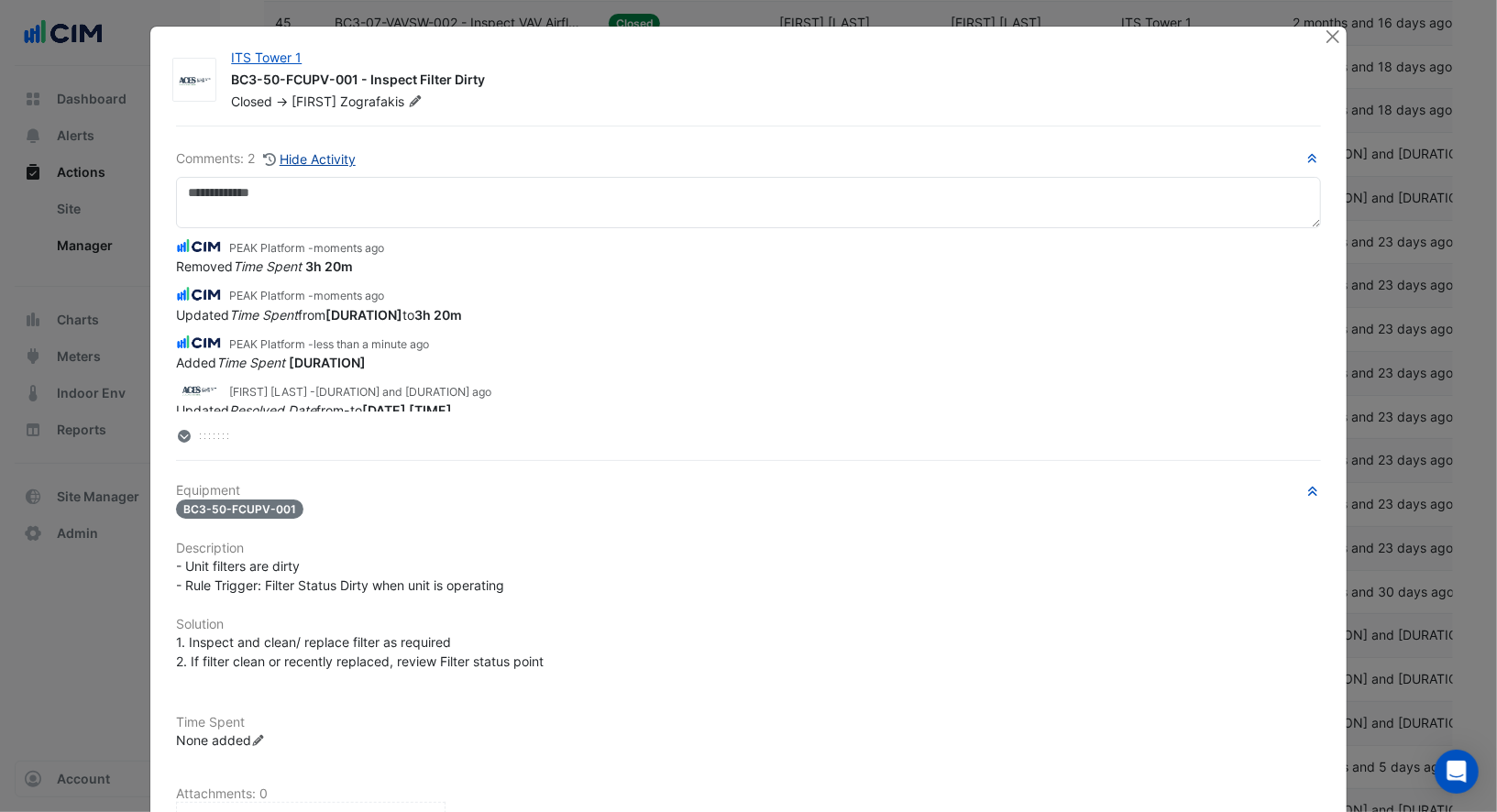 click on "Hide Activity" 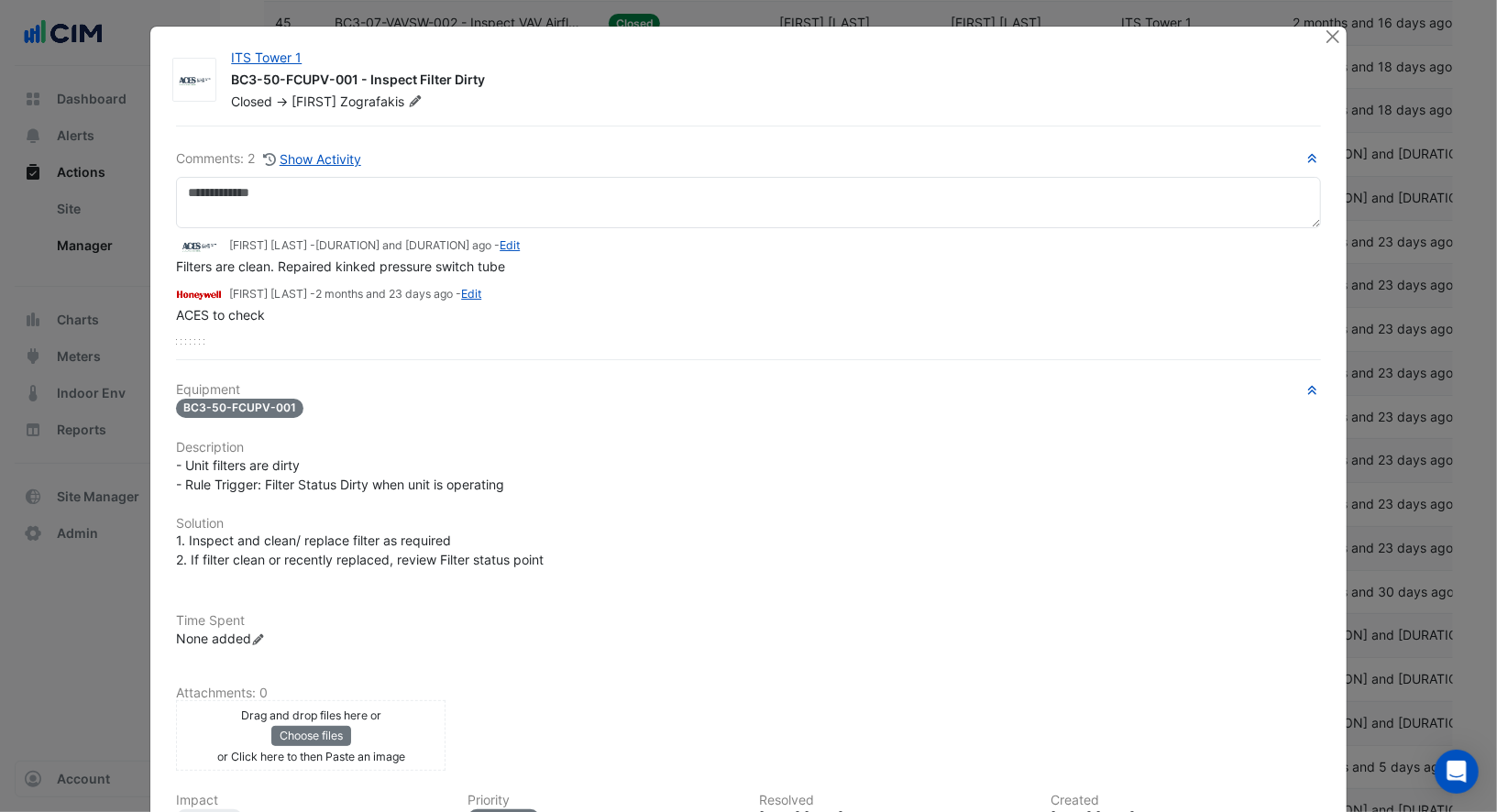 click 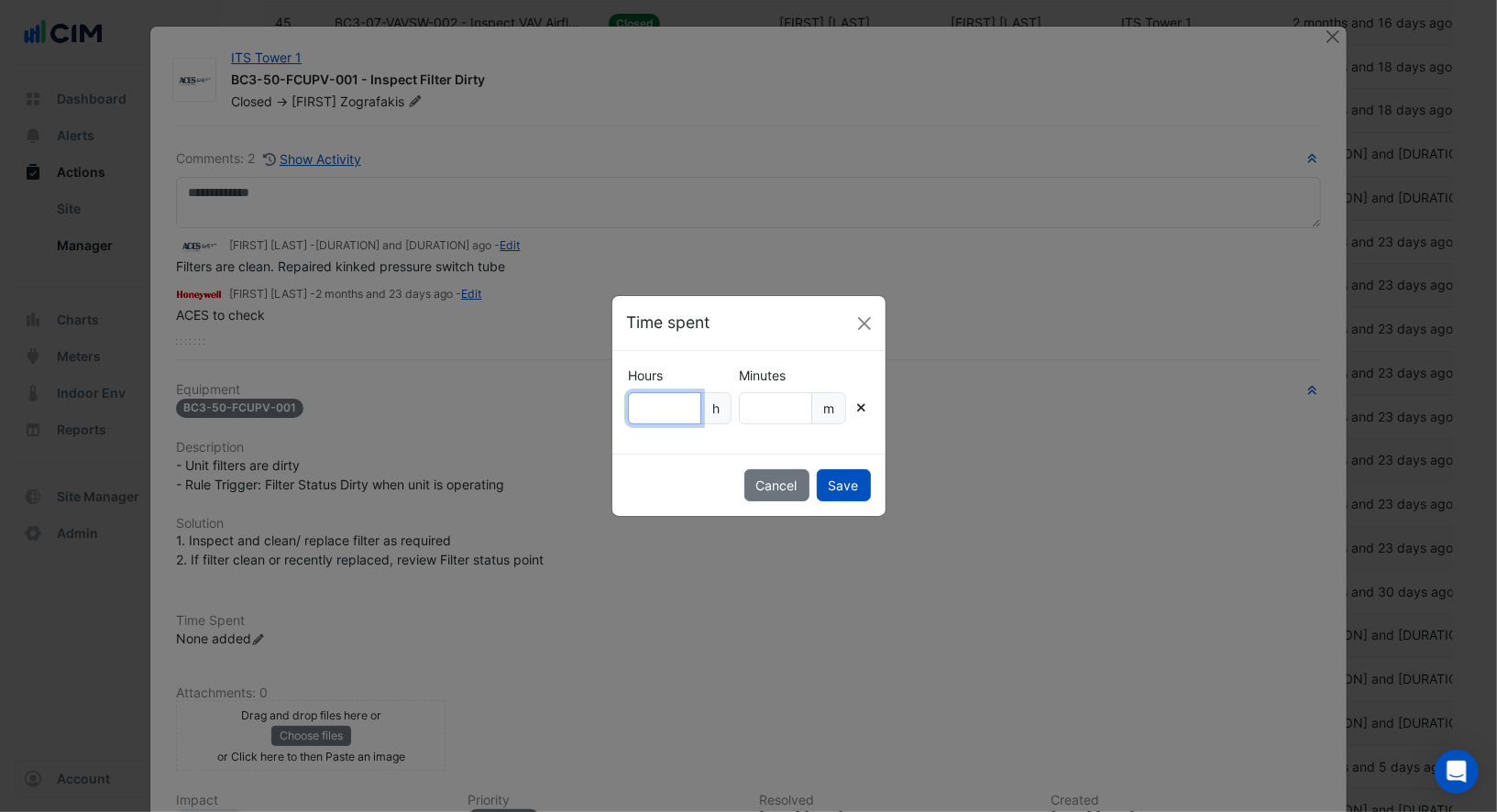 click on "Hours" at bounding box center (665, 408) 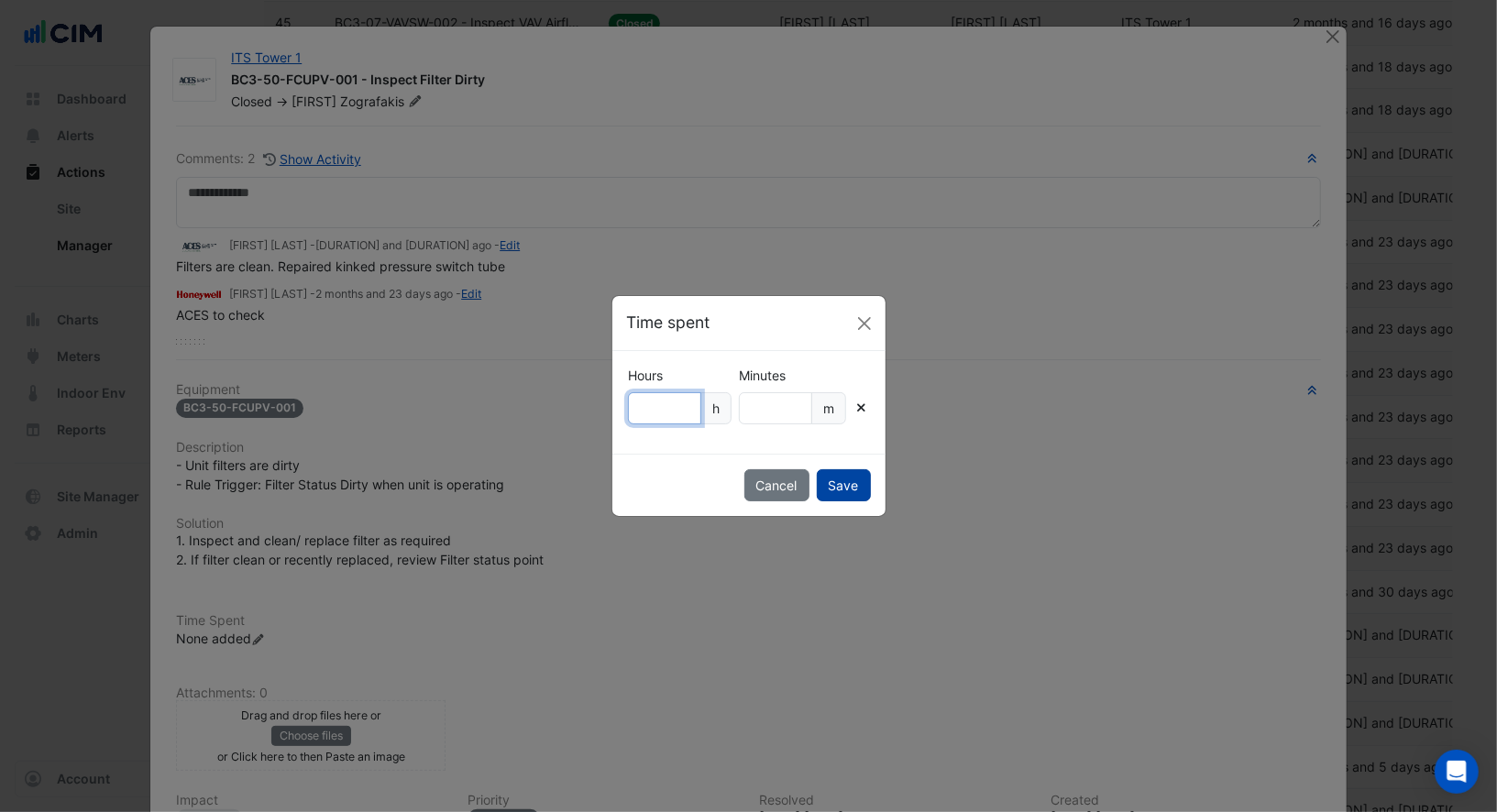 type on "*" 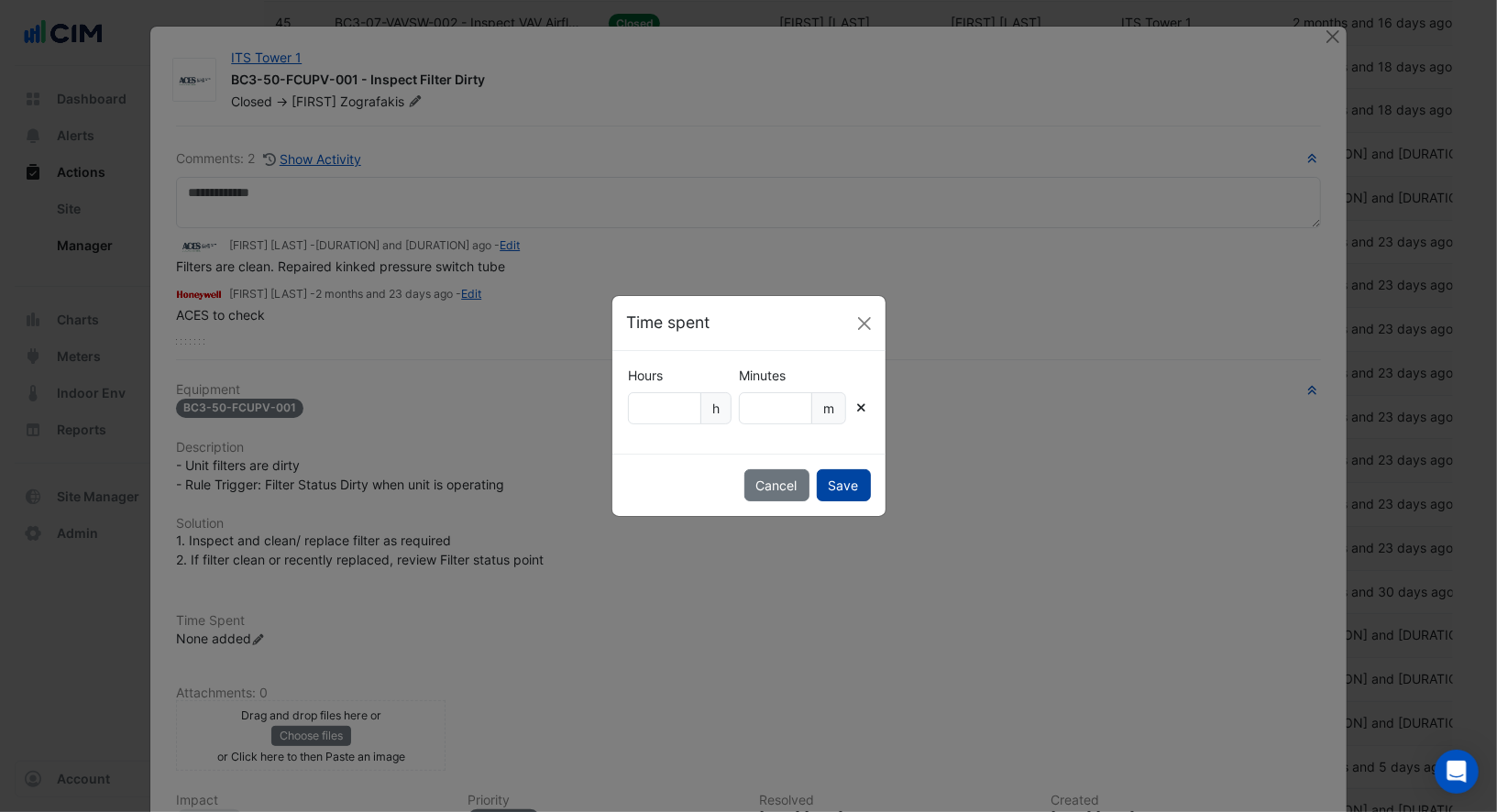 click on "Save" 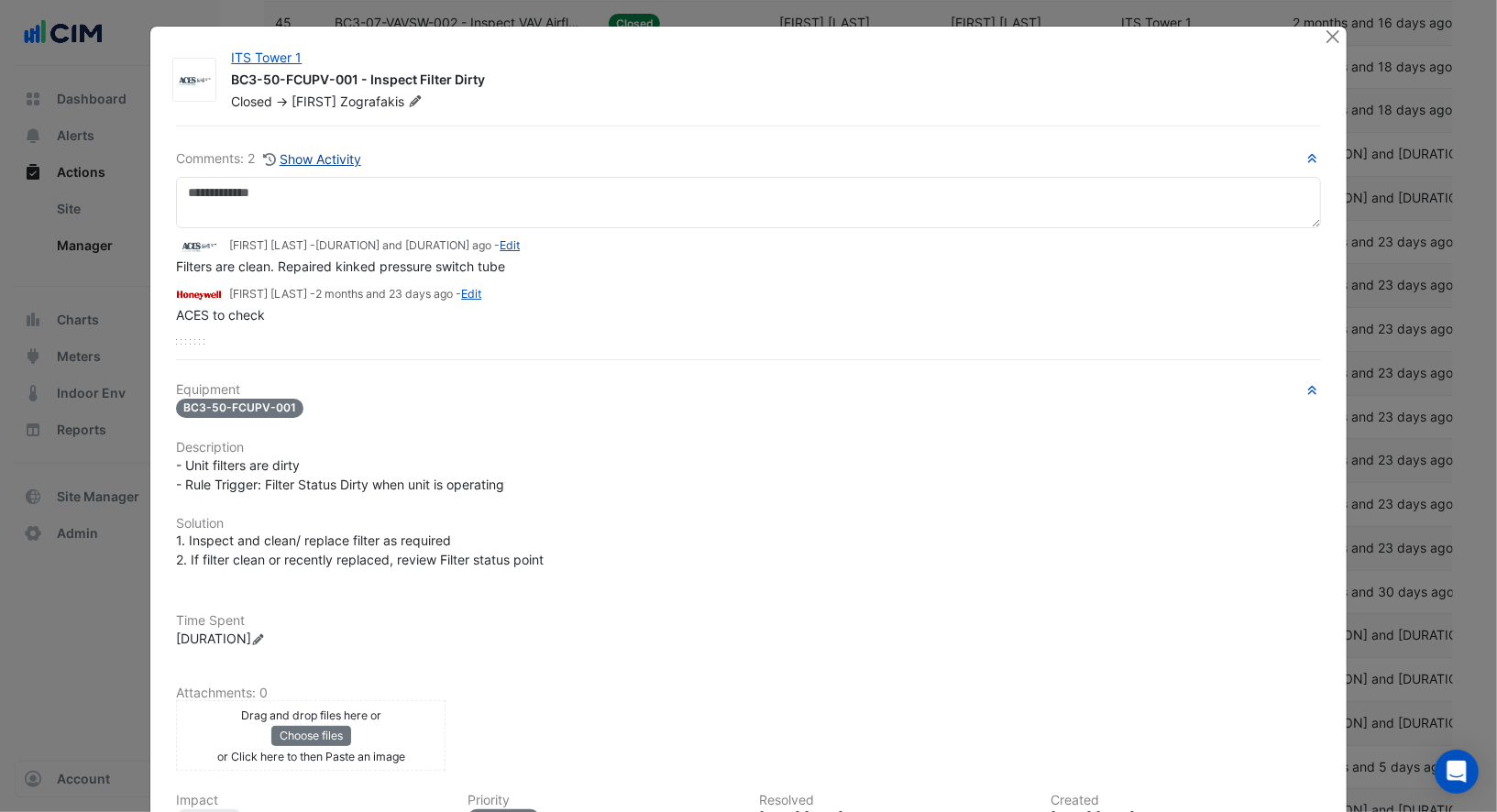 click on "Show Activity" 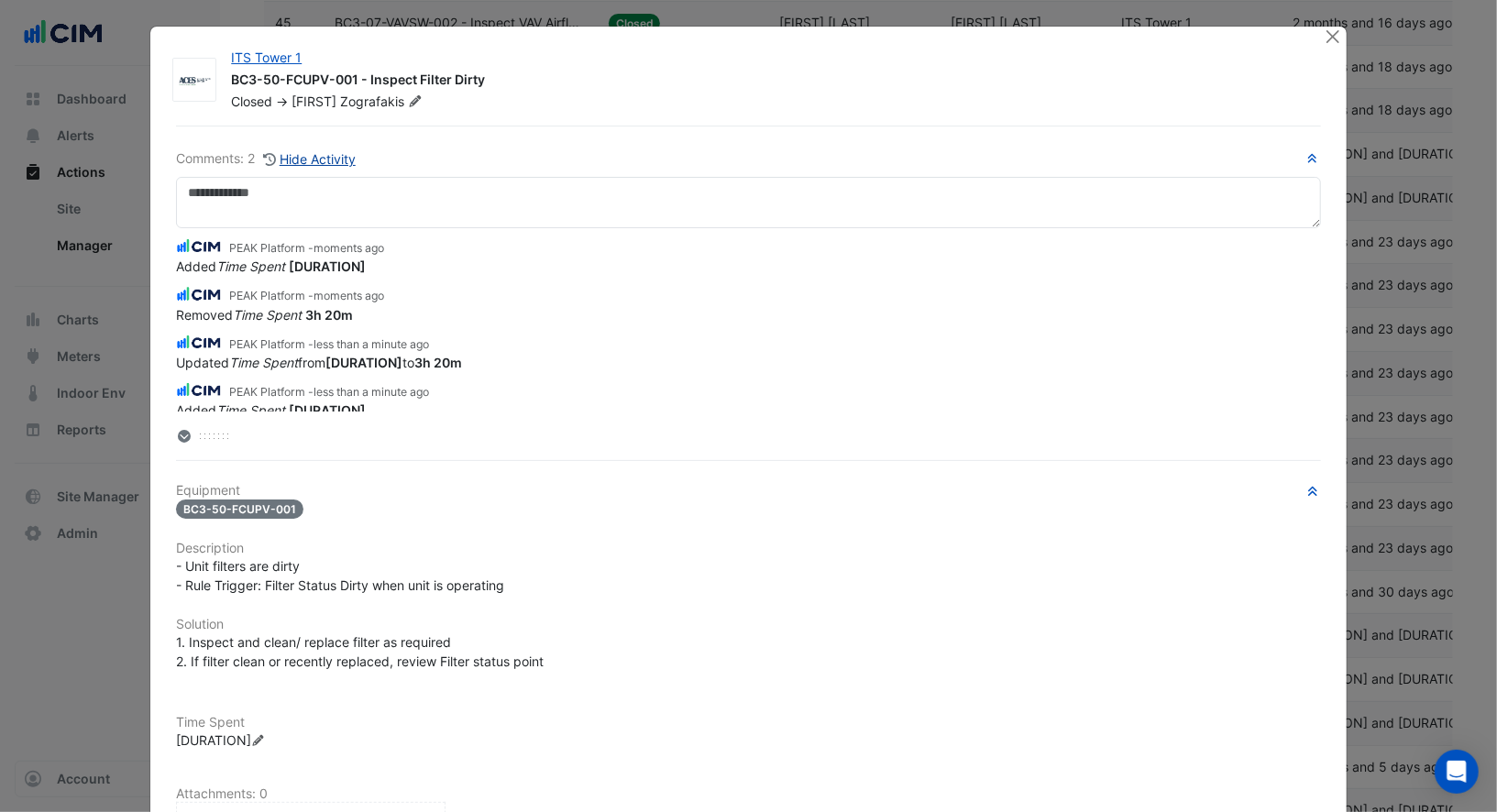 click on "Hide Activity" 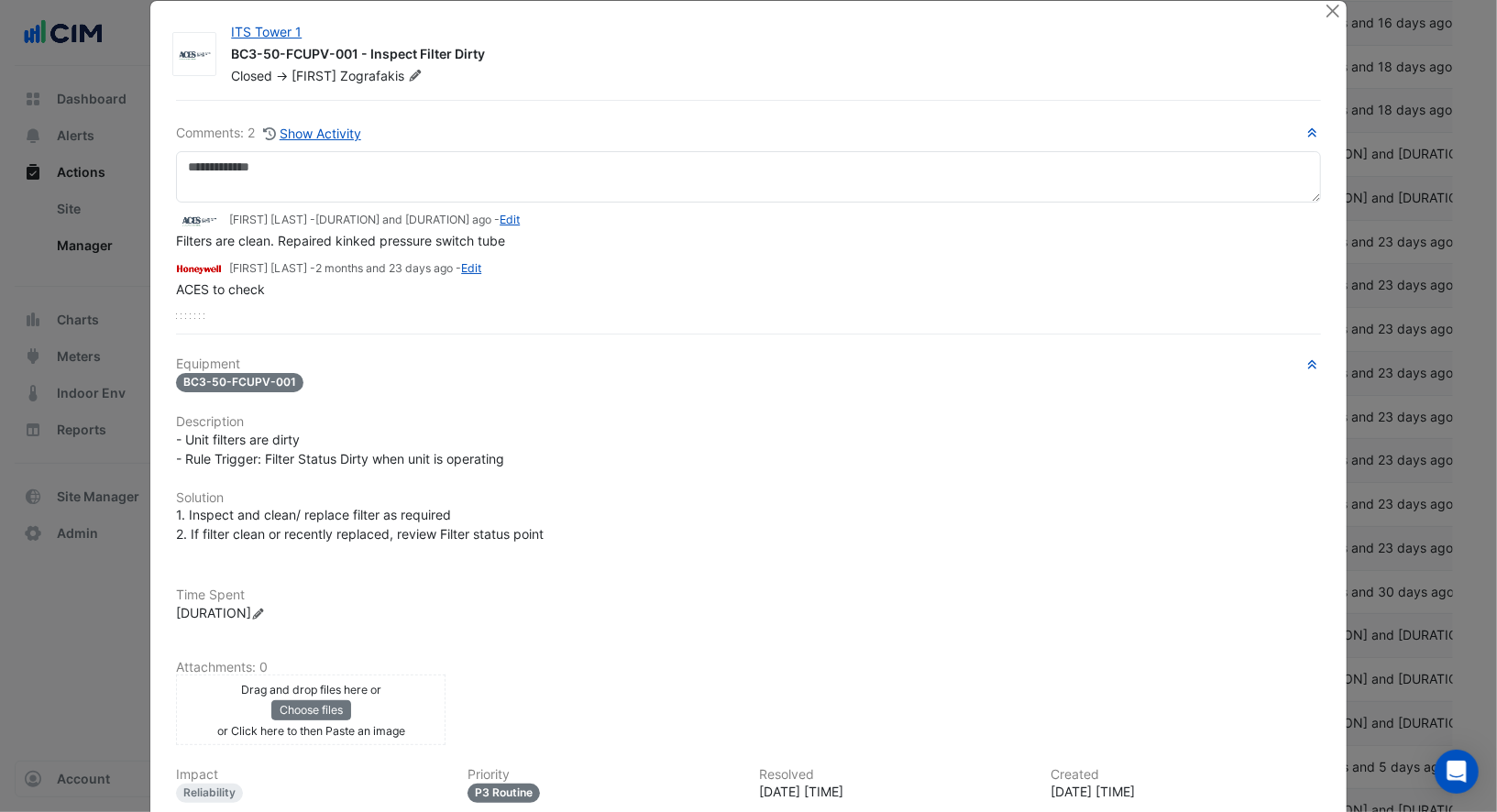 scroll, scrollTop: 0, scrollLeft: 0, axis: both 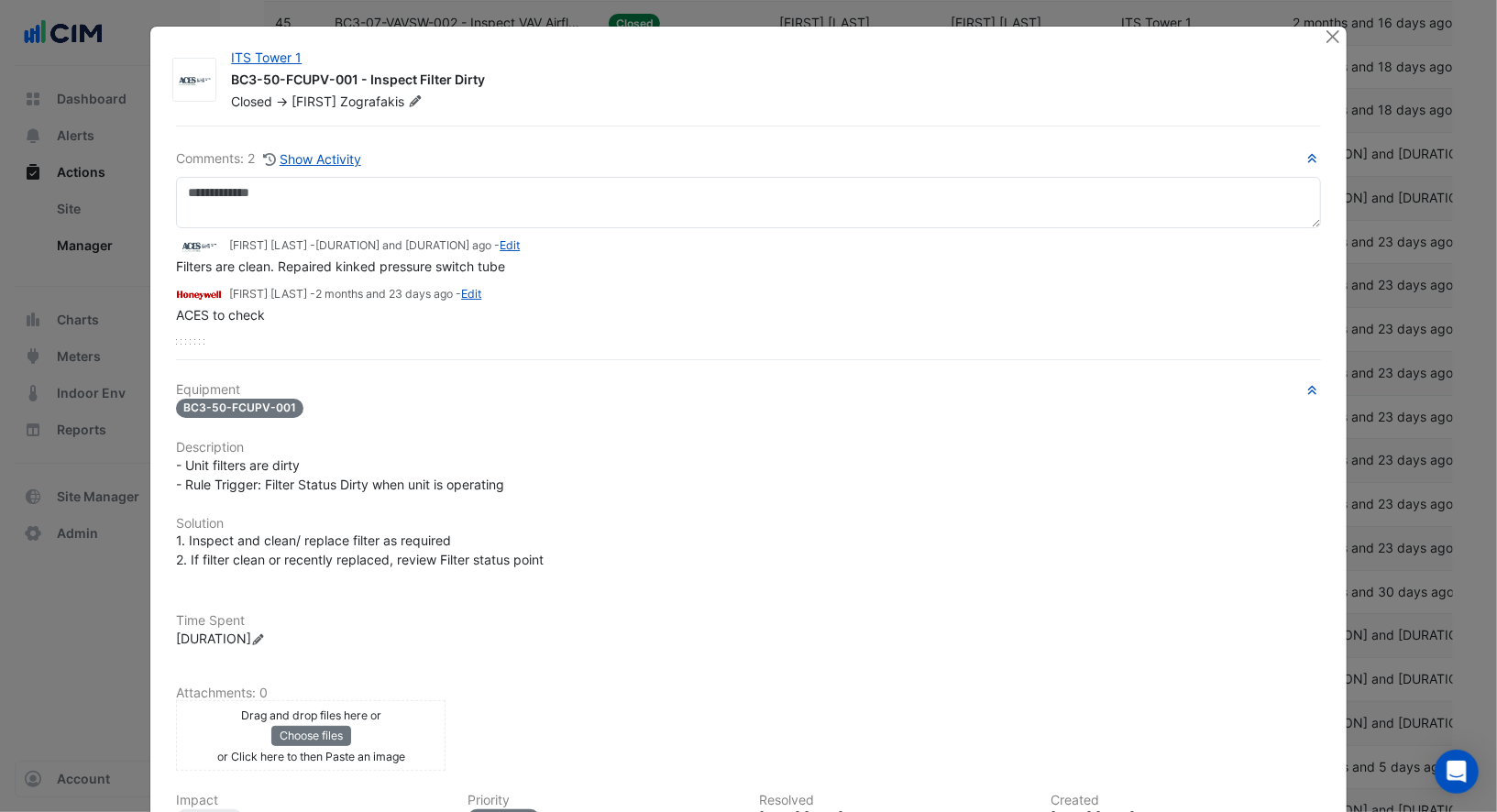 click 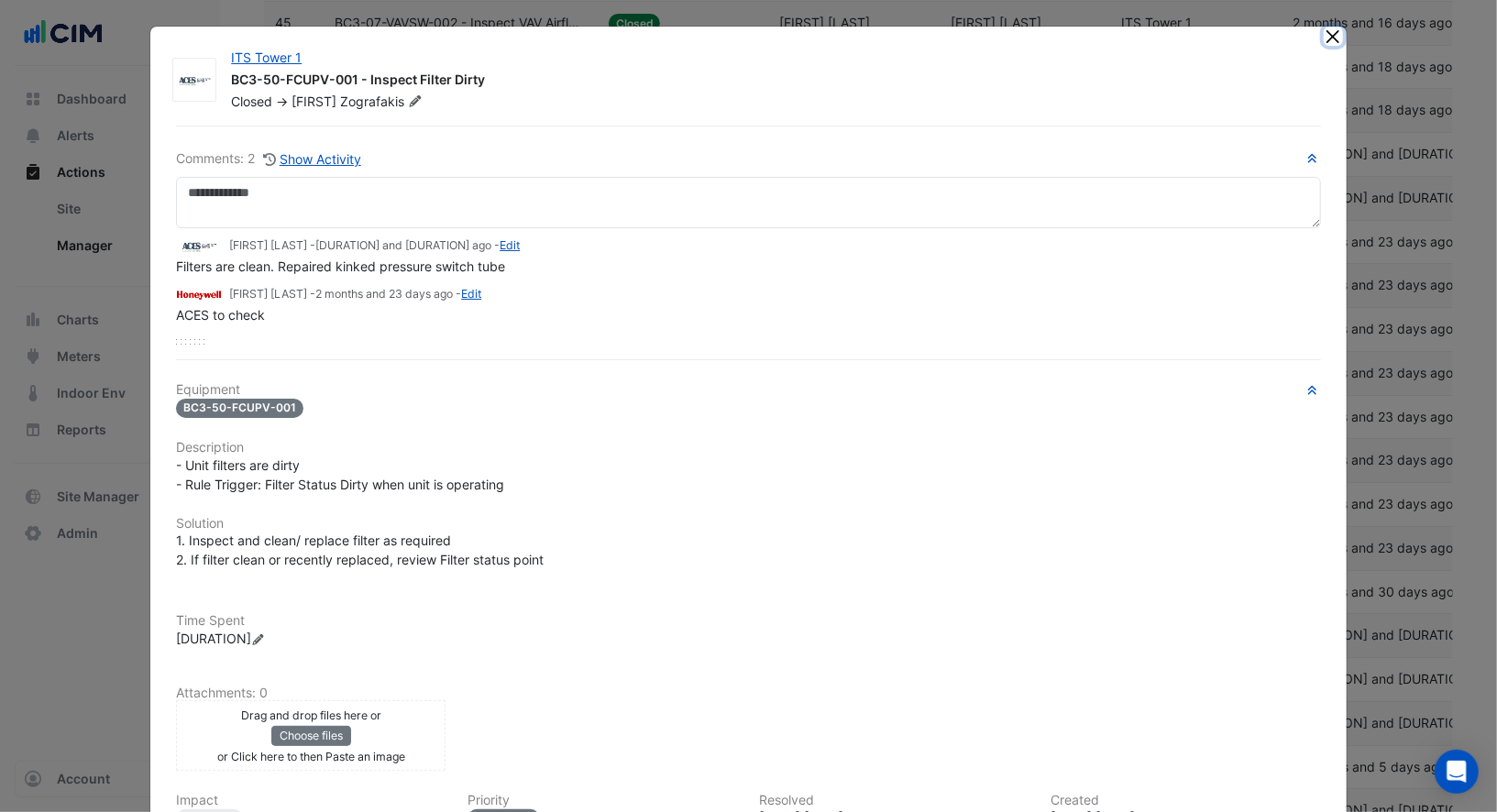 click 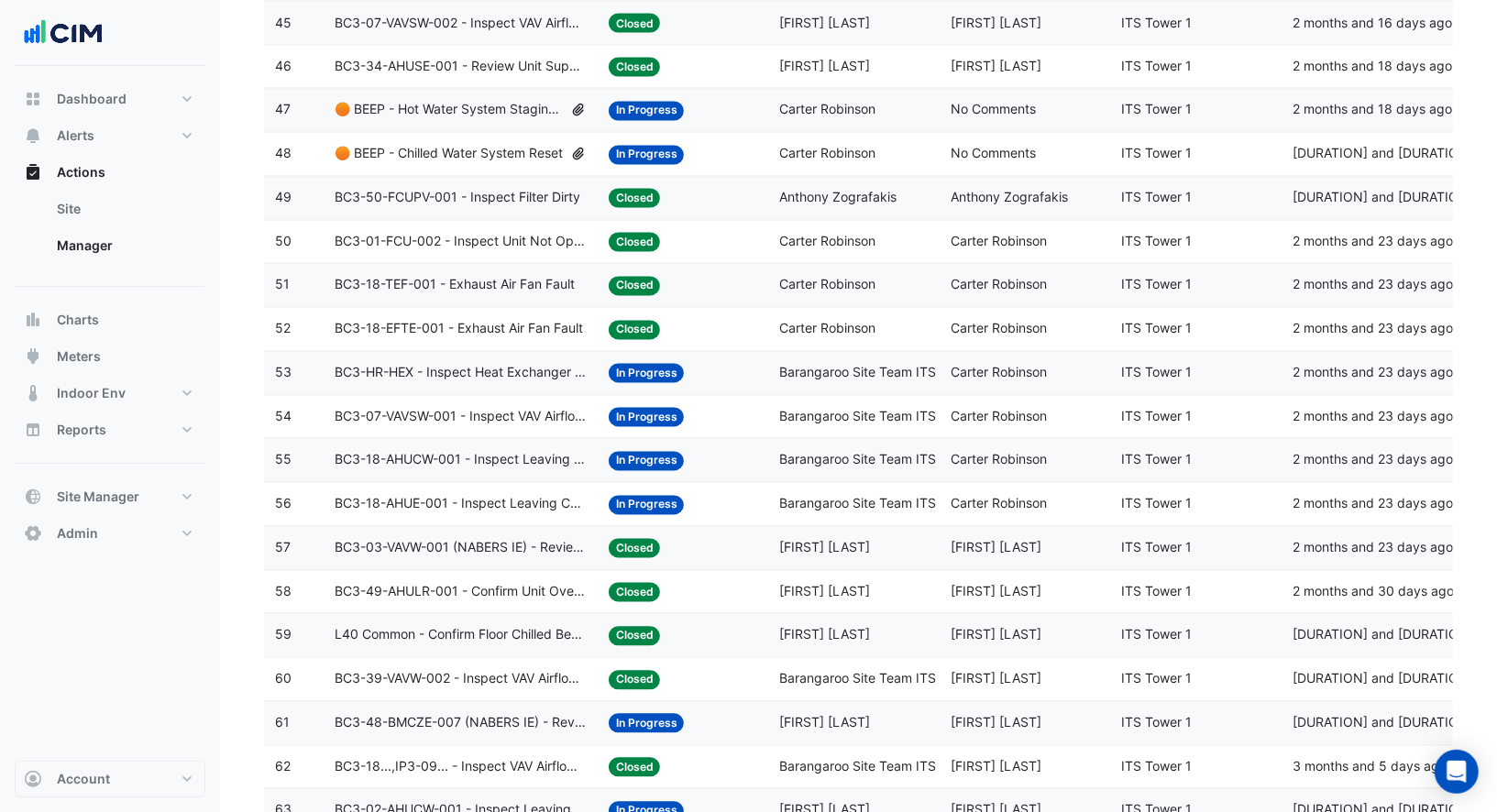 click on "Barangaroo Site Team ITS" 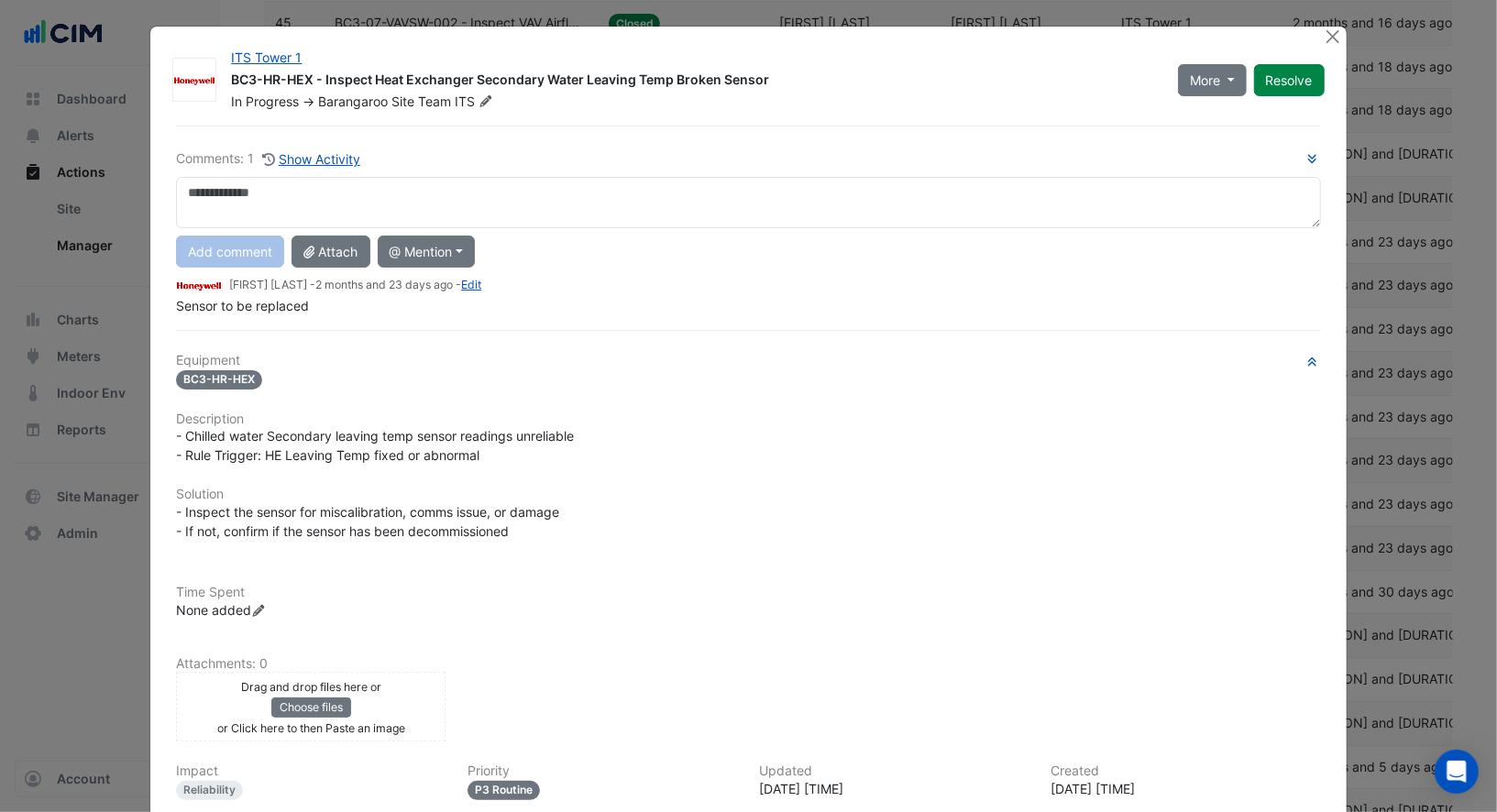 click 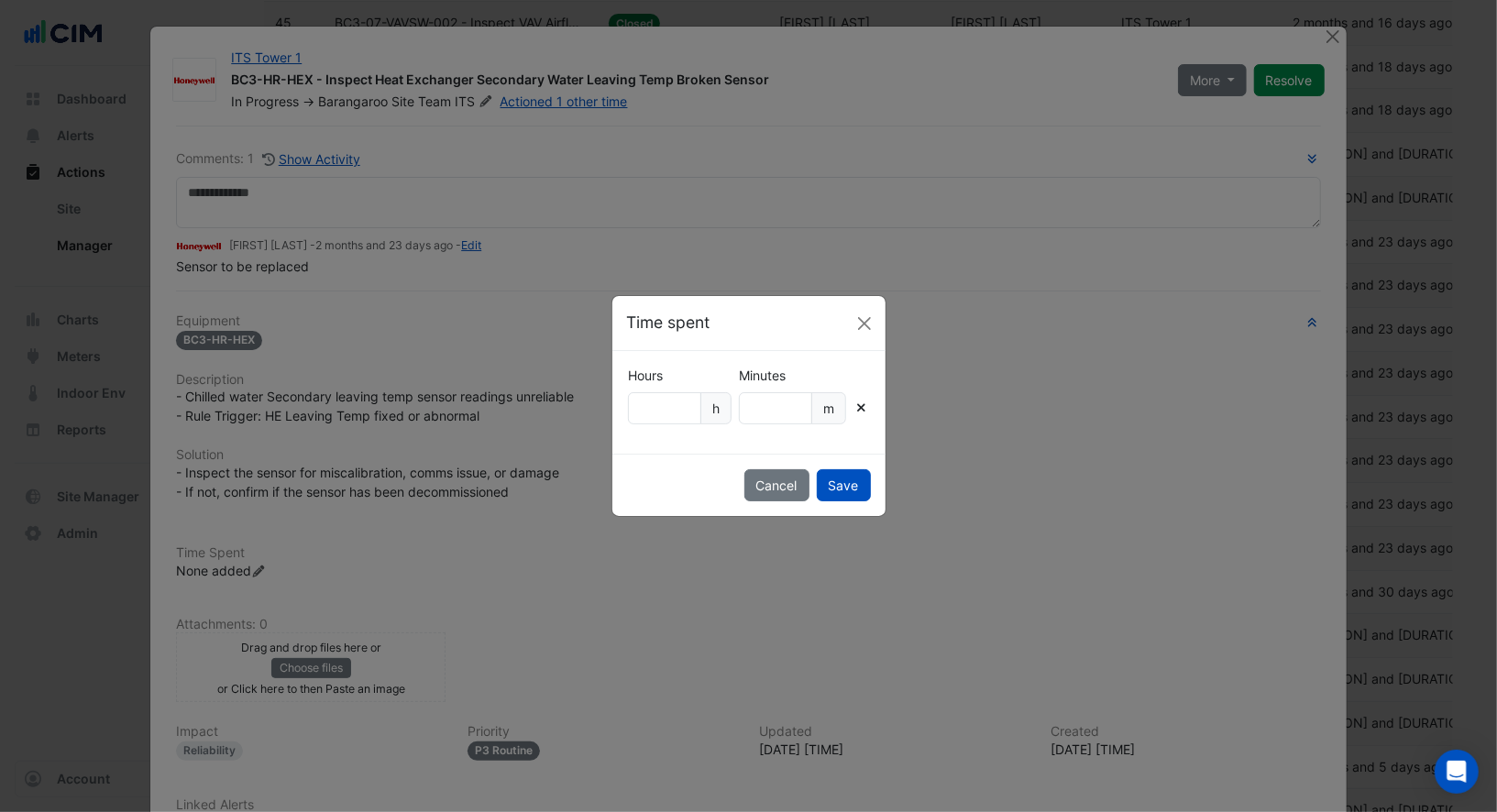 click on "Time spent" 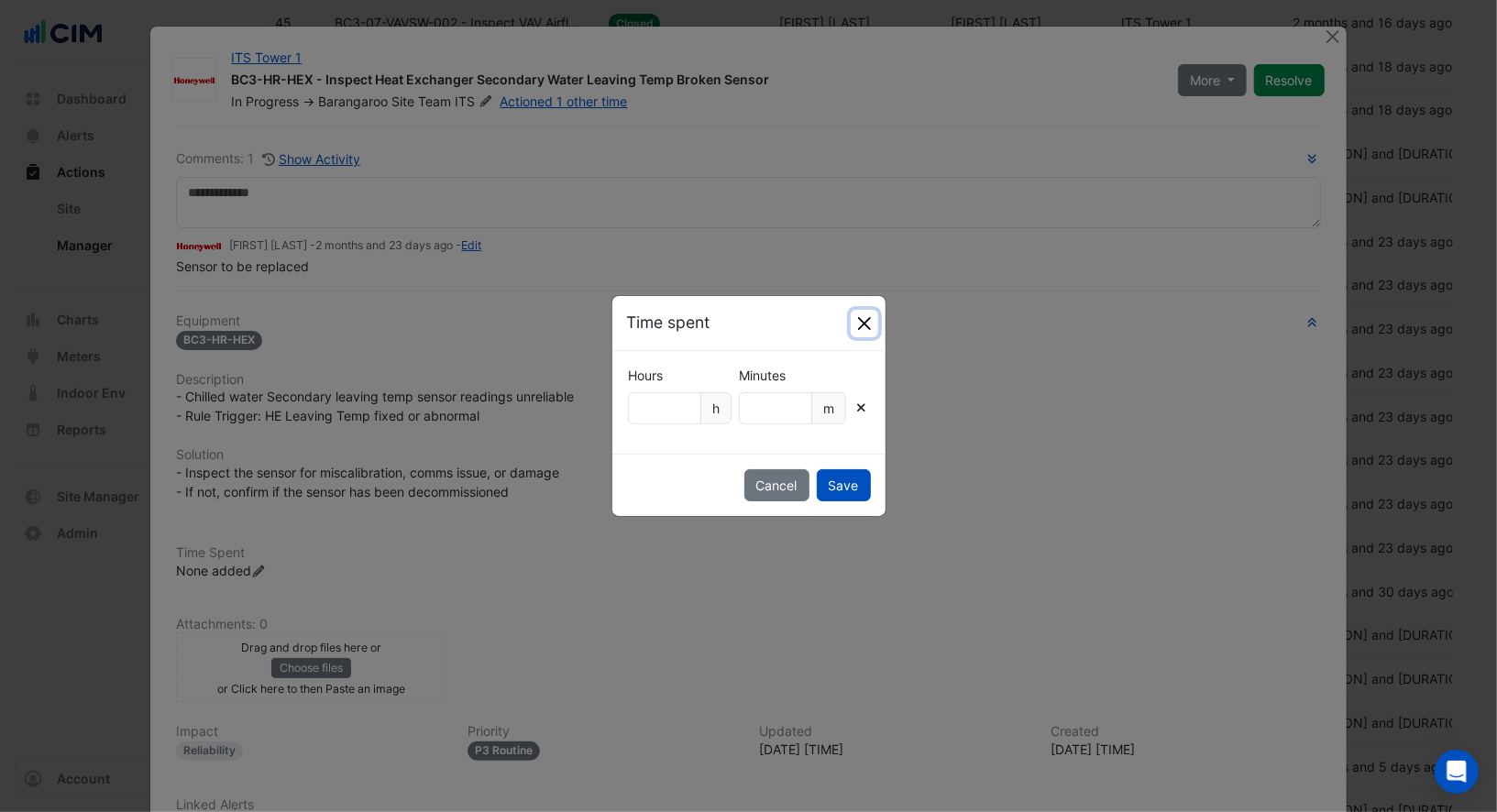 click 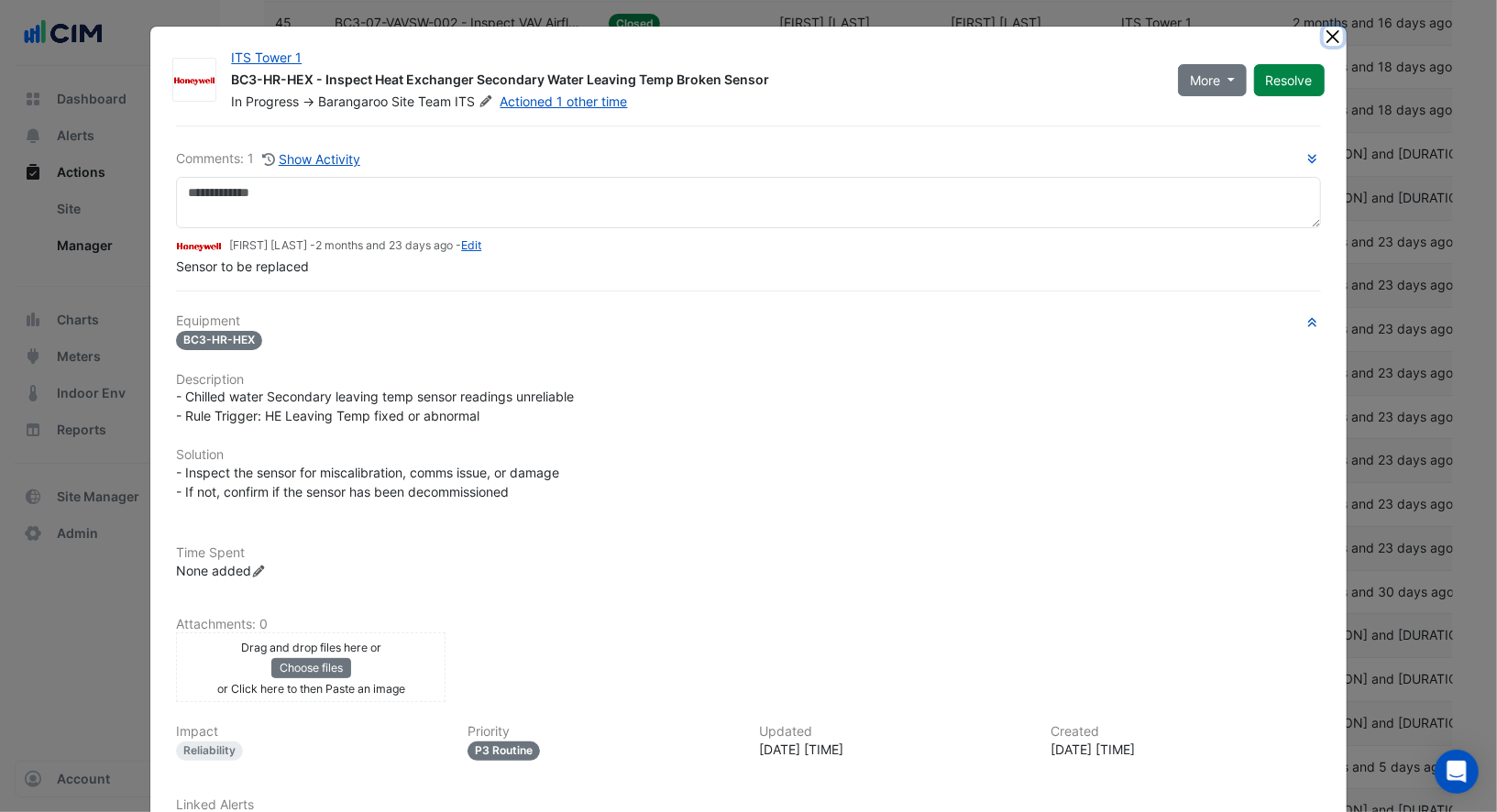 click 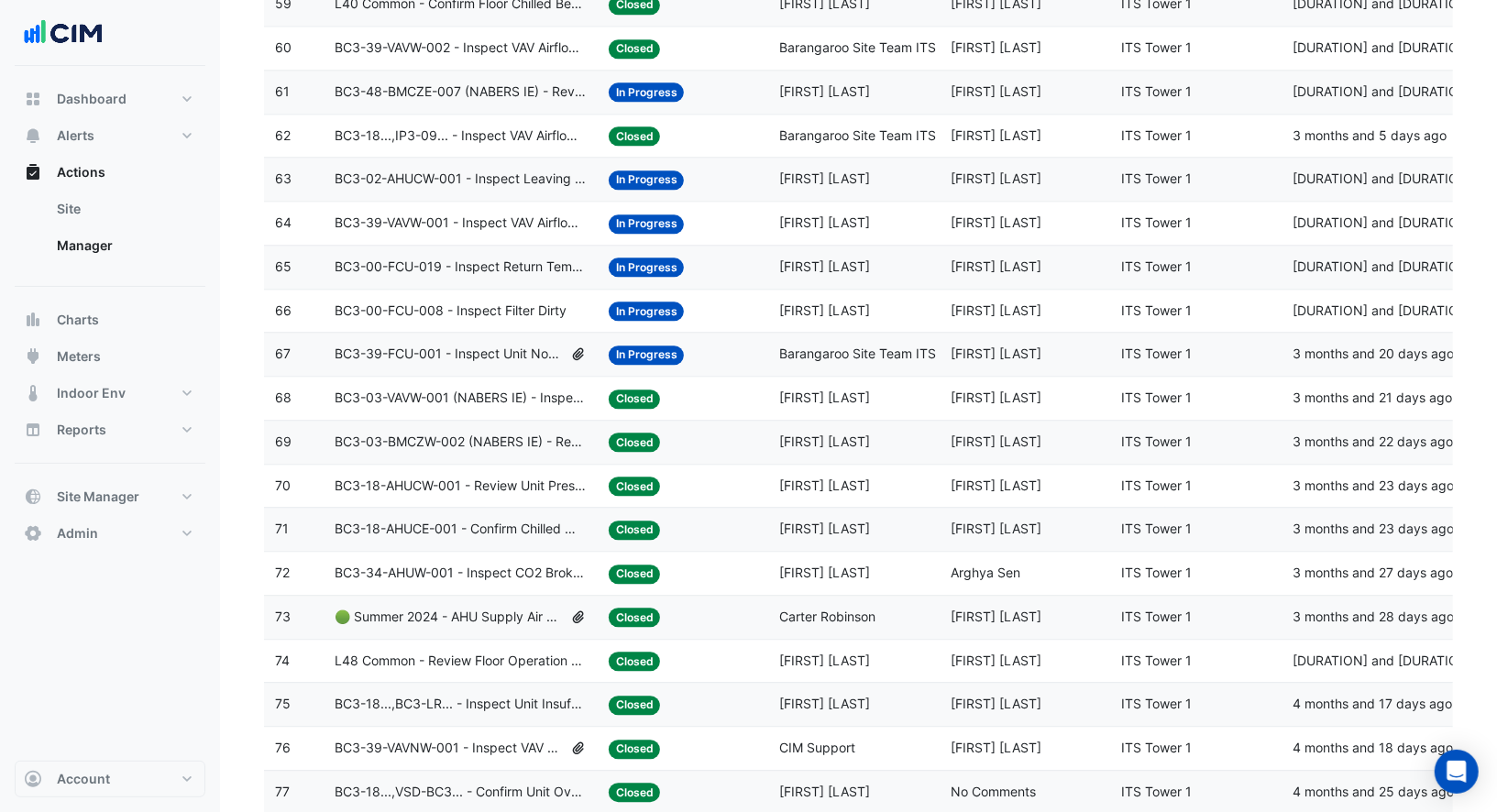 scroll, scrollTop: 2977, scrollLeft: 0, axis: vertical 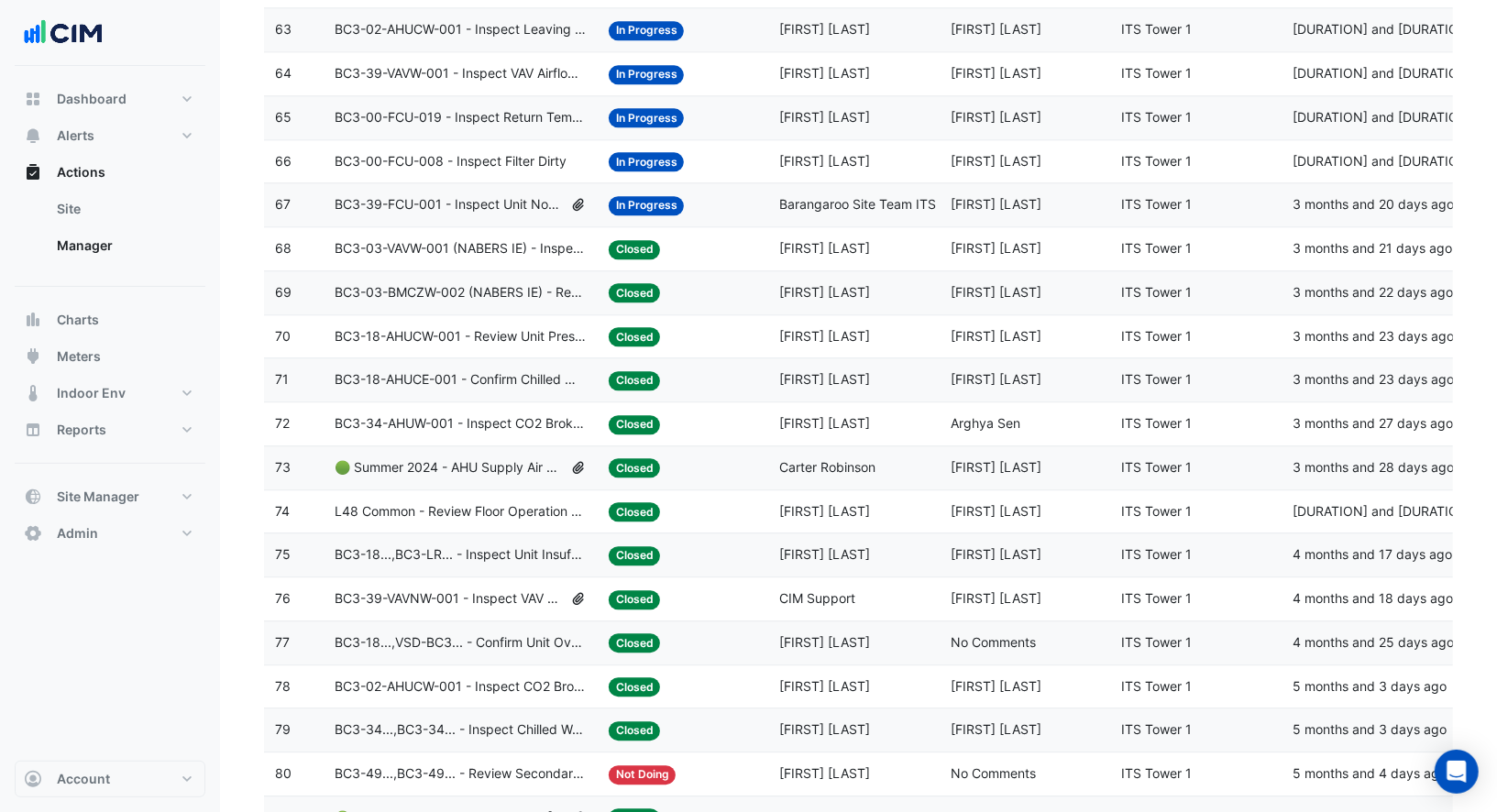 click on "Last Commented:
Benjamin Clowes" 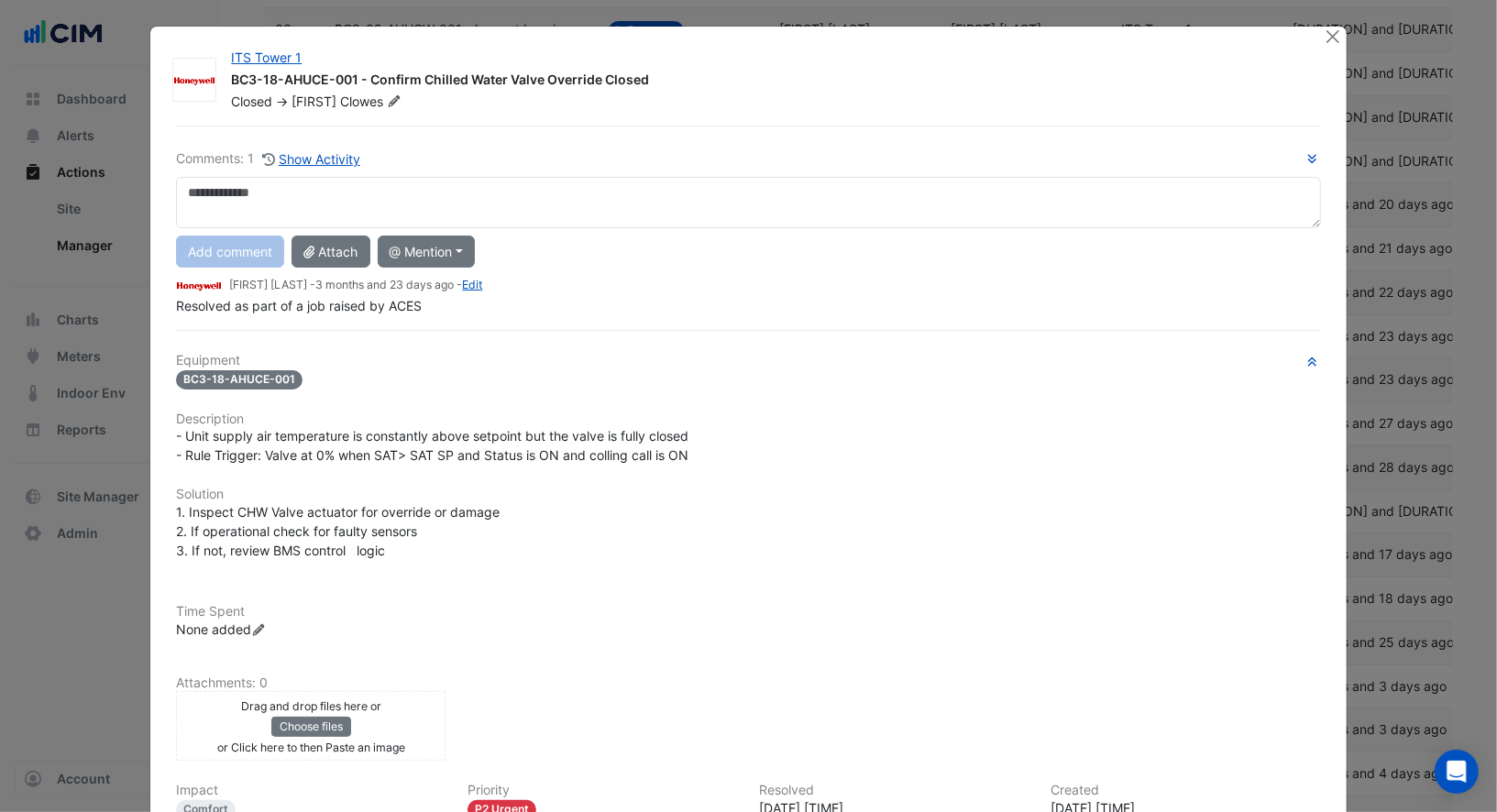 click on "Time Spent
None added
Record Time Spent" 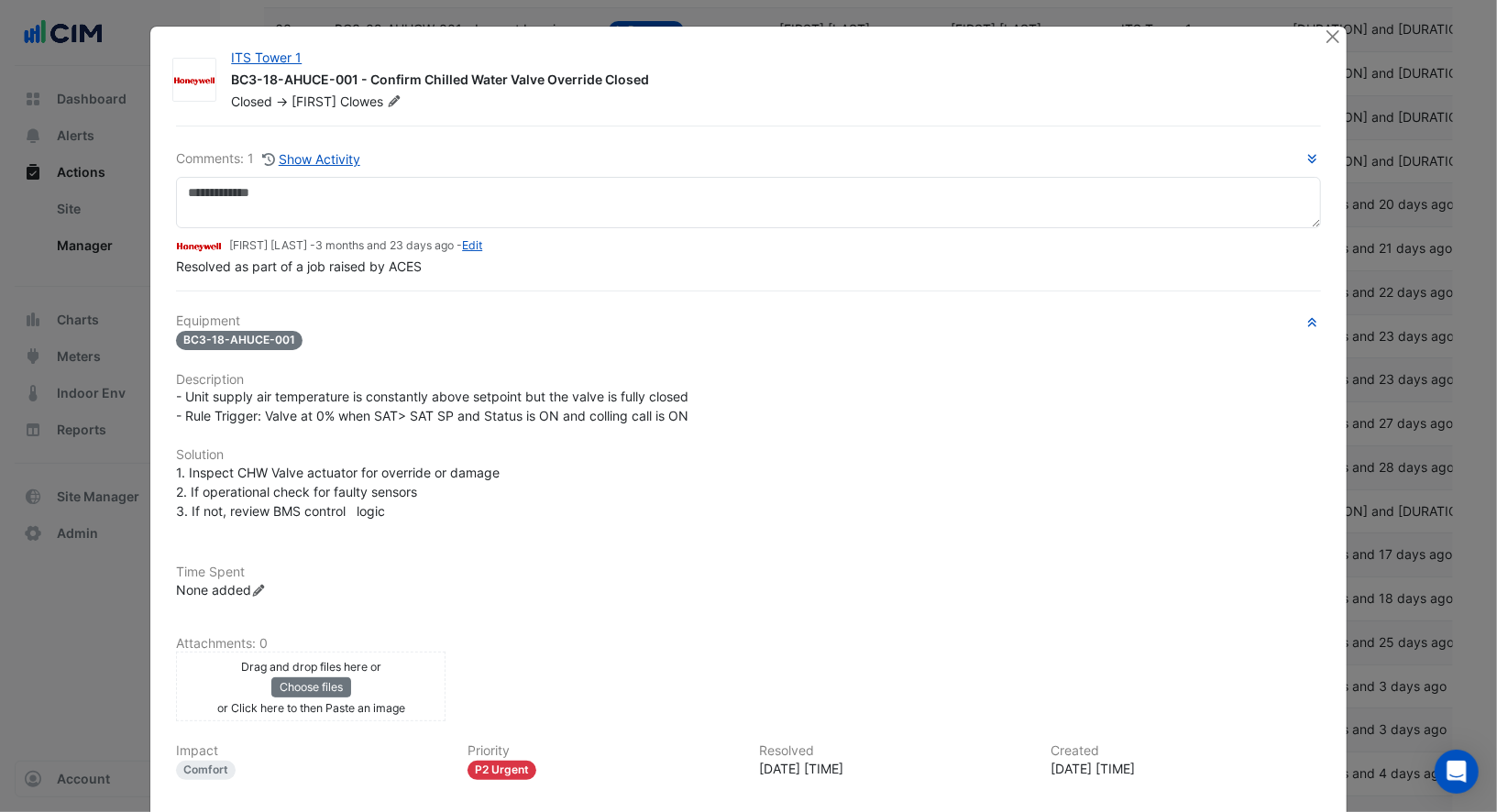 click on "Time Spent
None added
Record Time Spent" 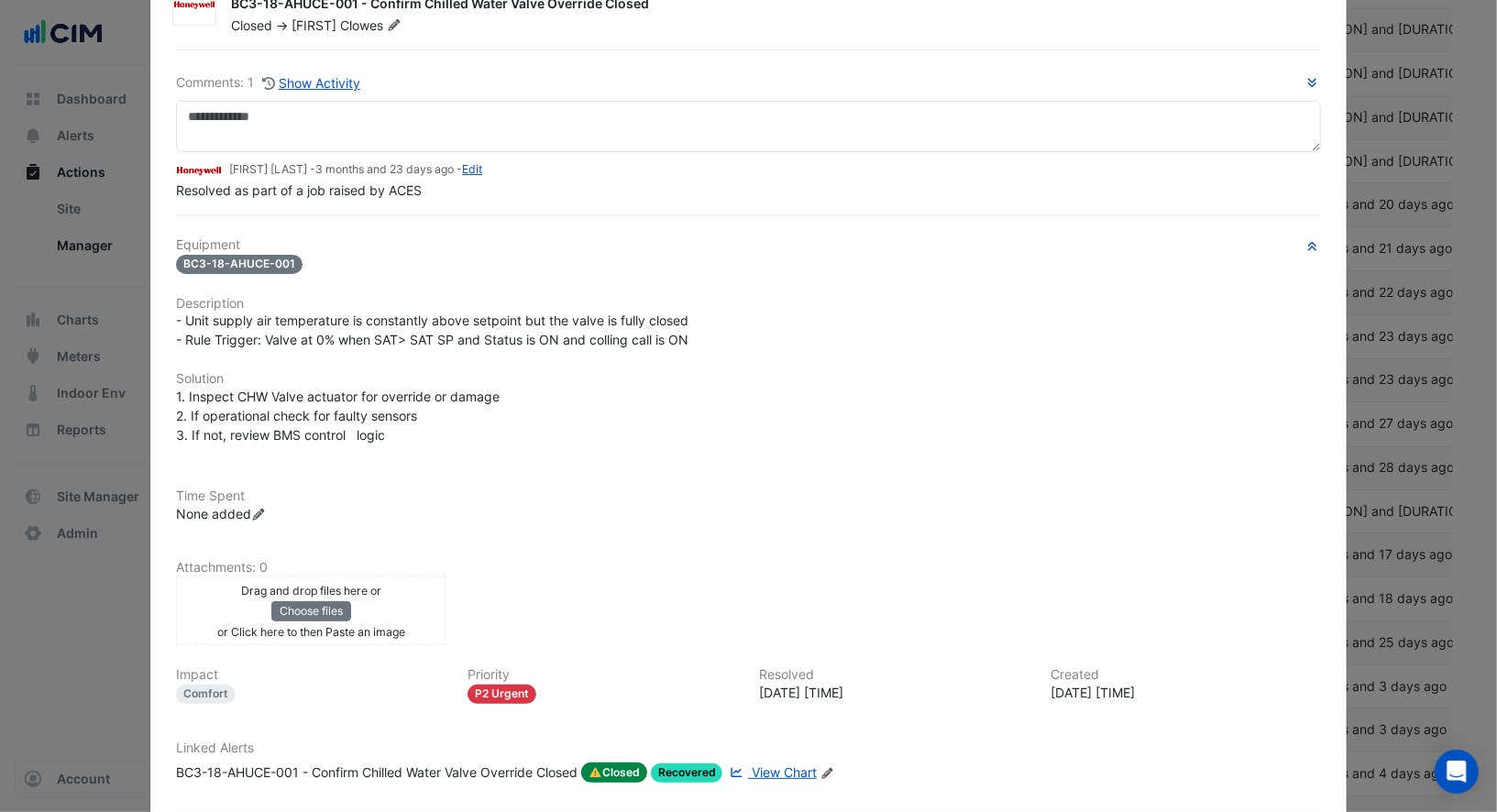 scroll, scrollTop: 0, scrollLeft: 0, axis: both 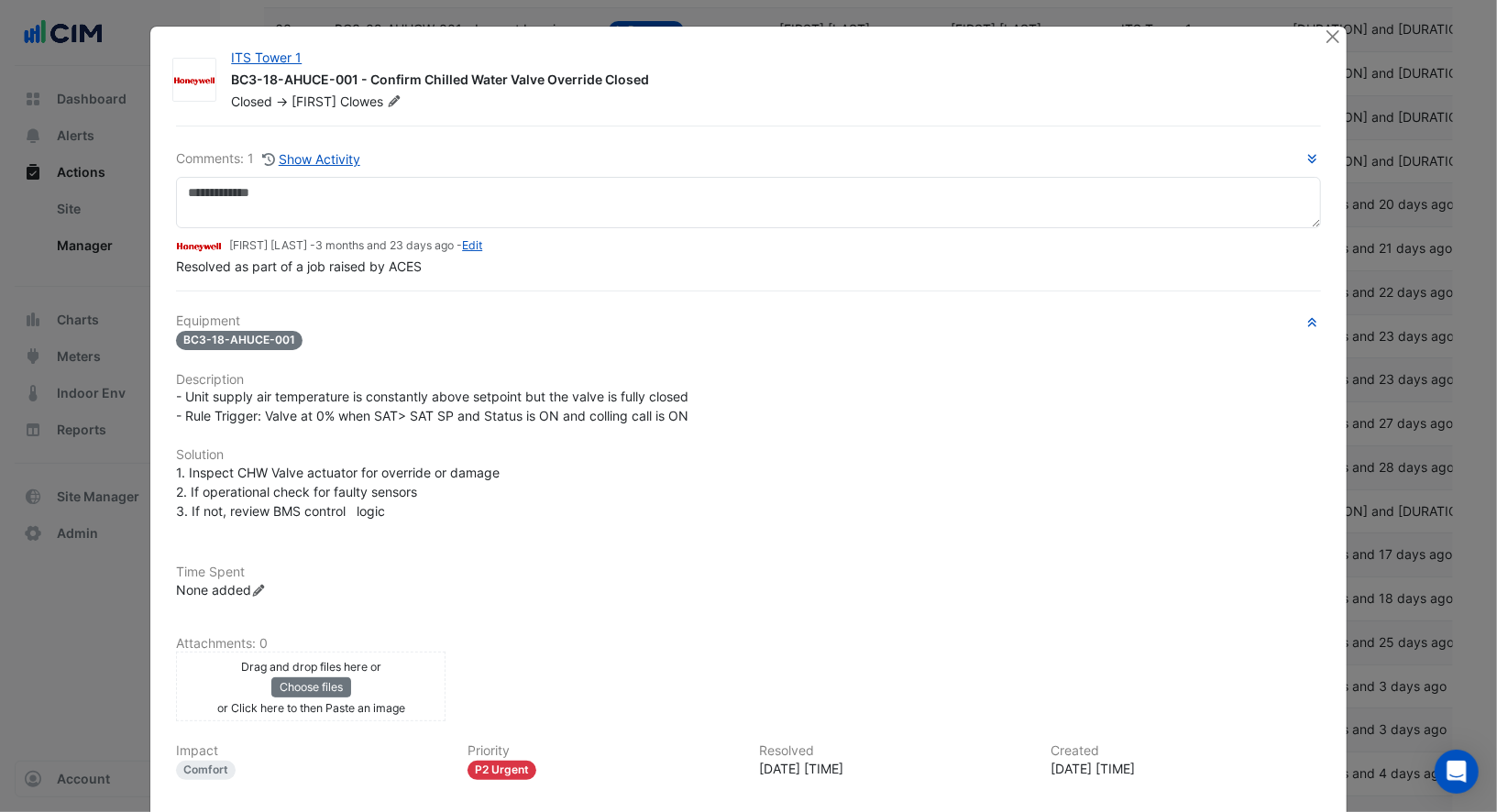 click 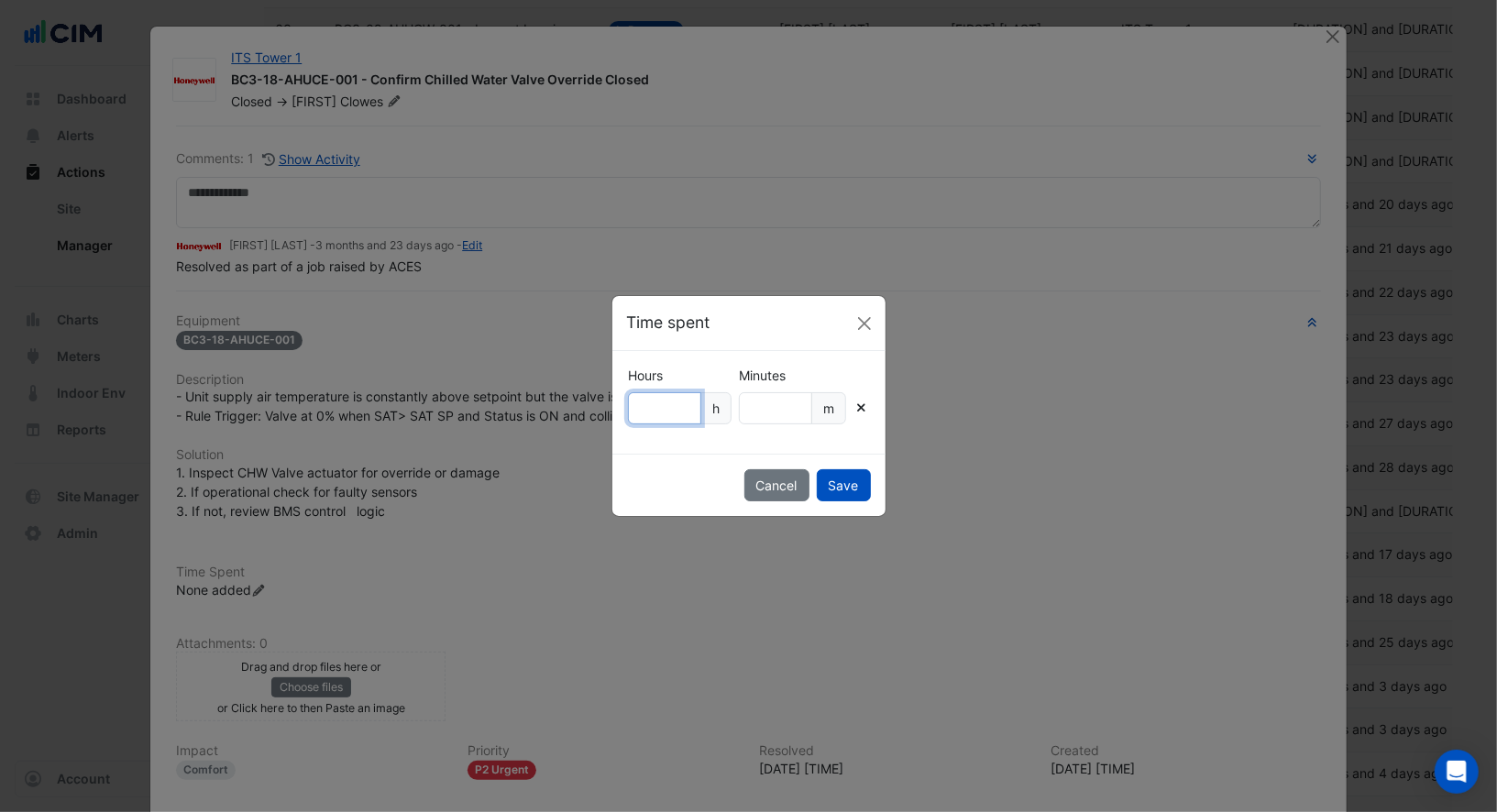 click on "Hours" at bounding box center [665, 408] 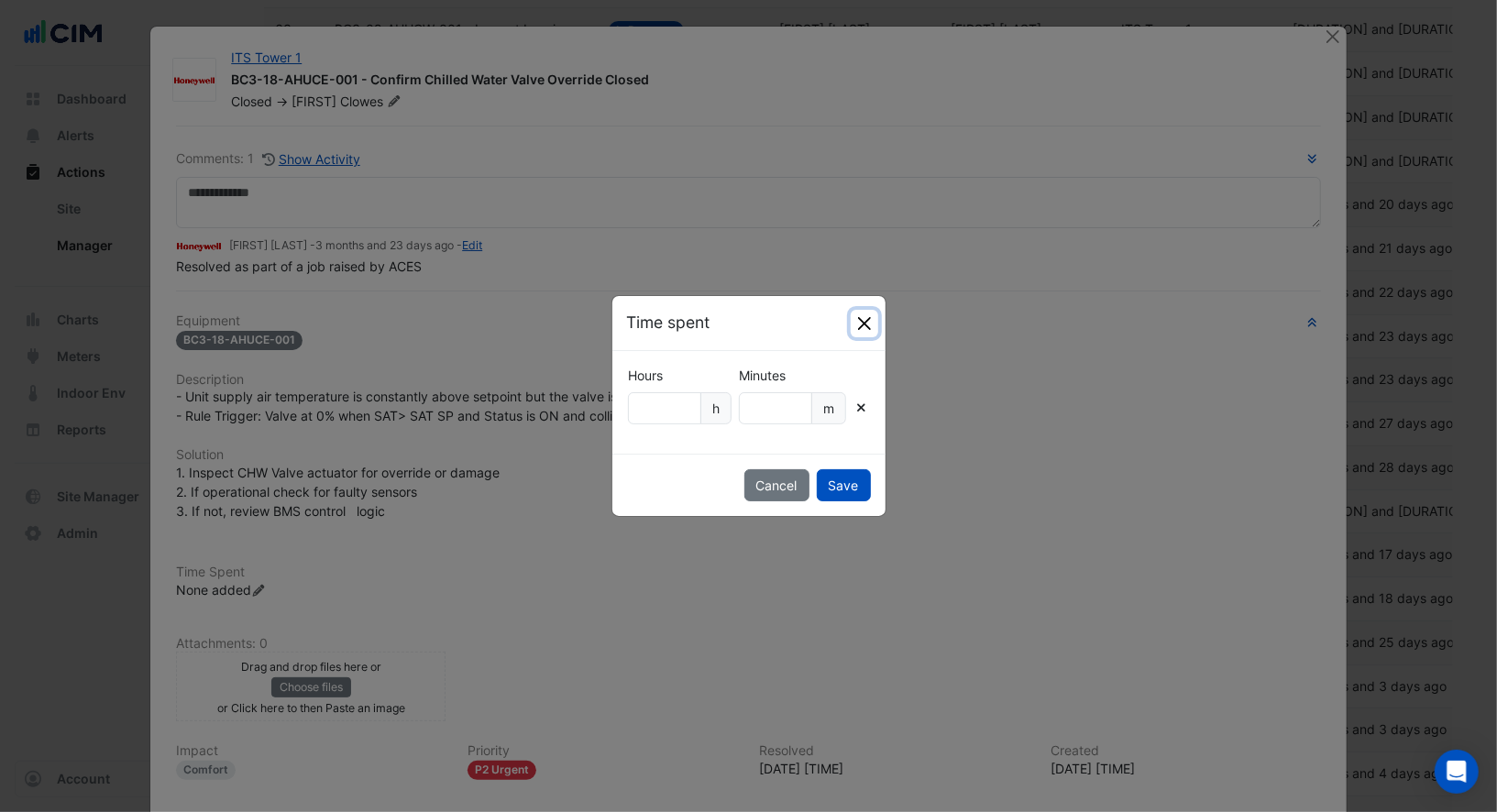 click 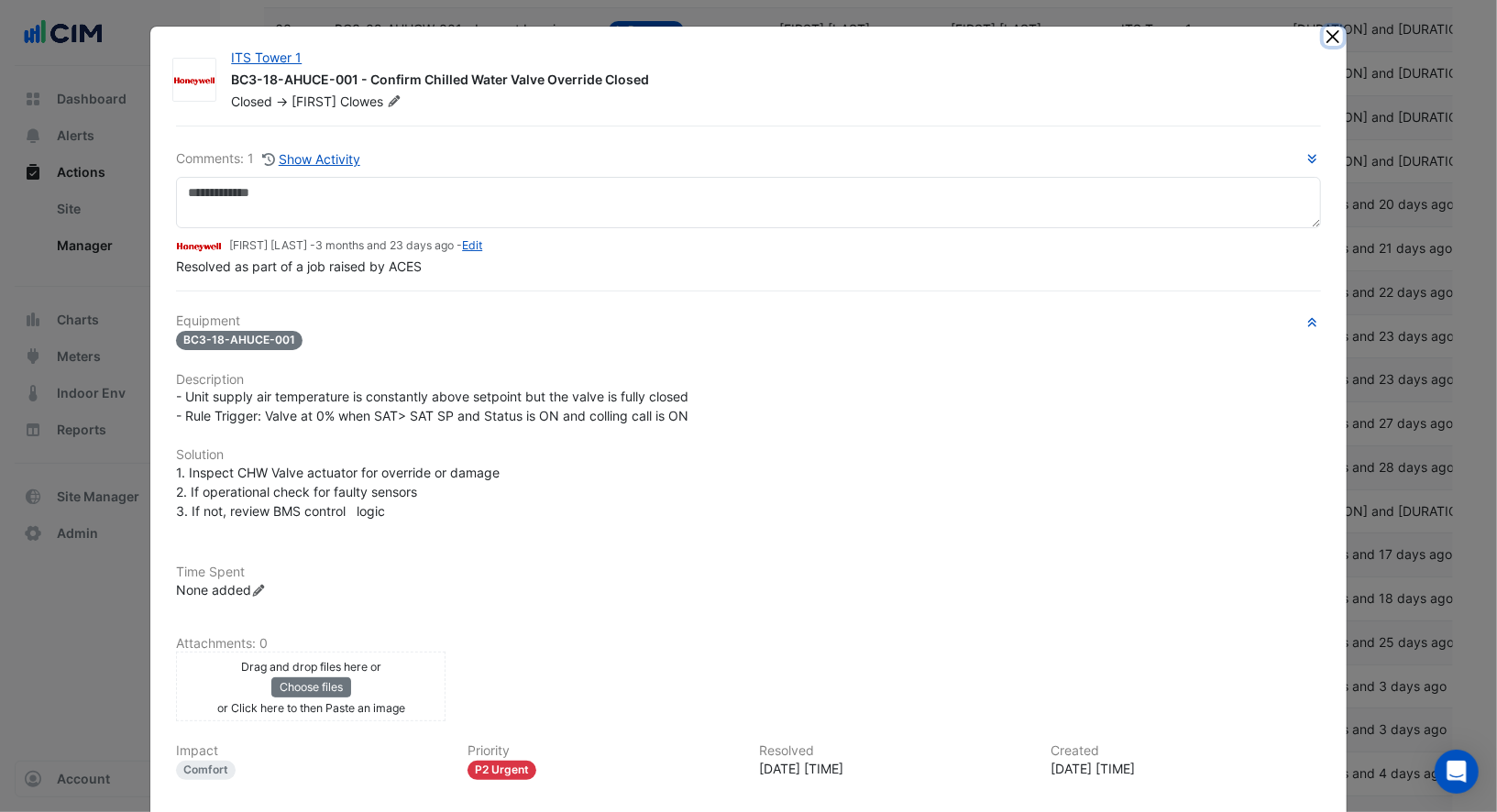 click 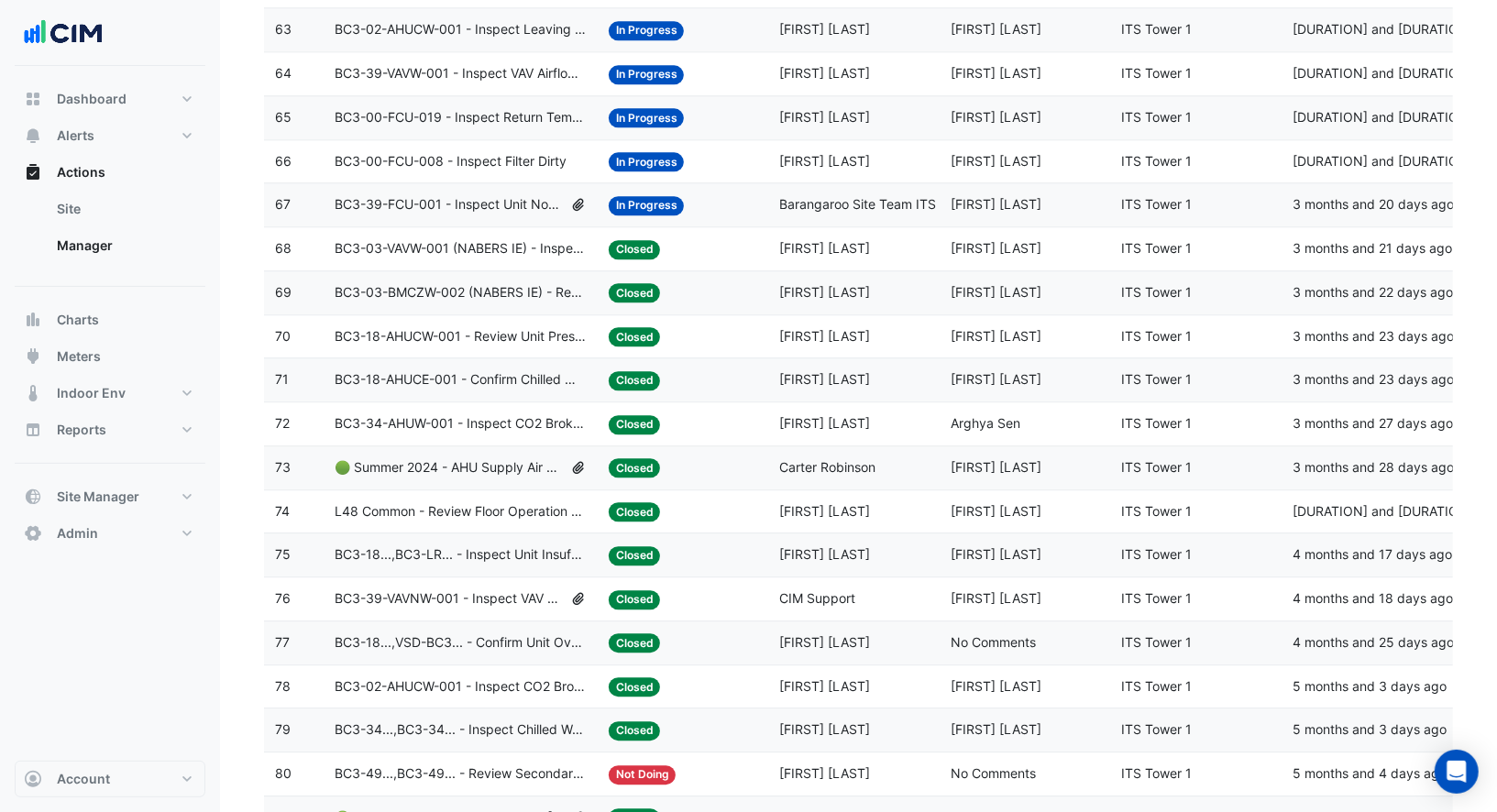 click on "Last Commented:
Benjamin Clowes" 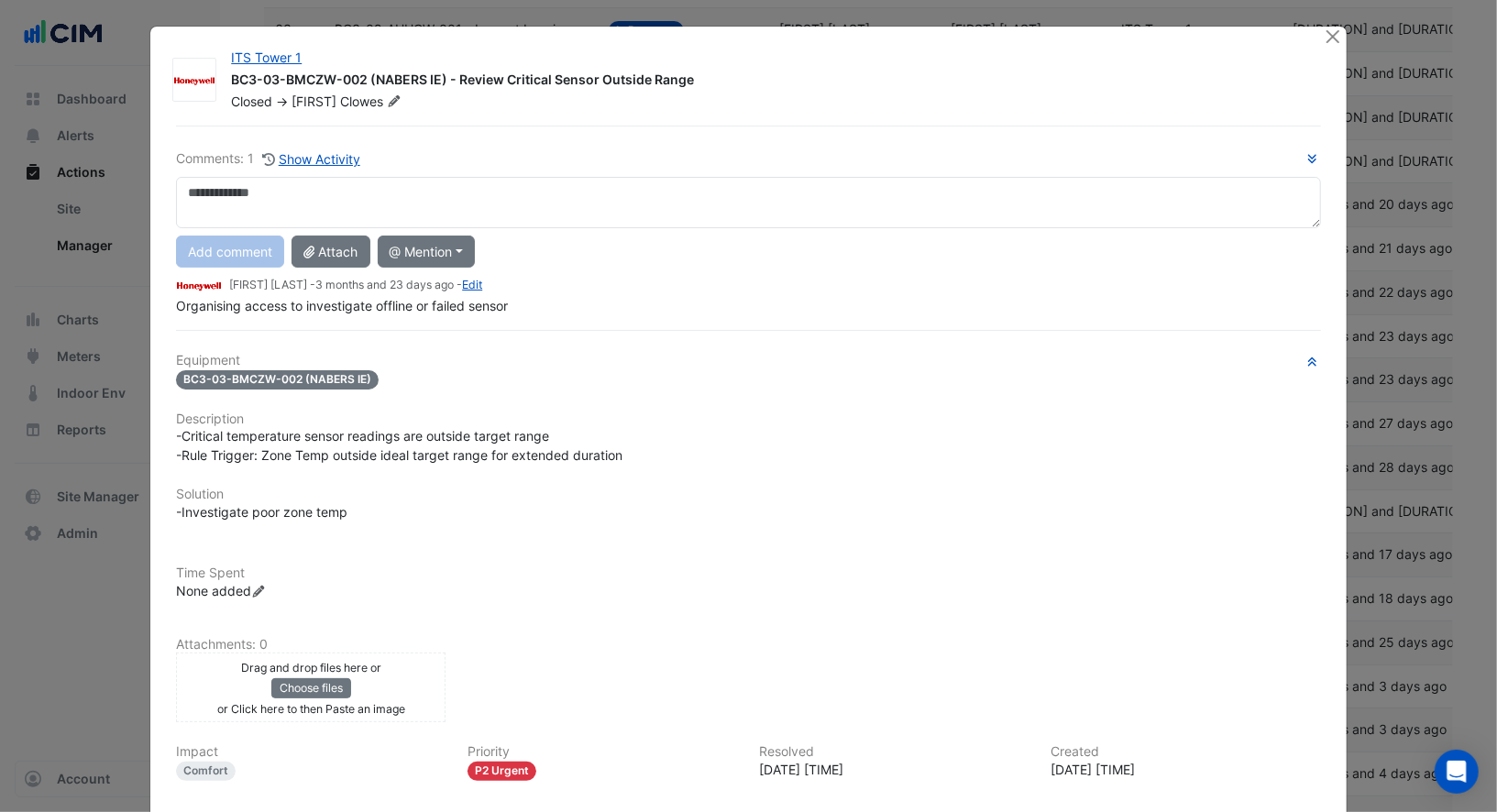 click on "Record Time Spent" 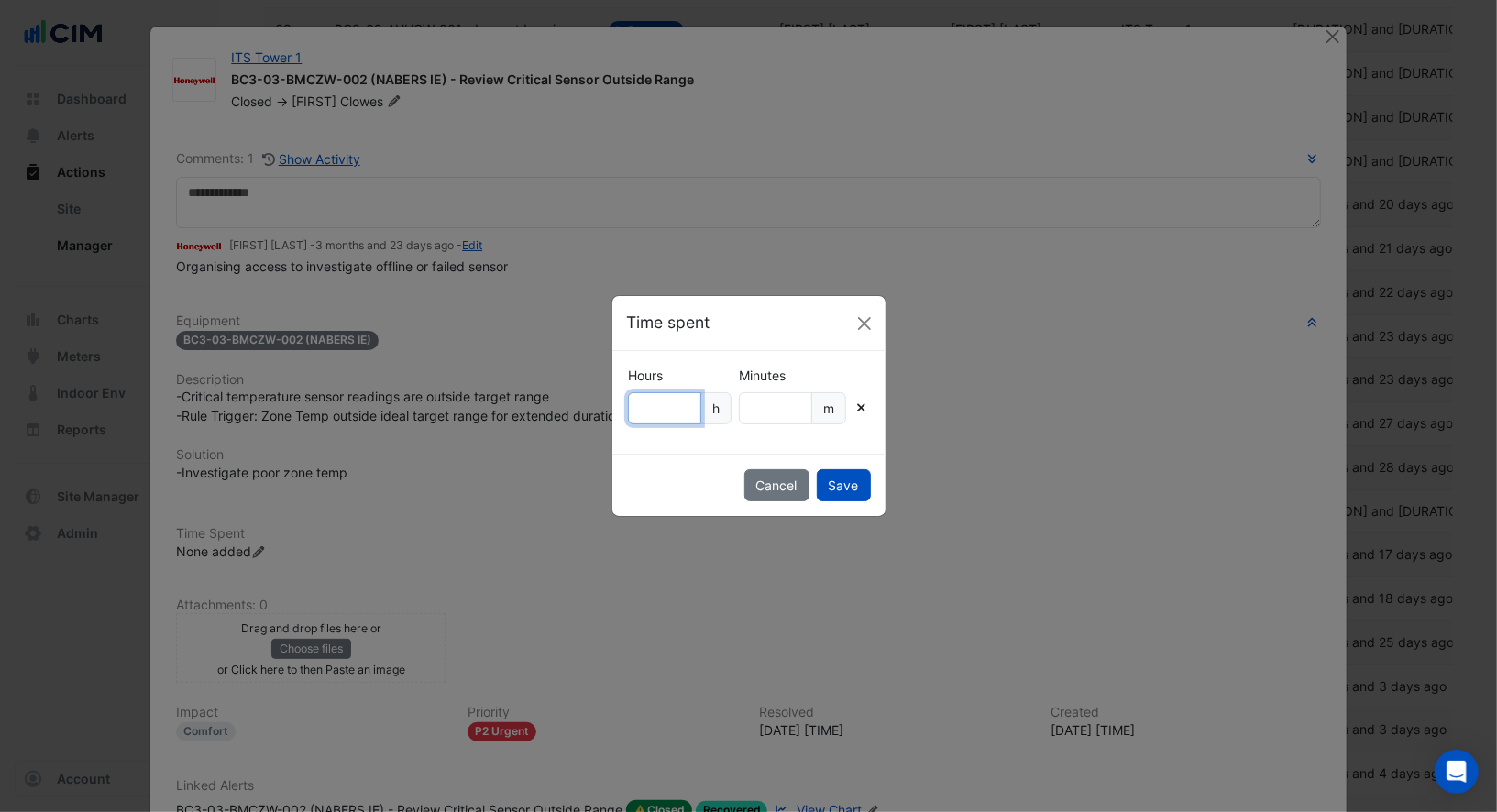 click on "Hours" at bounding box center (665, 408) 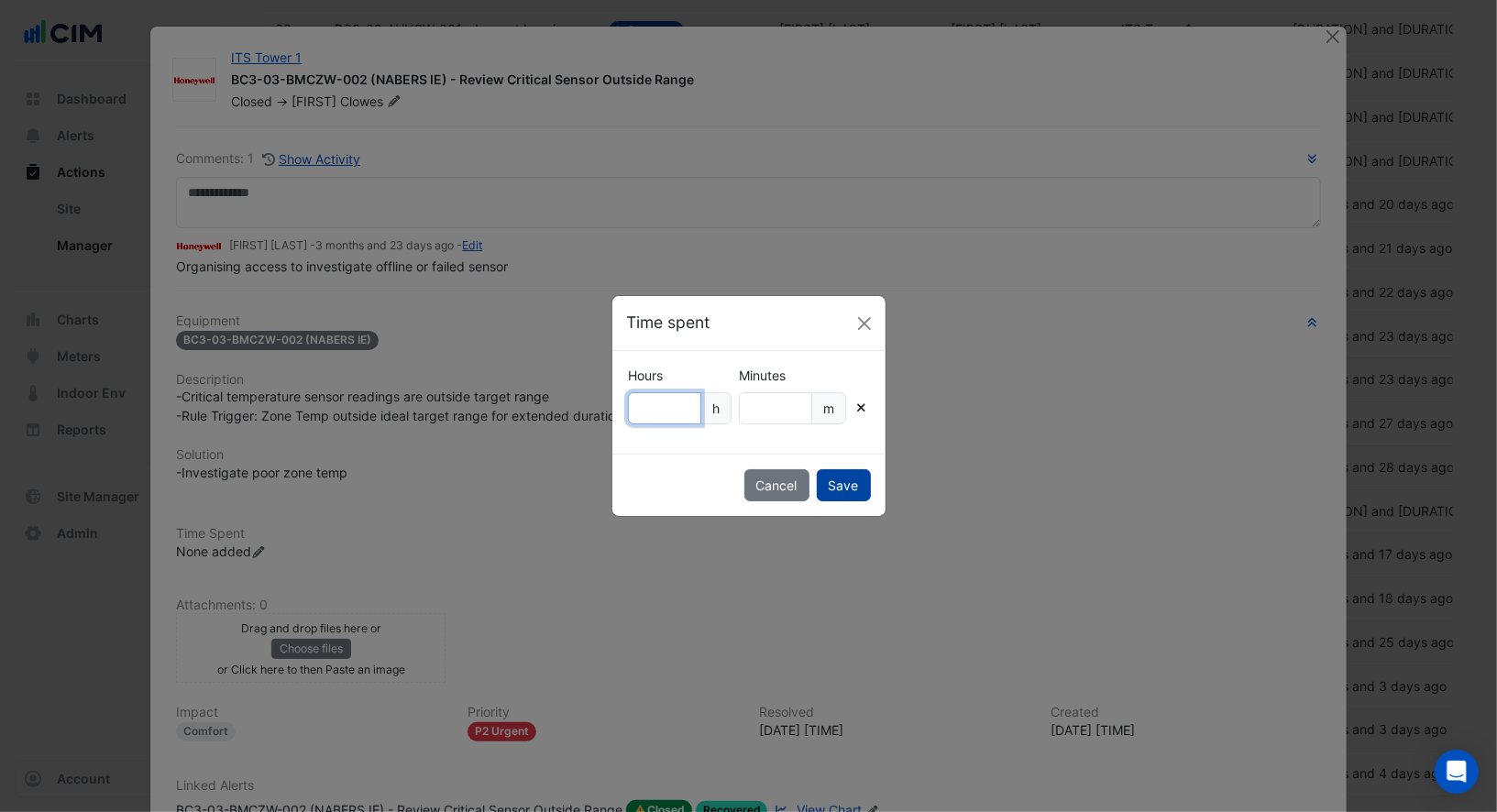 type on "*" 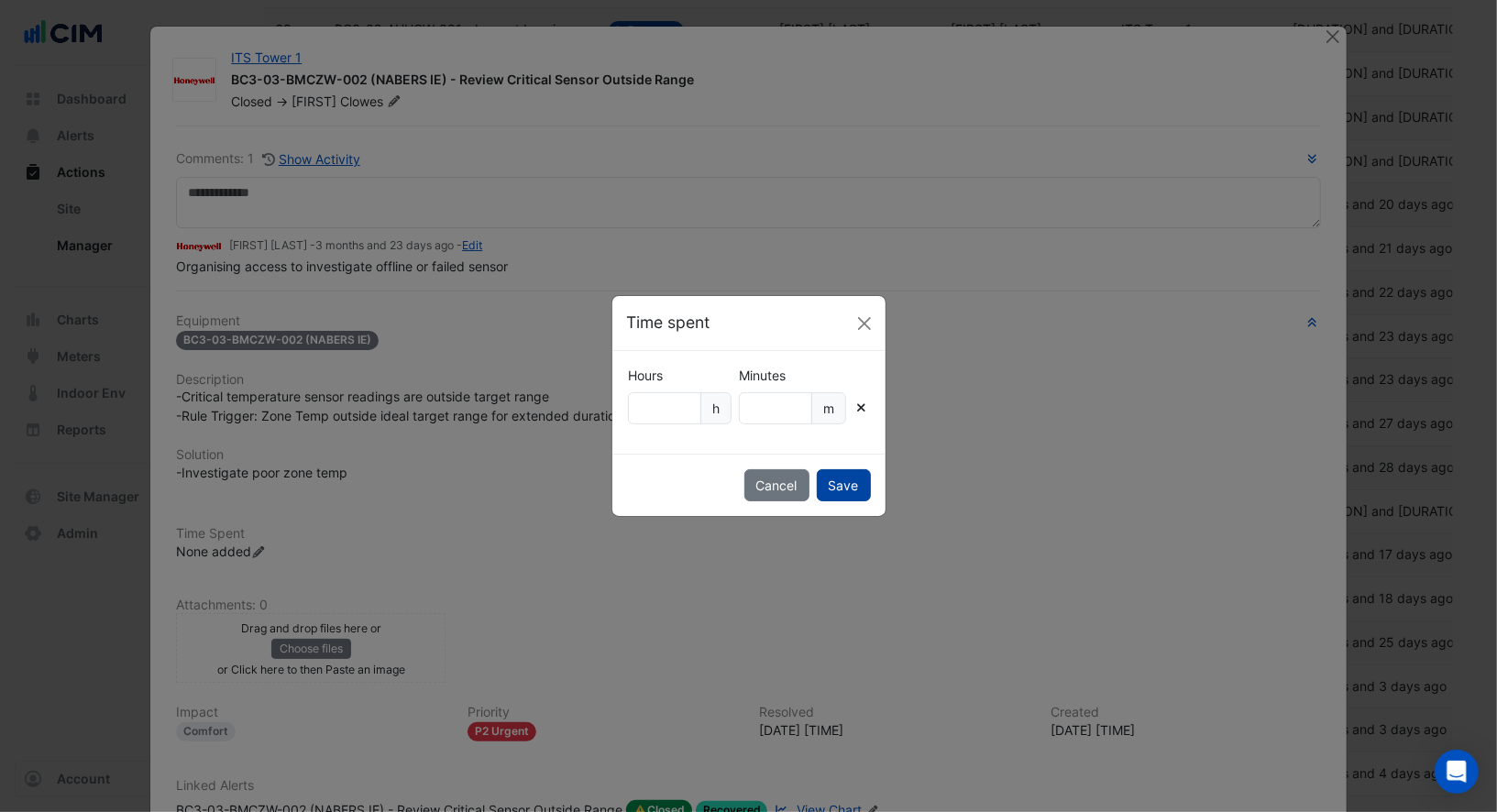 click on "Save" 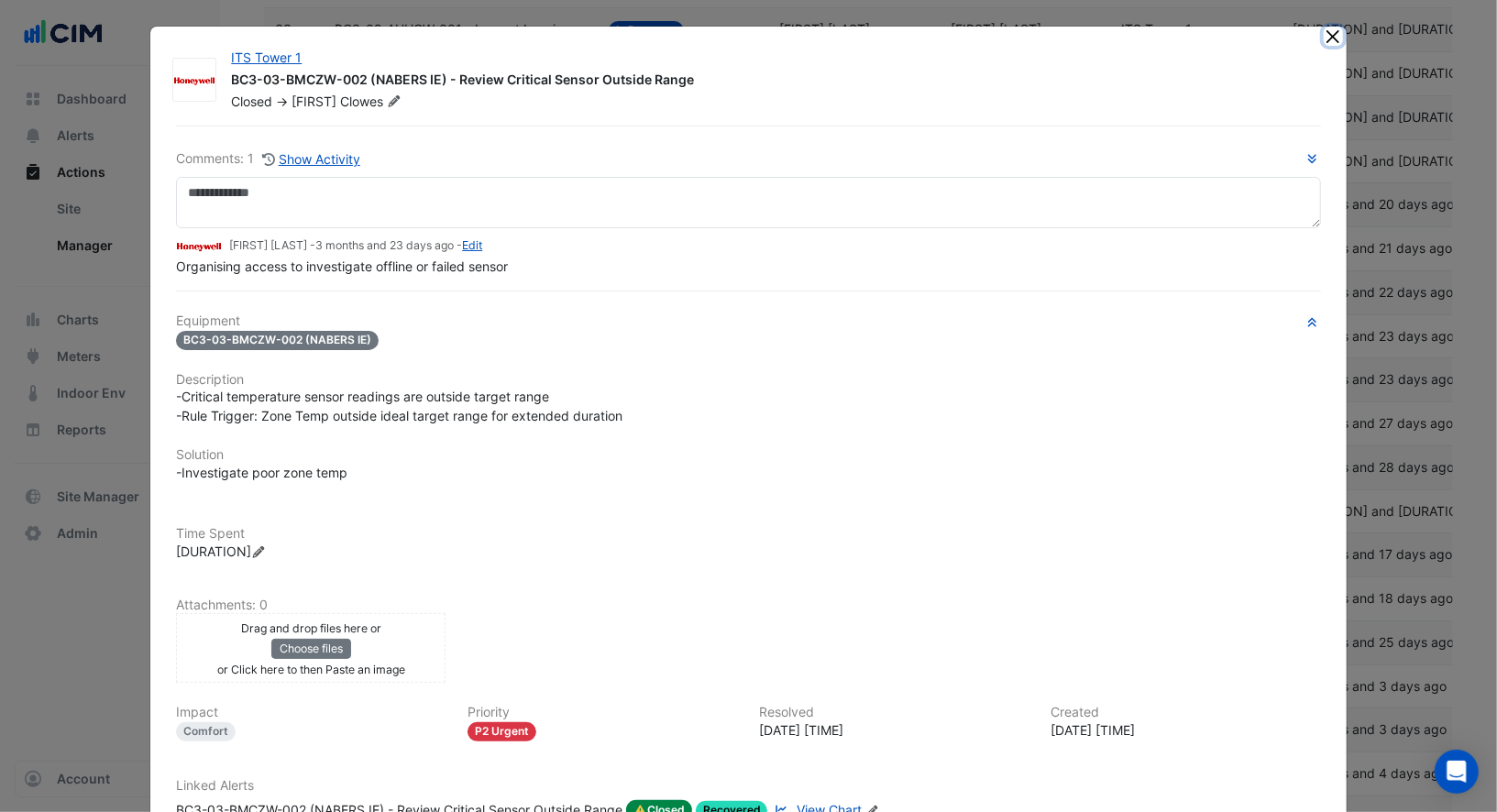 click 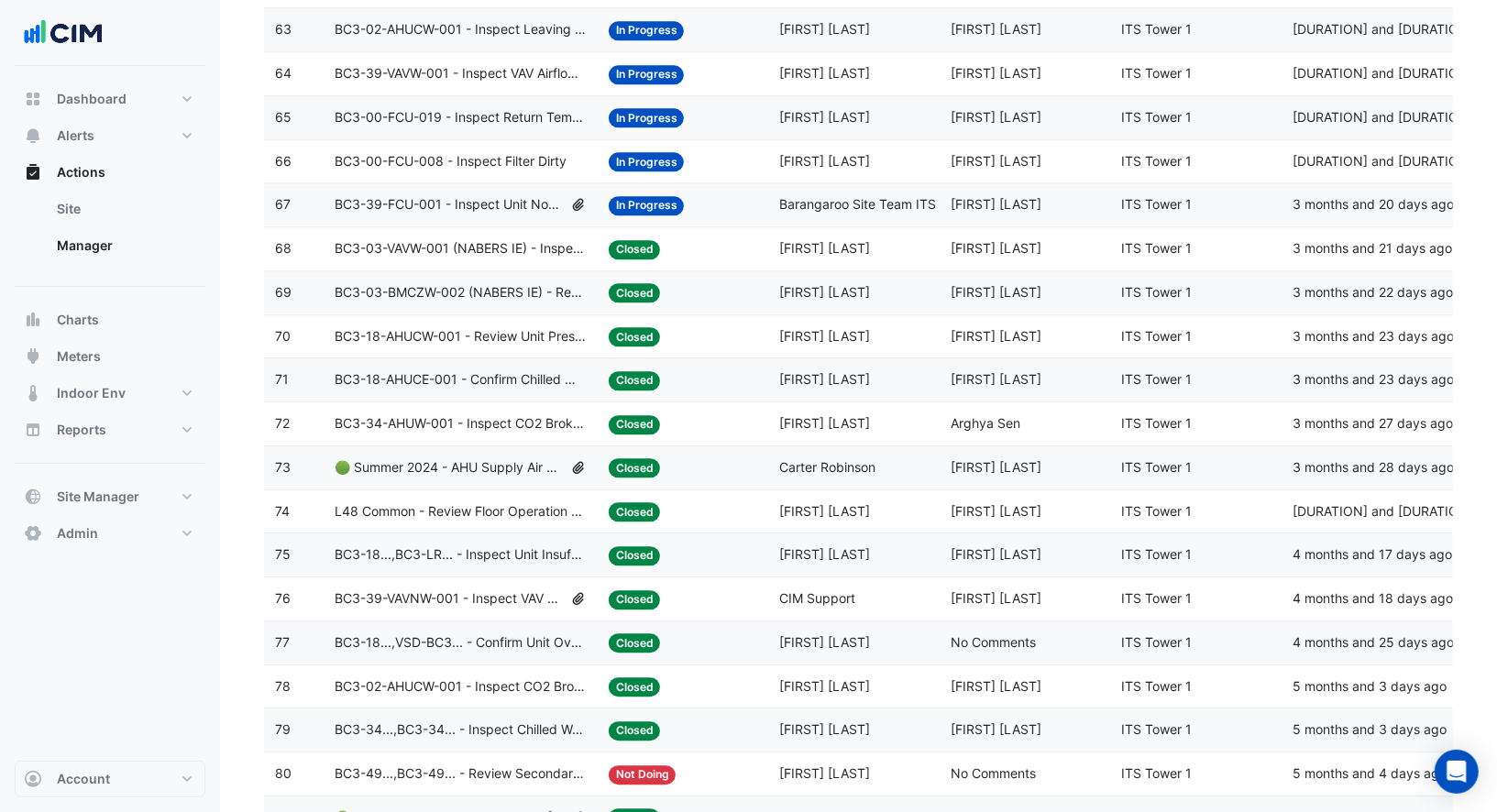 click on "Benjamin Clowes" 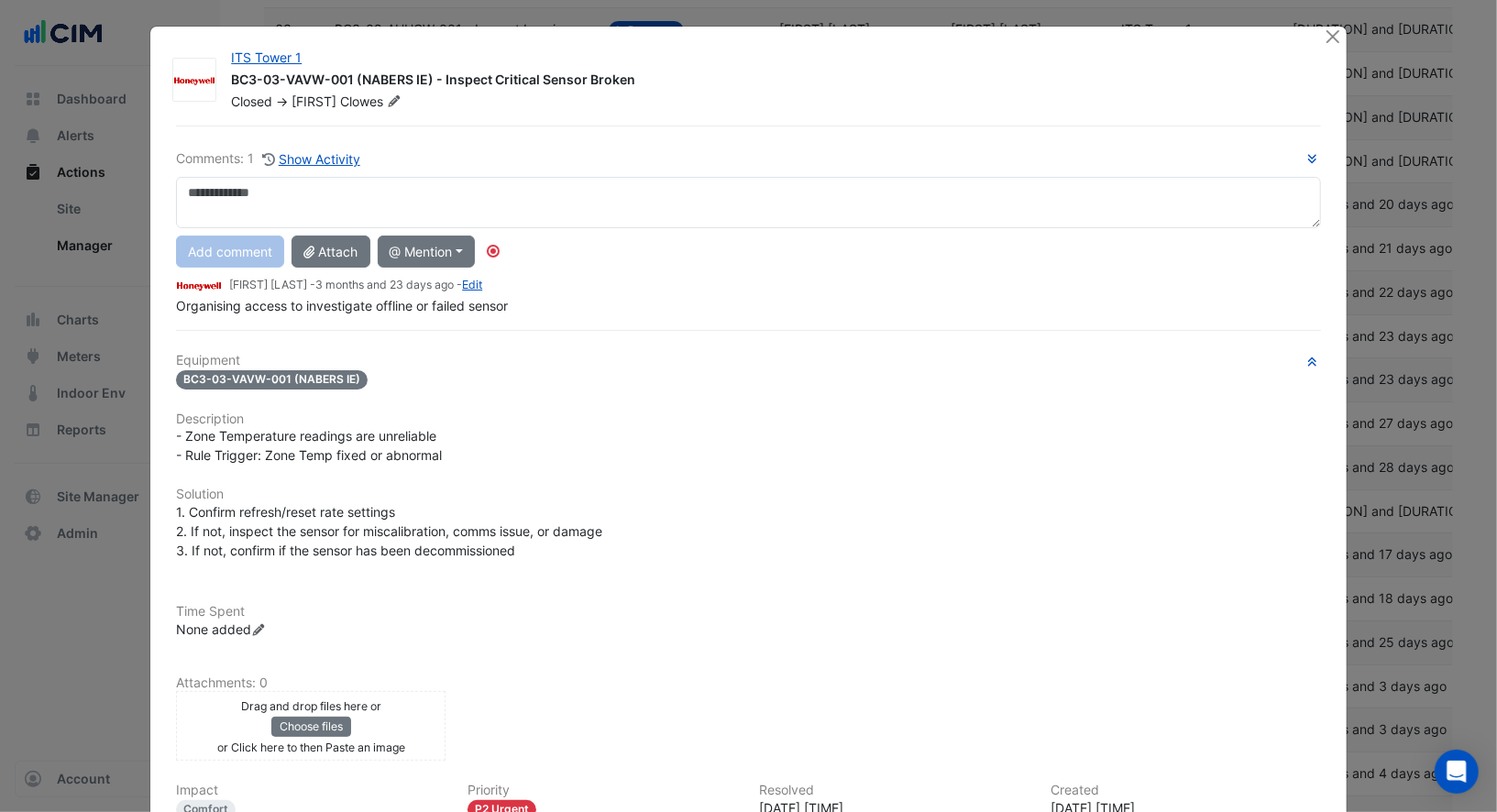 click on "Time Spent
None added
Record Time Spent" 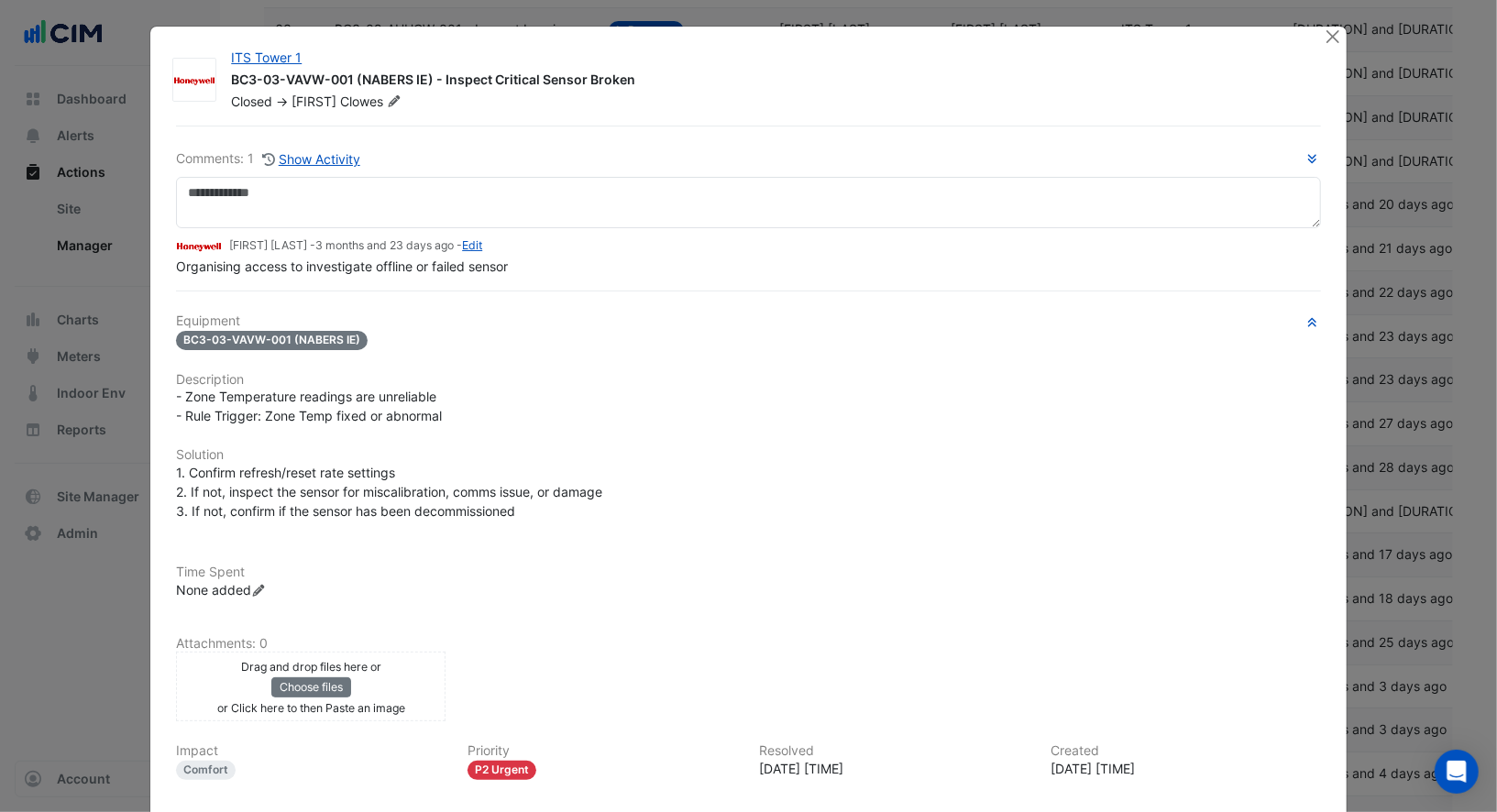 click on "Record Time Spent" 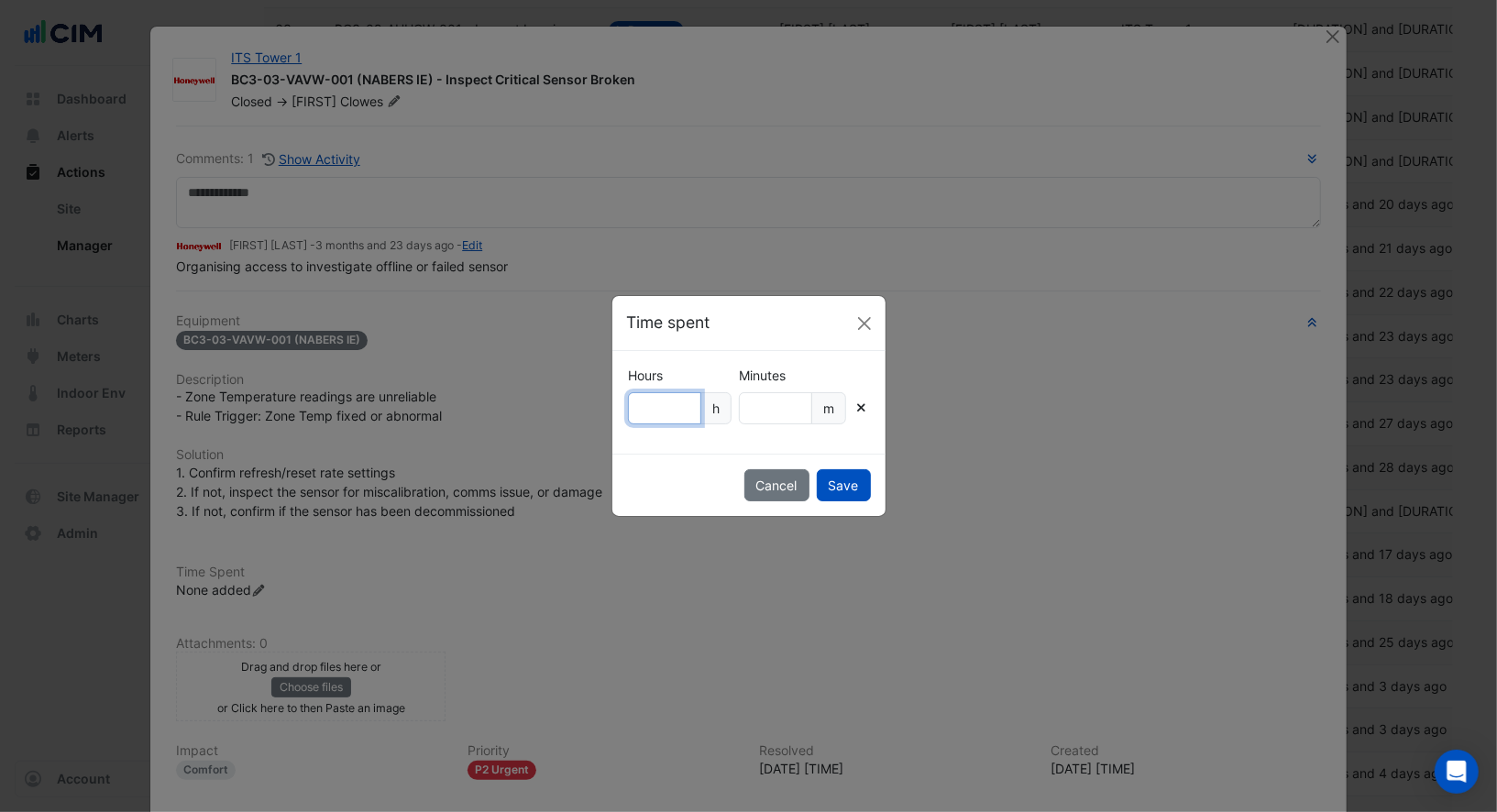 click on "Hours" at bounding box center [665, 408] 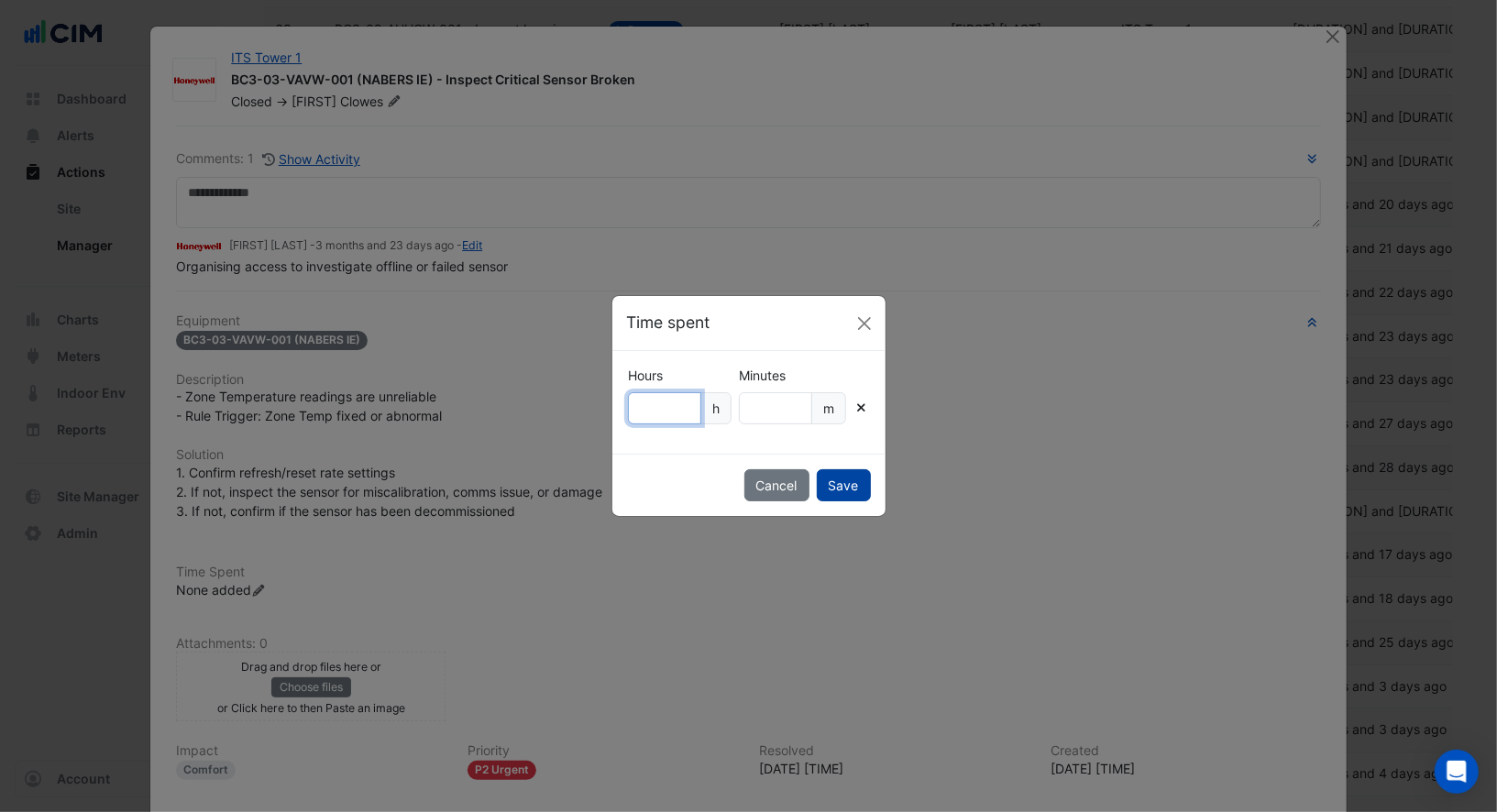 type on "*" 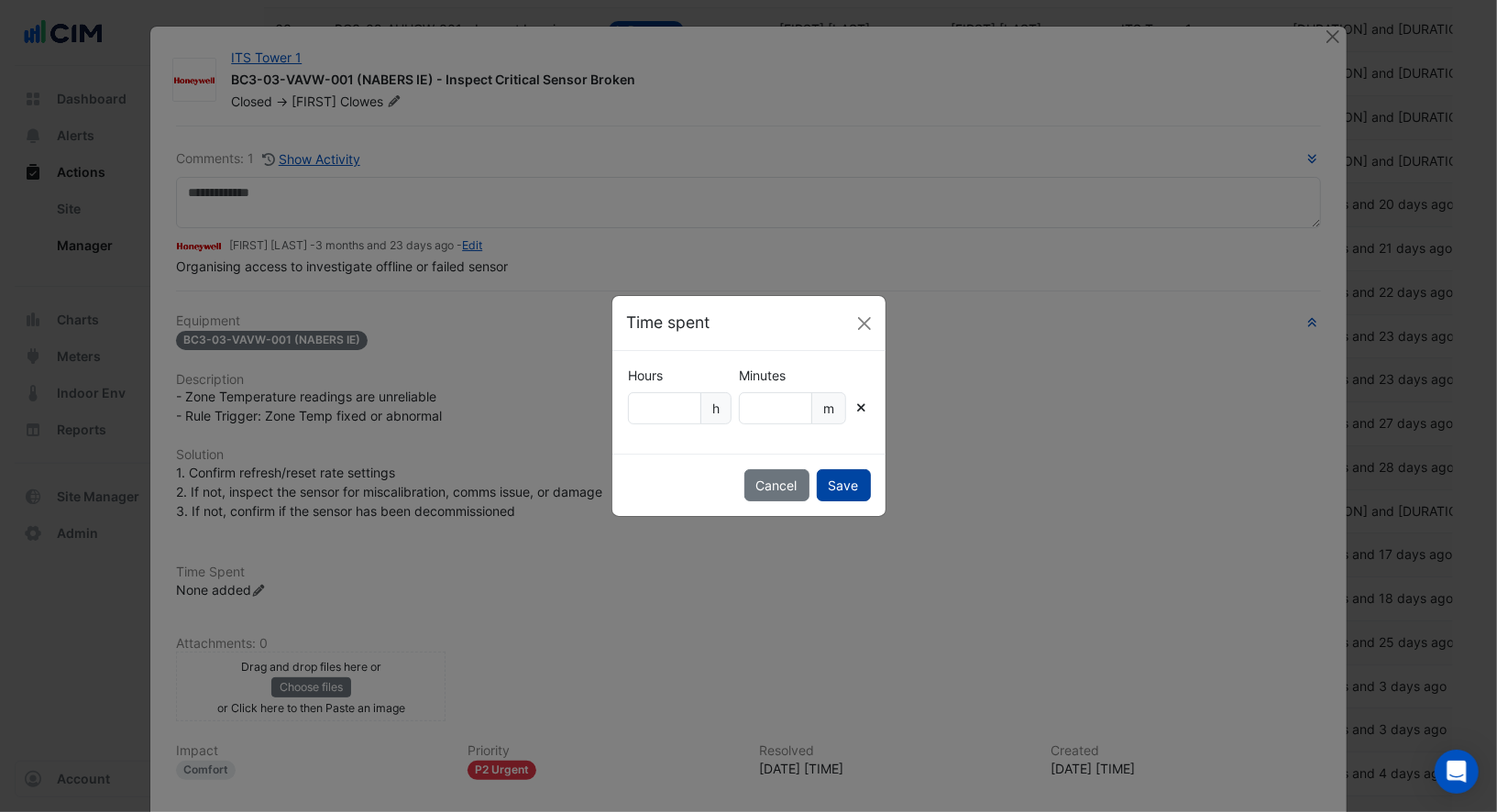 click on "Save" 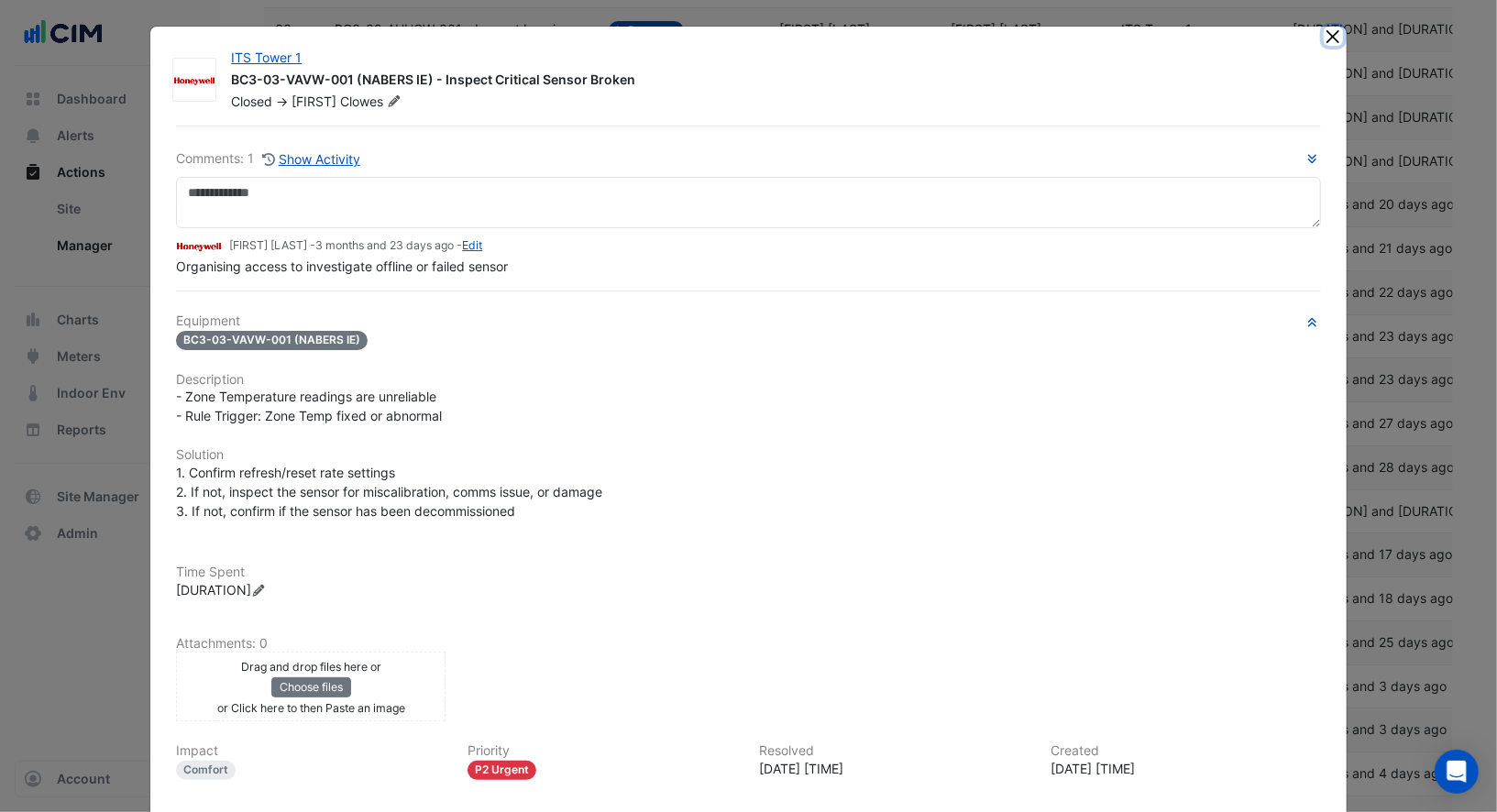 click 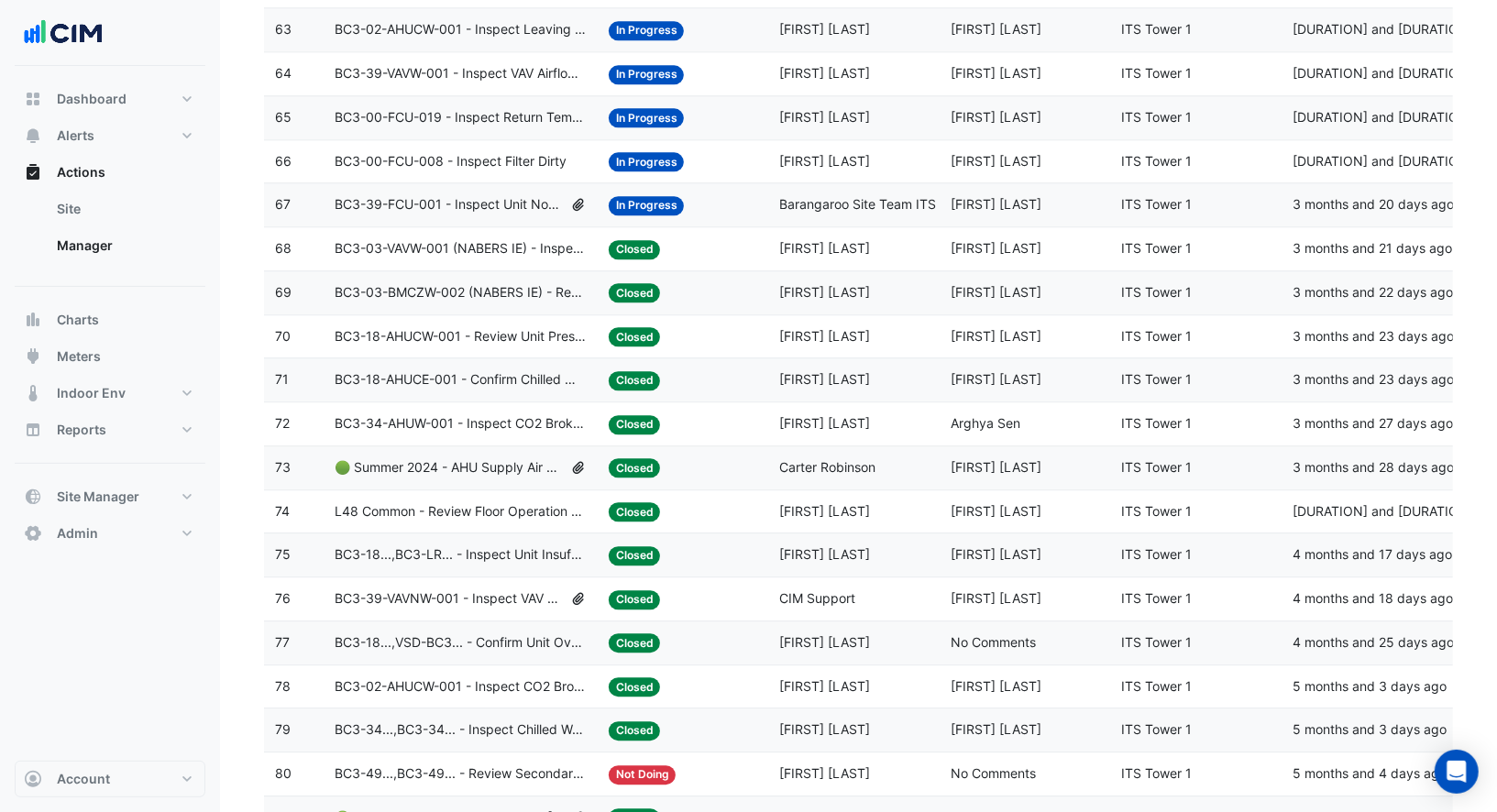 click on "Assigned:
Benjamin Clowes" 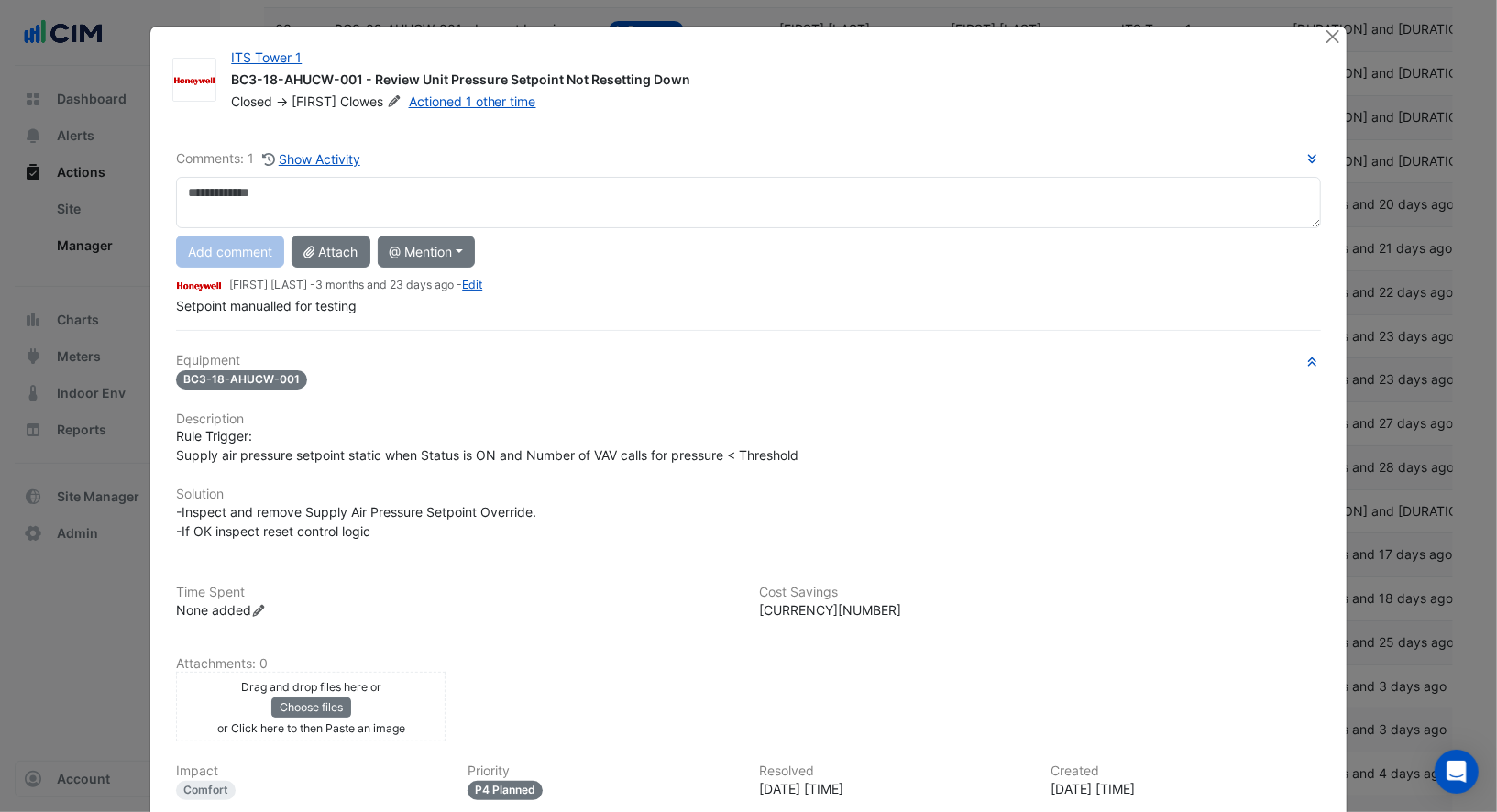 click on "Record Time Spent" 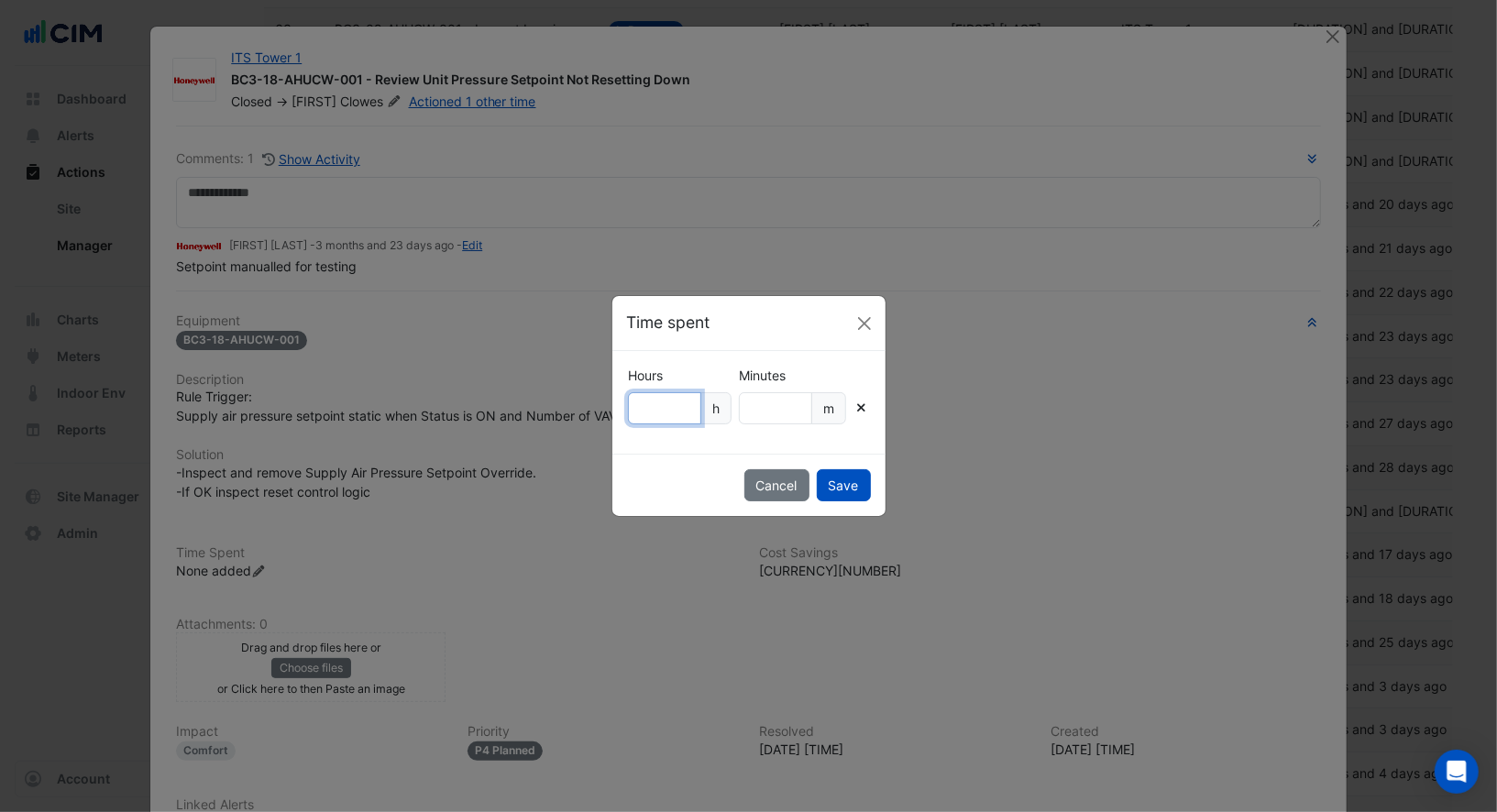 click on "Hours" at bounding box center [665, 408] 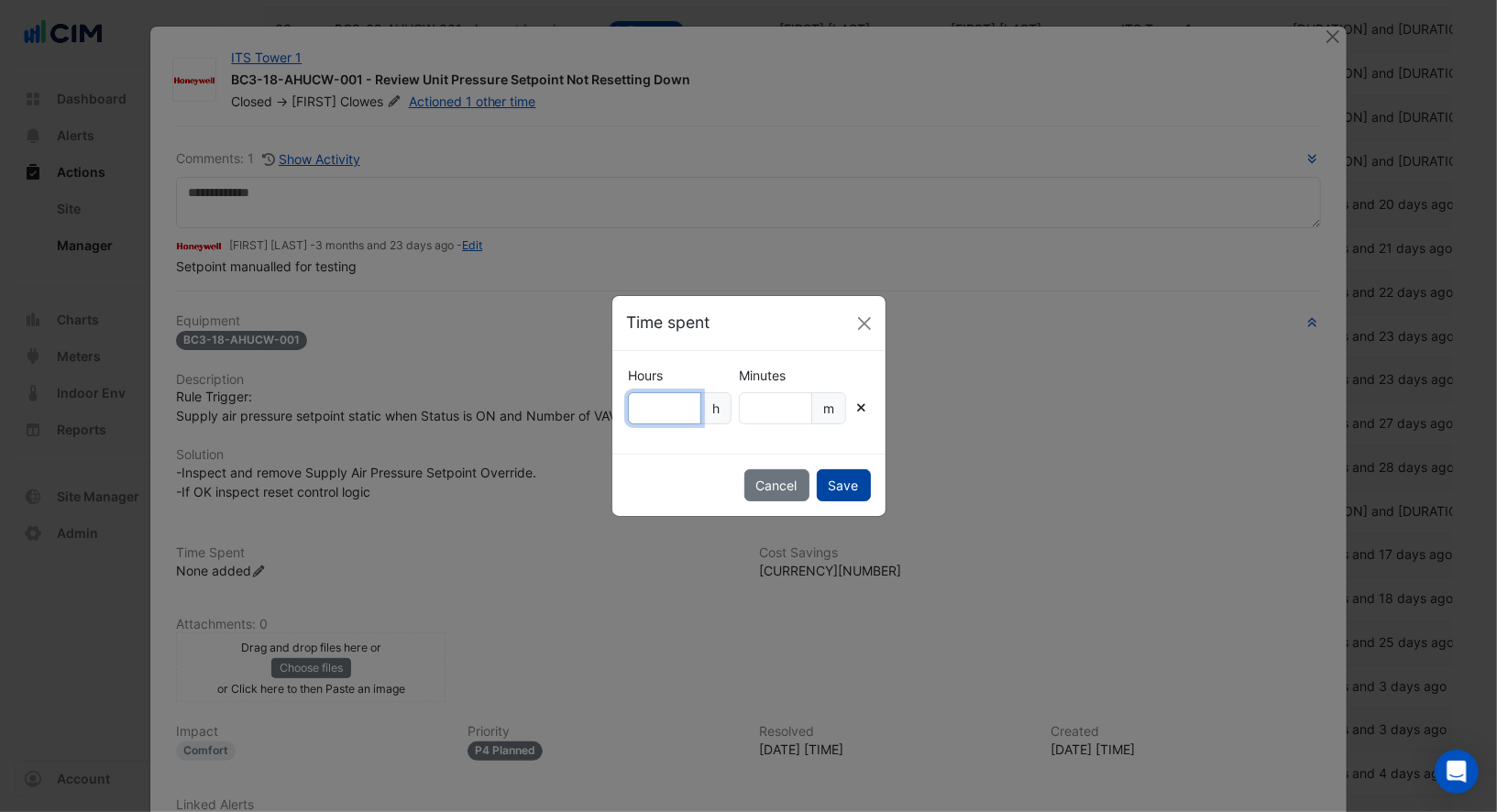 type on "*" 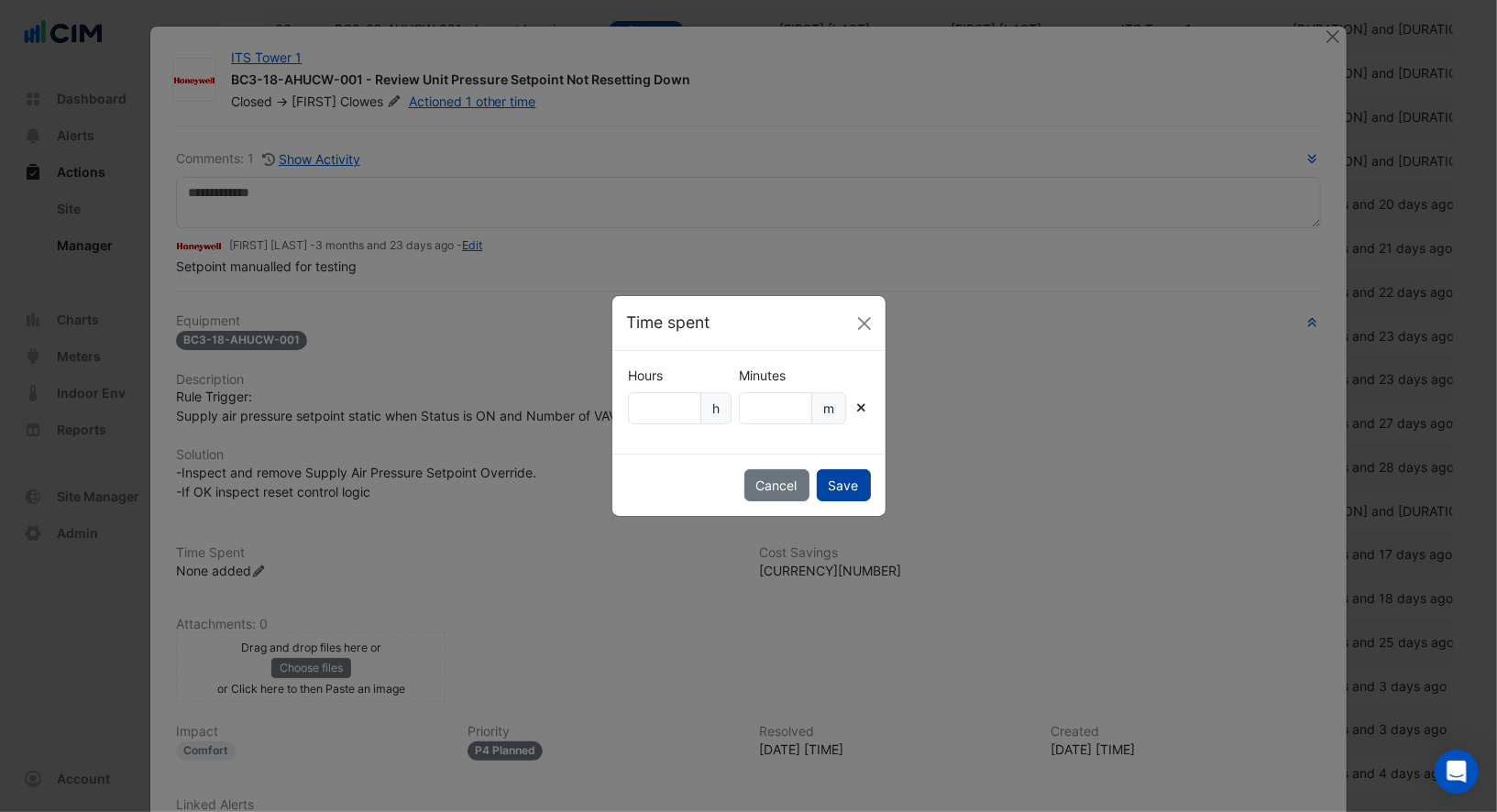click on "Save" 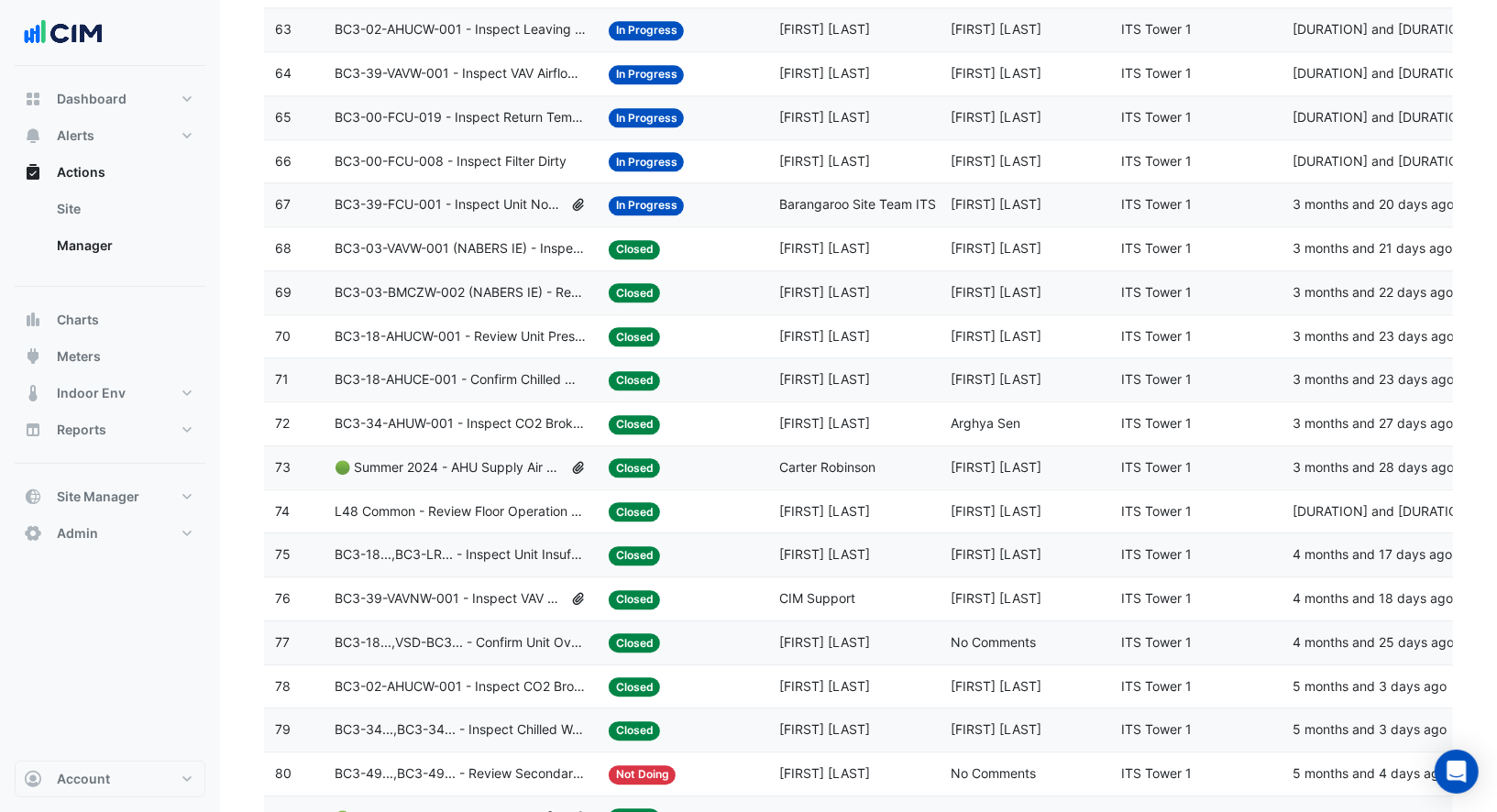 click on "Assigned:
Benjamin Clowes" 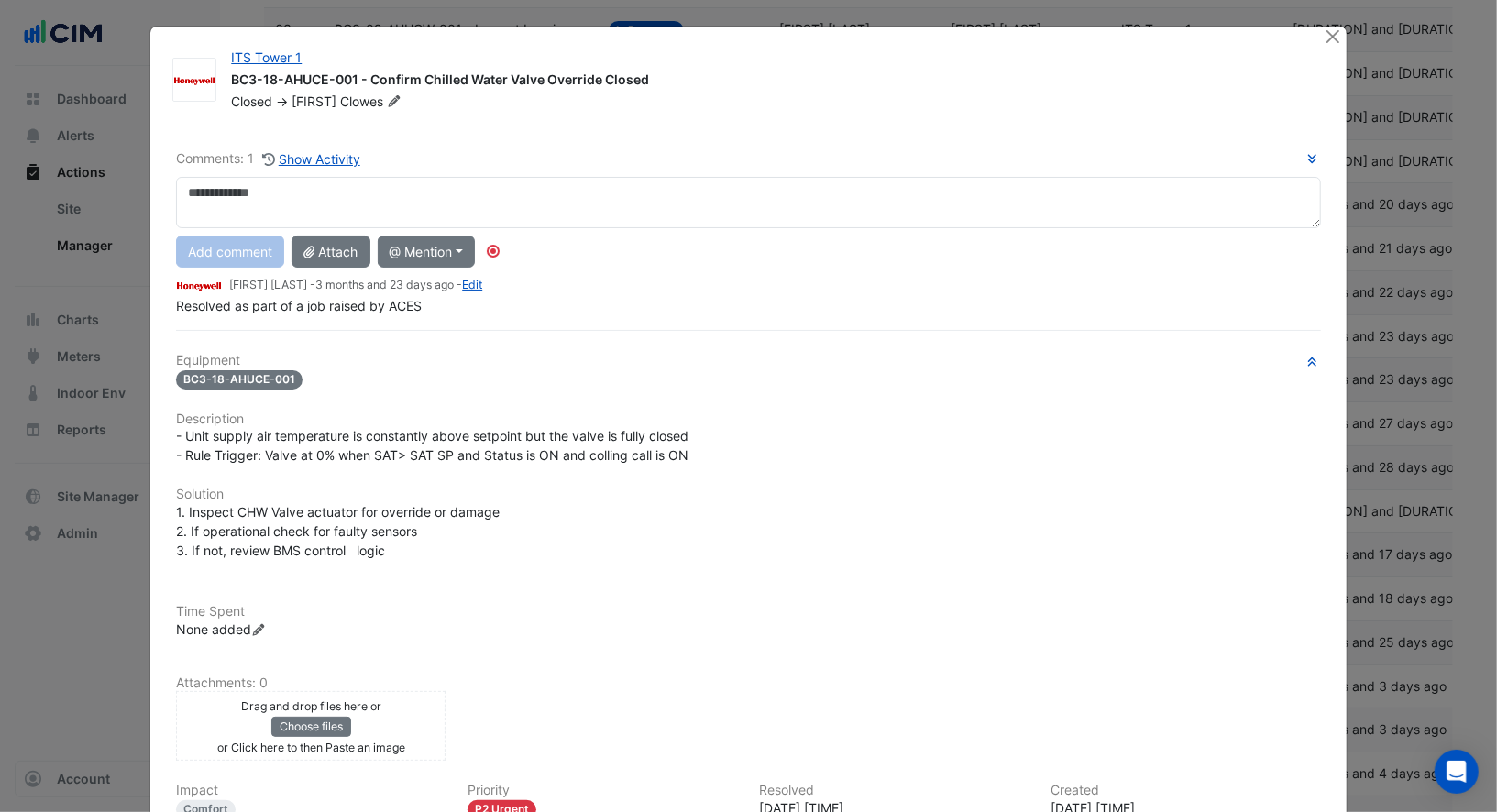 click on "Record Time Spent" 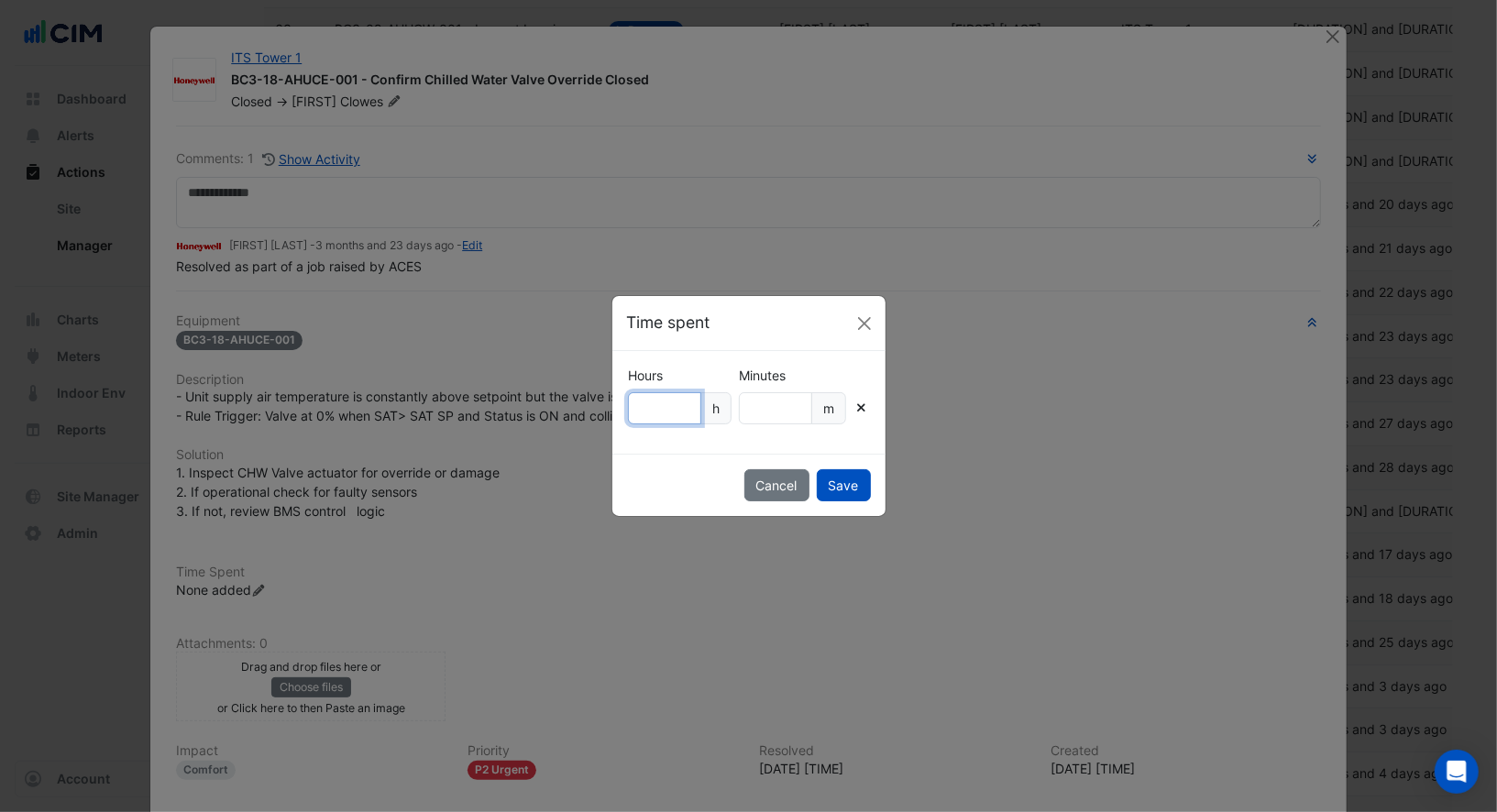 click on "Hours" at bounding box center [665, 408] 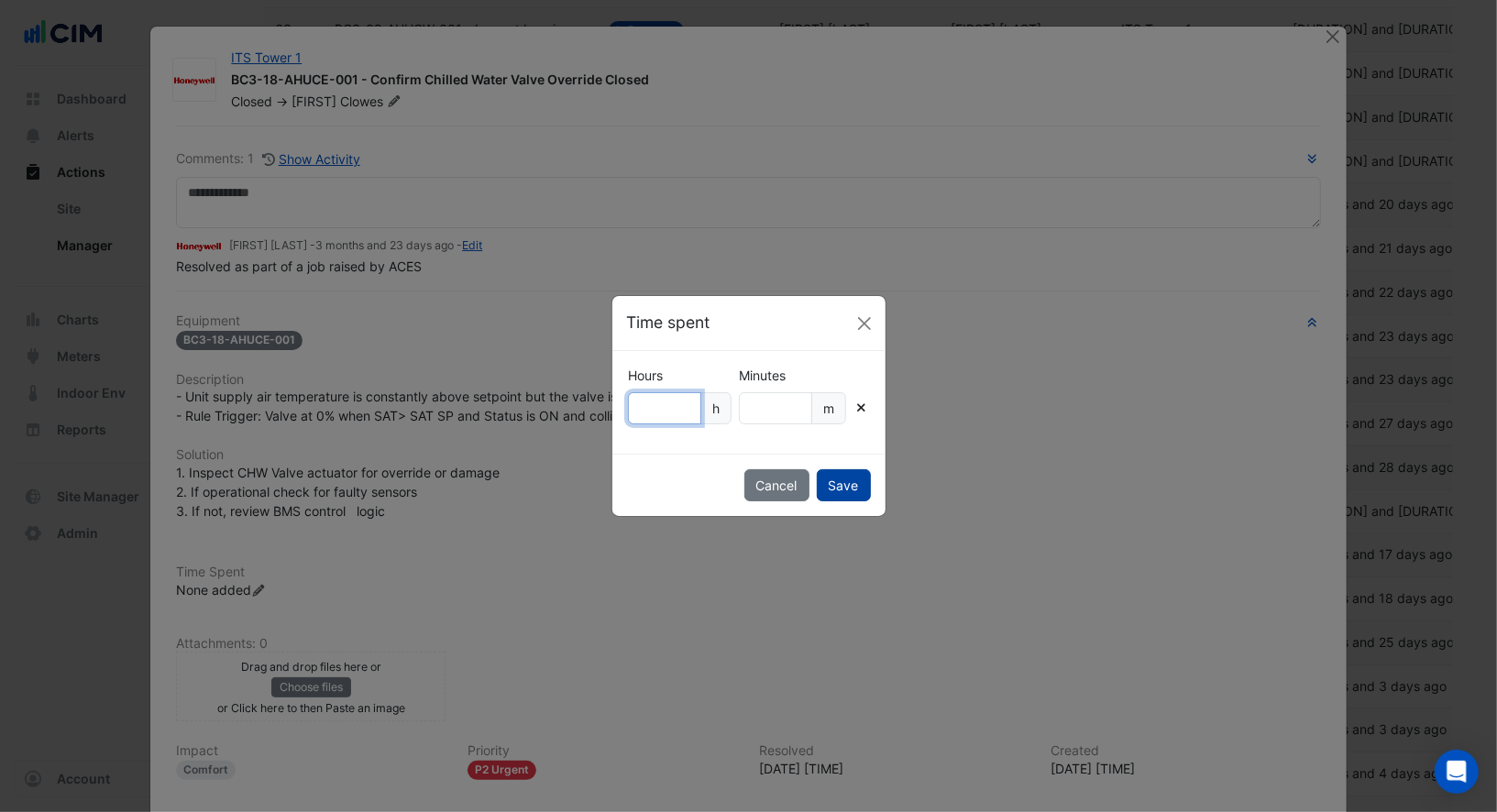 type on "*" 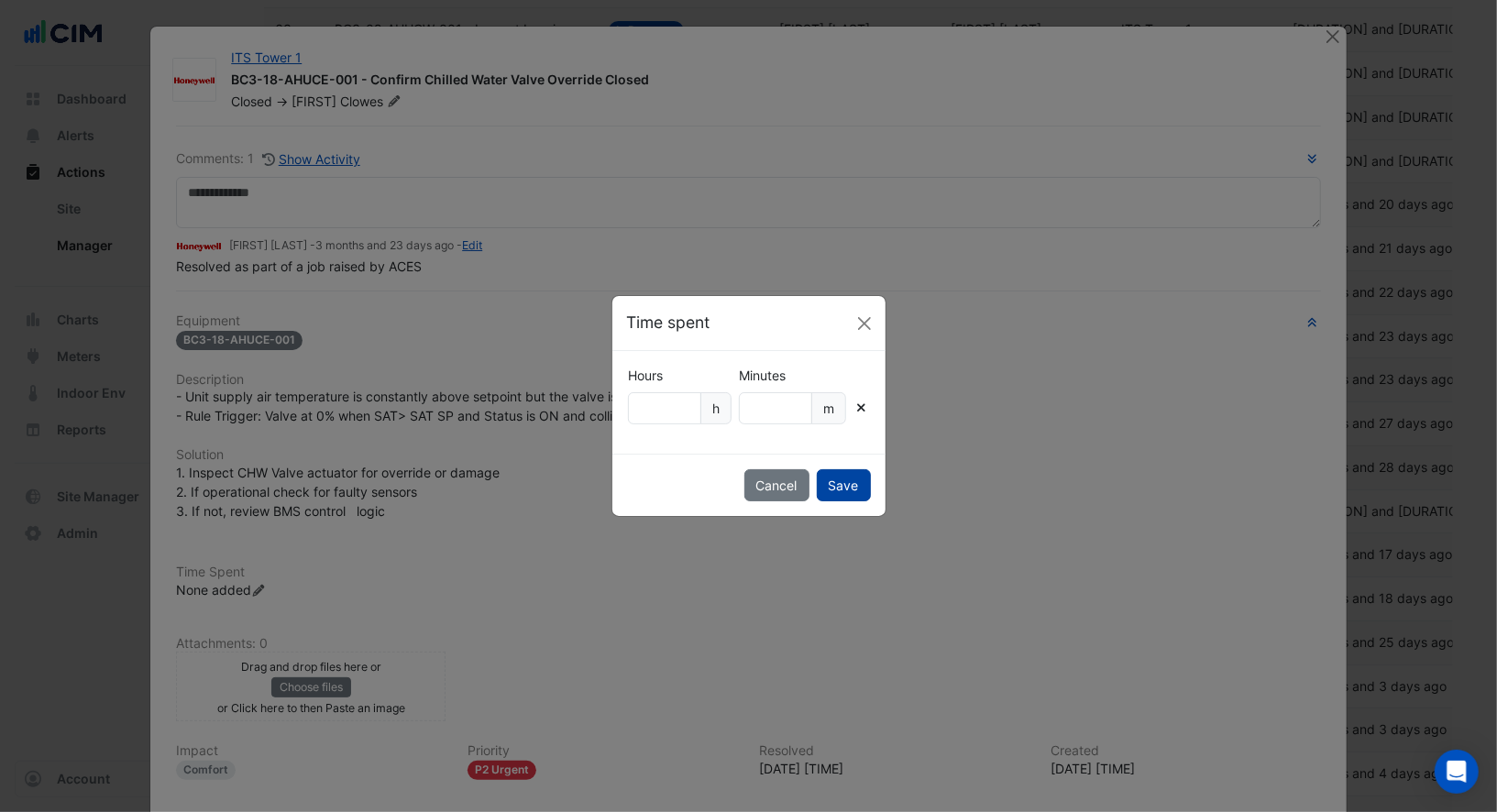click on "Save" 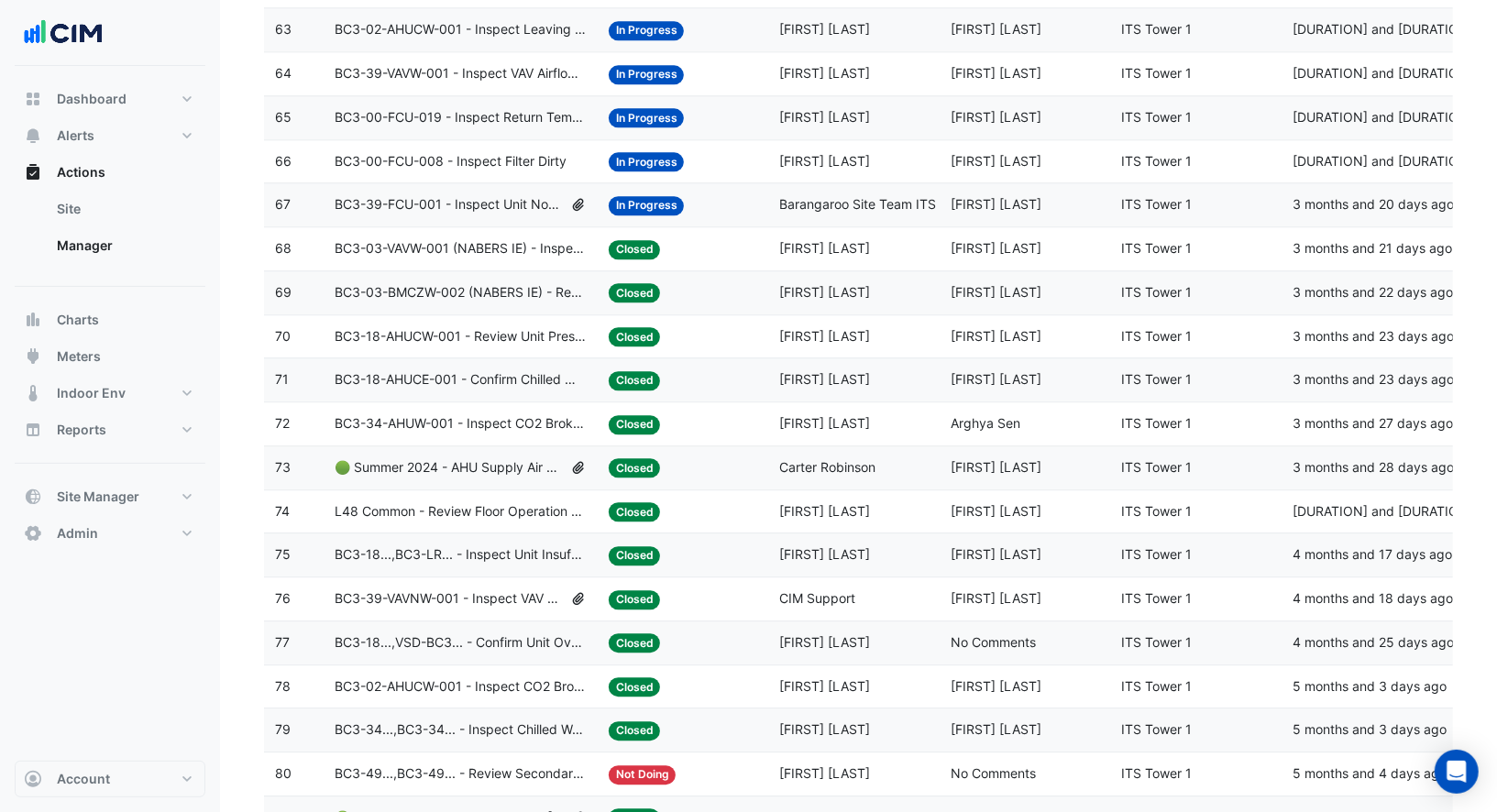 click on "Last Commented:
Benjamin Clowes" 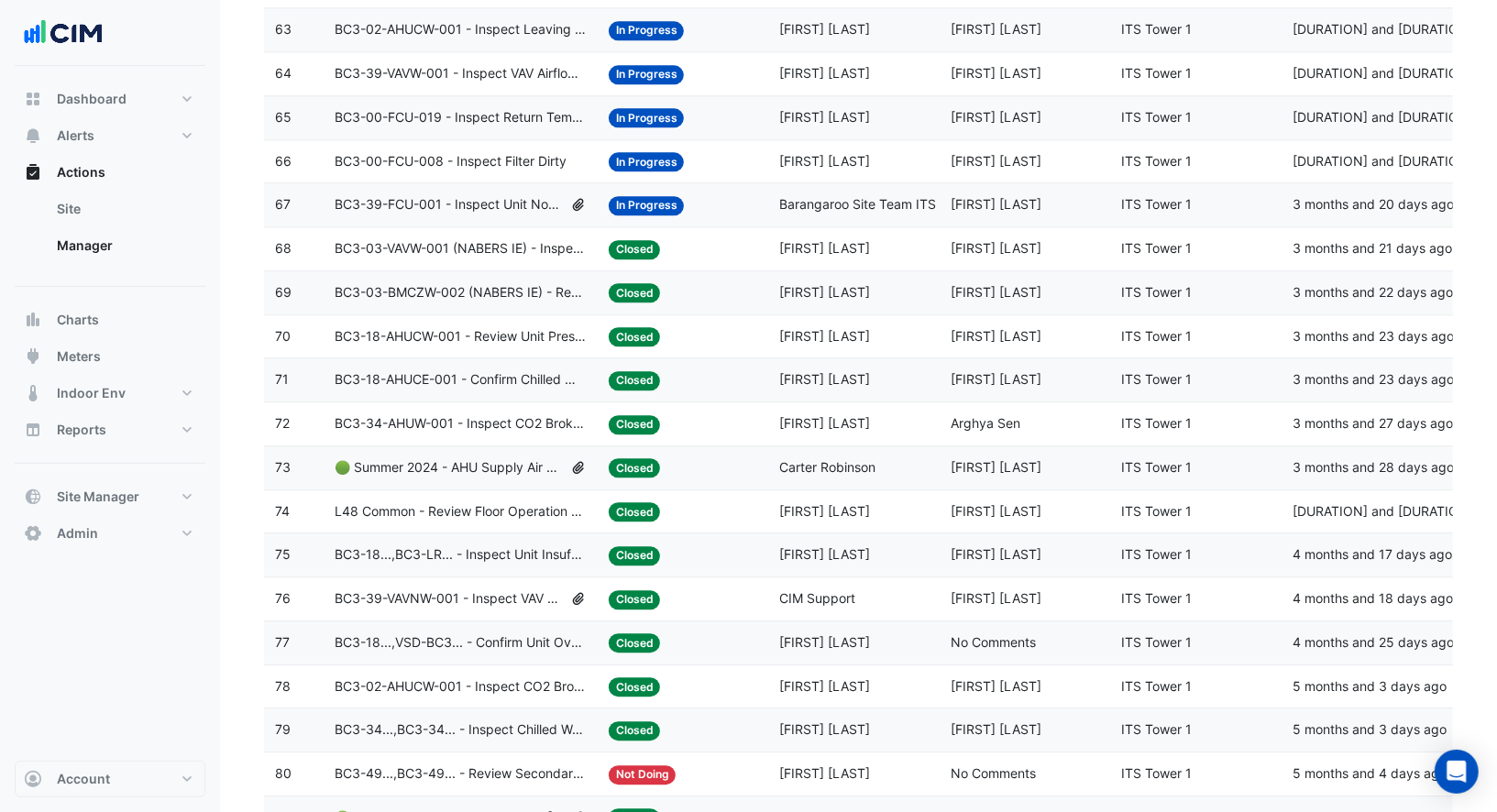 click on "Last Commented:
Benjamin Clowes" 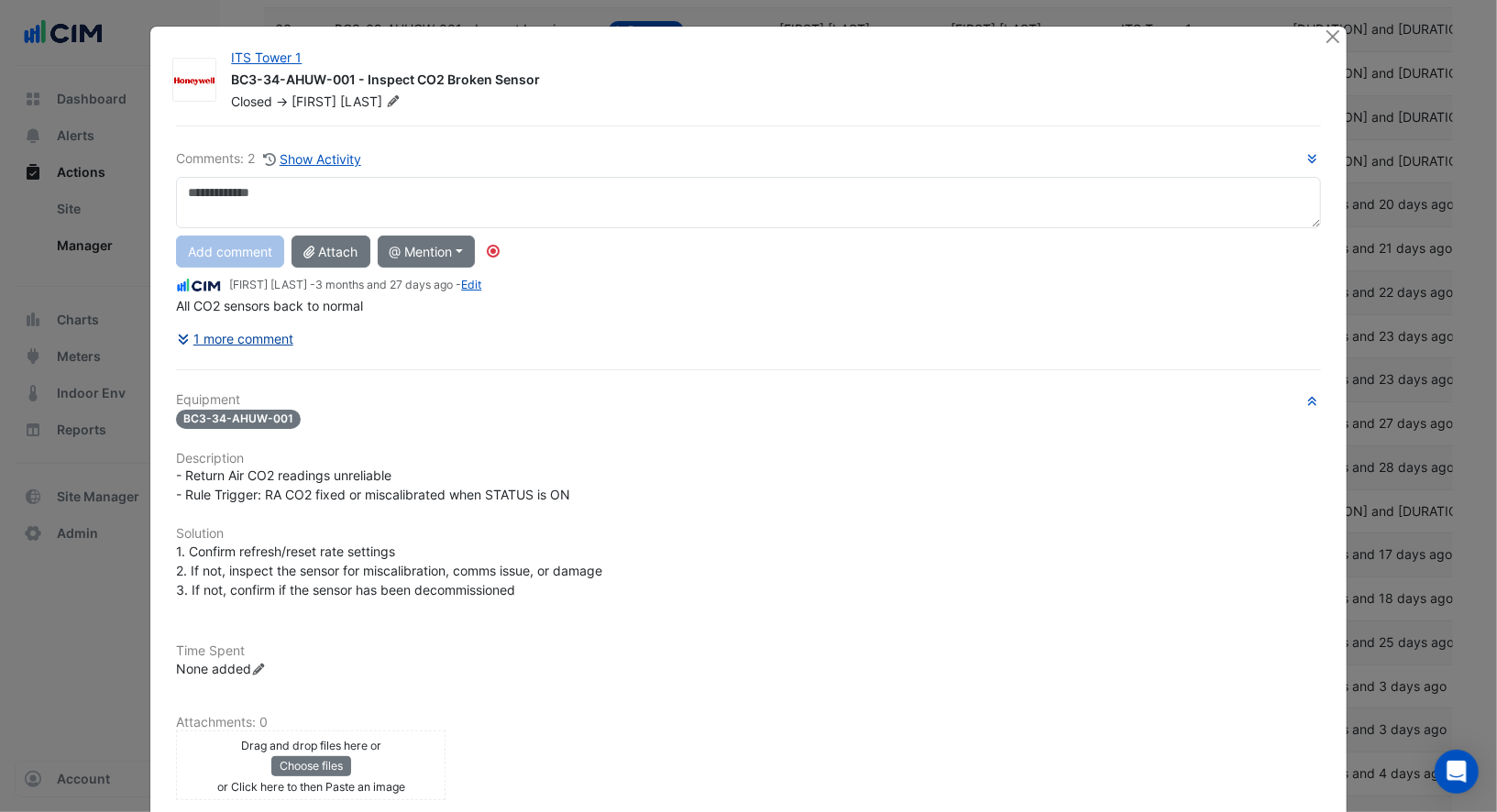 click on "1 more comment" 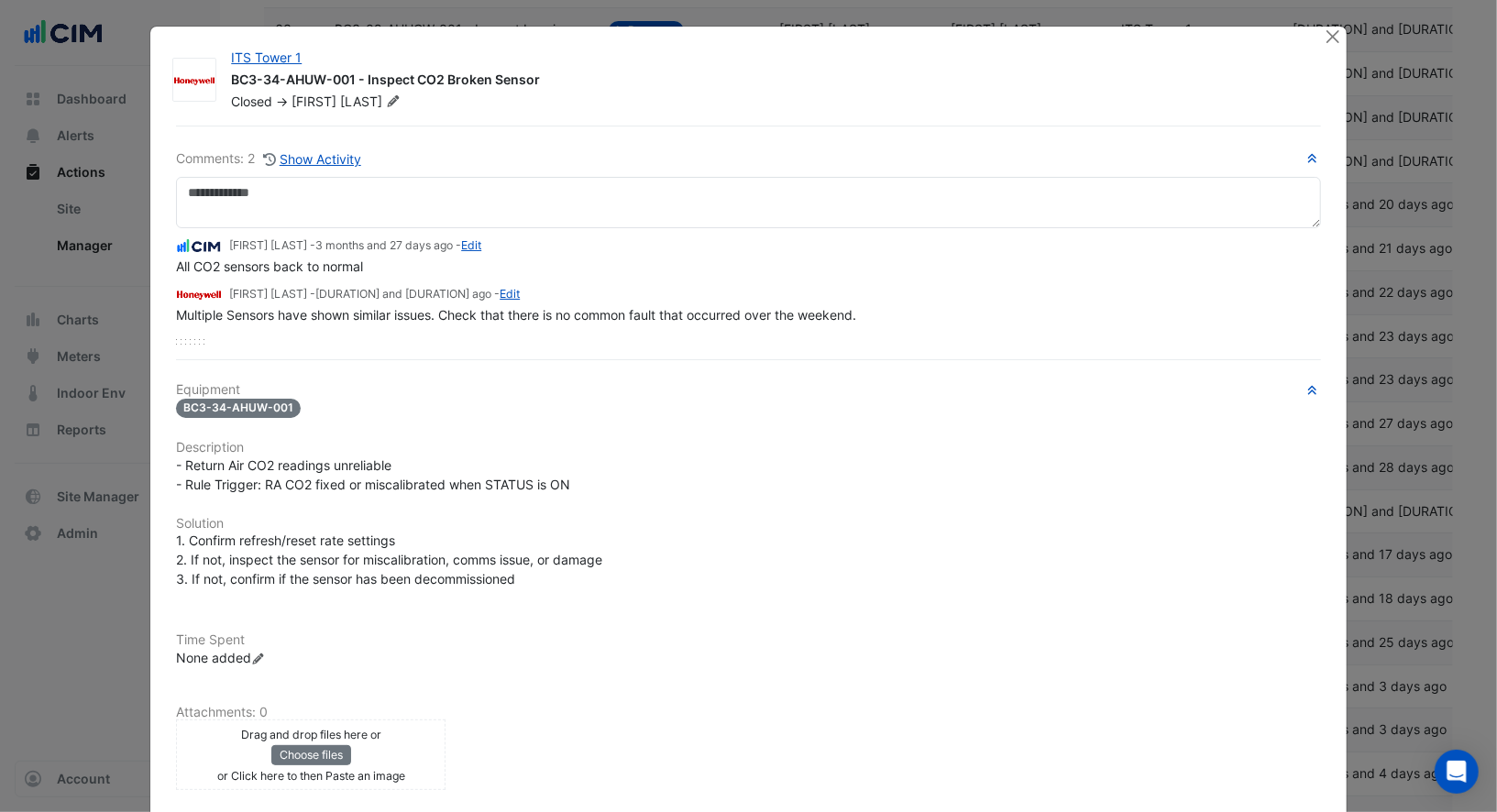 scroll, scrollTop: 166, scrollLeft: 0, axis: vertical 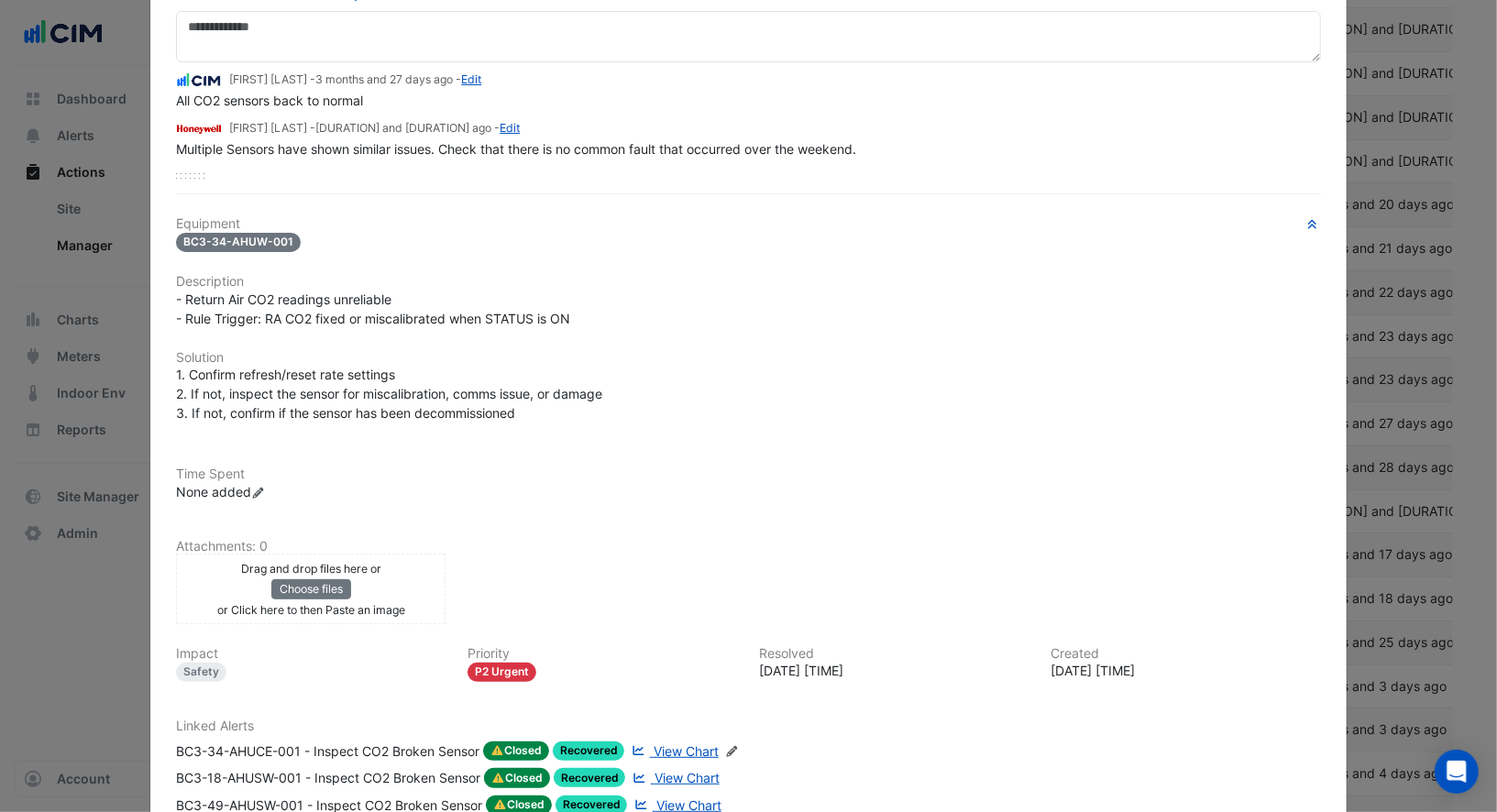 click on "Record Time Spent" 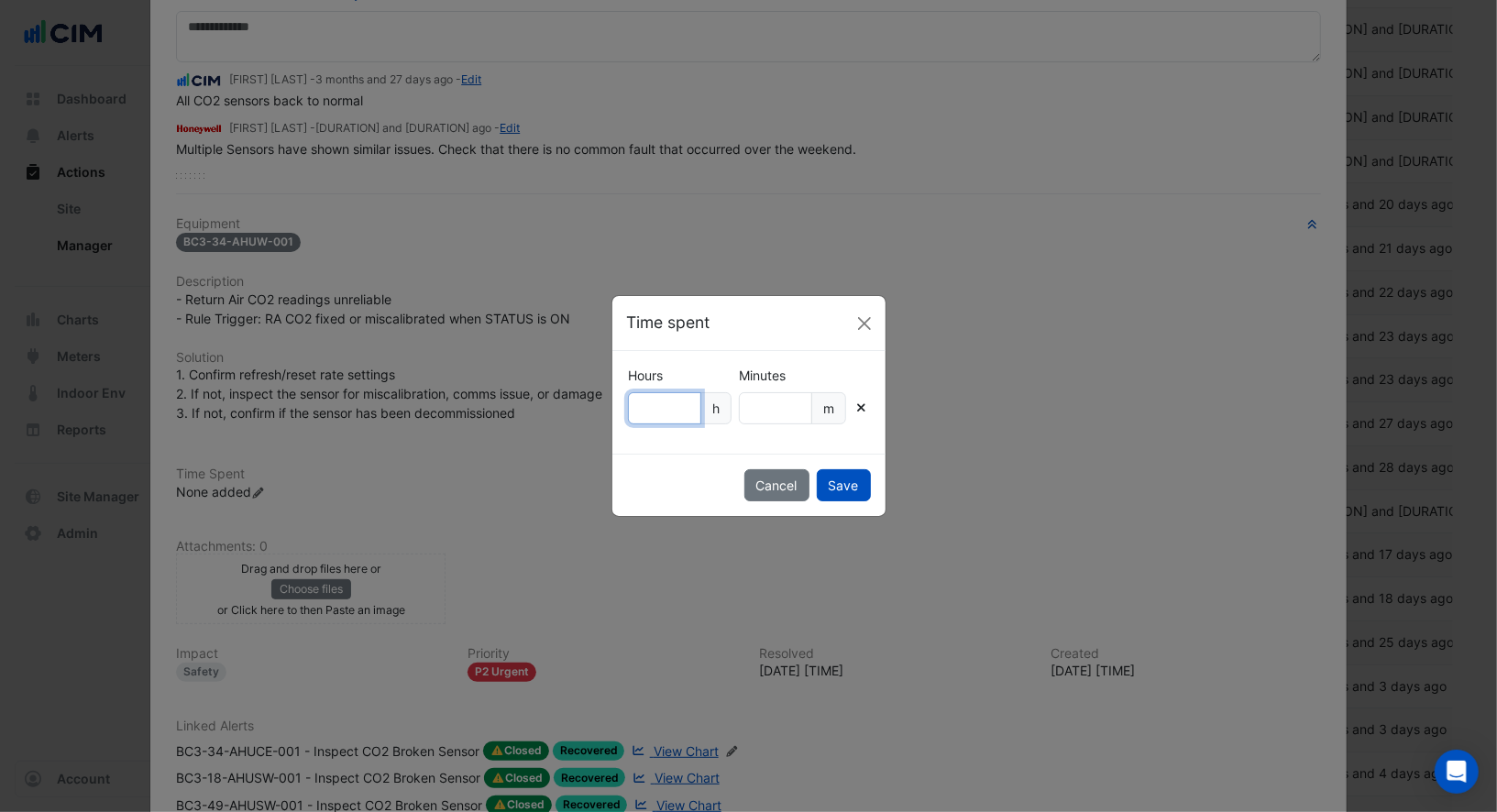 click on "Hours" at bounding box center [665, 408] 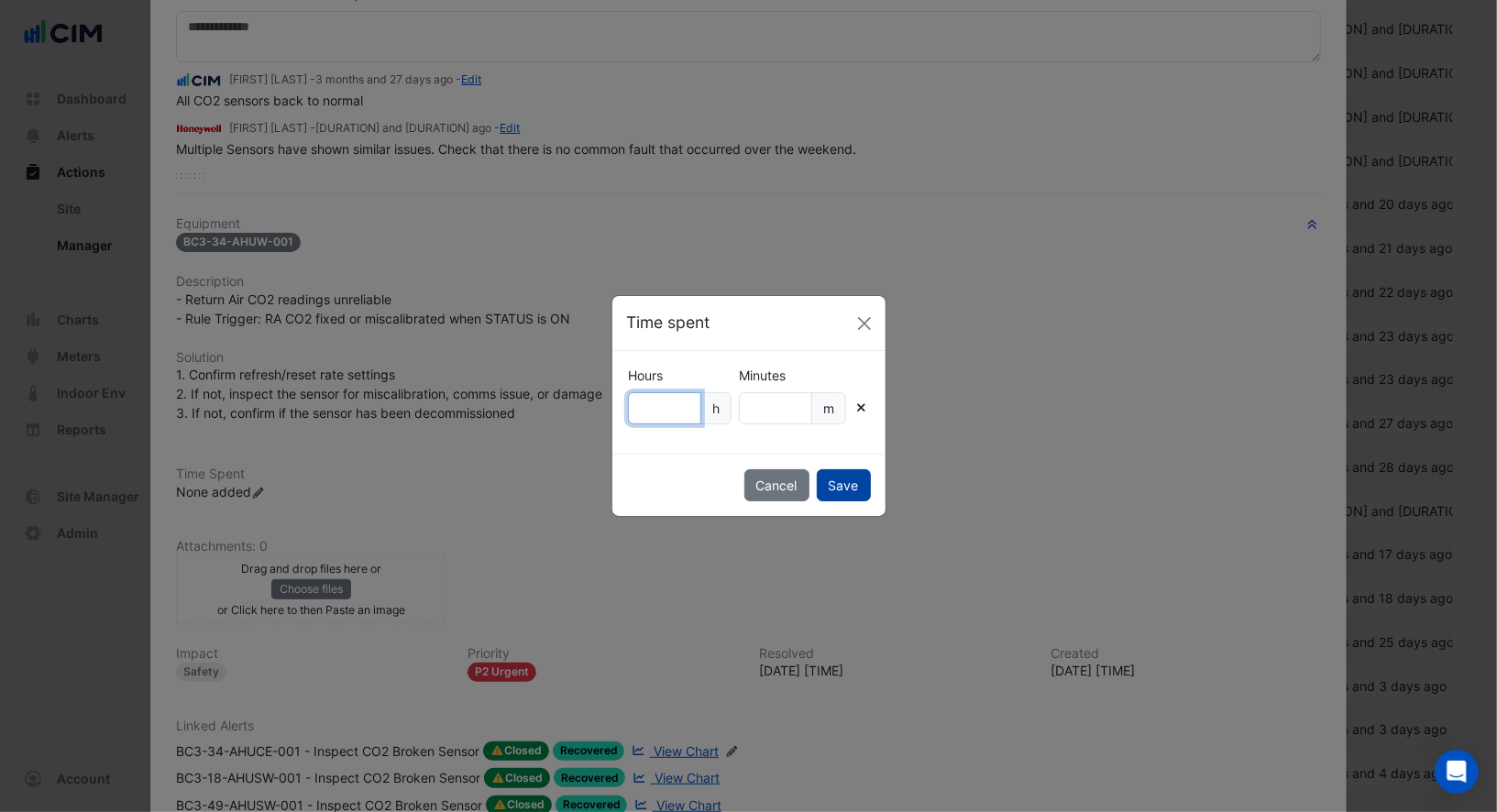 type on "*" 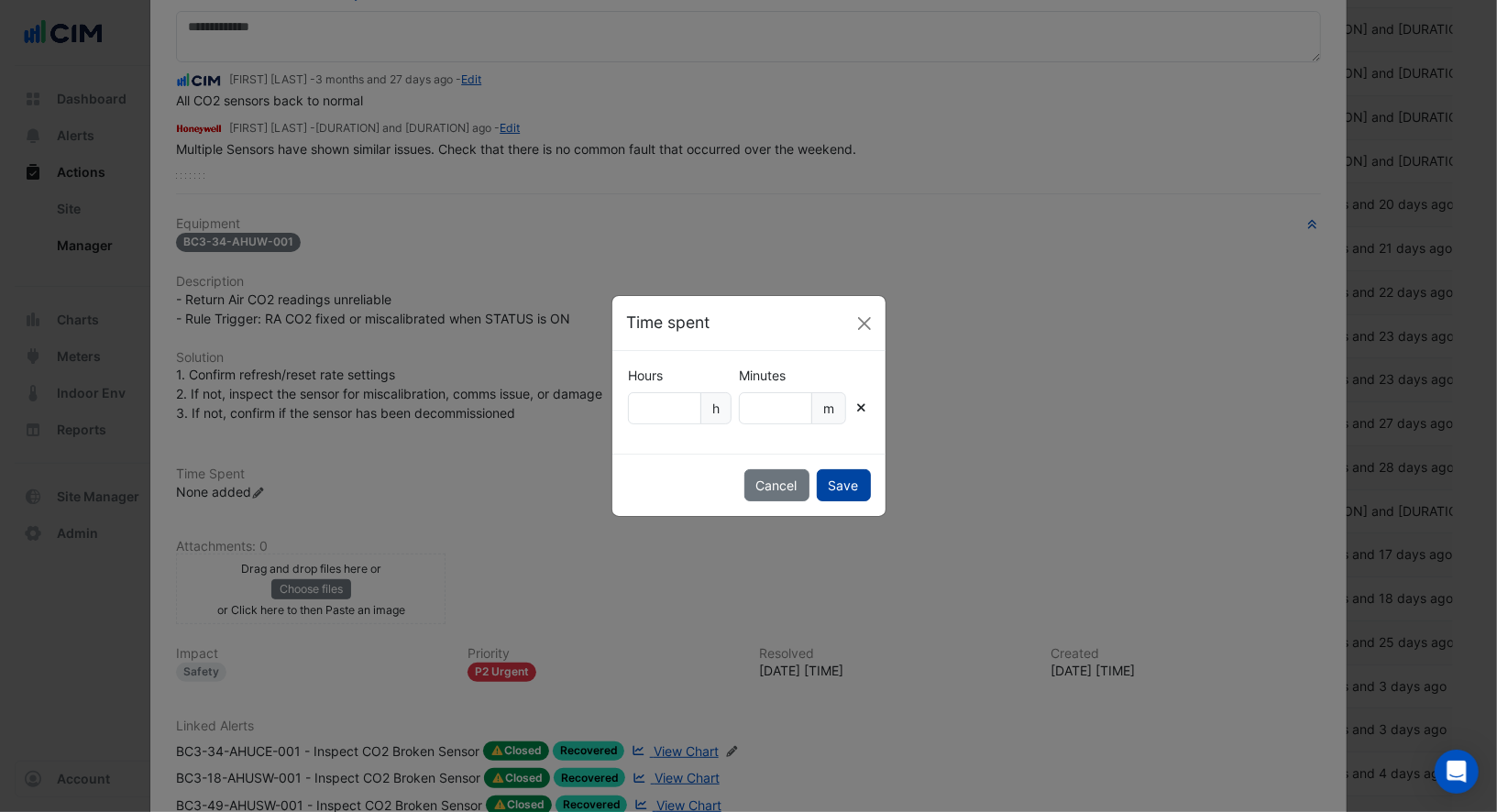 click on "Save" 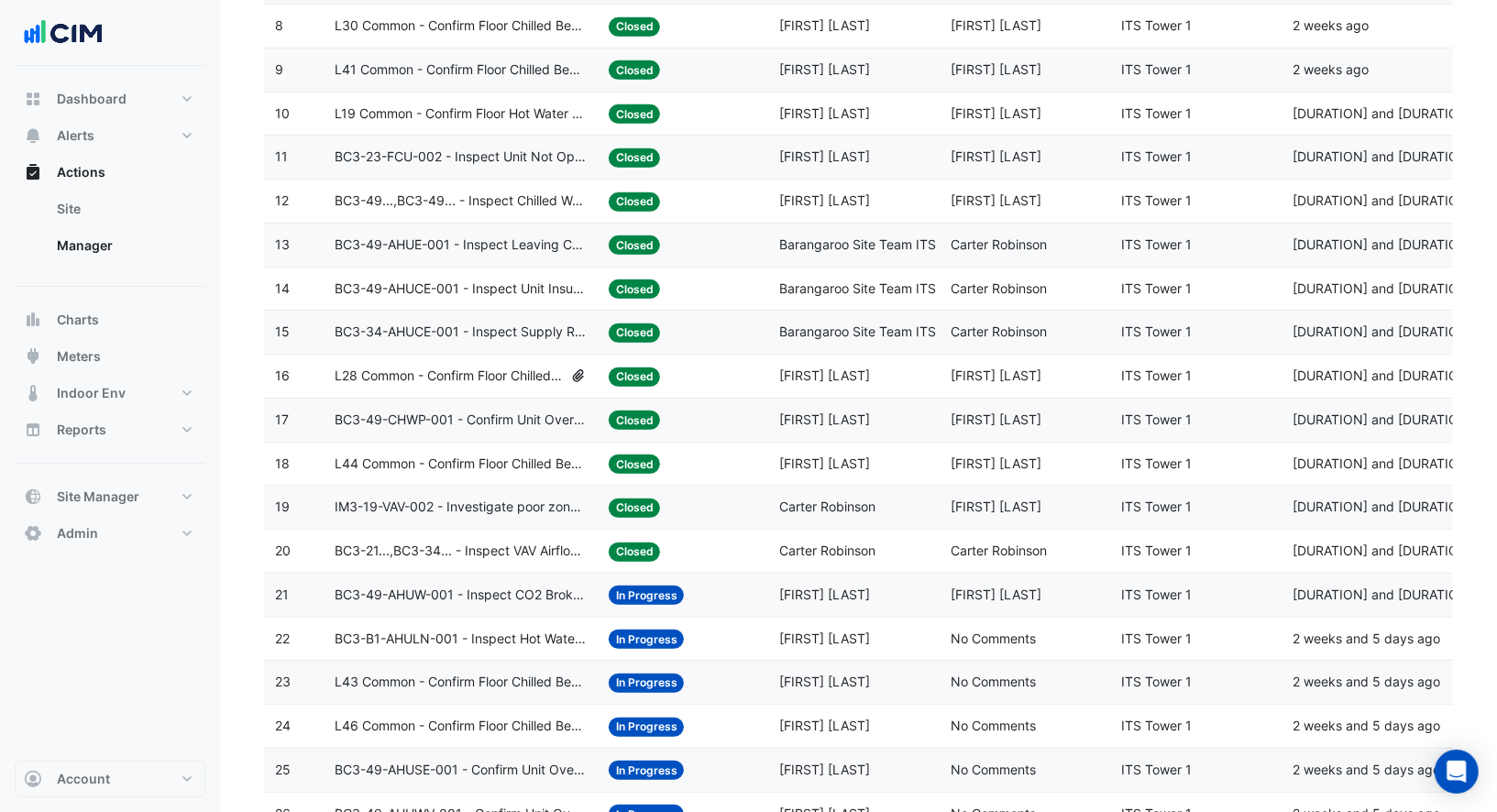 scroll, scrollTop: 0, scrollLeft: 0, axis: both 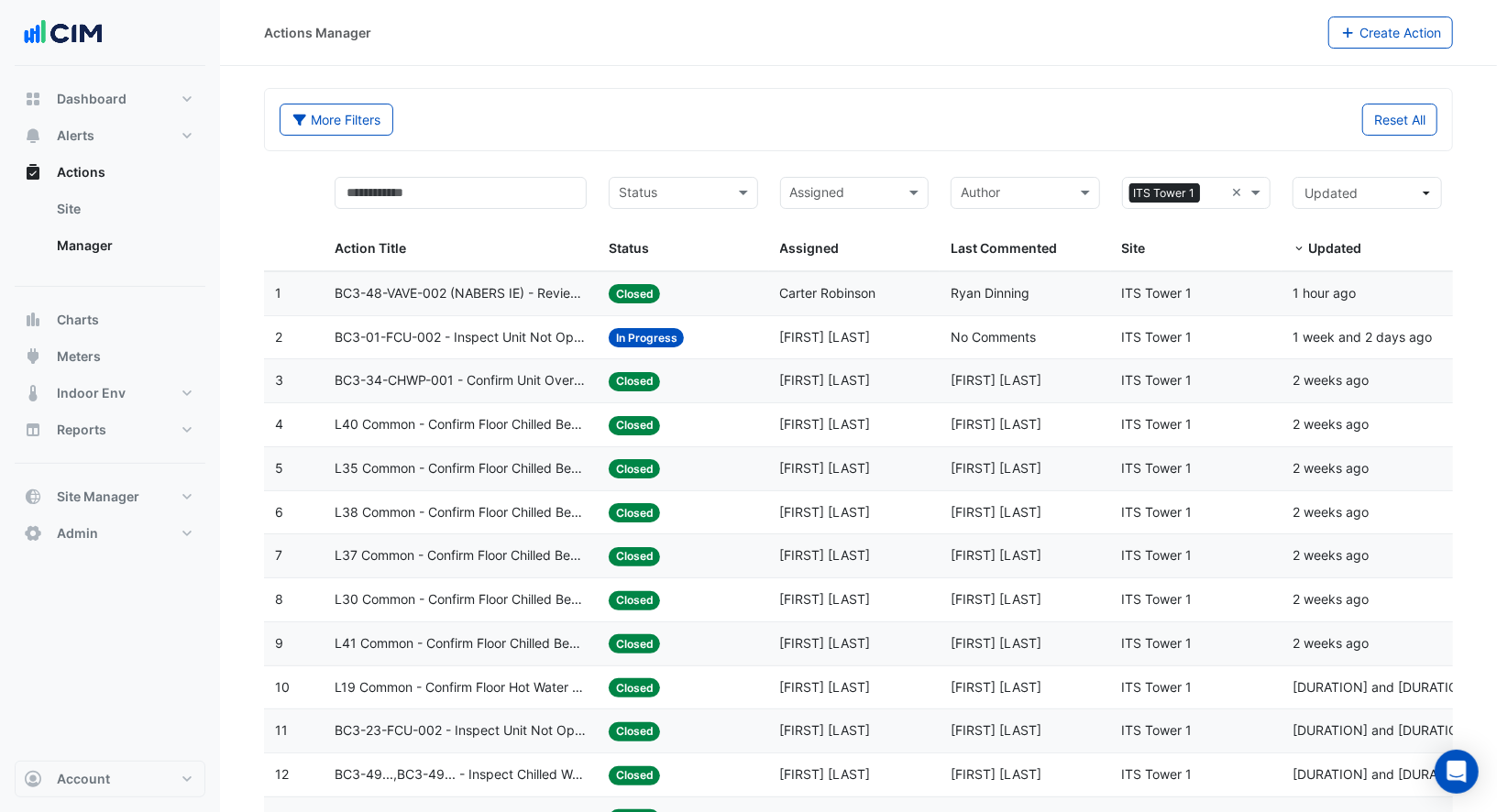 click on "Assigned:
Carter Robinson" 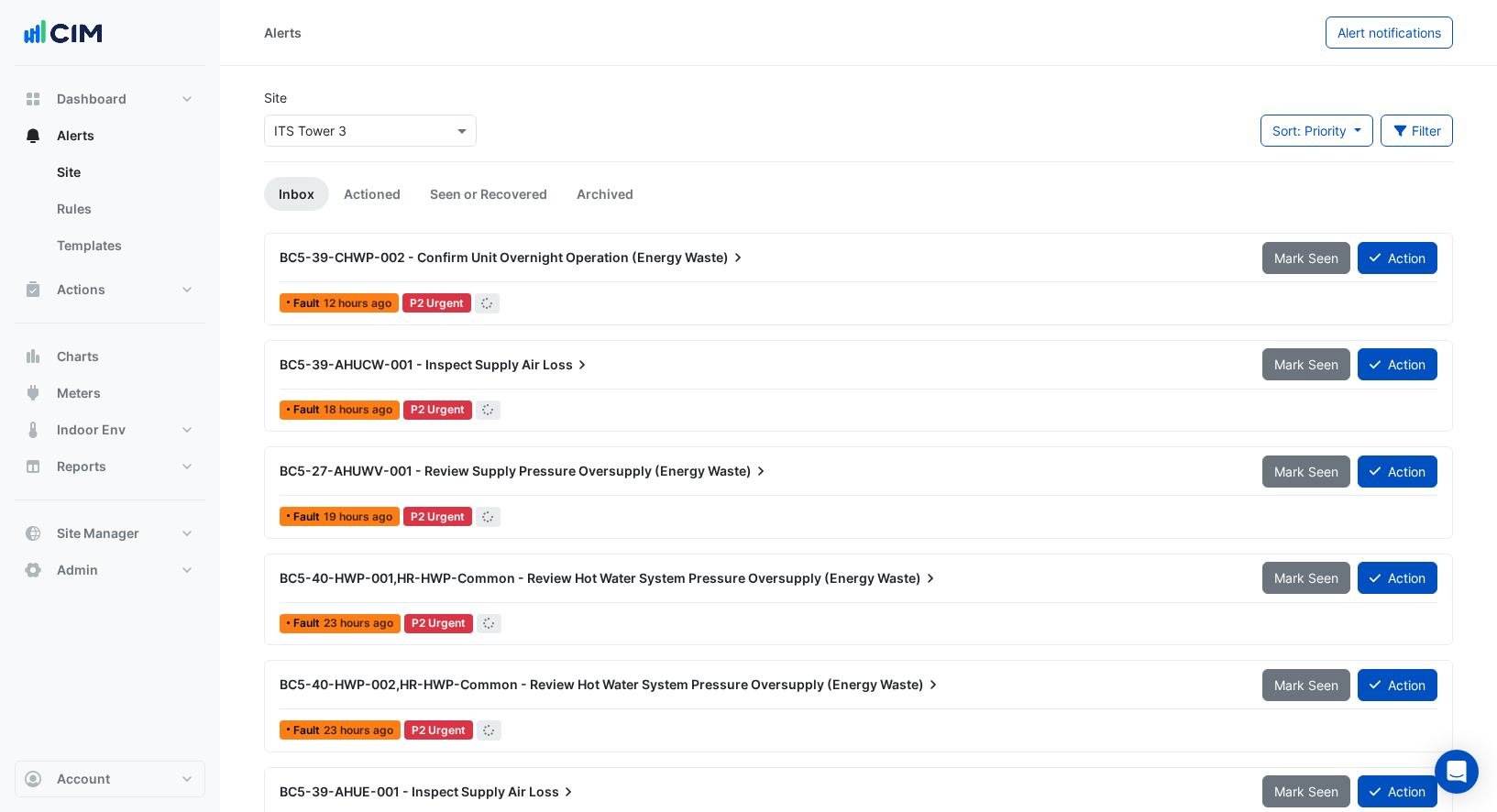 scroll, scrollTop: 0, scrollLeft: 0, axis: both 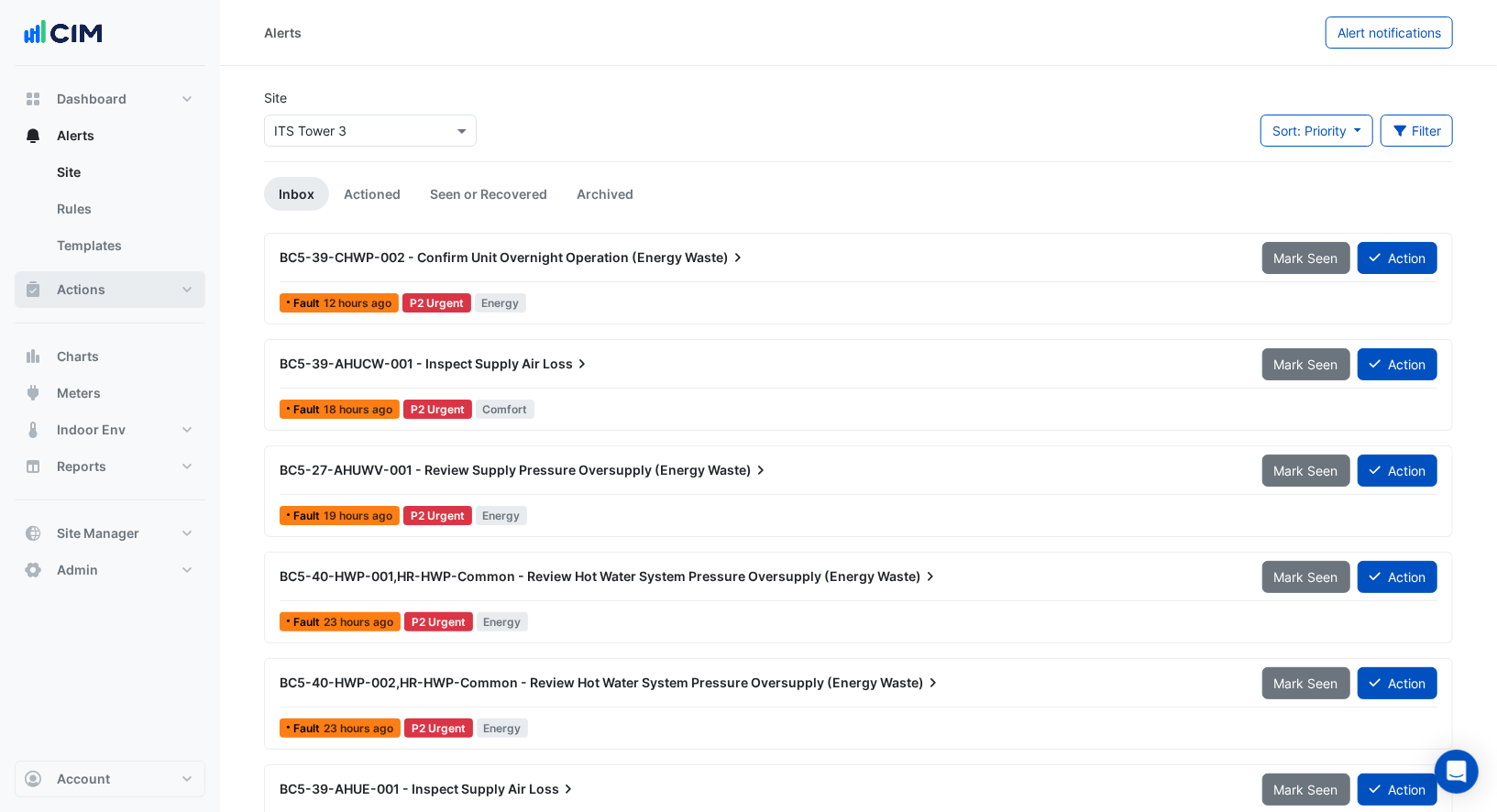 click on "Actions" at bounding box center (110, 290) 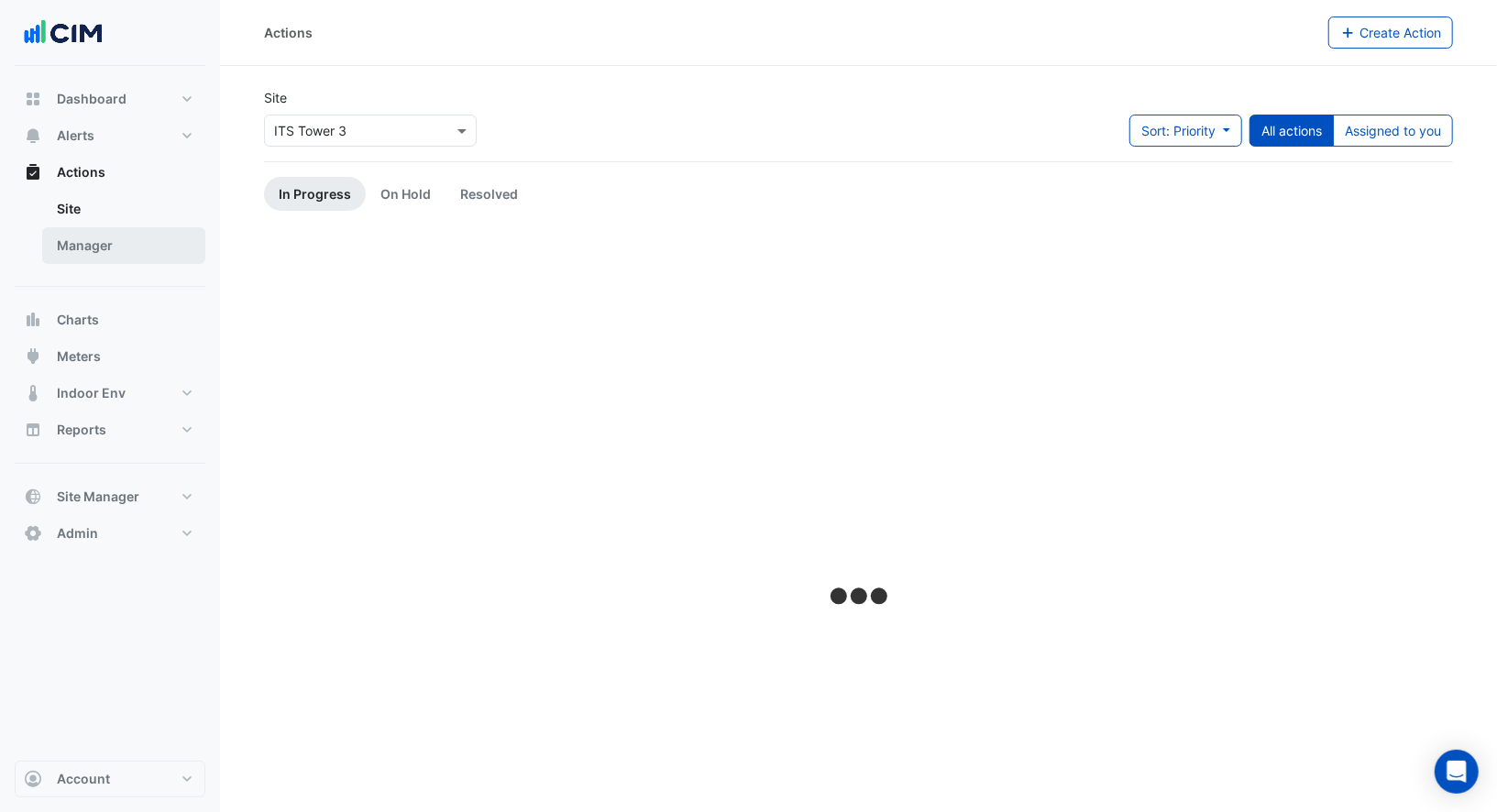 click on "Manager" at bounding box center (124, 246) 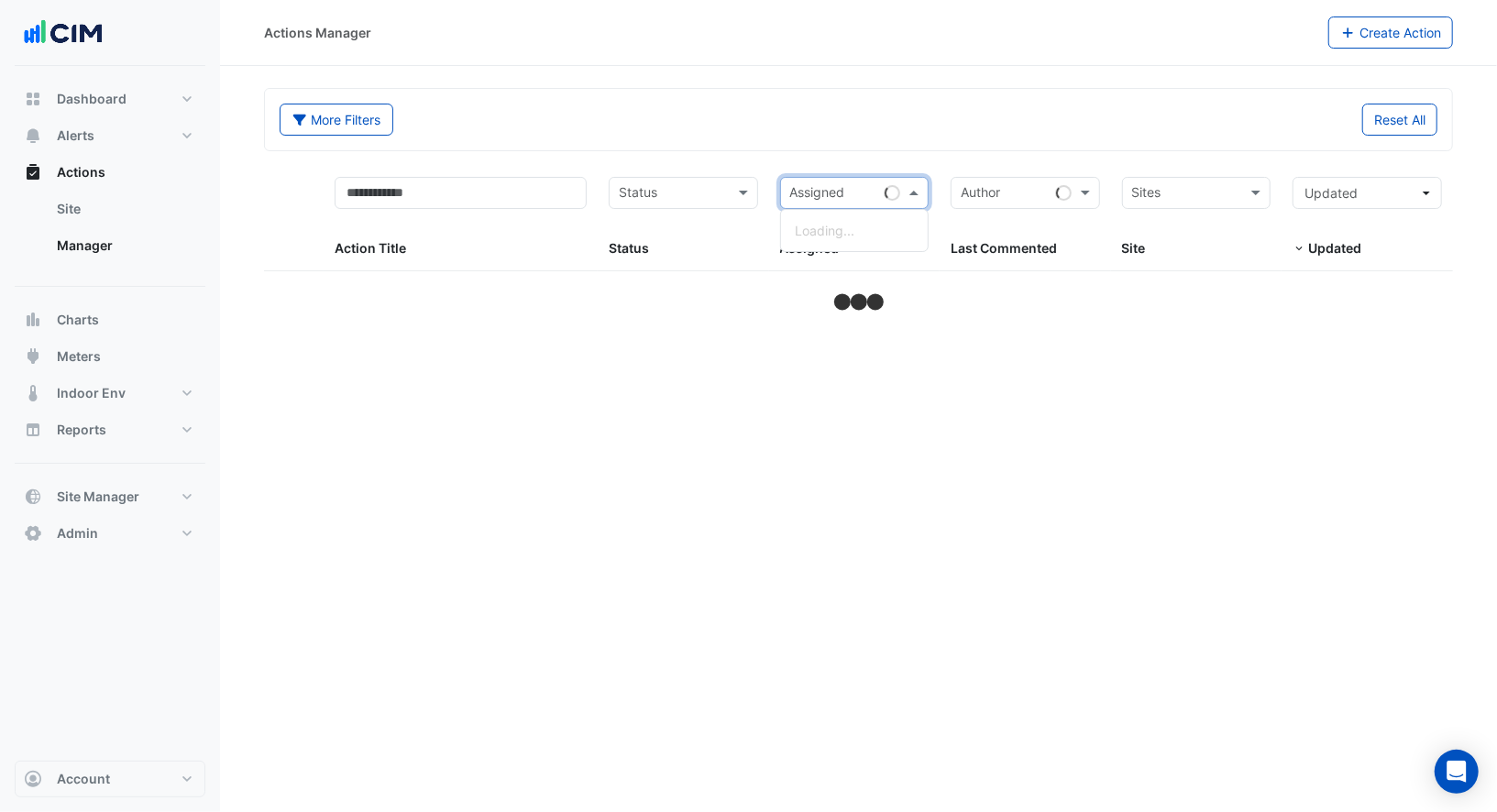 click at bounding box center (834, 194) 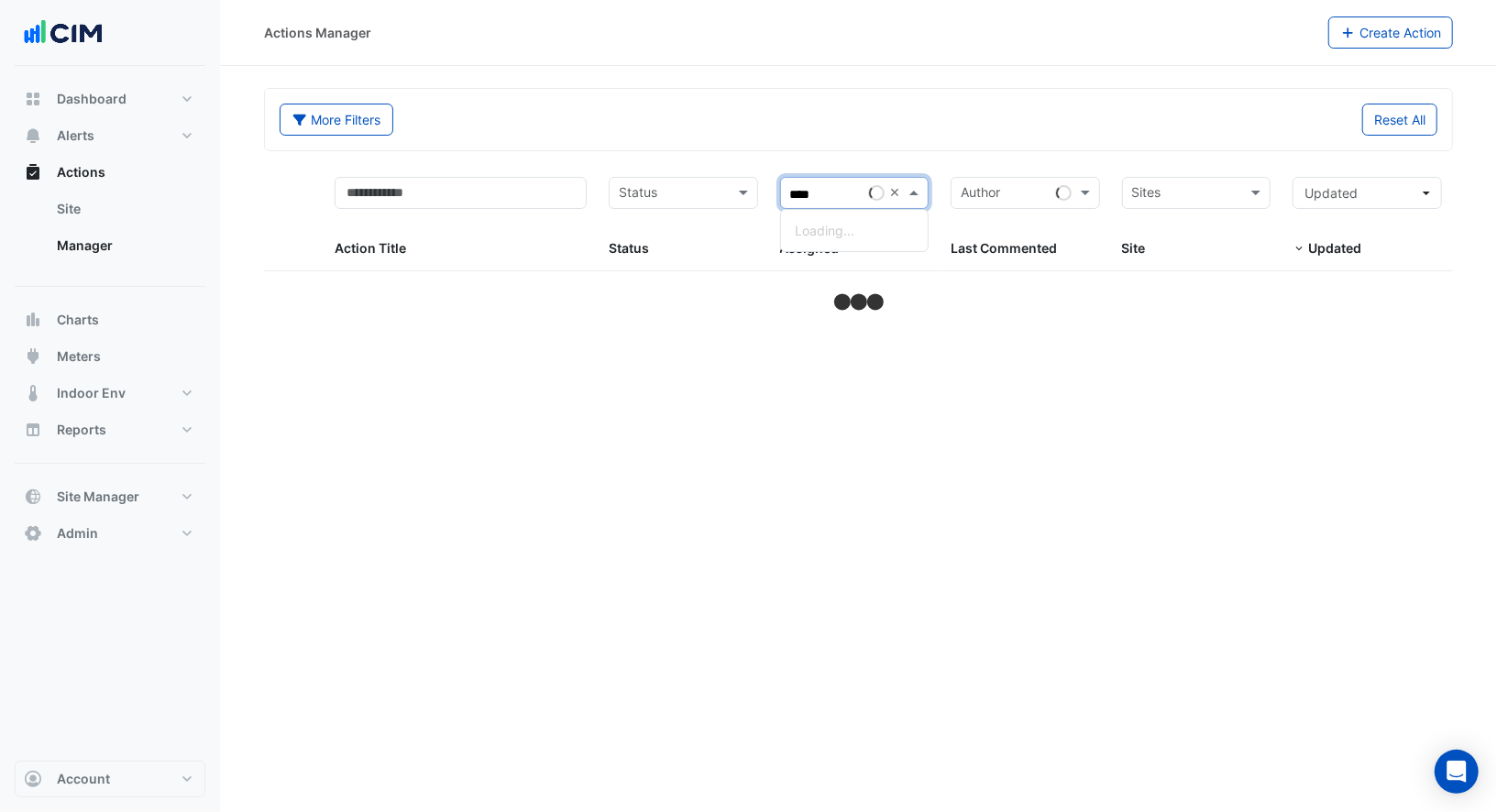 type on "****" 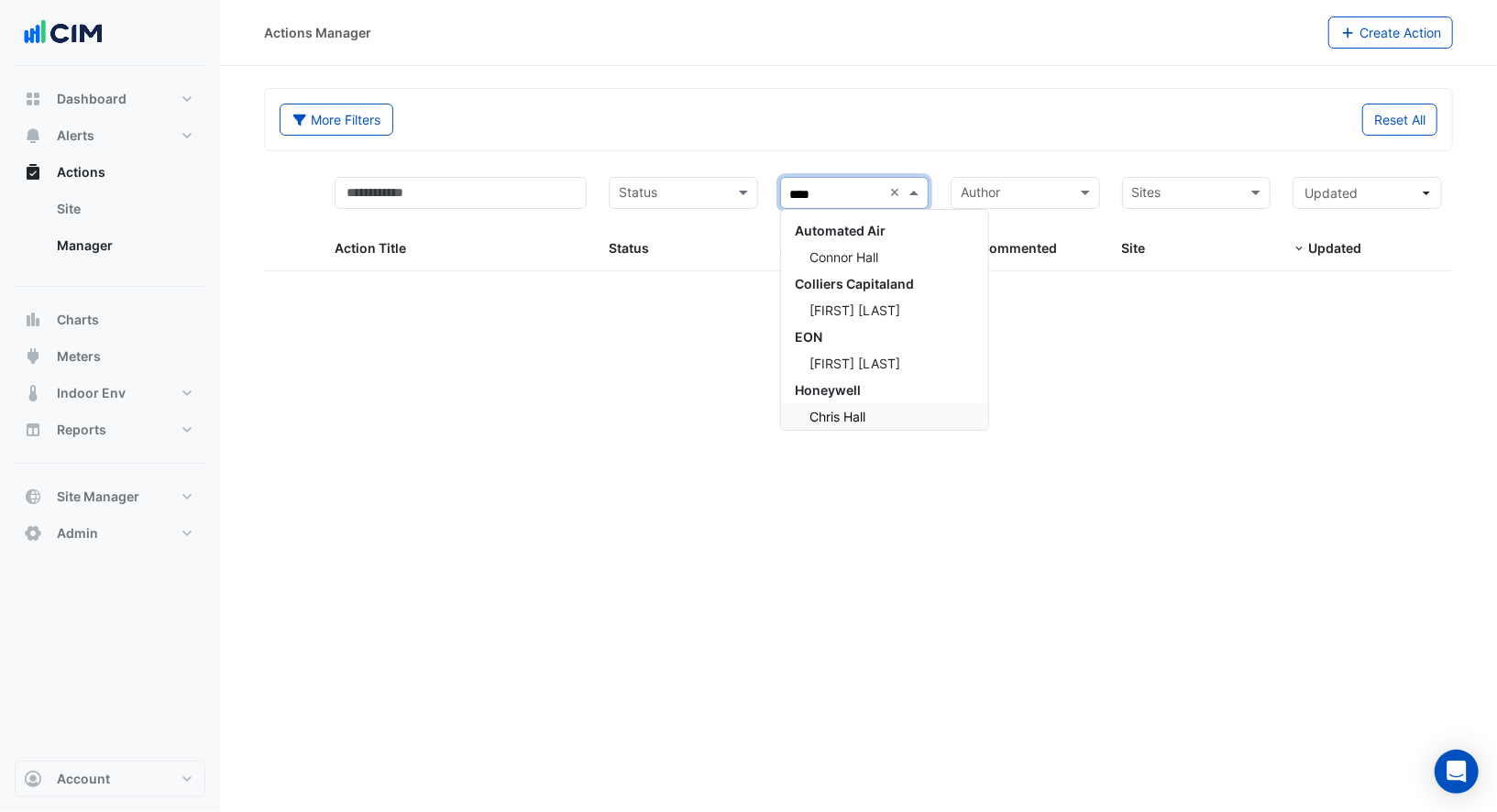 click on "Chris Hall" at bounding box center (838, 416) 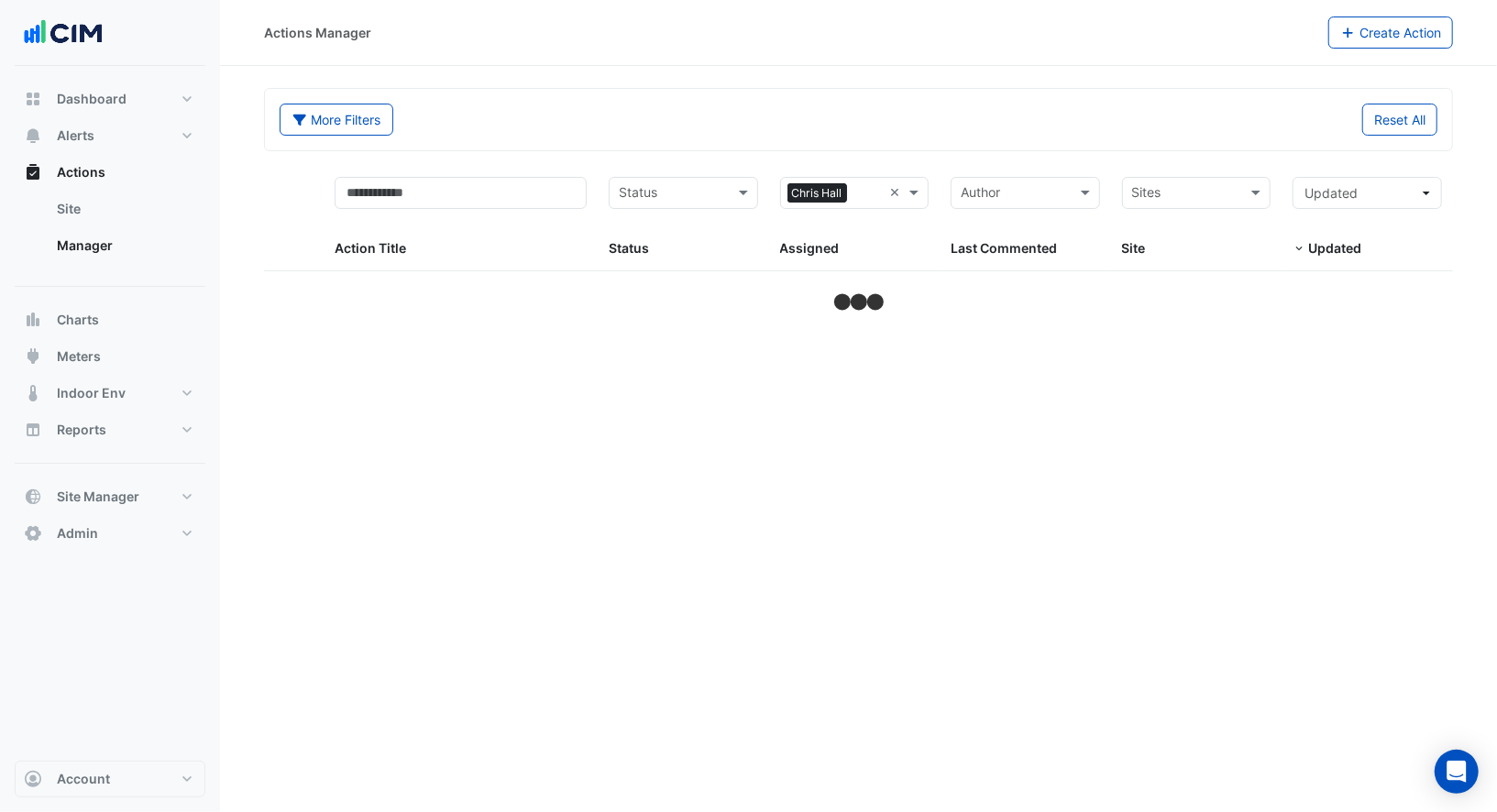 select on "***" 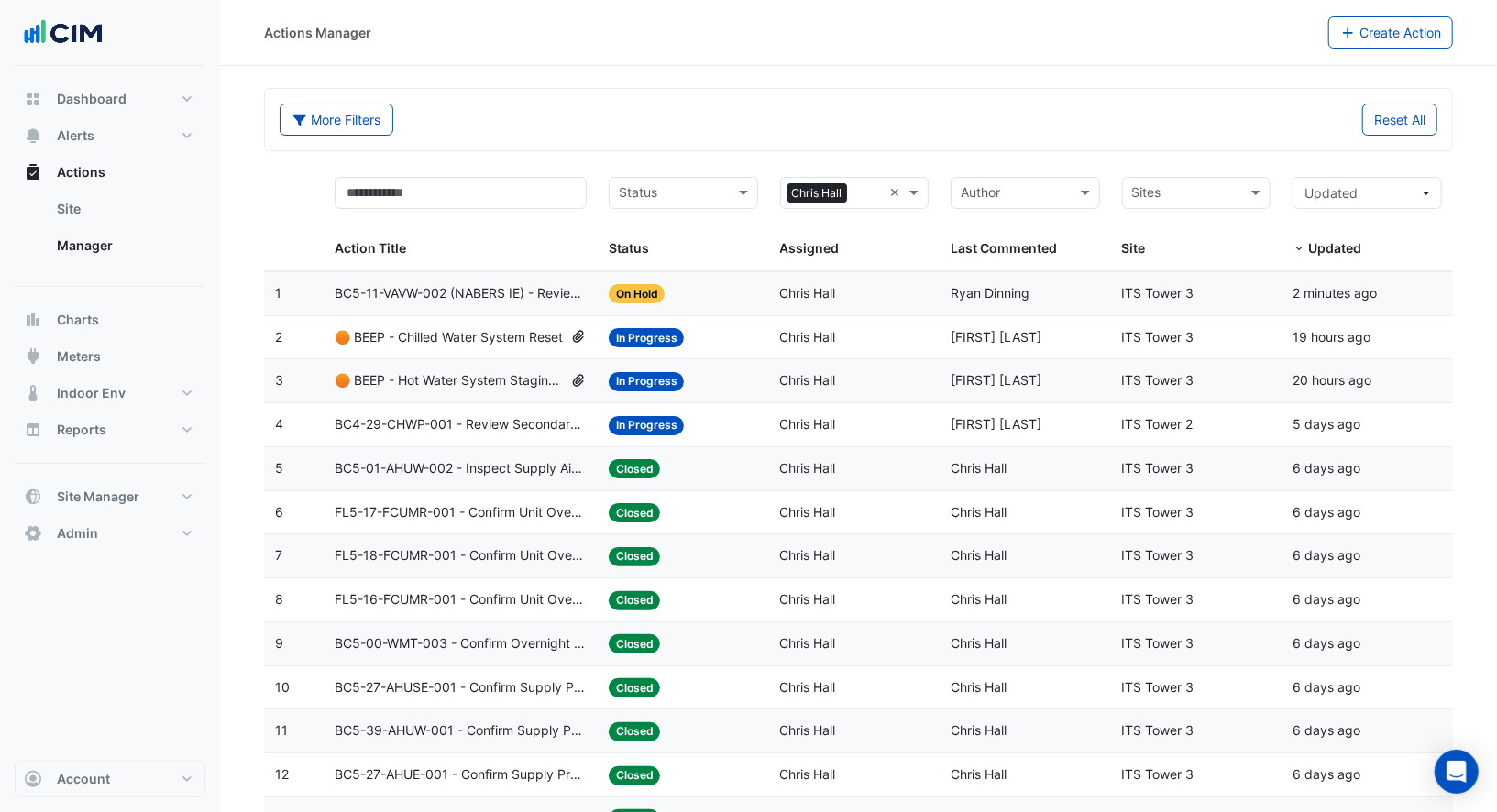 click on "Action Title:
BC5-01-AHUW-002 - Inspect Supply Air Loss" 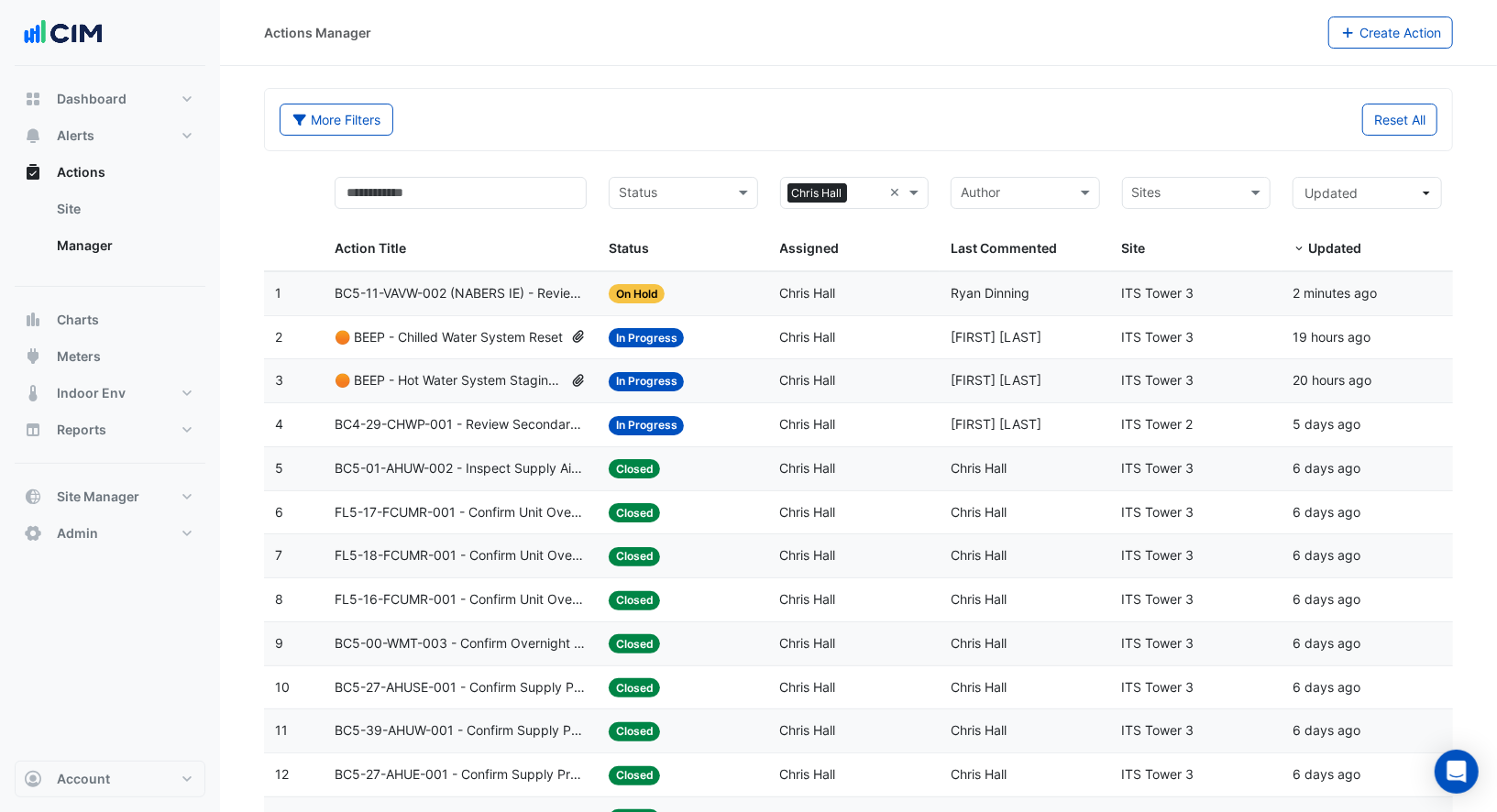 click on "FL5-18-FCUMR-001 - Confirm Unit Overnight Operation (Energy Waste)" 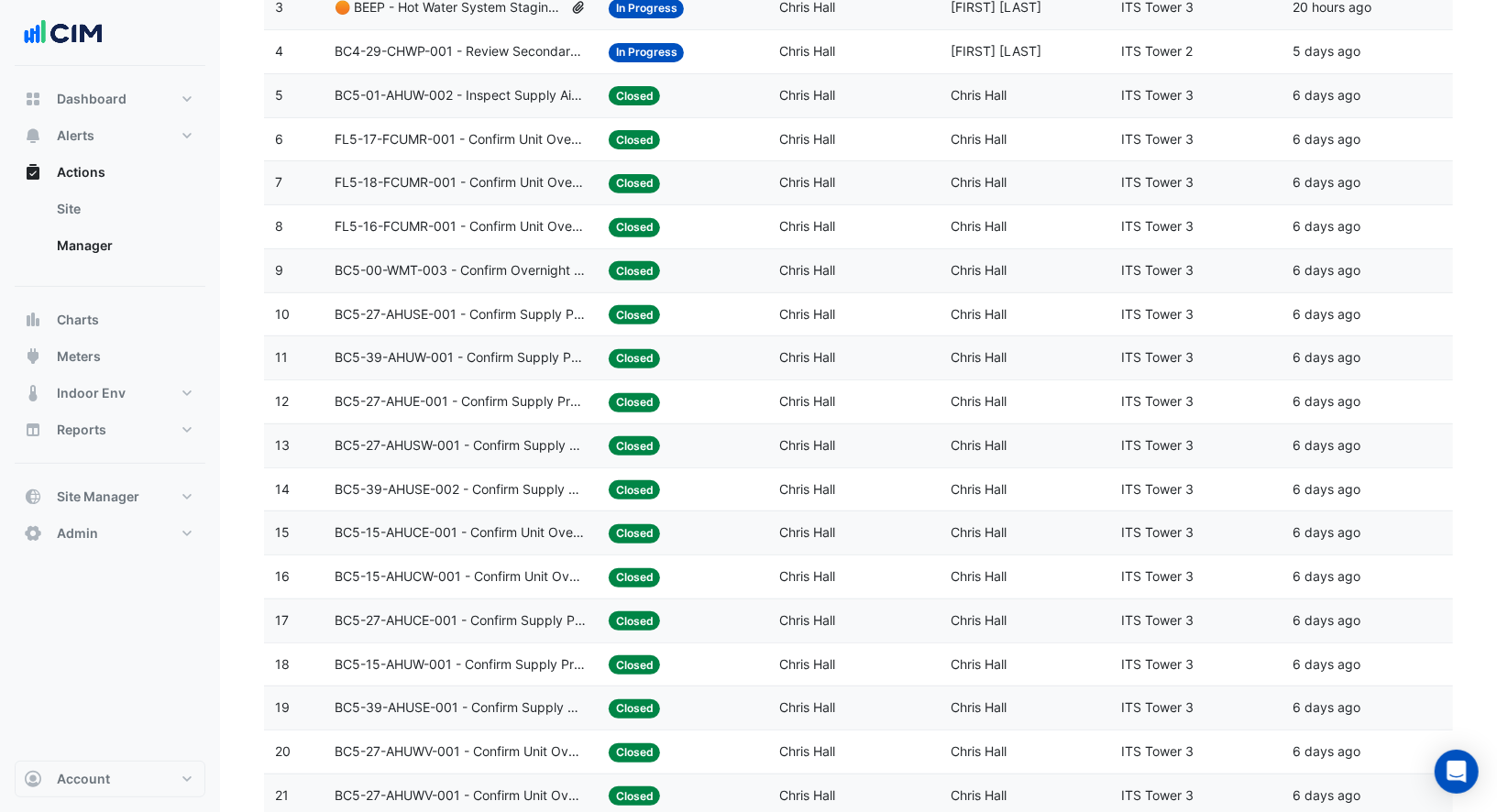scroll, scrollTop: 454, scrollLeft: 0, axis: vertical 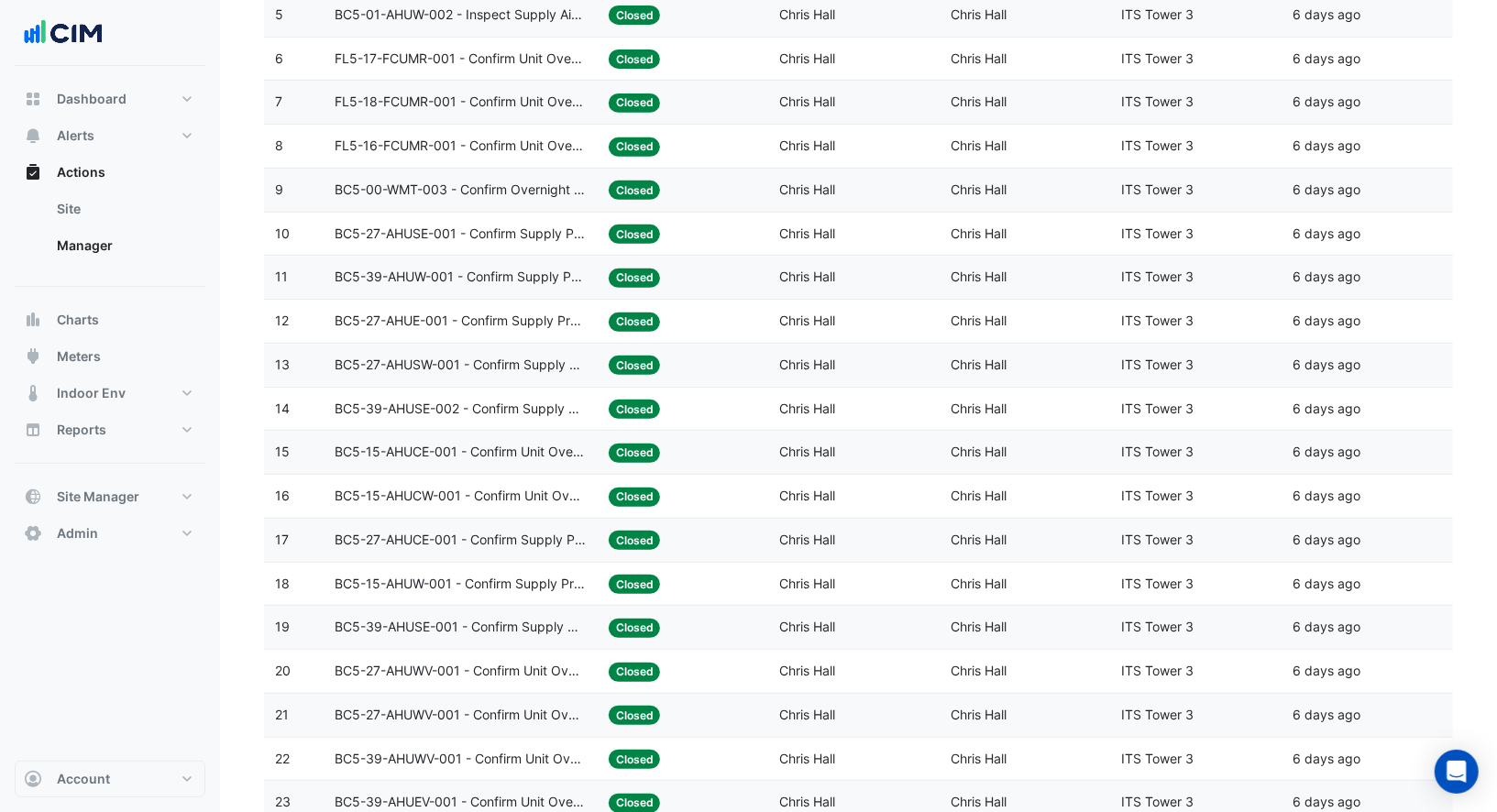 click on "BC5-27-AHUWV-001 - Confirm Unit Overnight Operation (Energy Waste)" 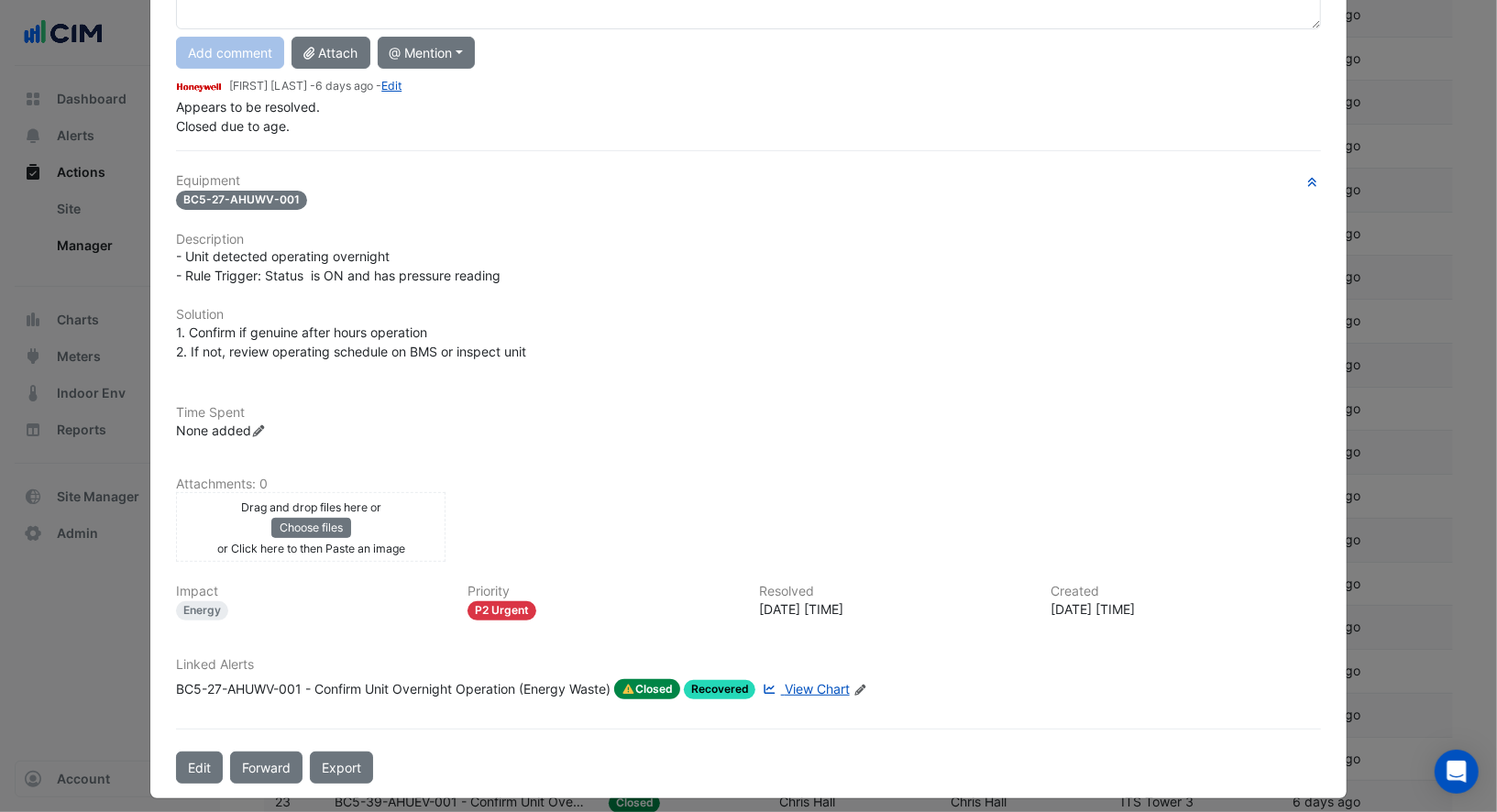 scroll, scrollTop: 0, scrollLeft: 0, axis: both 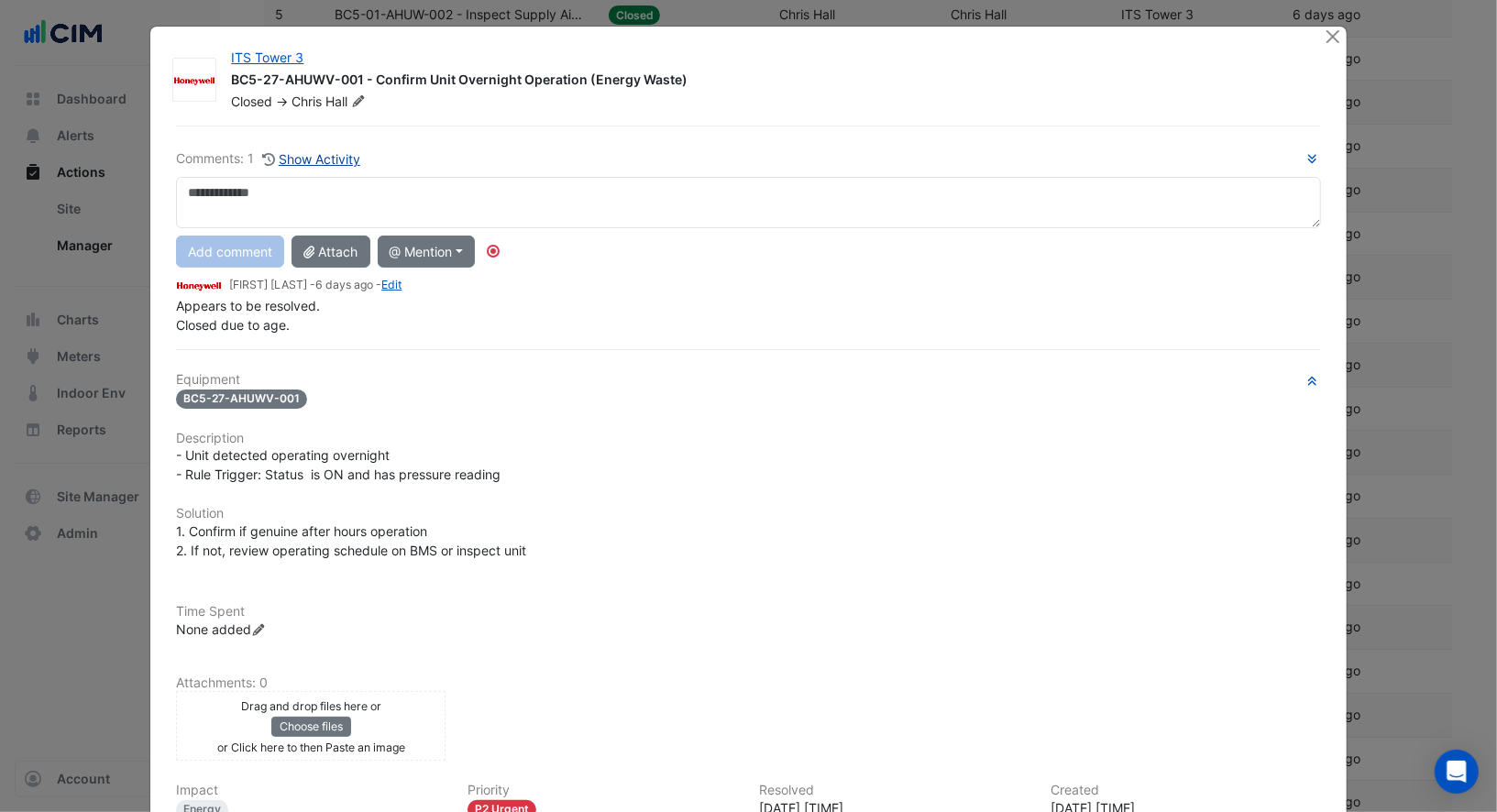 click on "Show Activity" 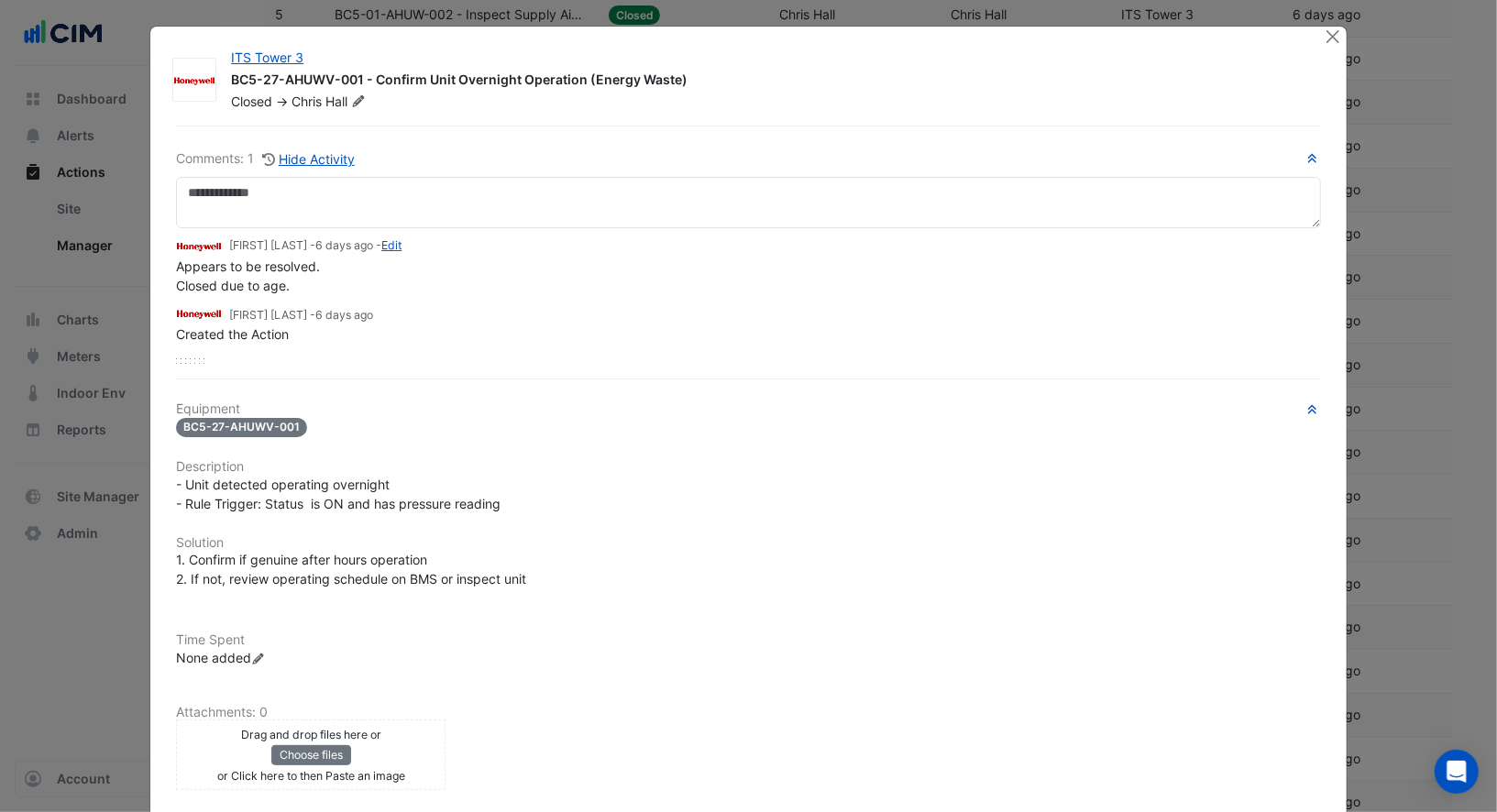 scroll, scrollTop: 227, scrollLeft: 0, axis: vertical 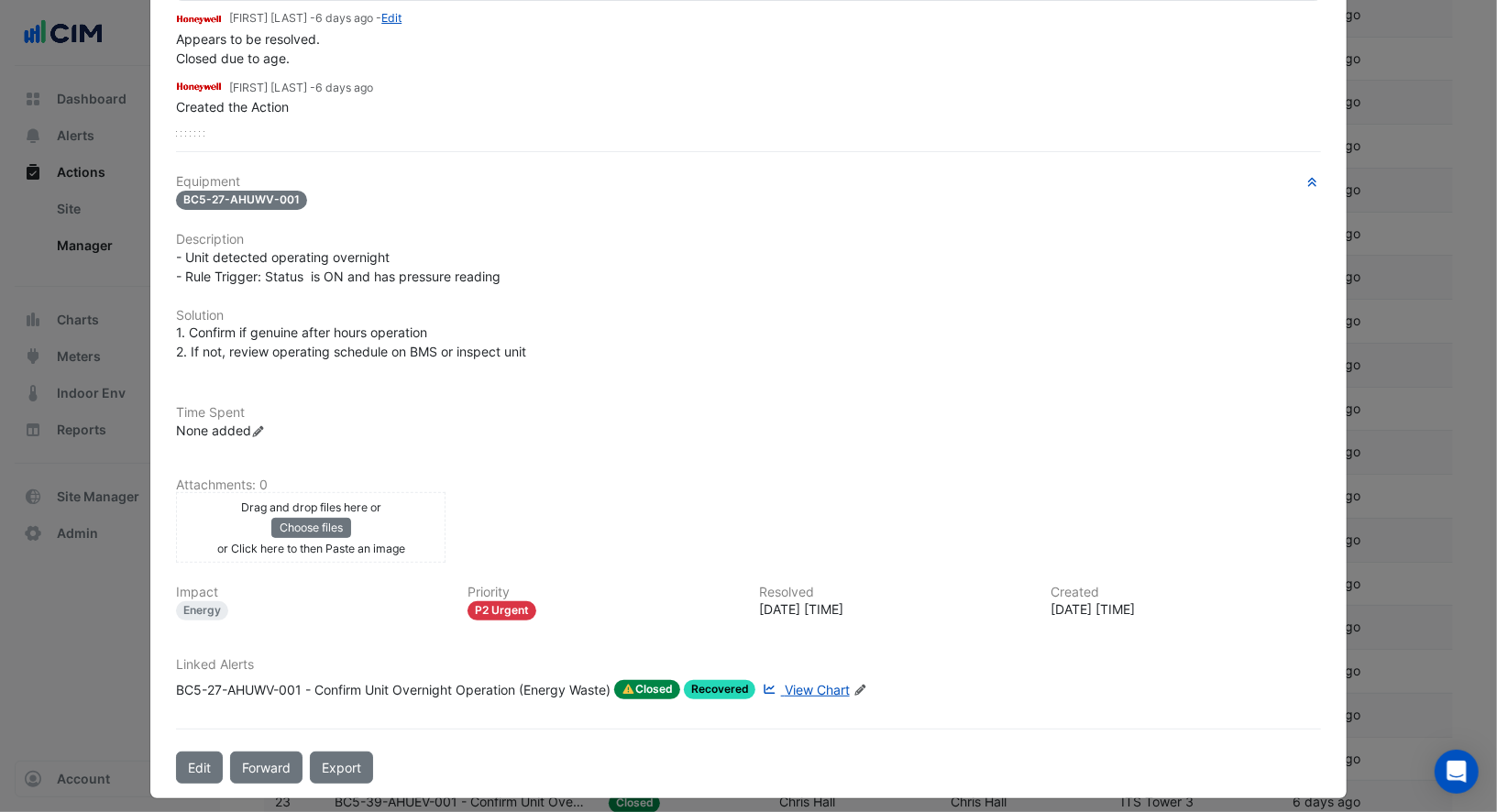 type 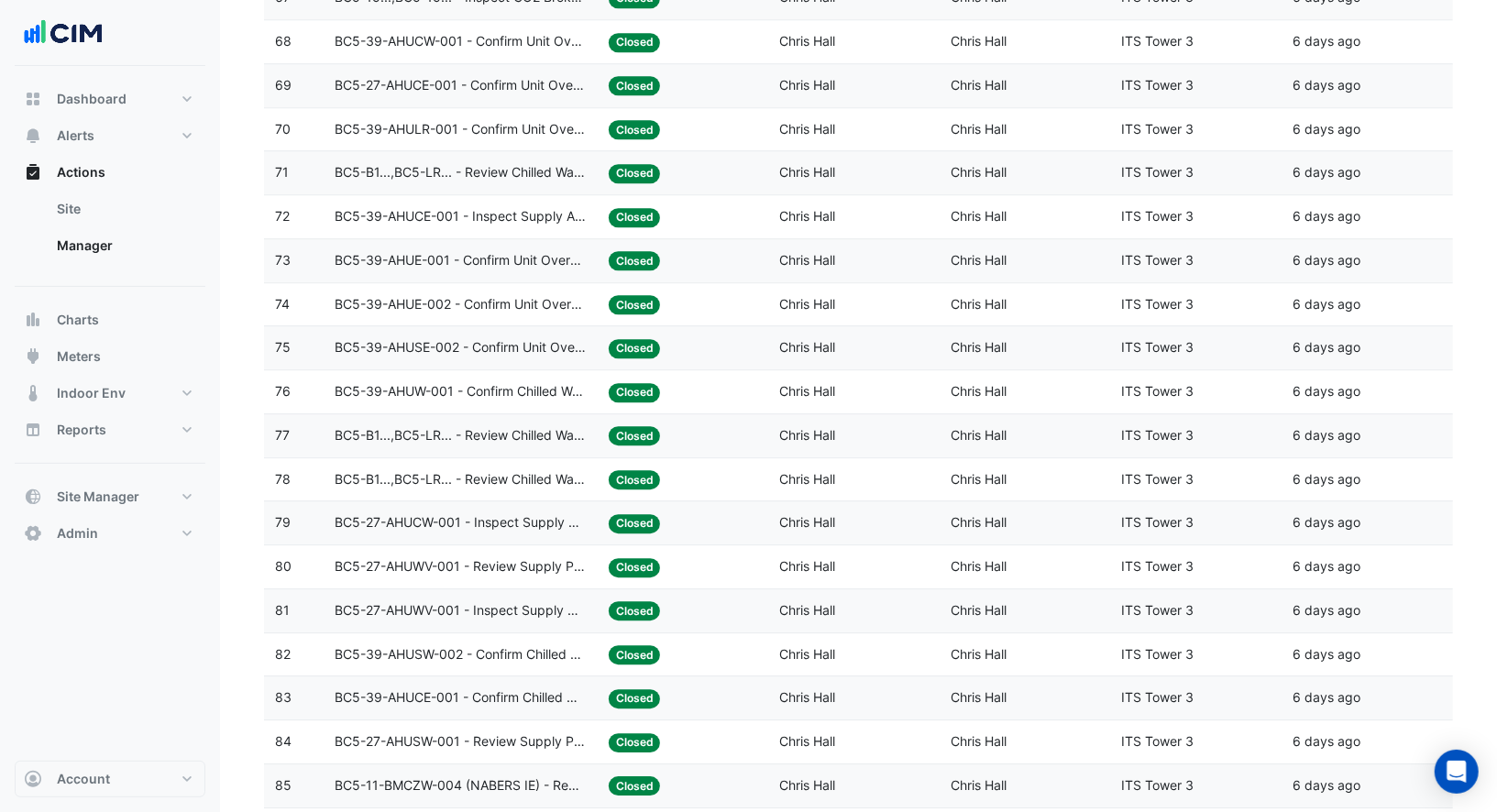 scroll, scrollTop: 3351, scrollLeft: 0, axis: vertical 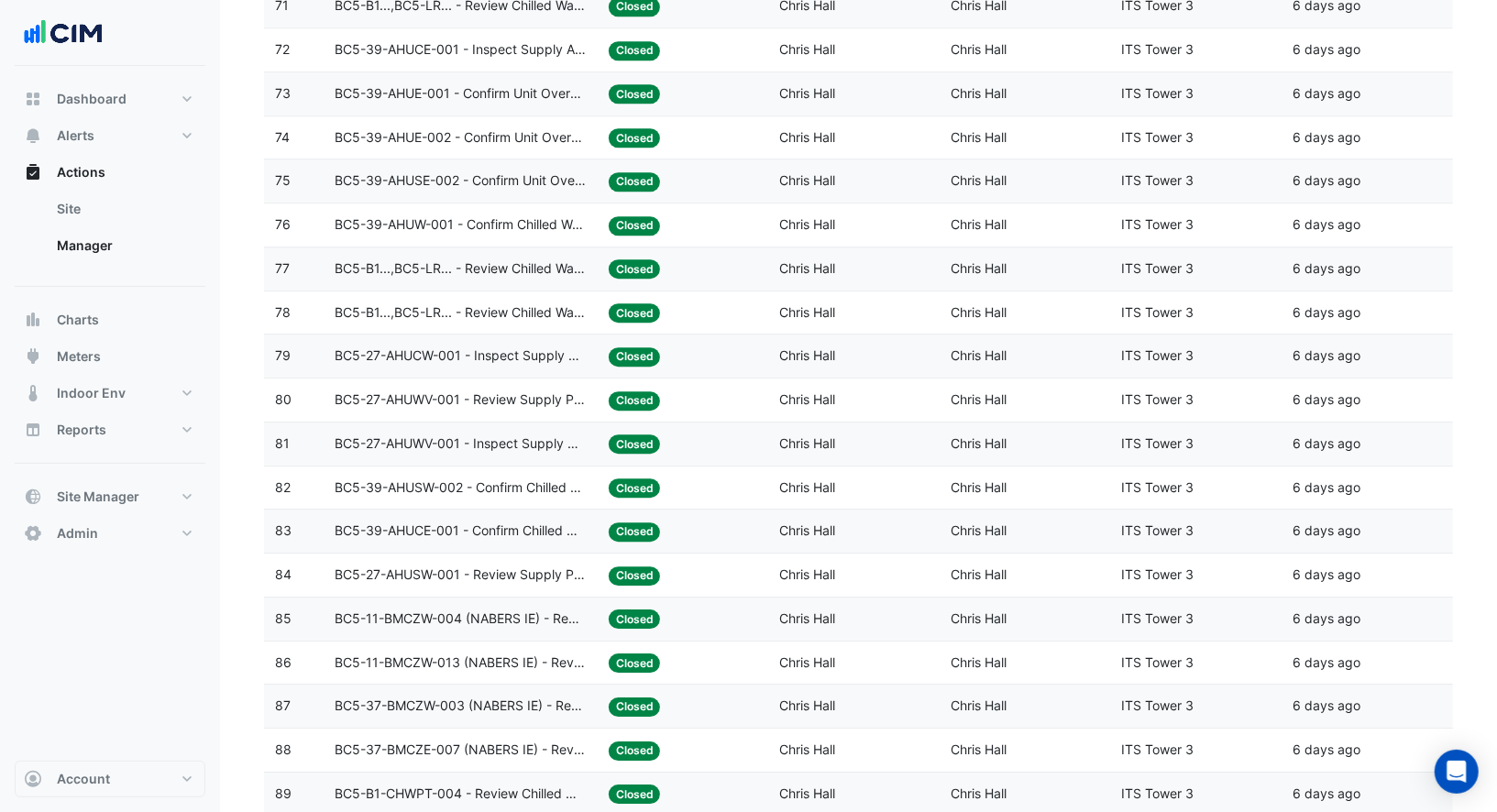 click on "BC5-27-AHUSW-001 - Review Supply Pressure Oversupply (Energy Waste)" 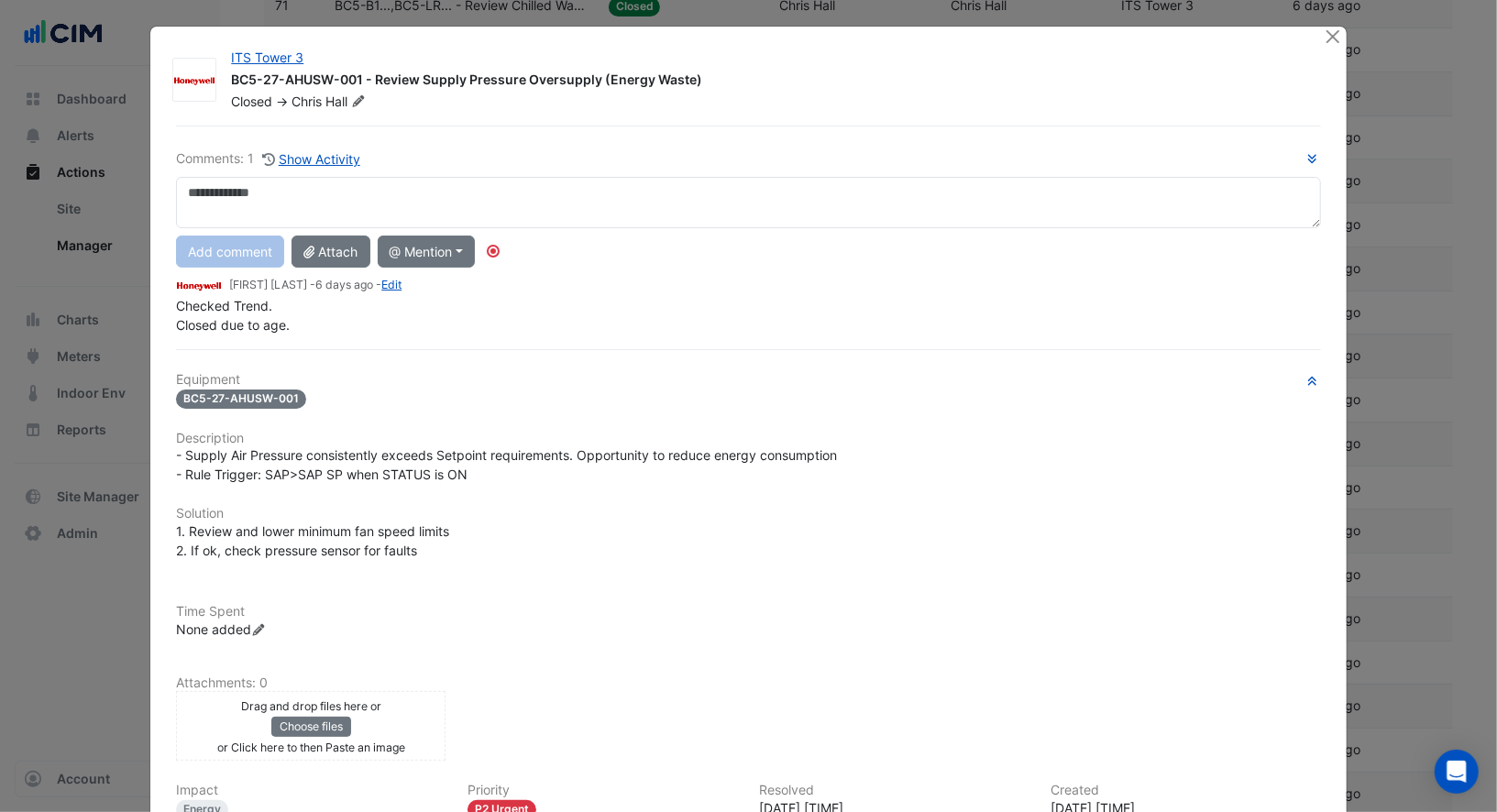click on "Comments: 1
Show Activity
Add comment
Attach
@ Mention
ACES Air
Andrew West
Joe  Amoruso
Nathan  Sorbello
Avani
Dave Van Dijk
CIM
Arghya Sen
CIM Support
Honeywell" 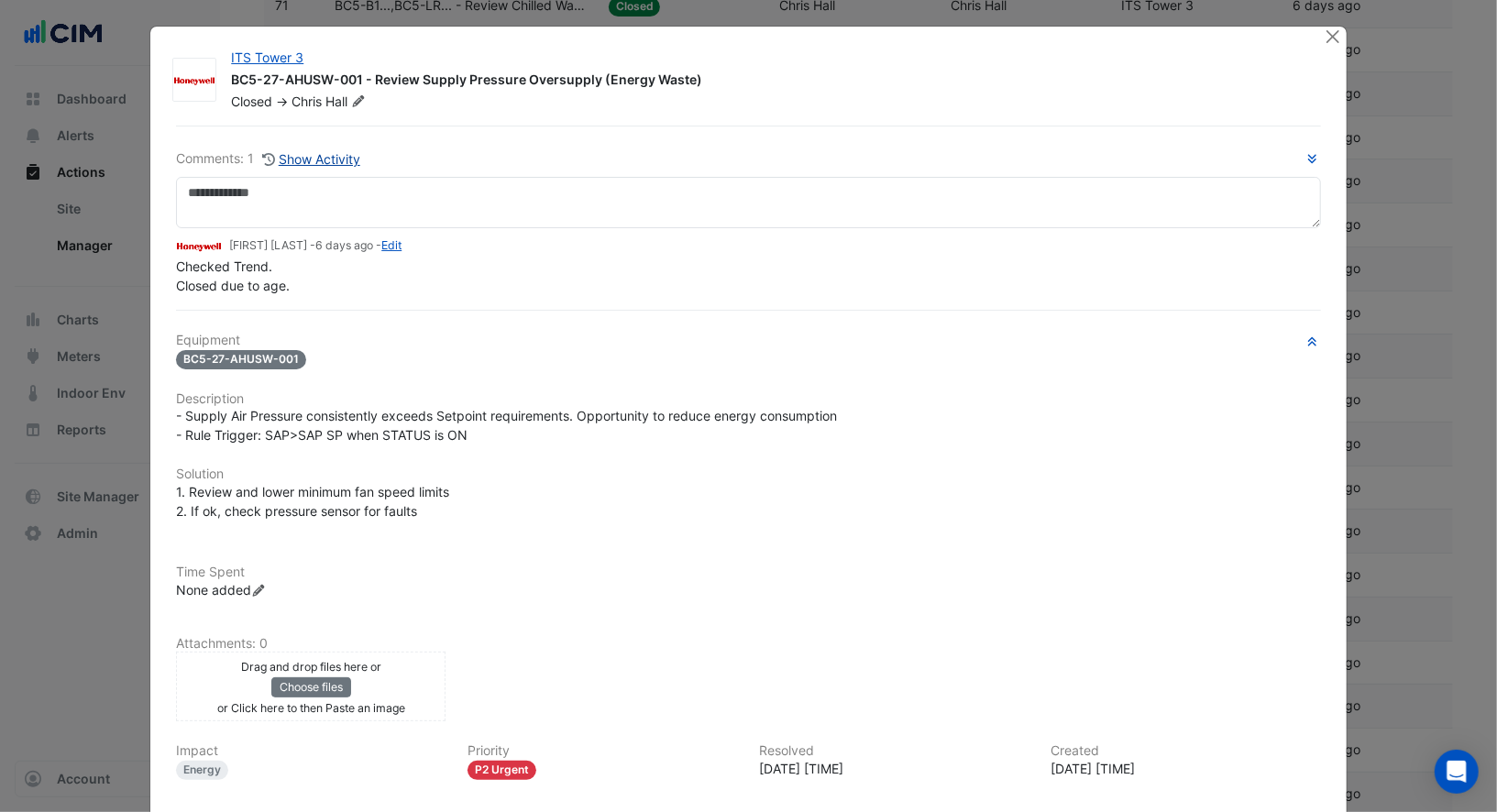 click on "Show Activity" 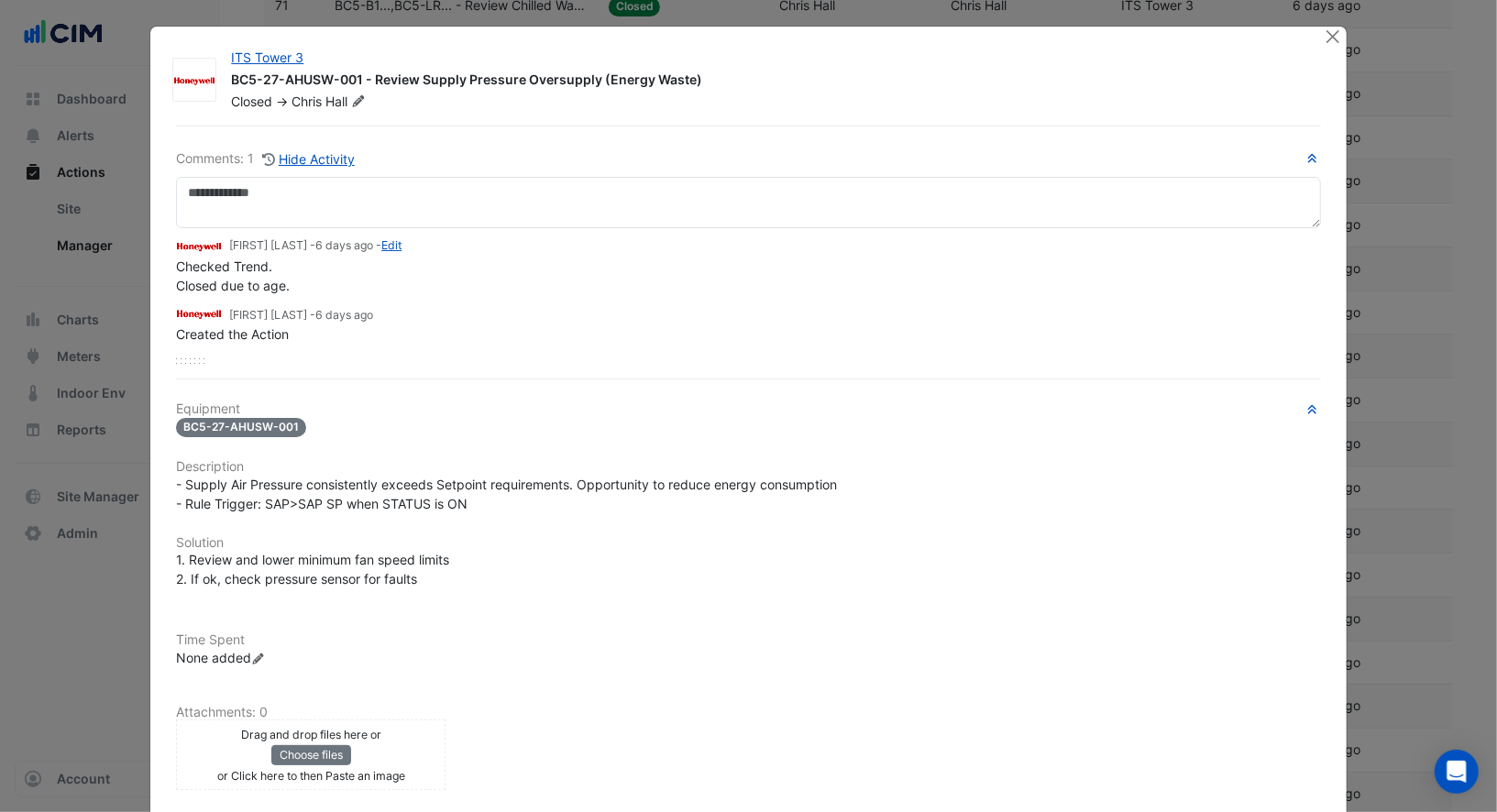 type 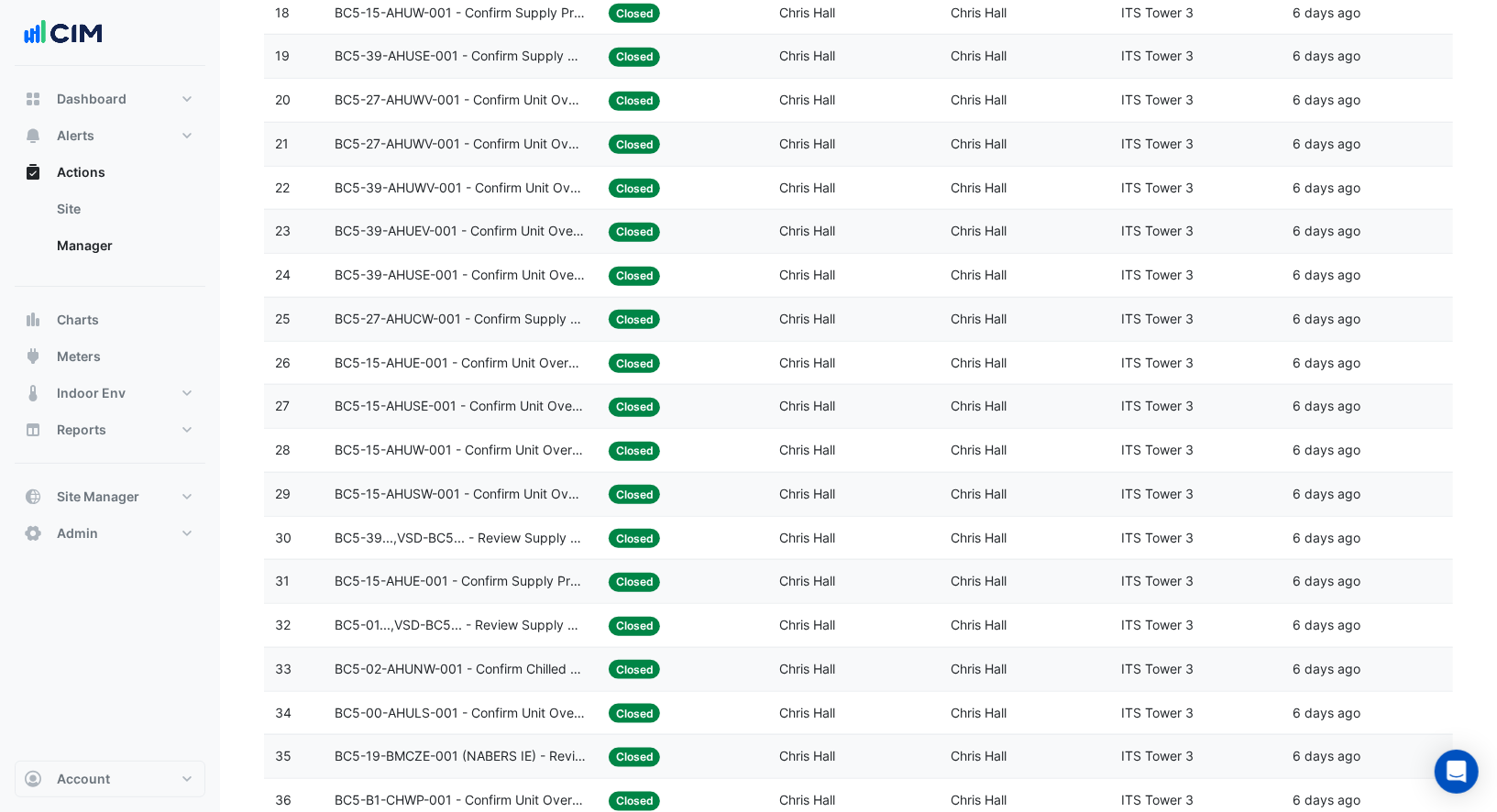 scroll, scrollTop: 0, scrollLeft: 0, axis: both 